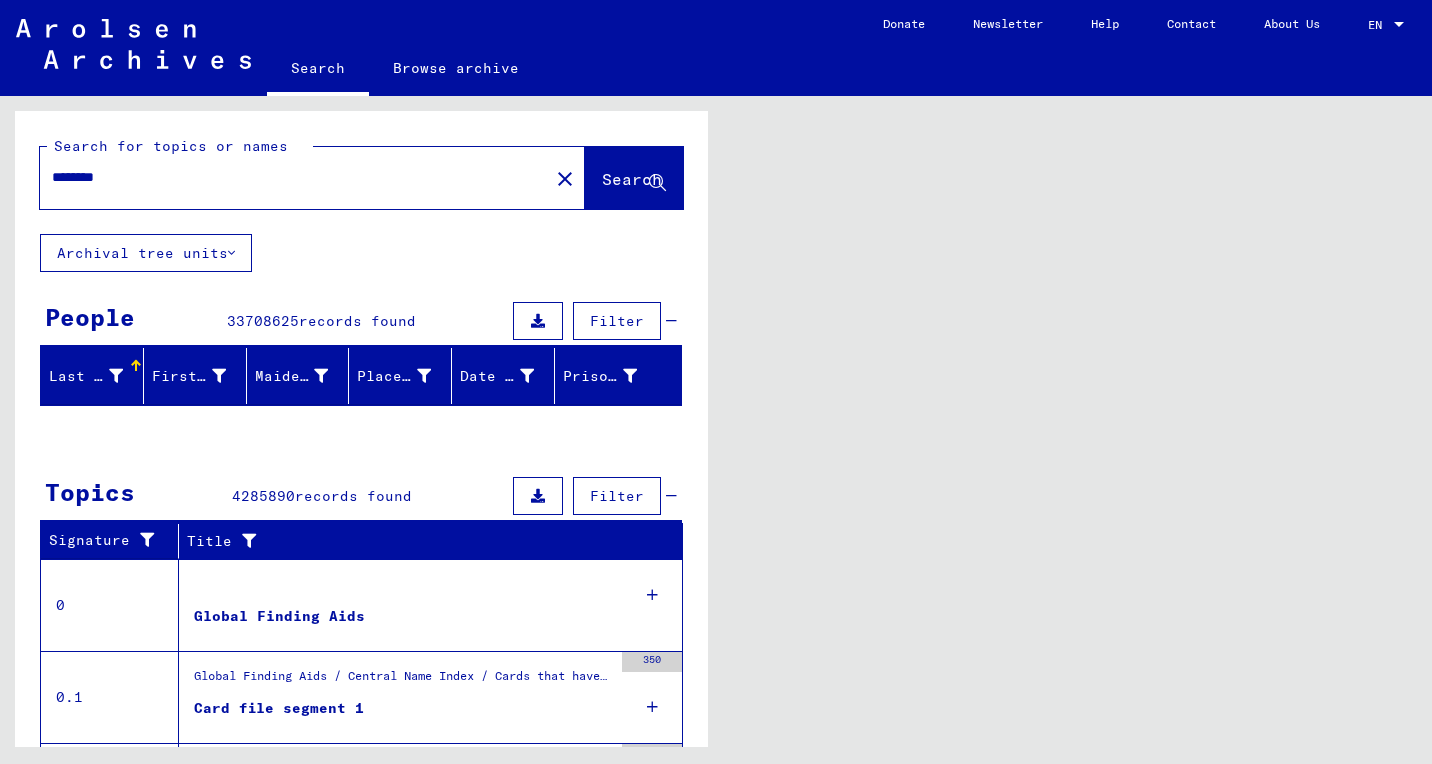 scroll, scrollTop: 0, scrollLeft: 0, axis: both 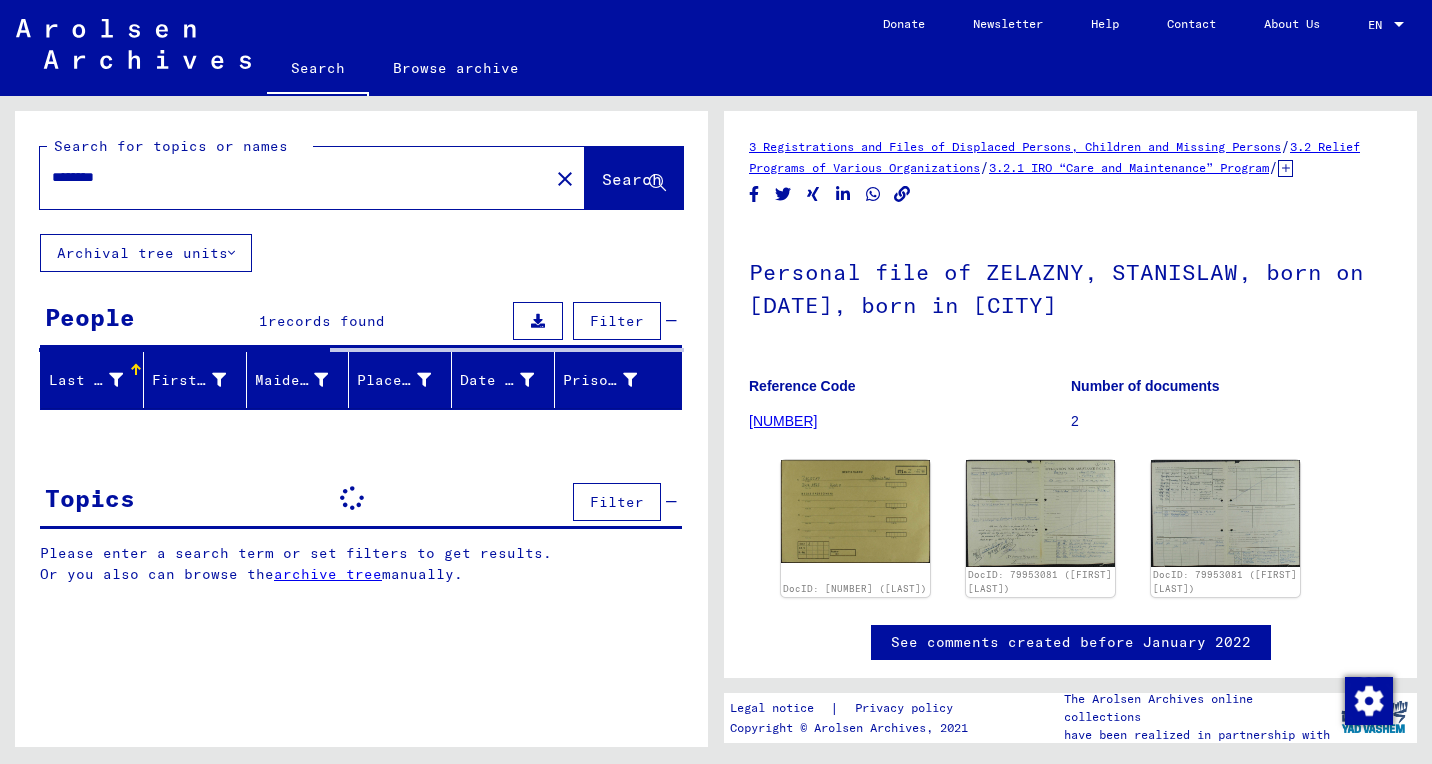 click on "********" at bounding box center (294, 177) 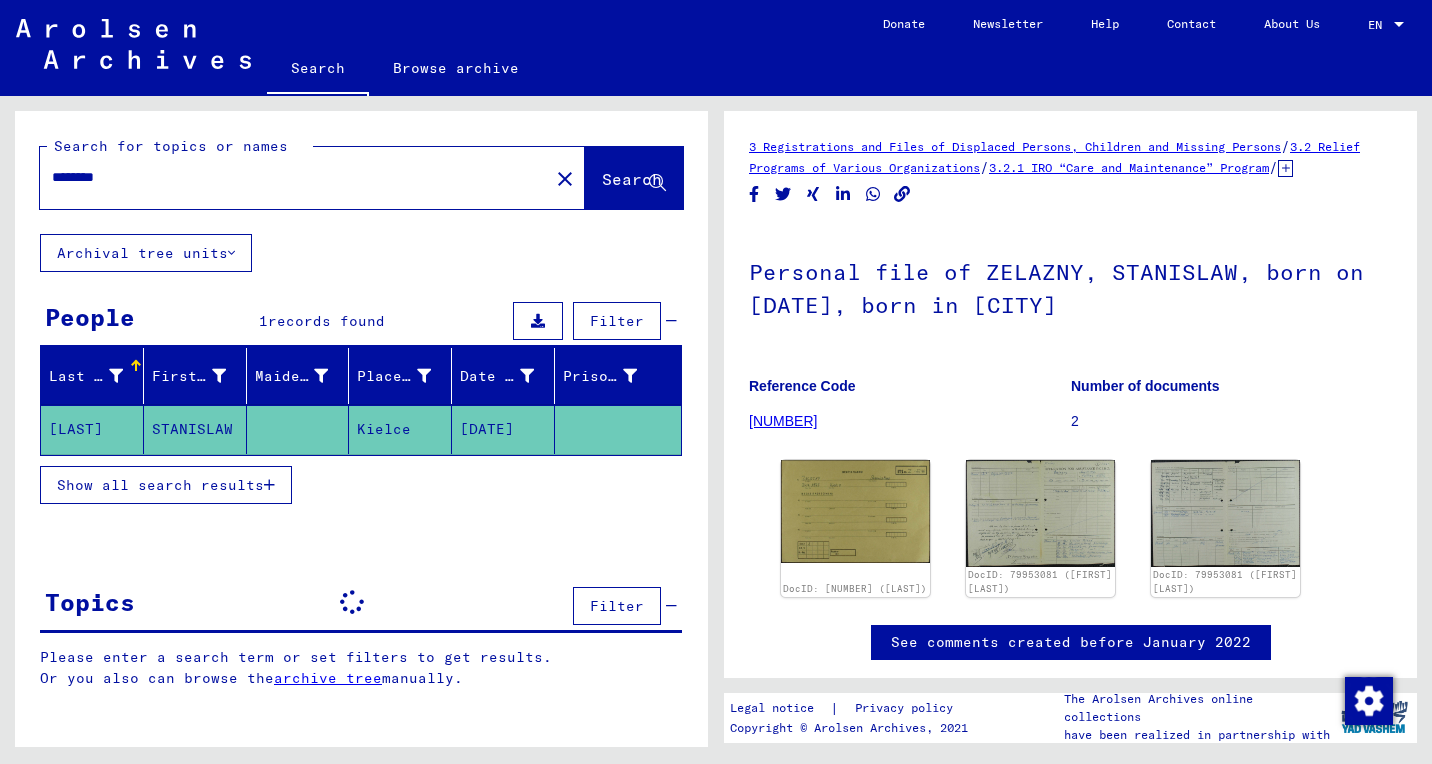 click on "********" at bounding box center [294, 177] 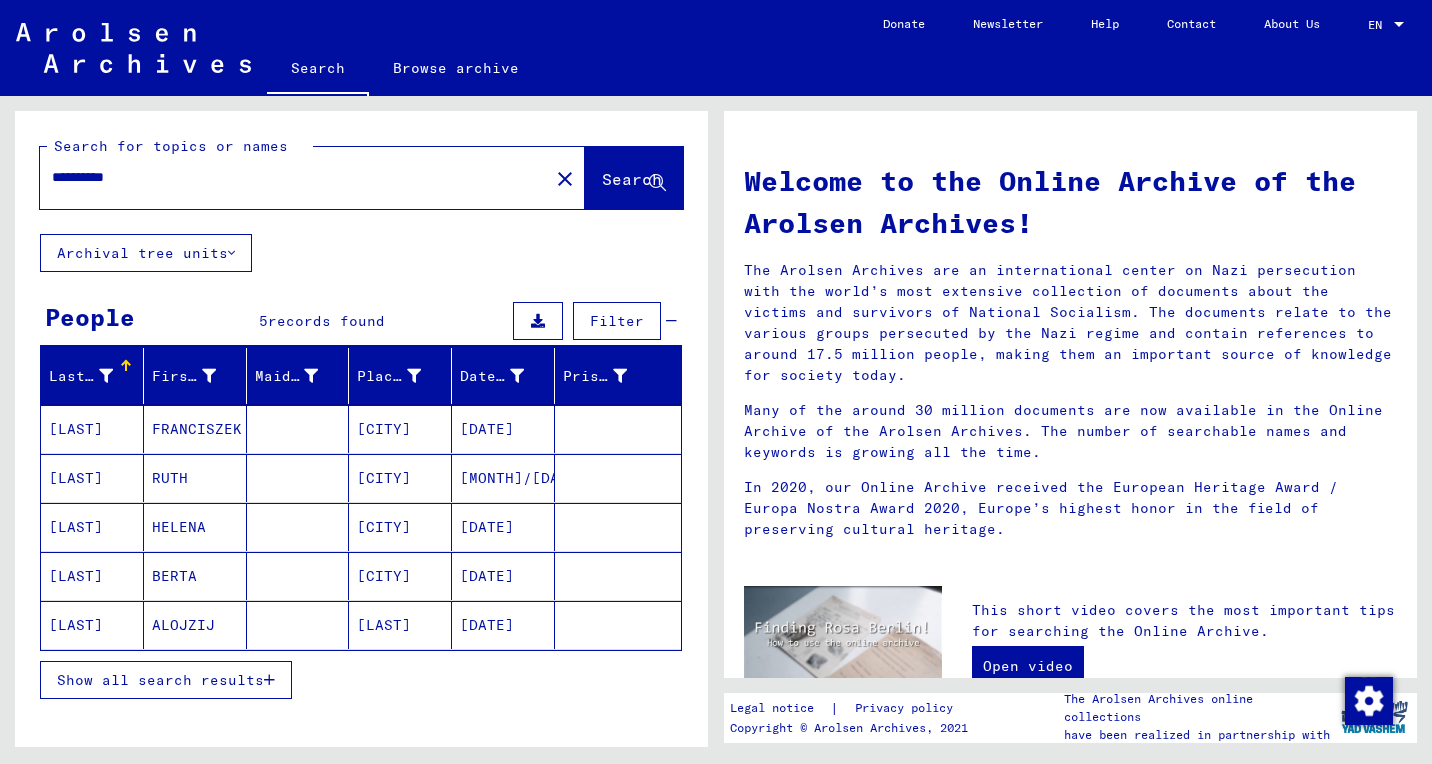 click on "Show all search results" at bounding box center [166, 680] 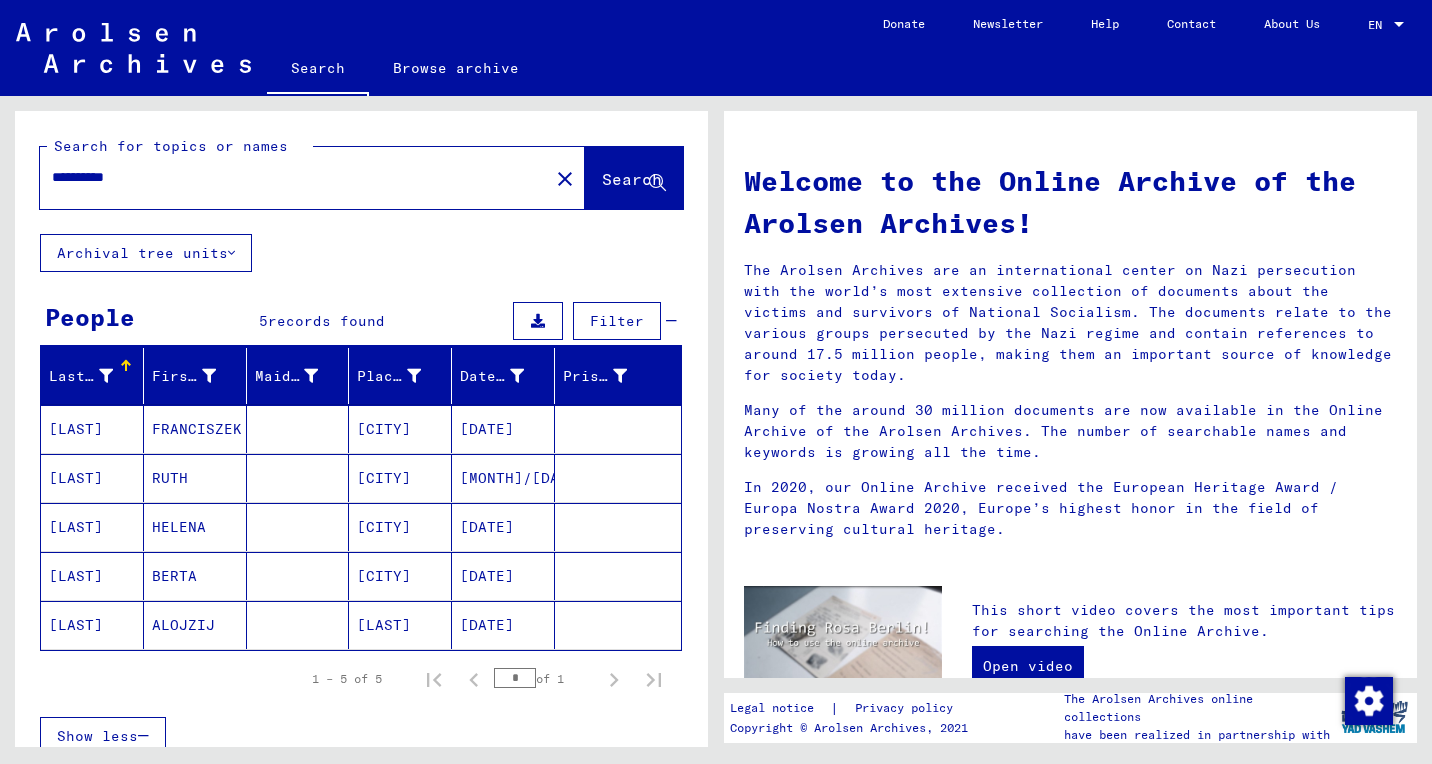 click on "**********" at bounding box center (288, 177) 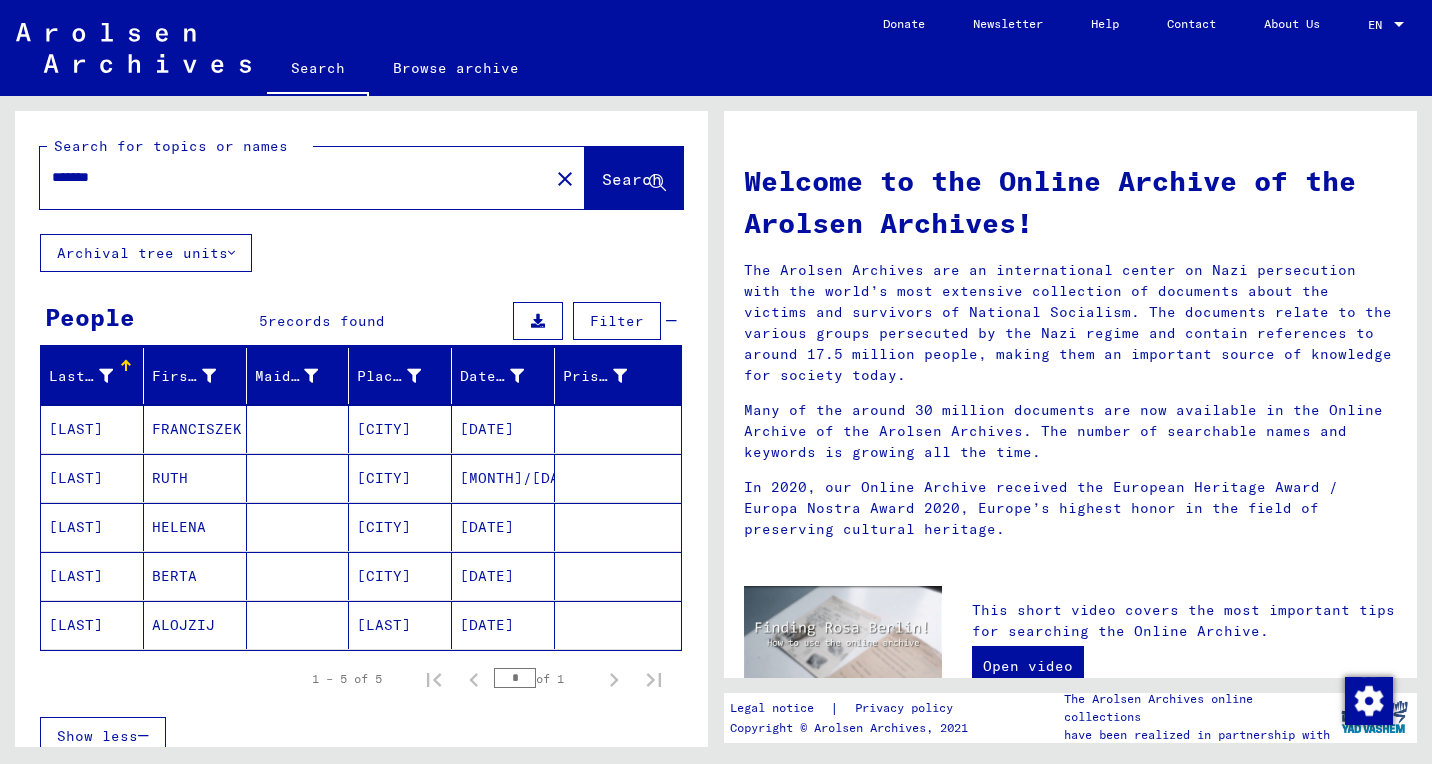 type on "*******" 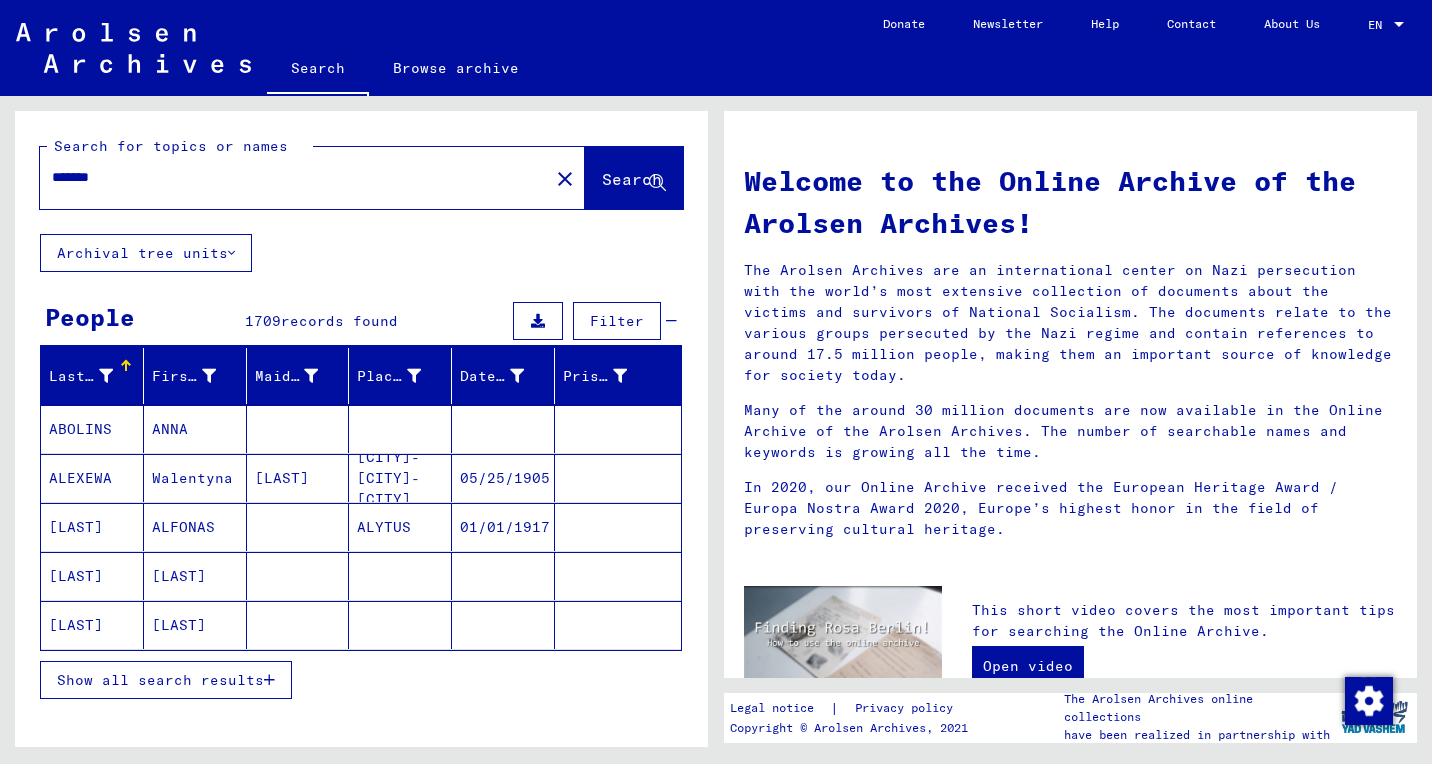 click on "Show all search results" at bounding box center (160, 680) 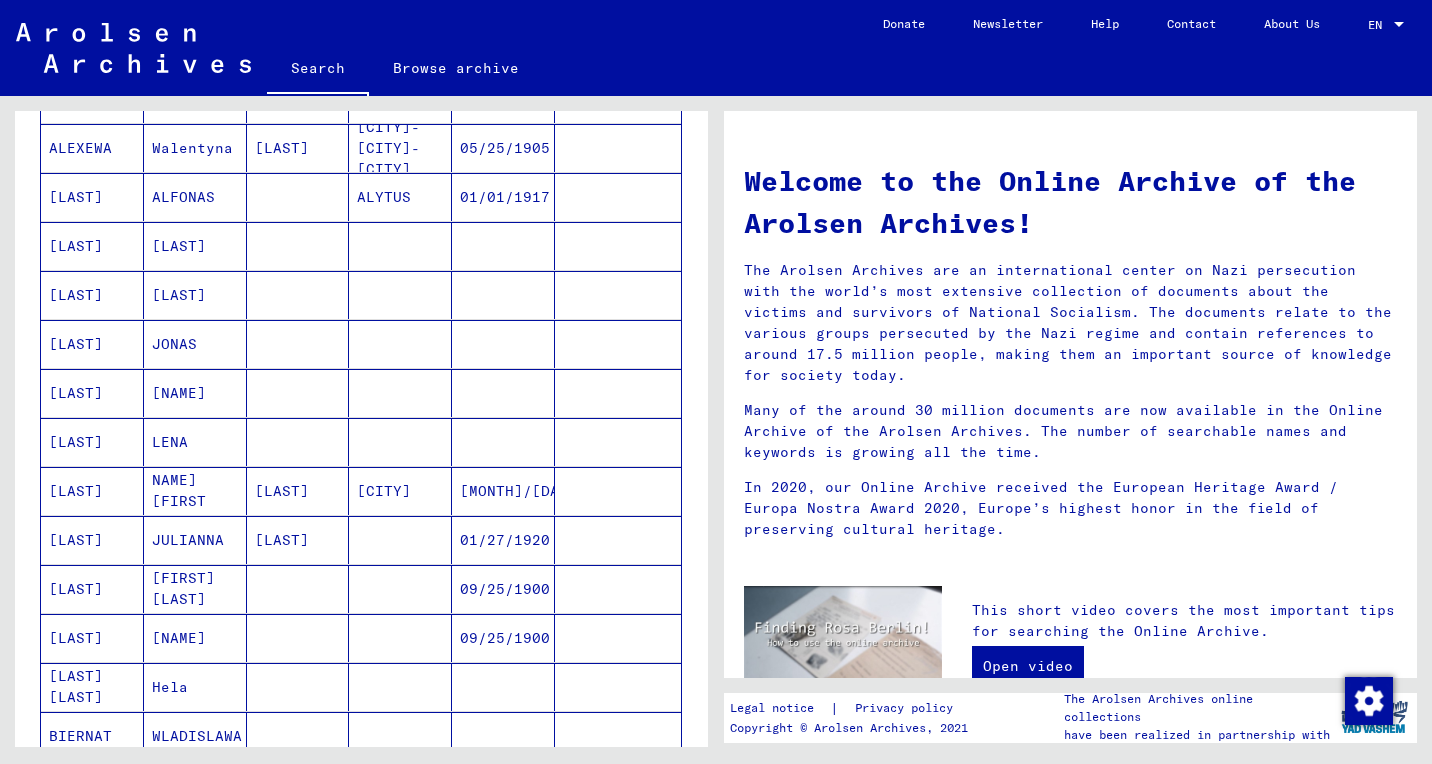 scroll, scrollTop: 0, scrollLeft: 0, axis: both 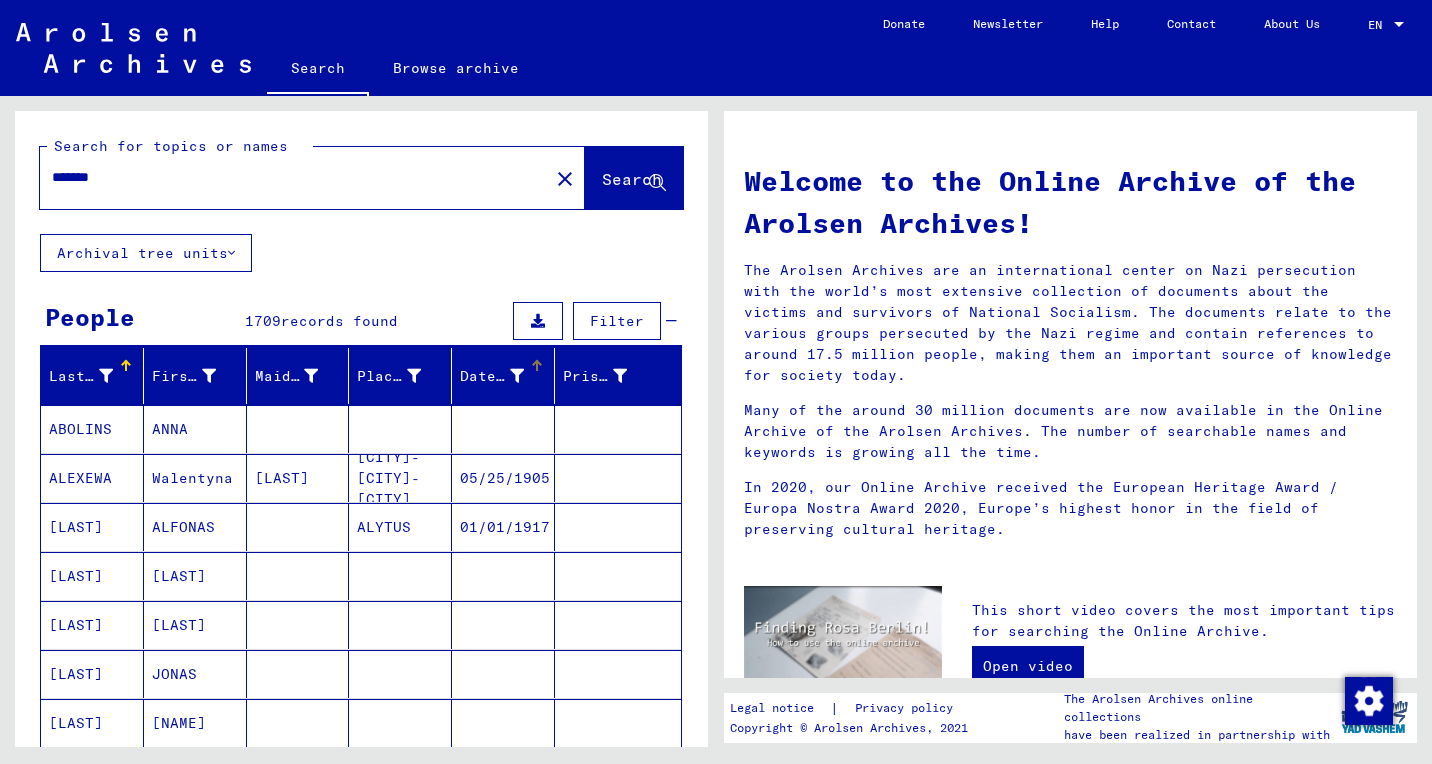 click at bounding box center [517, 376] 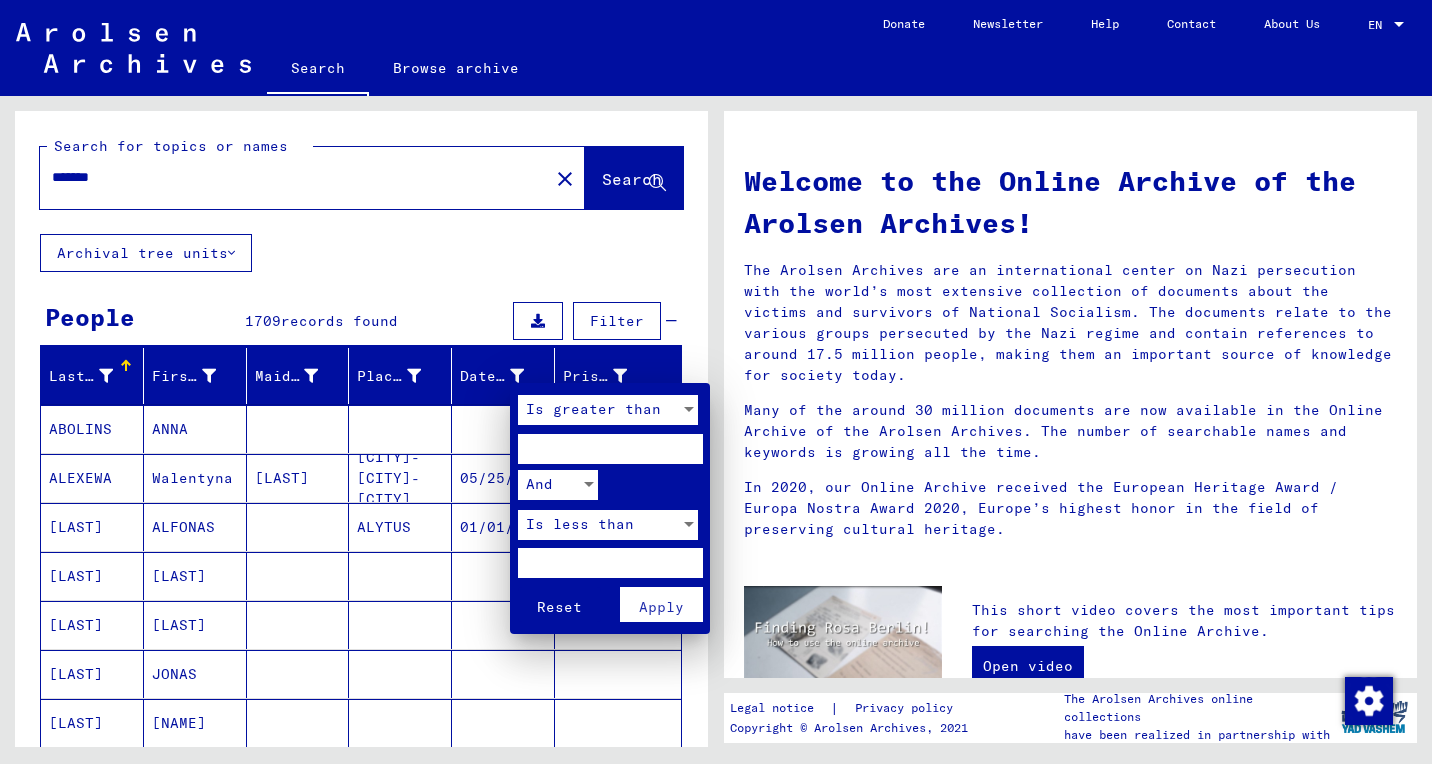 click at bounding box center [610, 449] 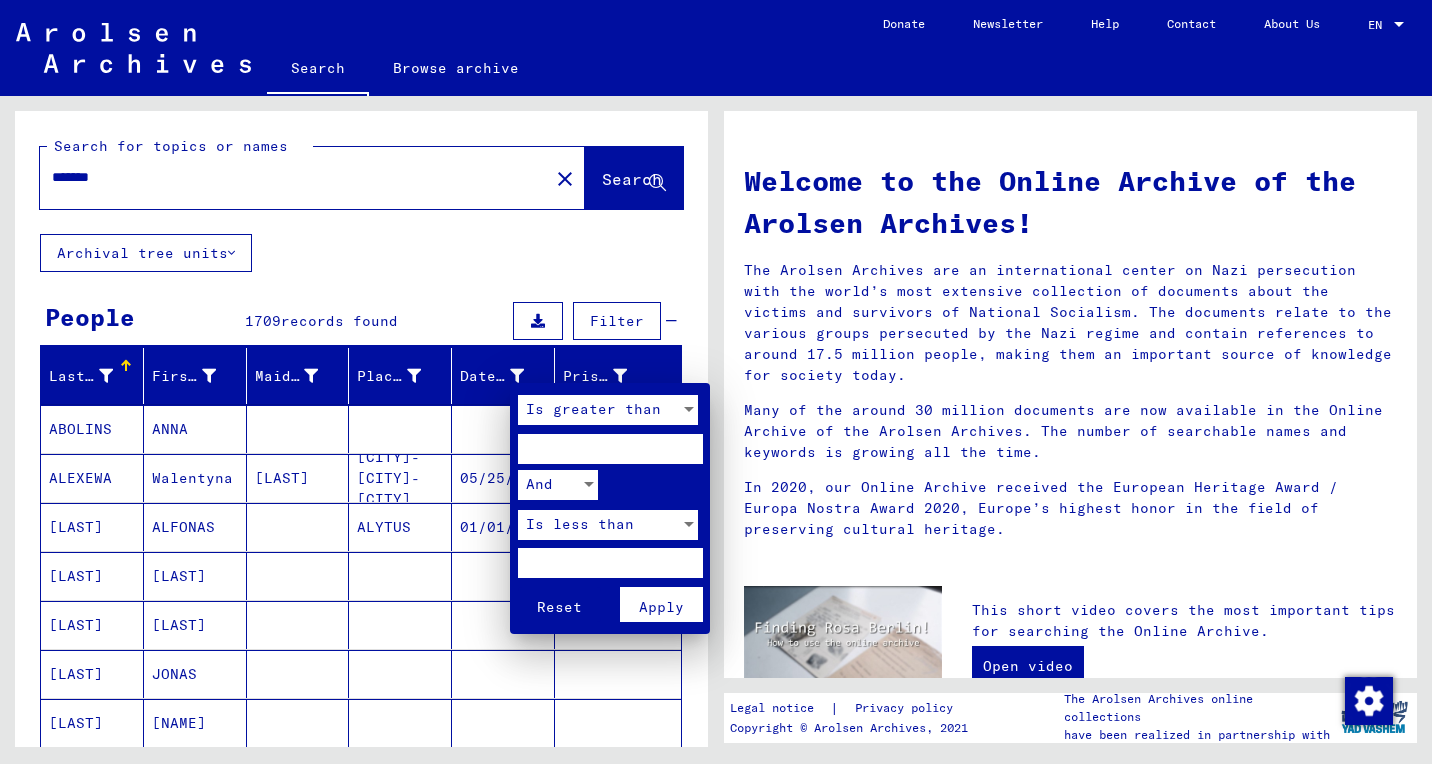 click on "****" at bounding box center [610, 449] 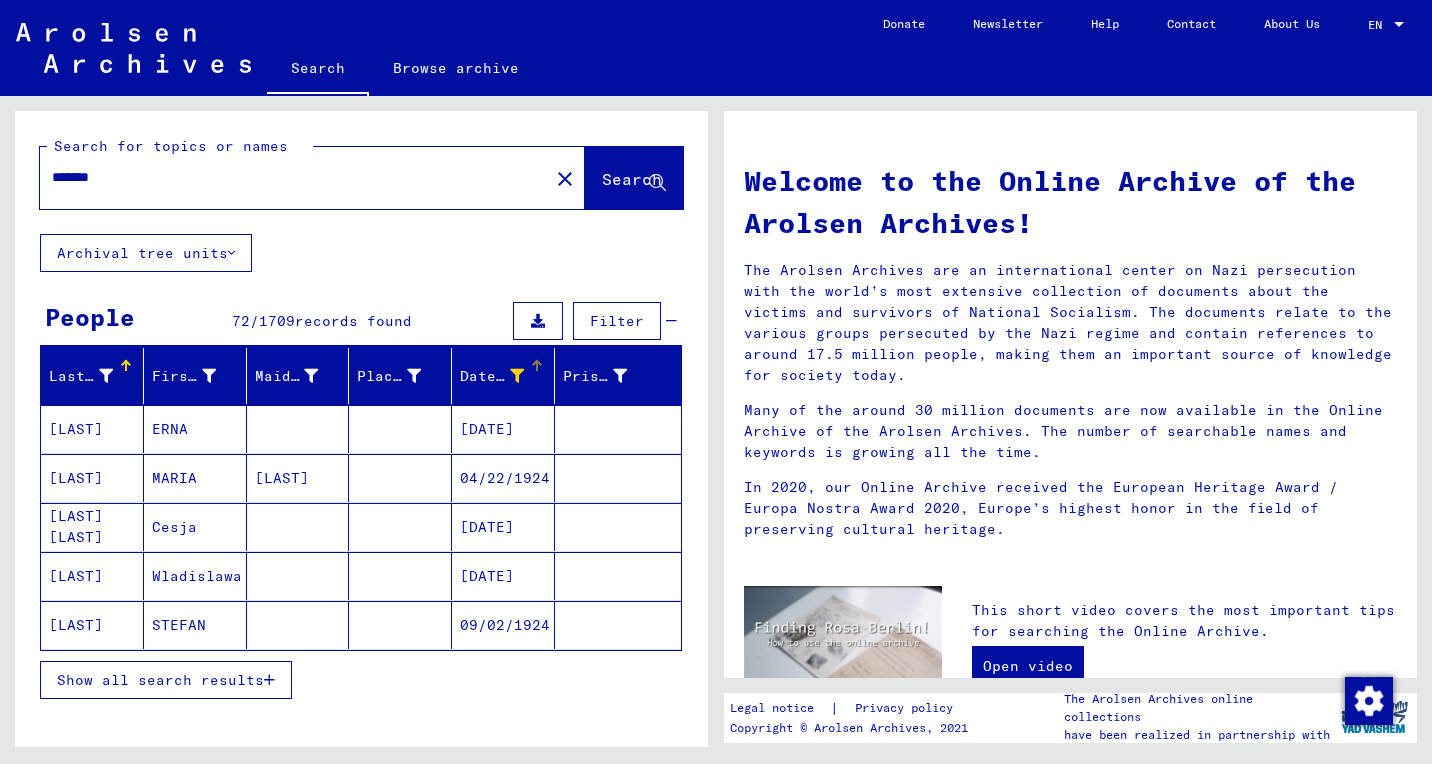 click on "Show all search results" at bounding box center [160, 680] 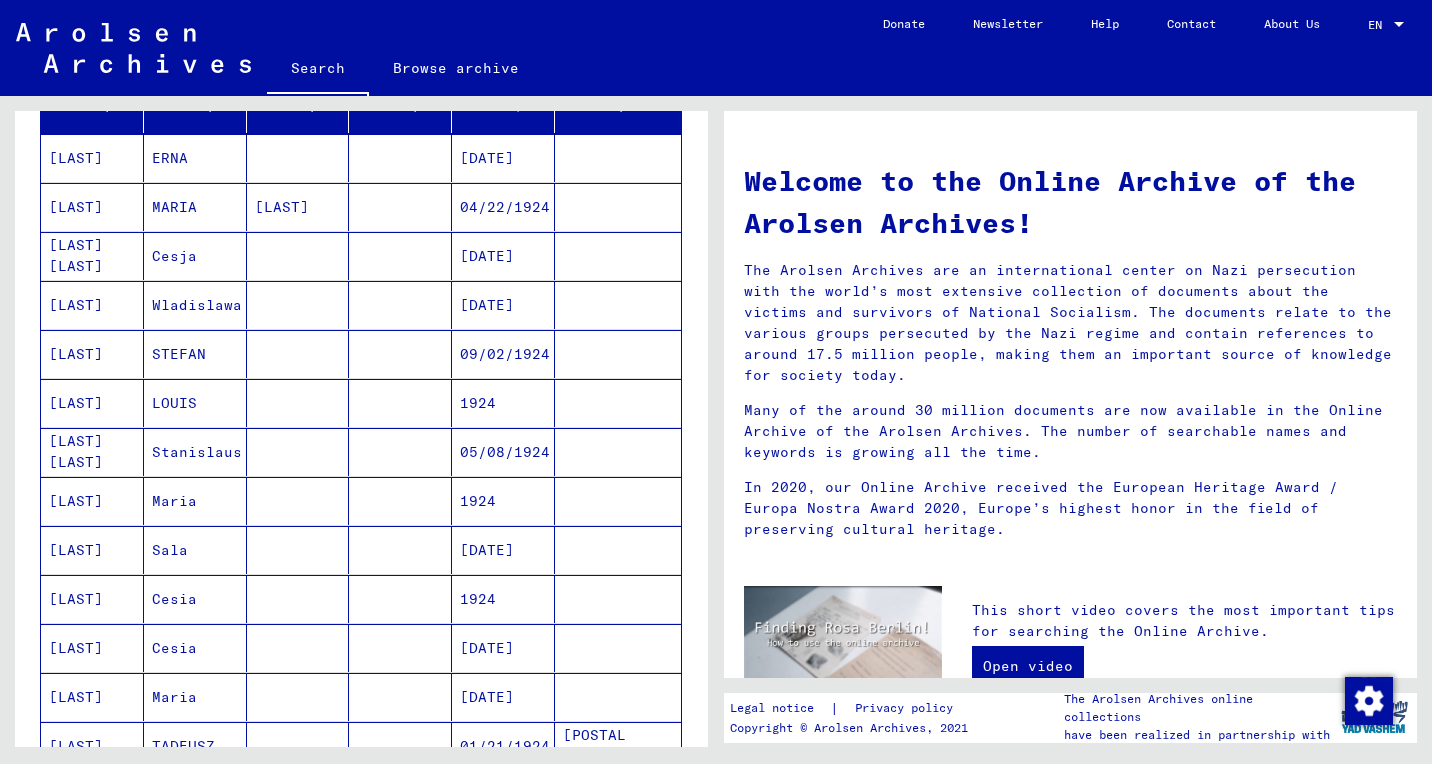 scroll, scrollTop: 277, scrollLeft: 0, axis: vertical 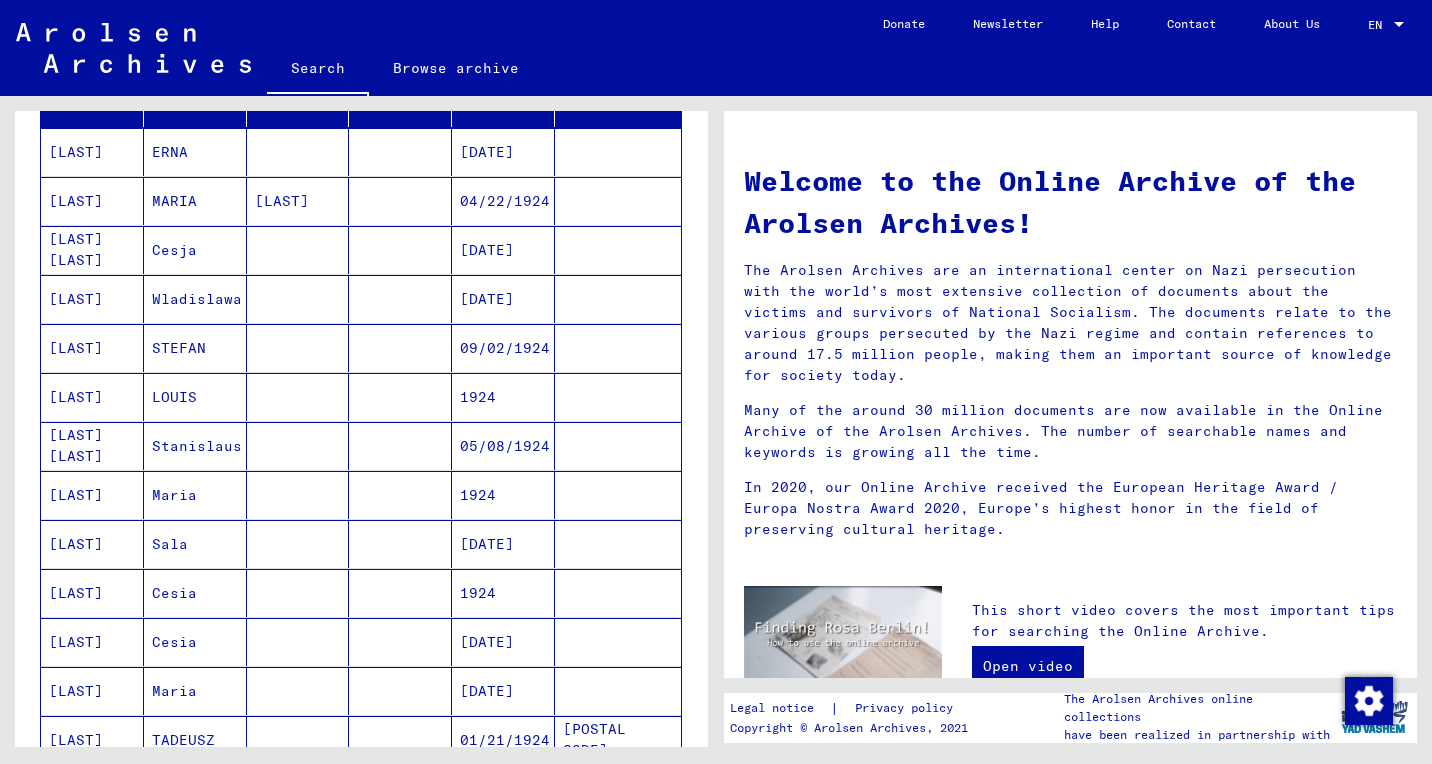click on "Stanislaus" at bounding box center (195, 495) 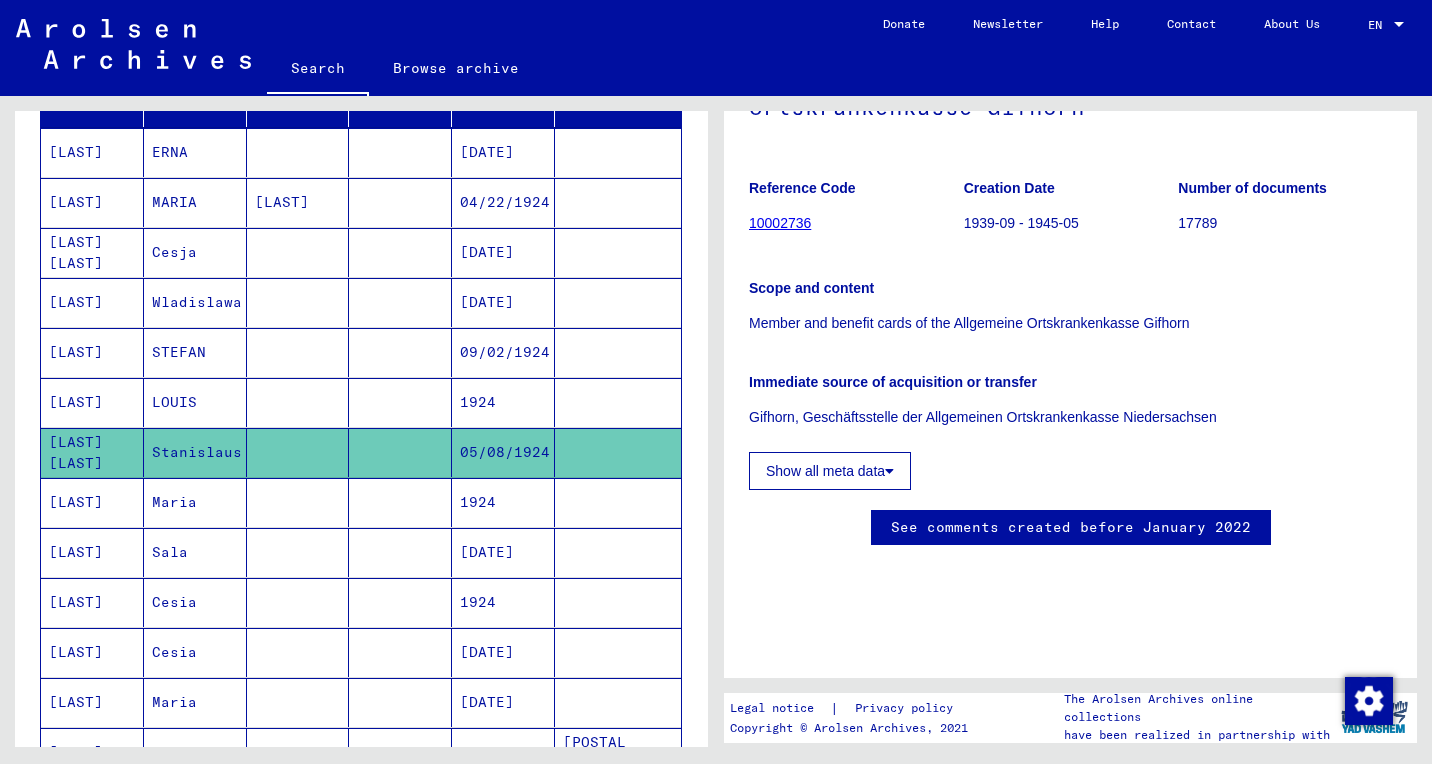 scroll, scrollTop: 249, scrollLeft: 0, axis: vertical 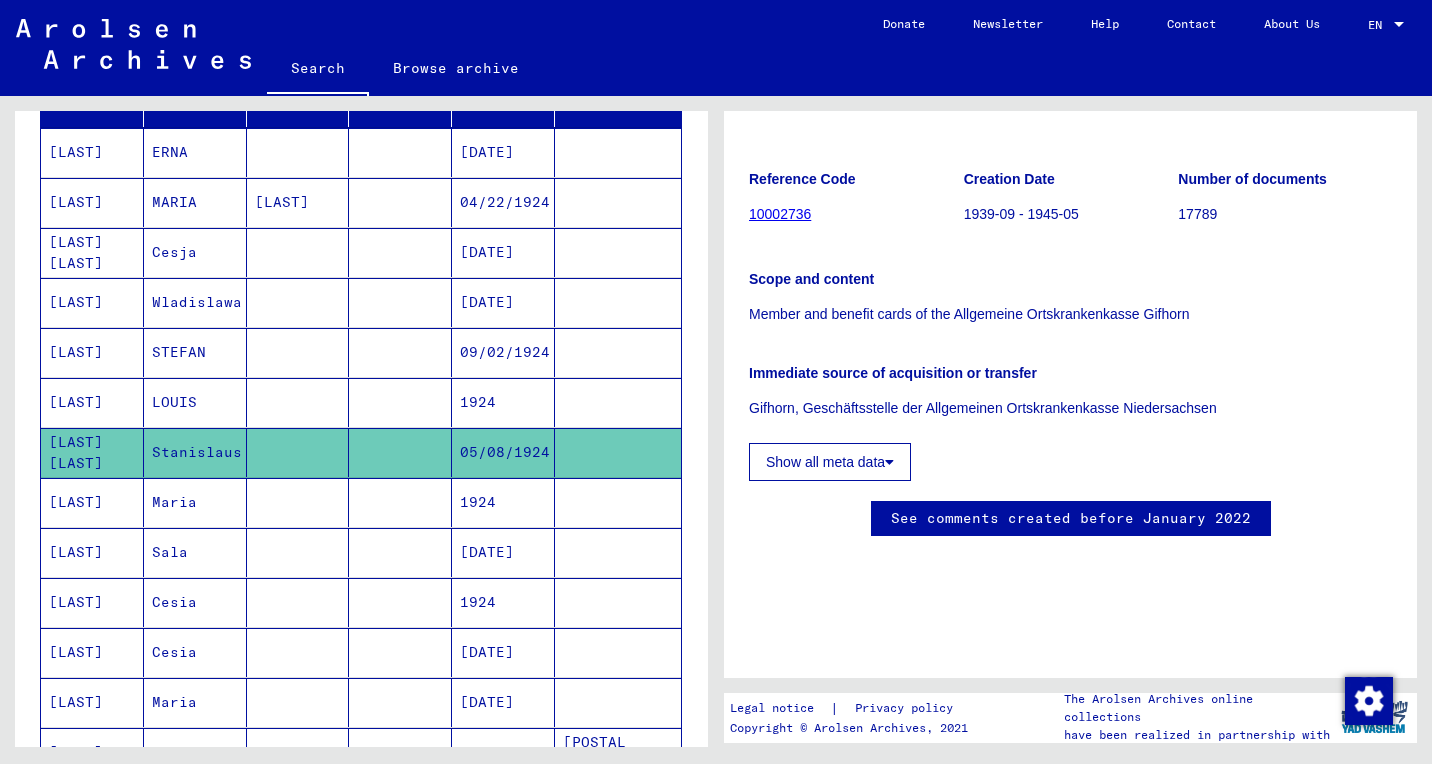 click on "10002736" 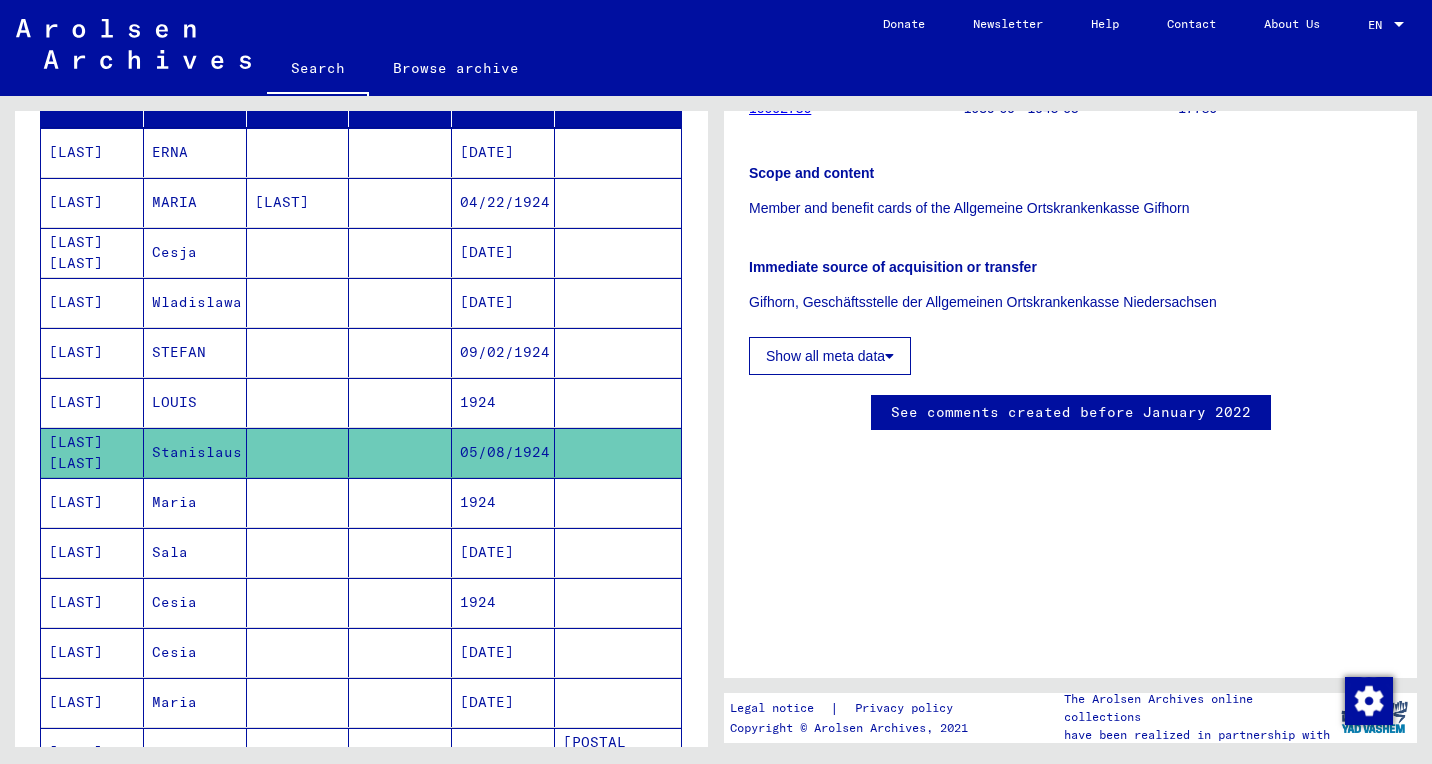 scroll, scrollTop: 361, scrollLeft: 0, axis: vertical 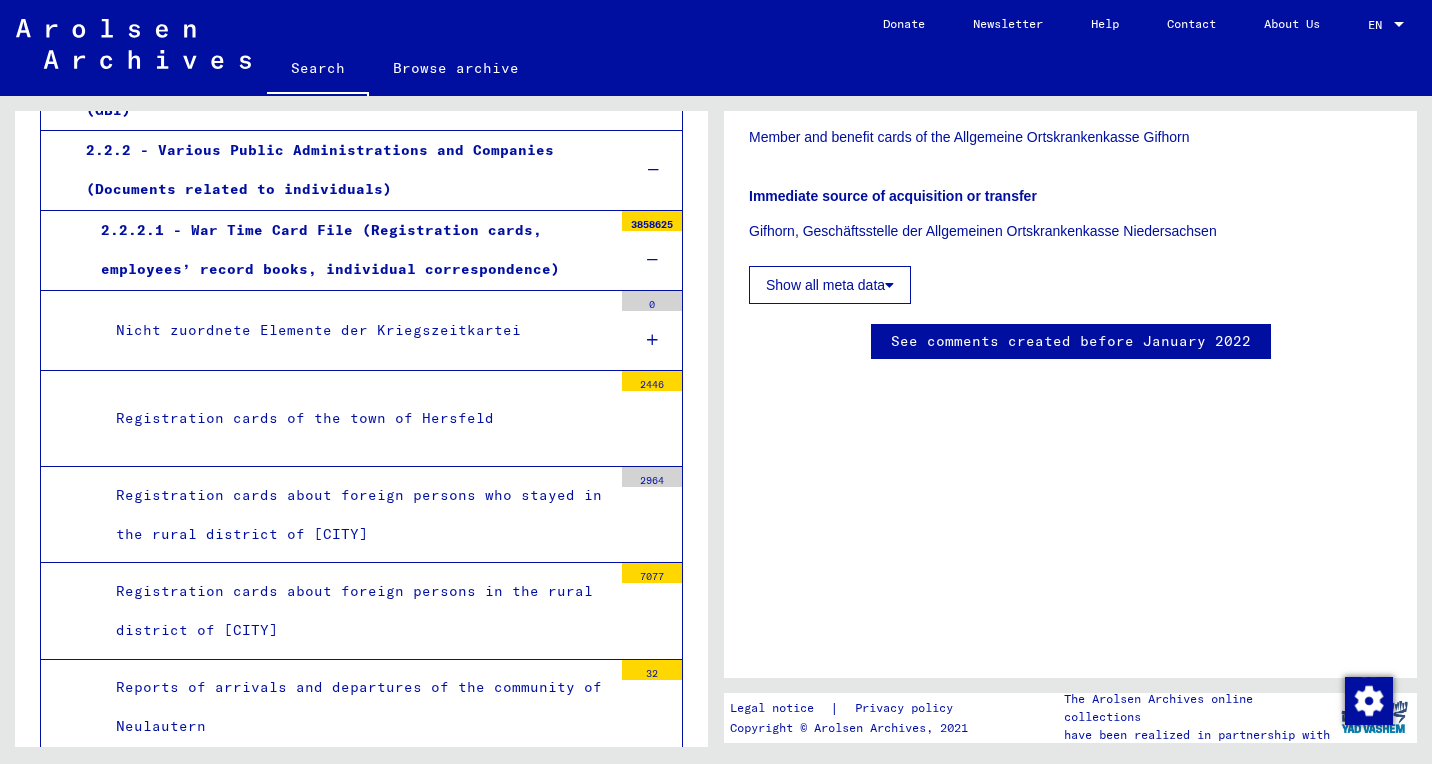 click on "See comments created before January 2022" 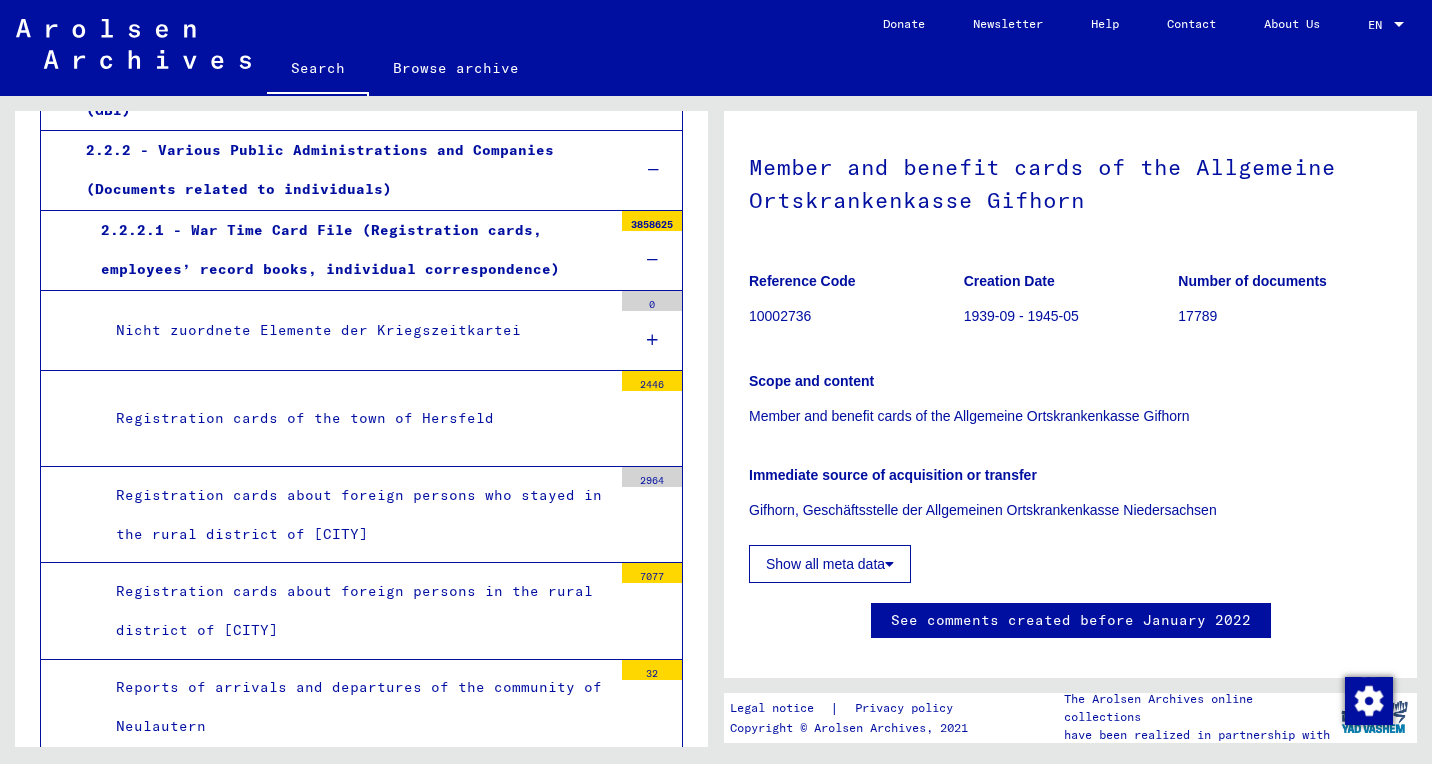 scroll, scrollTop: 0, scrollLeft: 0, axis: both 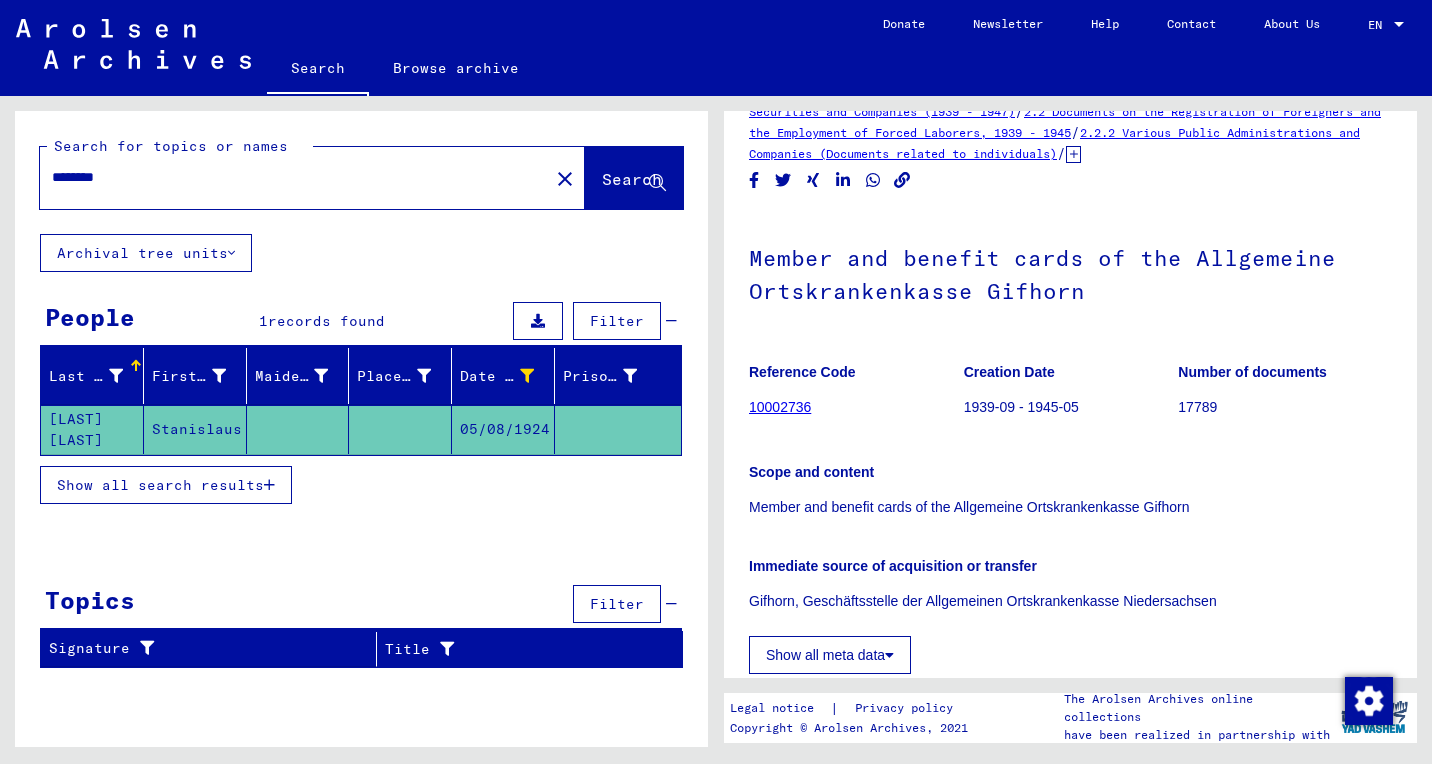 click on "[LAST] [LAST]" 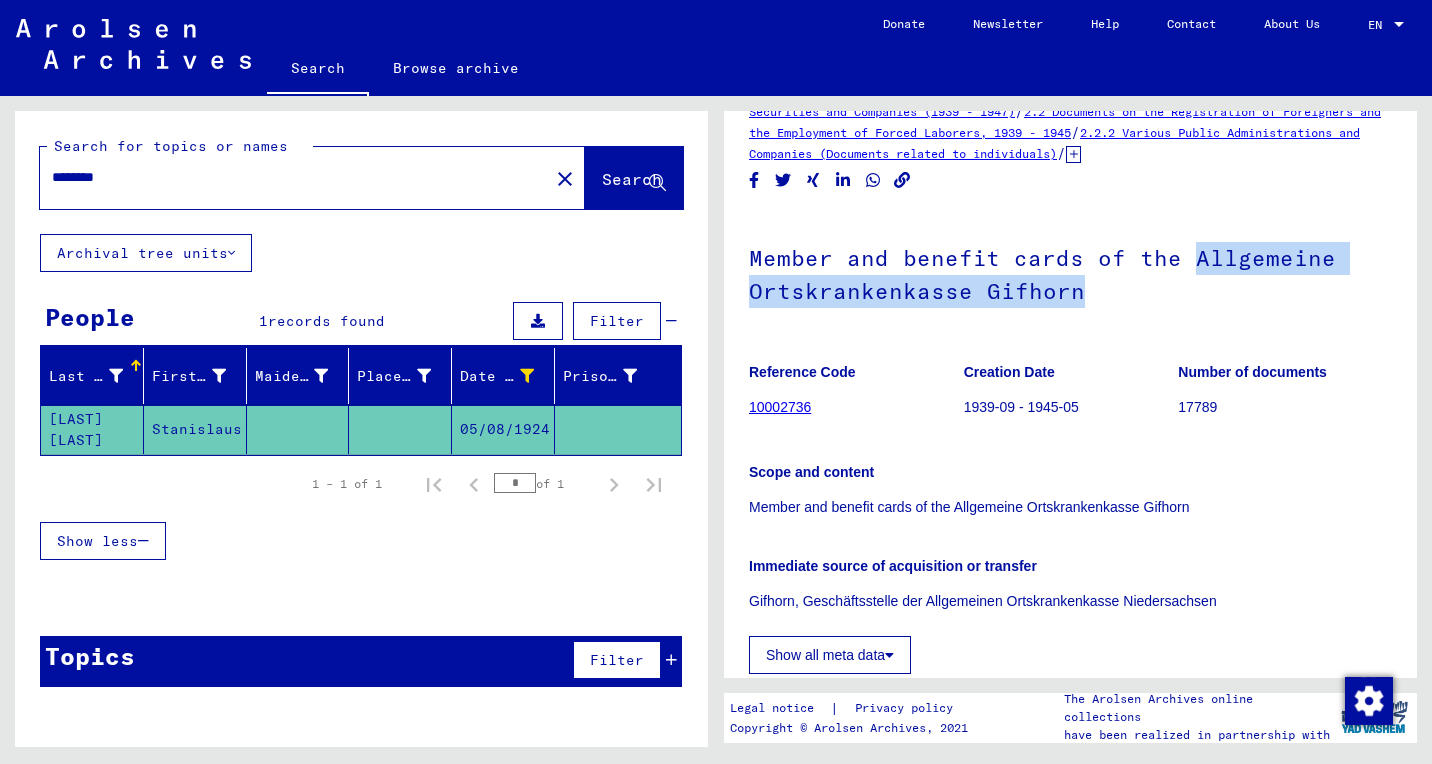 drag, startPoint x: 1179, startPoint y: 254, endPoint x: 1188, endPoint y: 292, distance: 39.051247 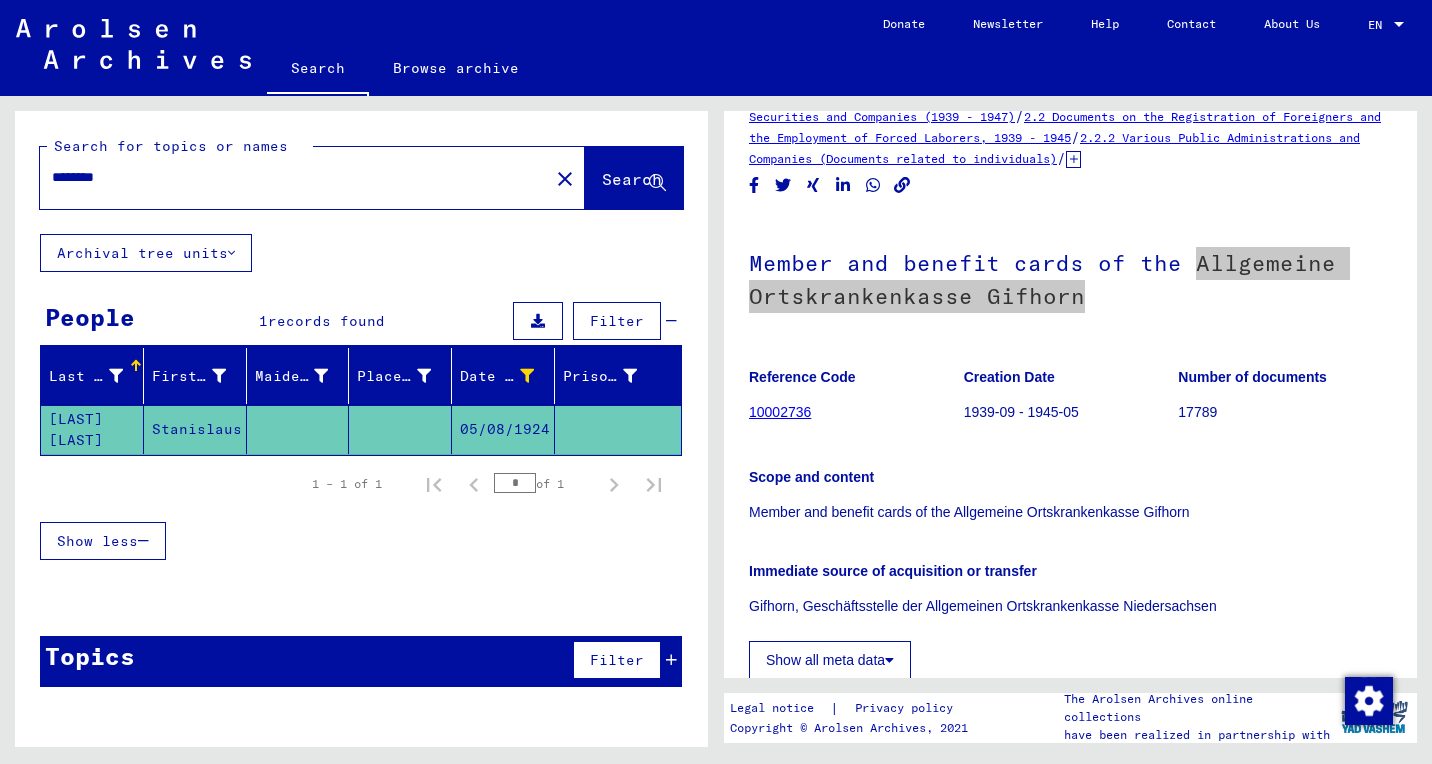 drag, startPoint x: 1027, startPoint y: 300, endPoint x: 803, endPoint y: 480, distance: 287.3604 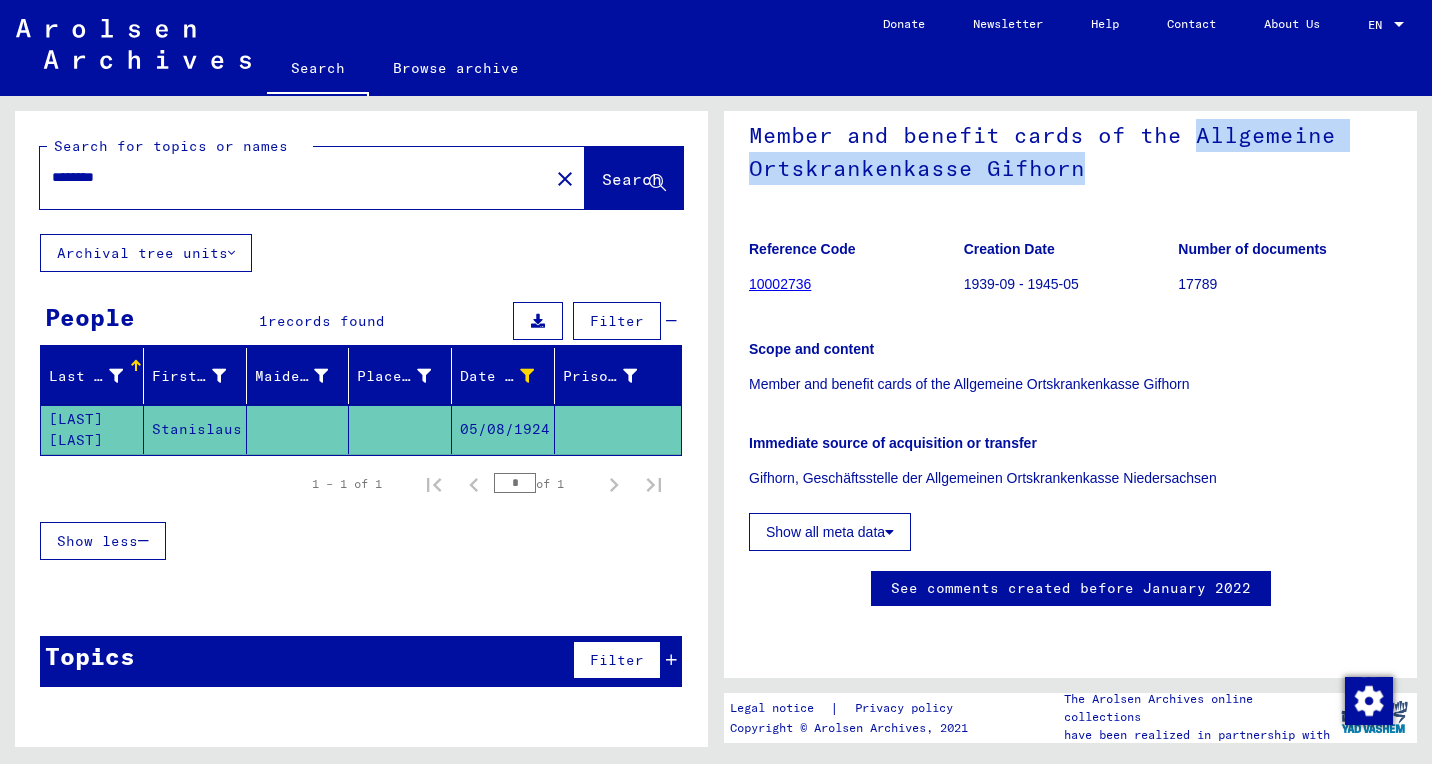 scroll, scrollTop: 180, scrollLeft: 0, axis: vertical 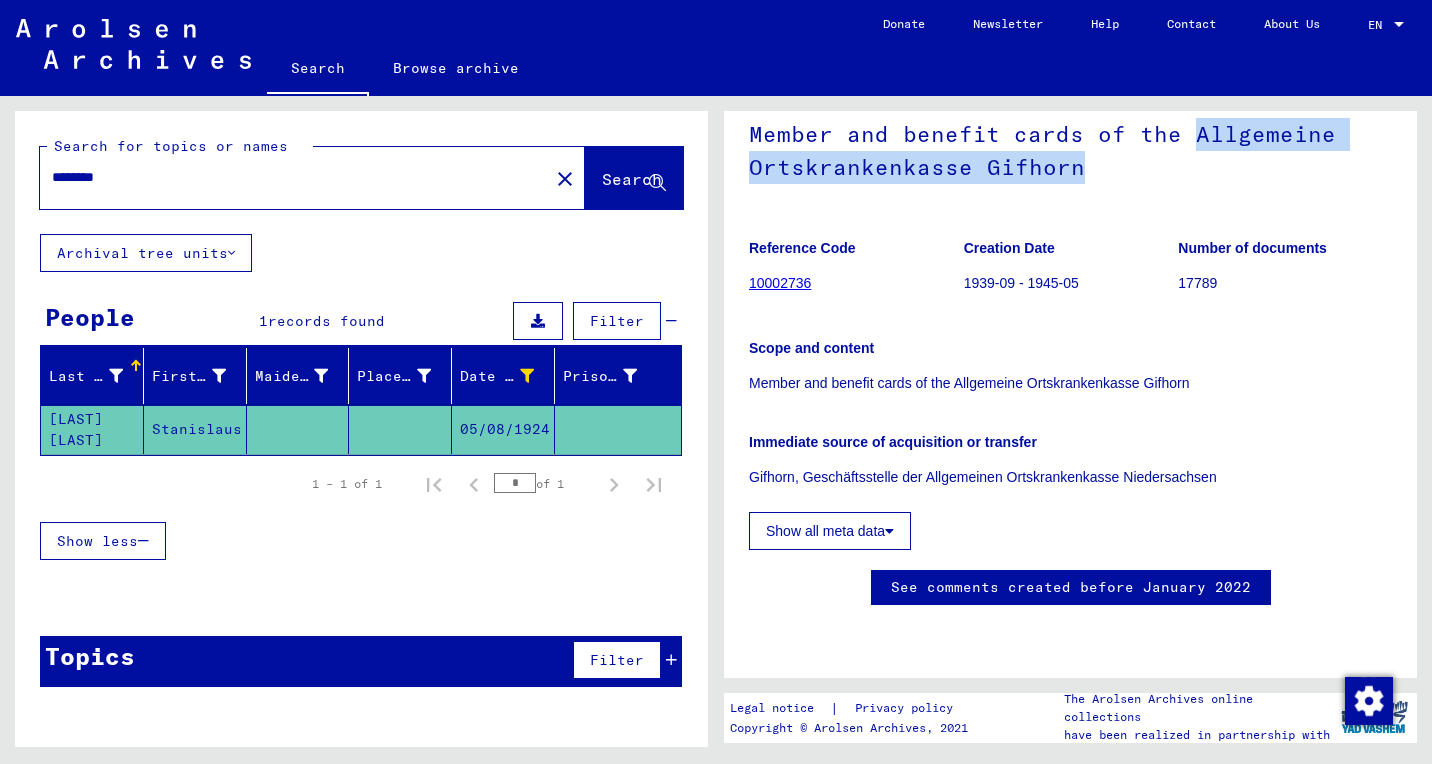 click 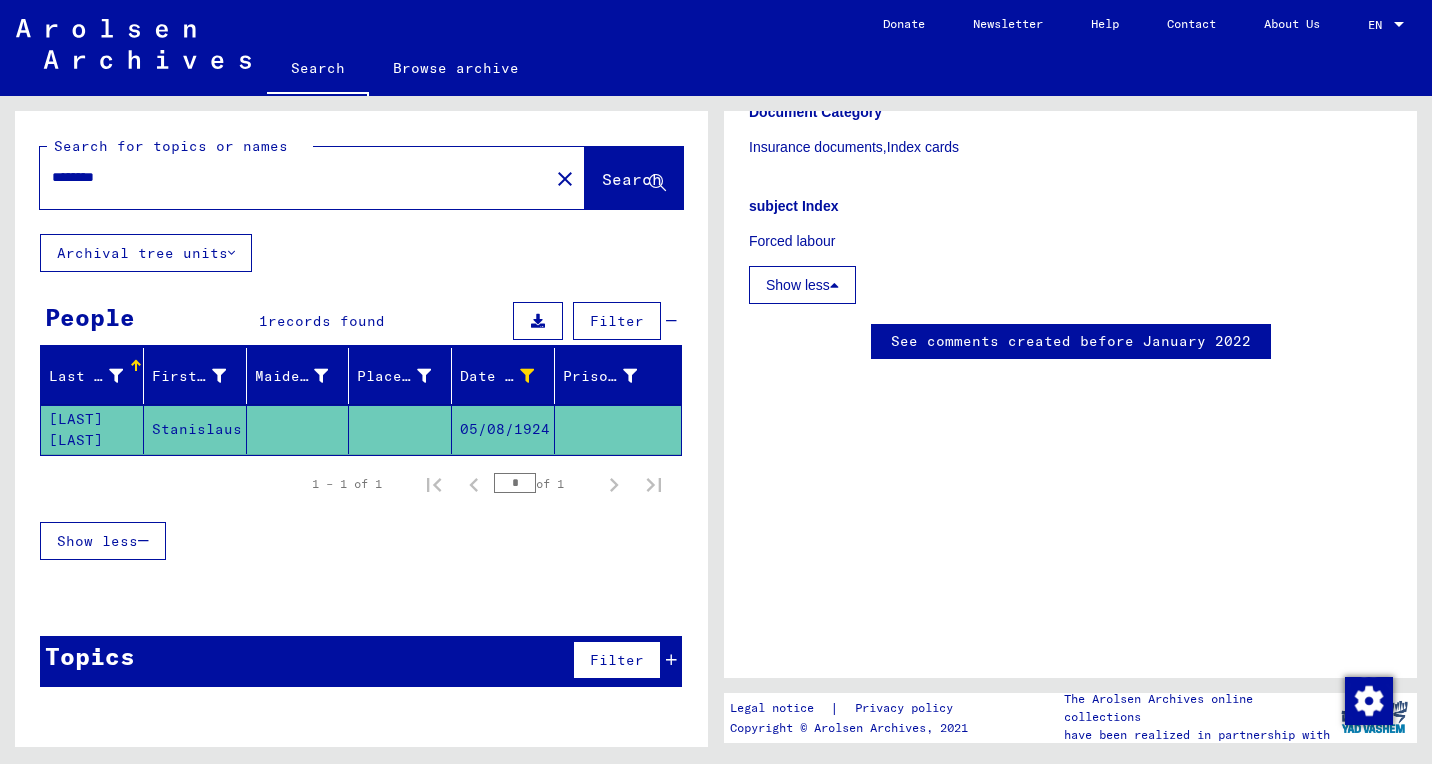 scroll, scrollTop: 1079, scrollLeft: 0, axis: vertical 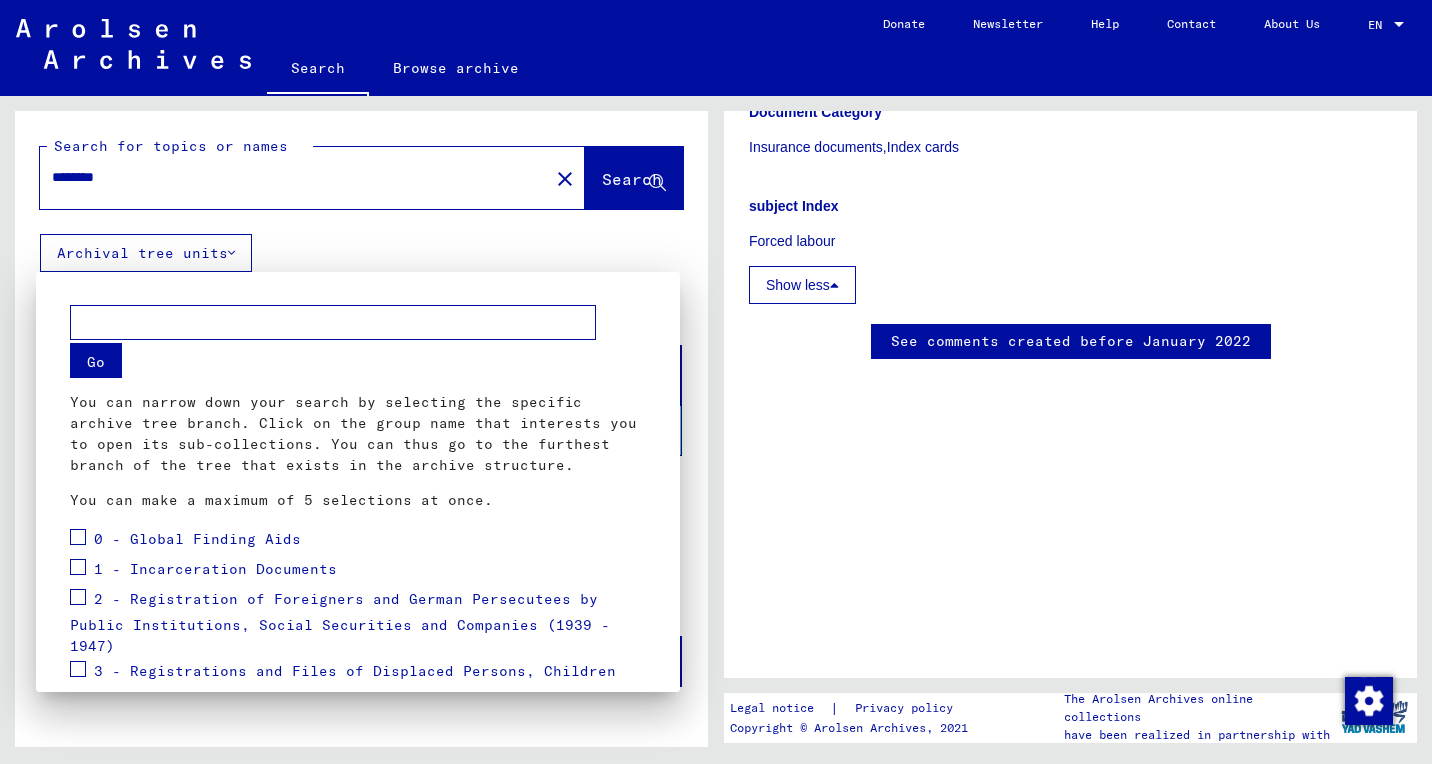 click on "1 - Incarceration Documents" at bounding box center (215, 569) 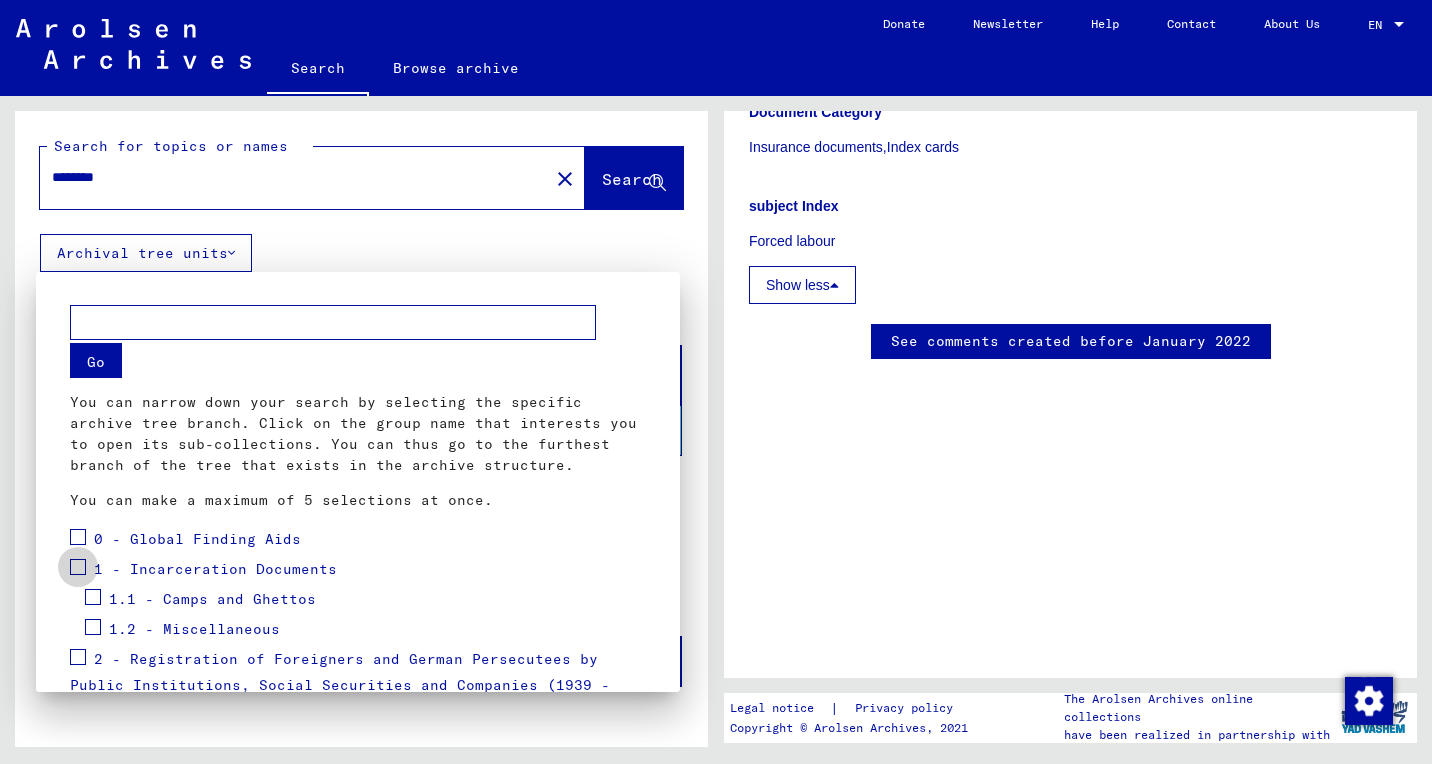 click at bounding box center (78, 567) 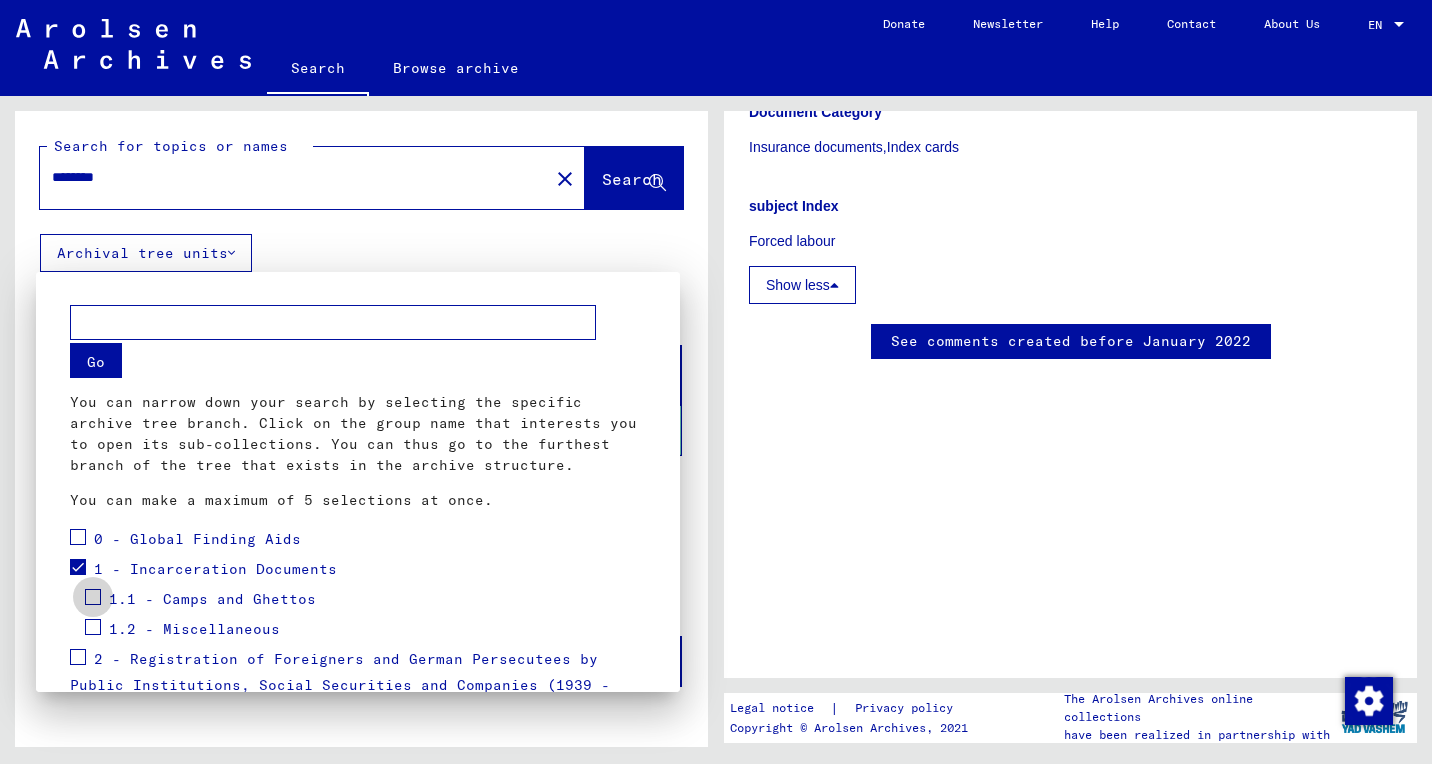 click at bounding box center (93, 597) 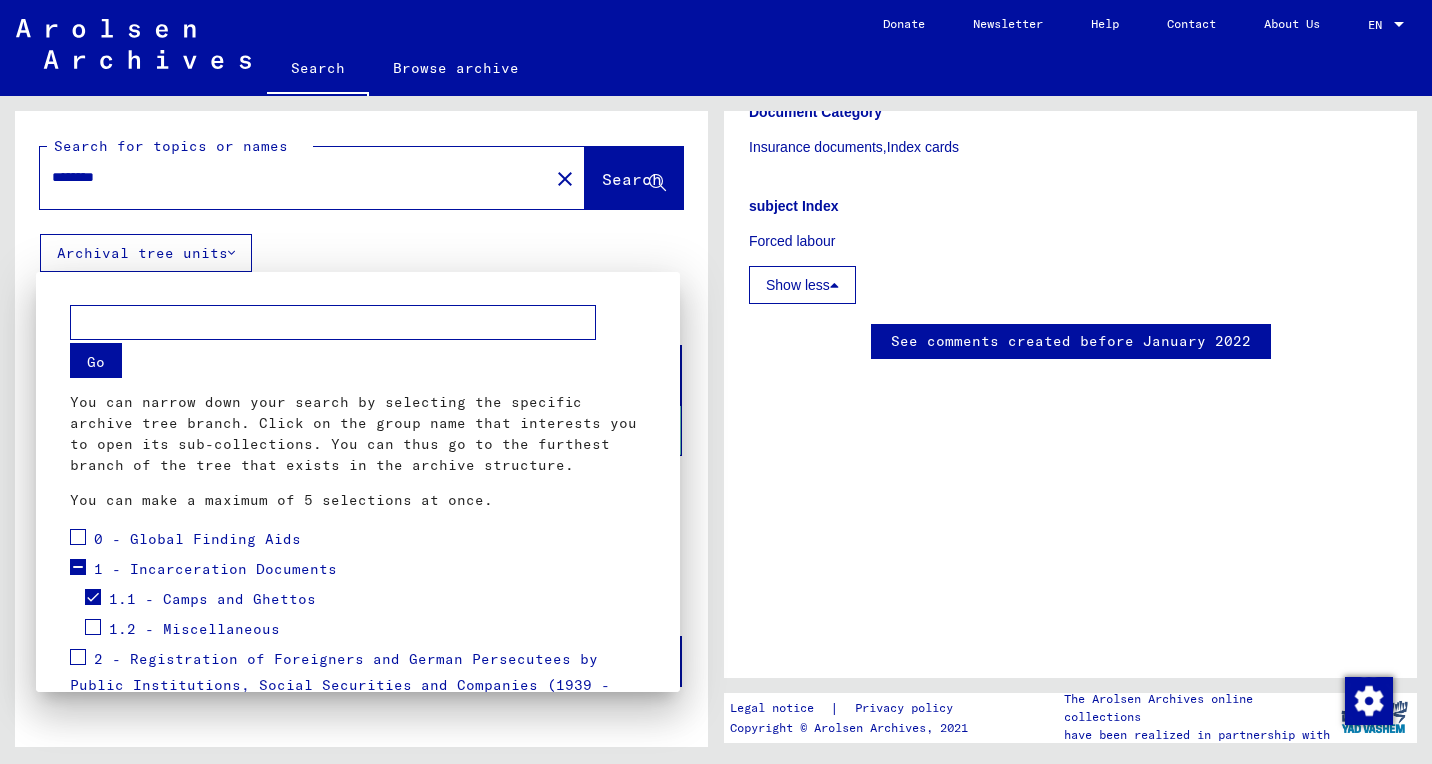 click at bounding box center [93, 627] 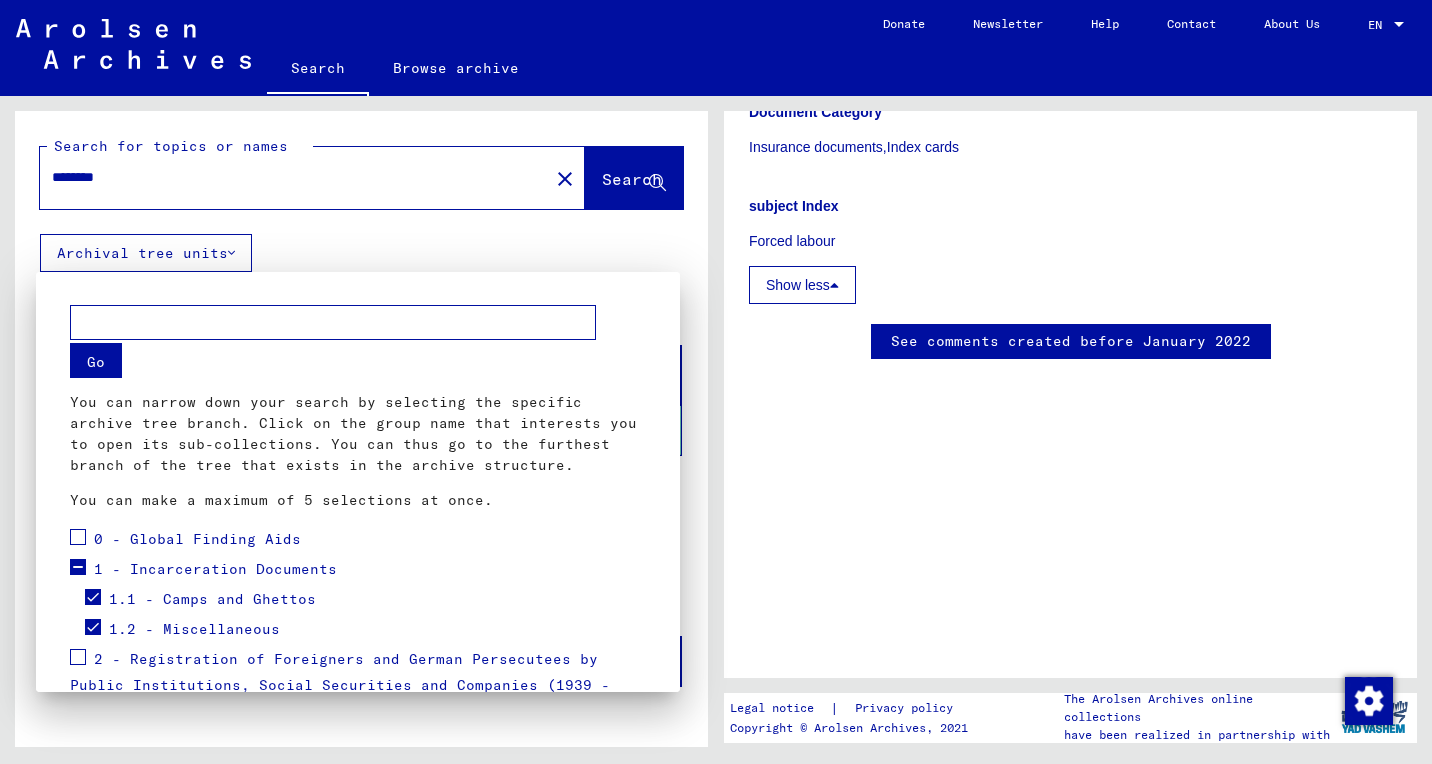 click at bounding box center [333, 322] 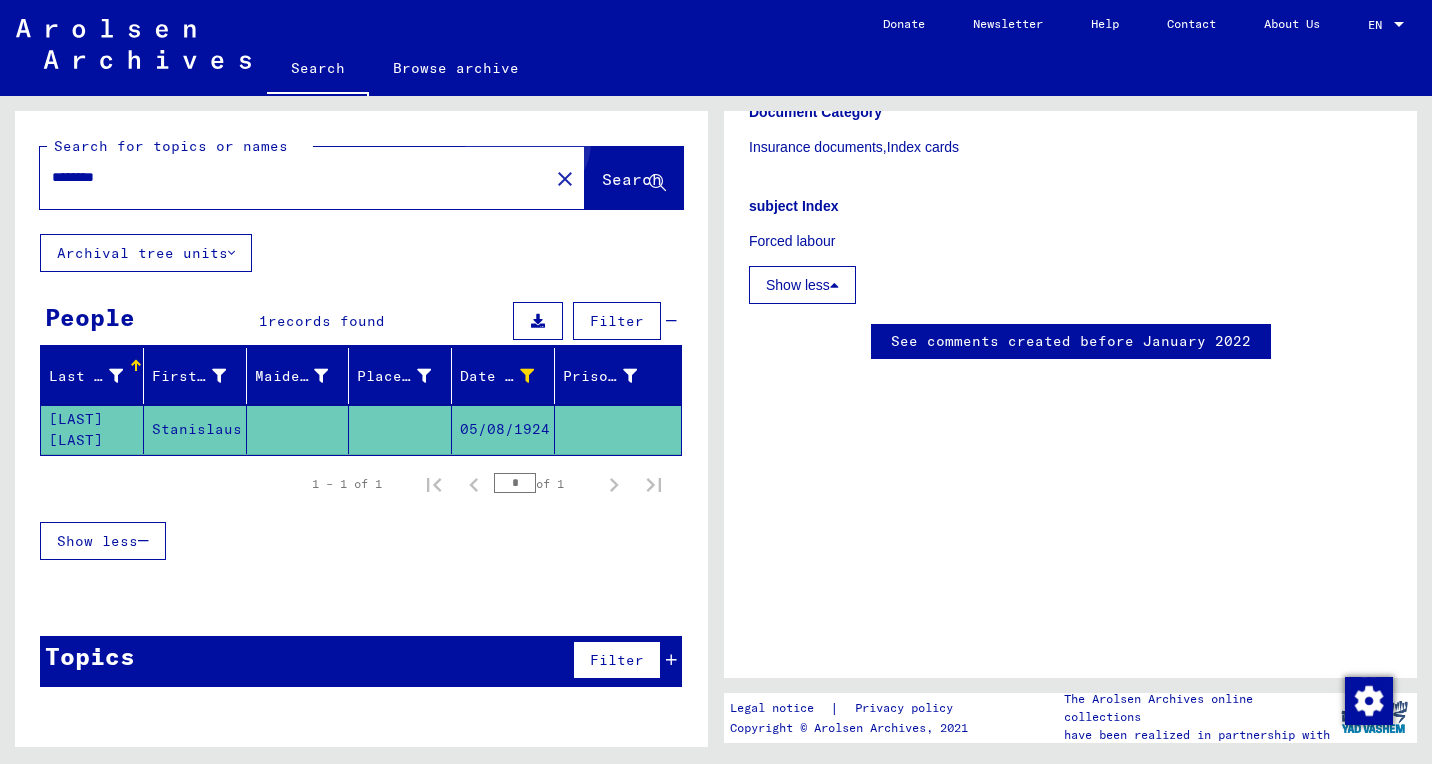 click on "Search" 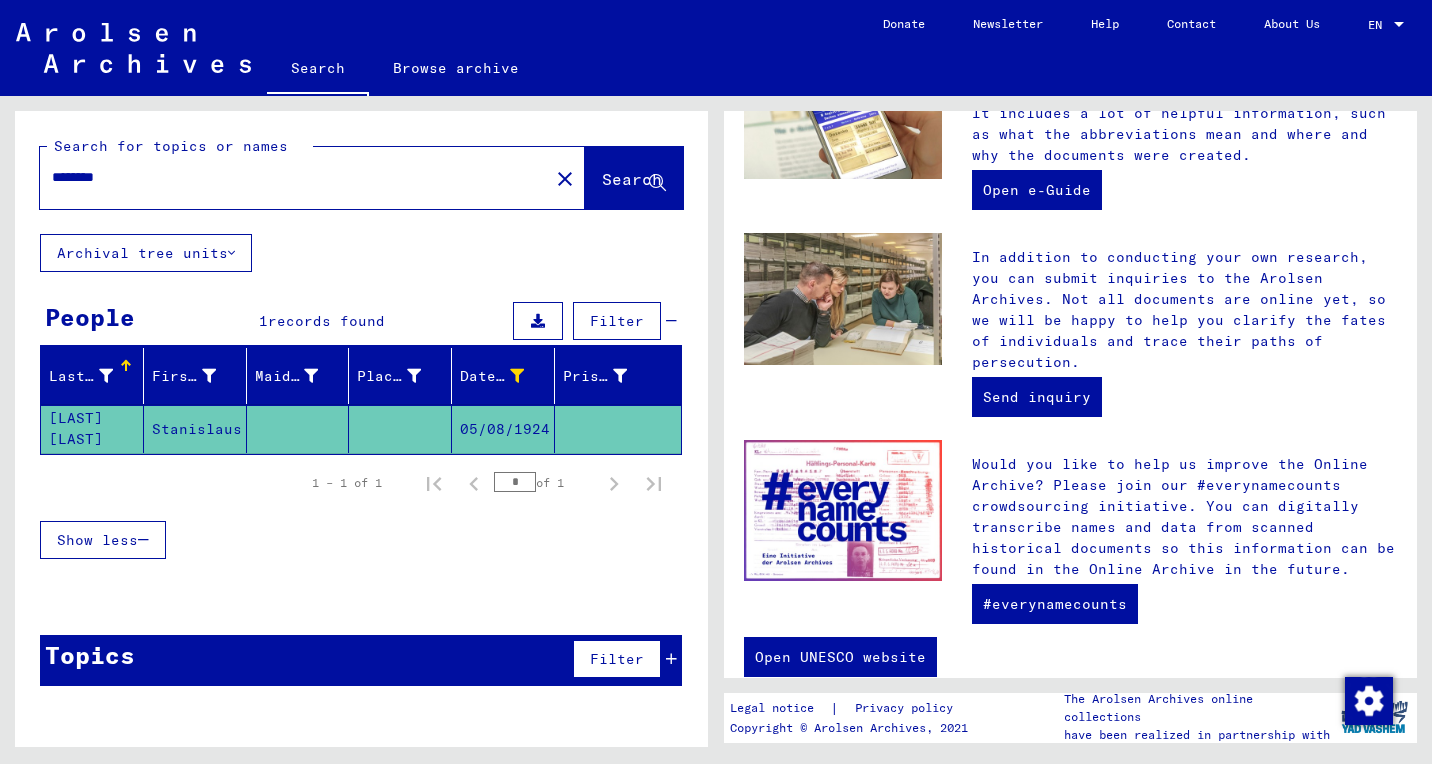 scroll, scrollTop: 47, scrollLeft: 0, axis: vertical 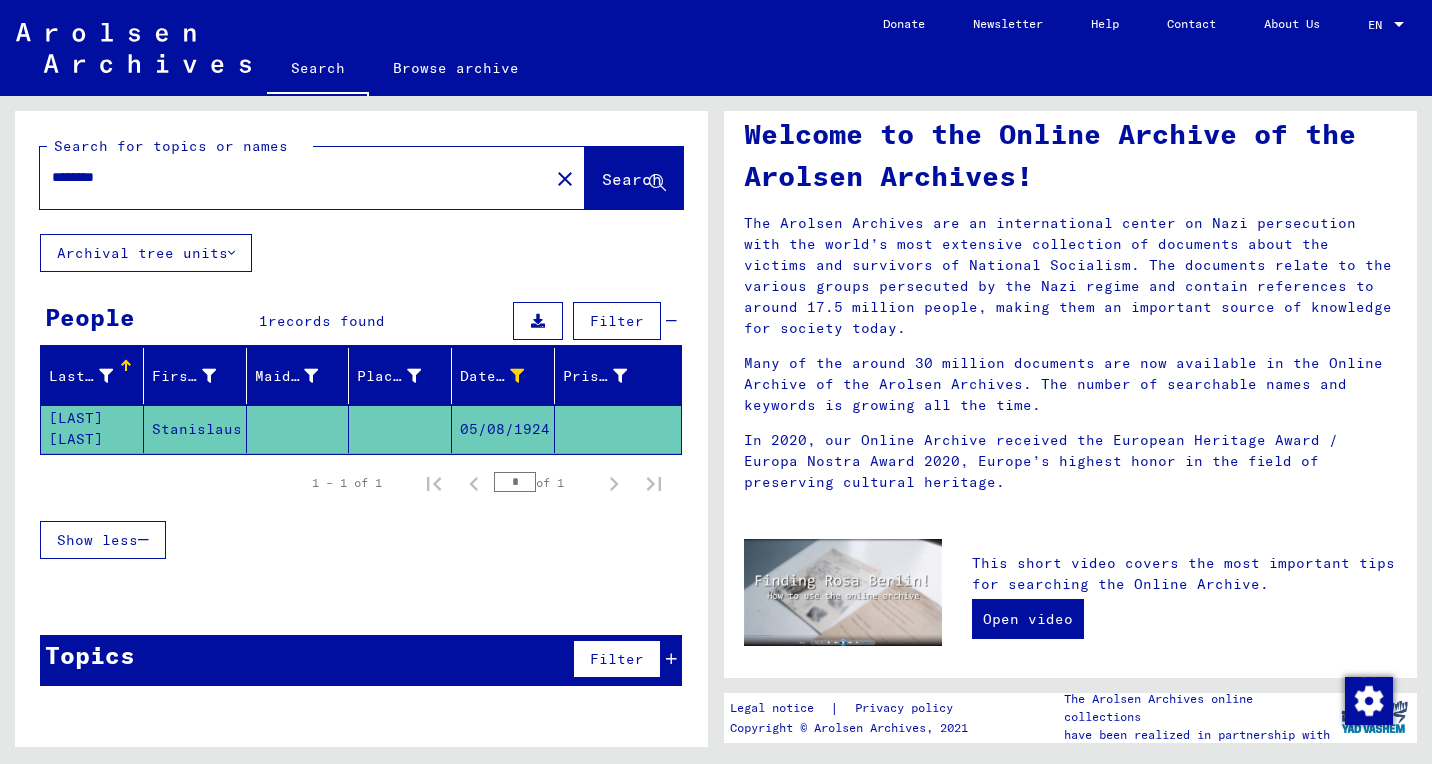 click on "********" at bounding box center [288, 177] 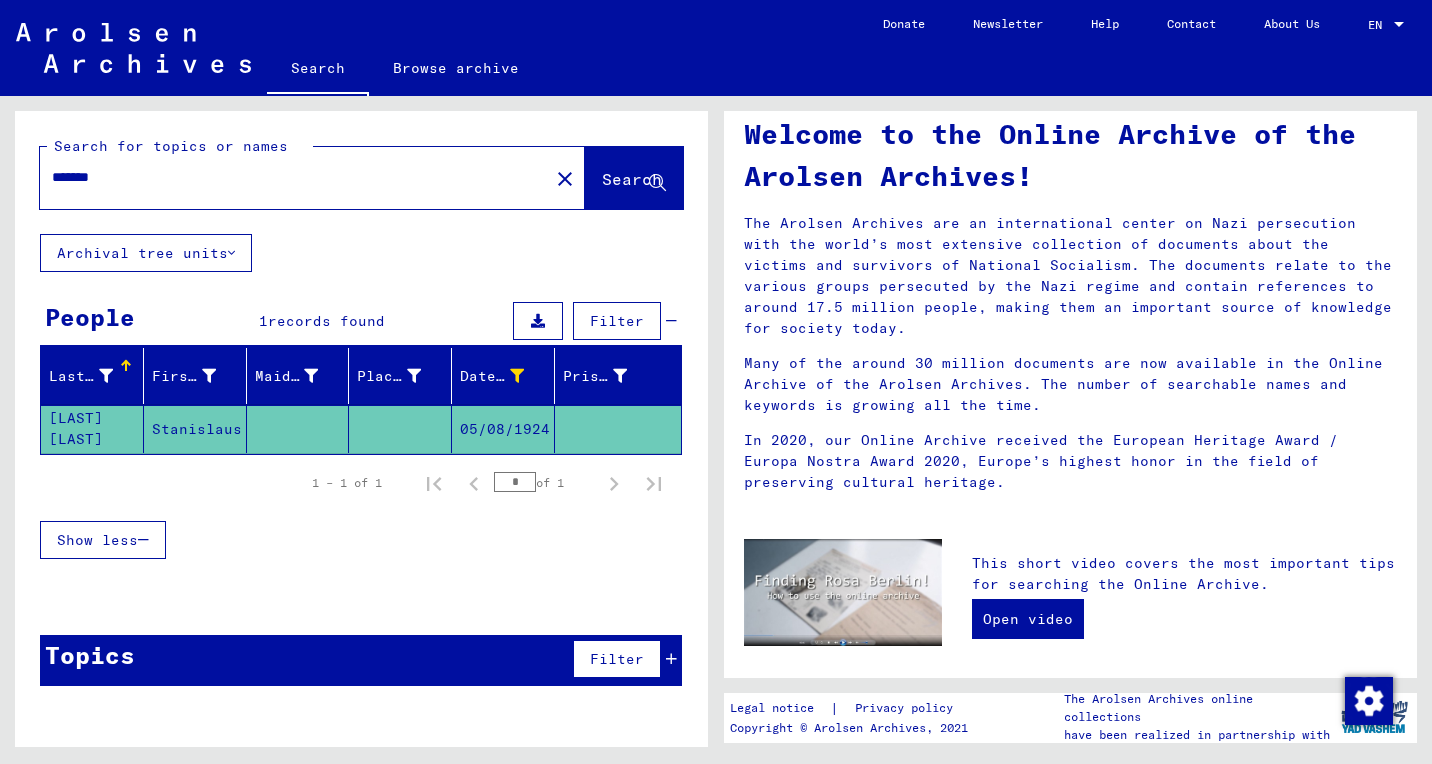 type on "*******" 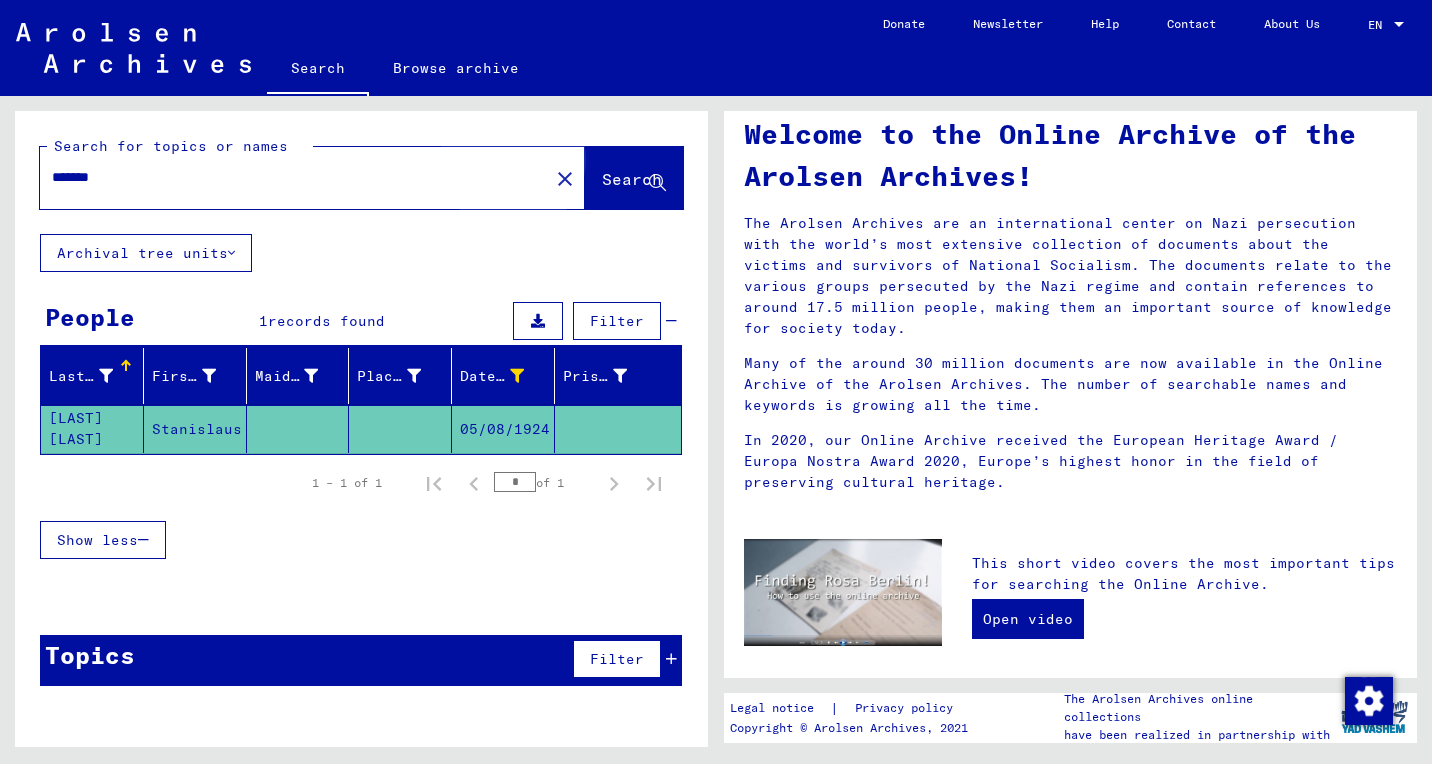 click on "Search" 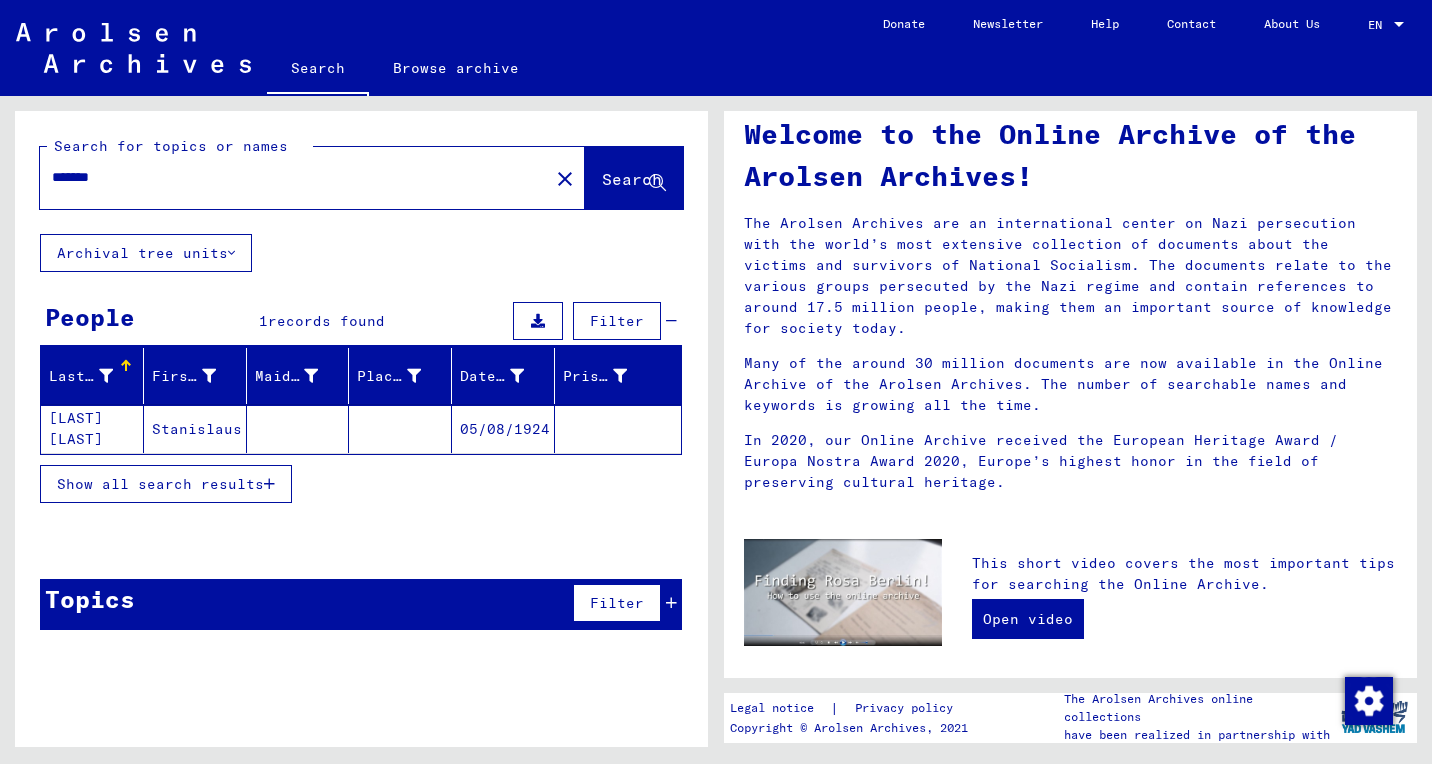 click on "Show all search results" at bounding box center (160, 484) 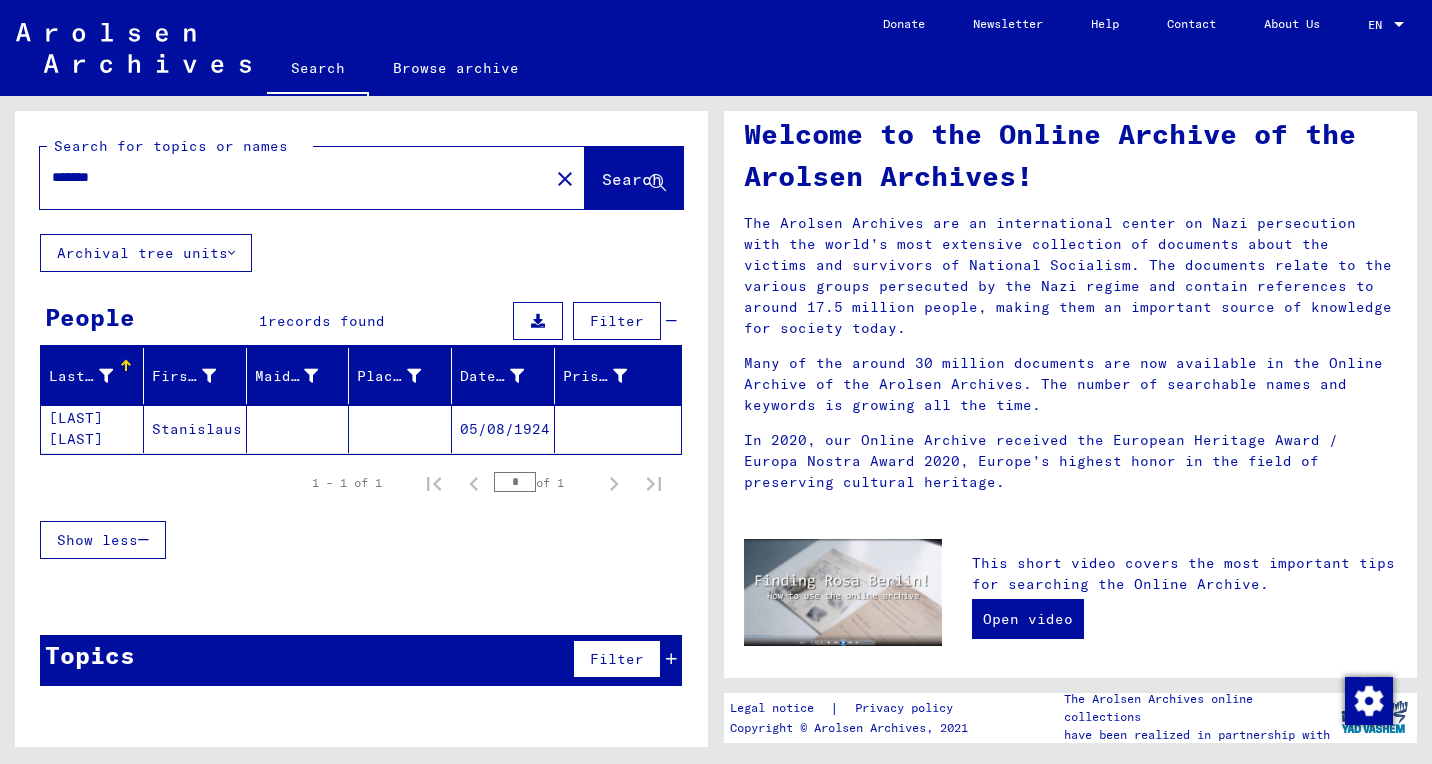click on "Filter" at bounding box center [617, 321] 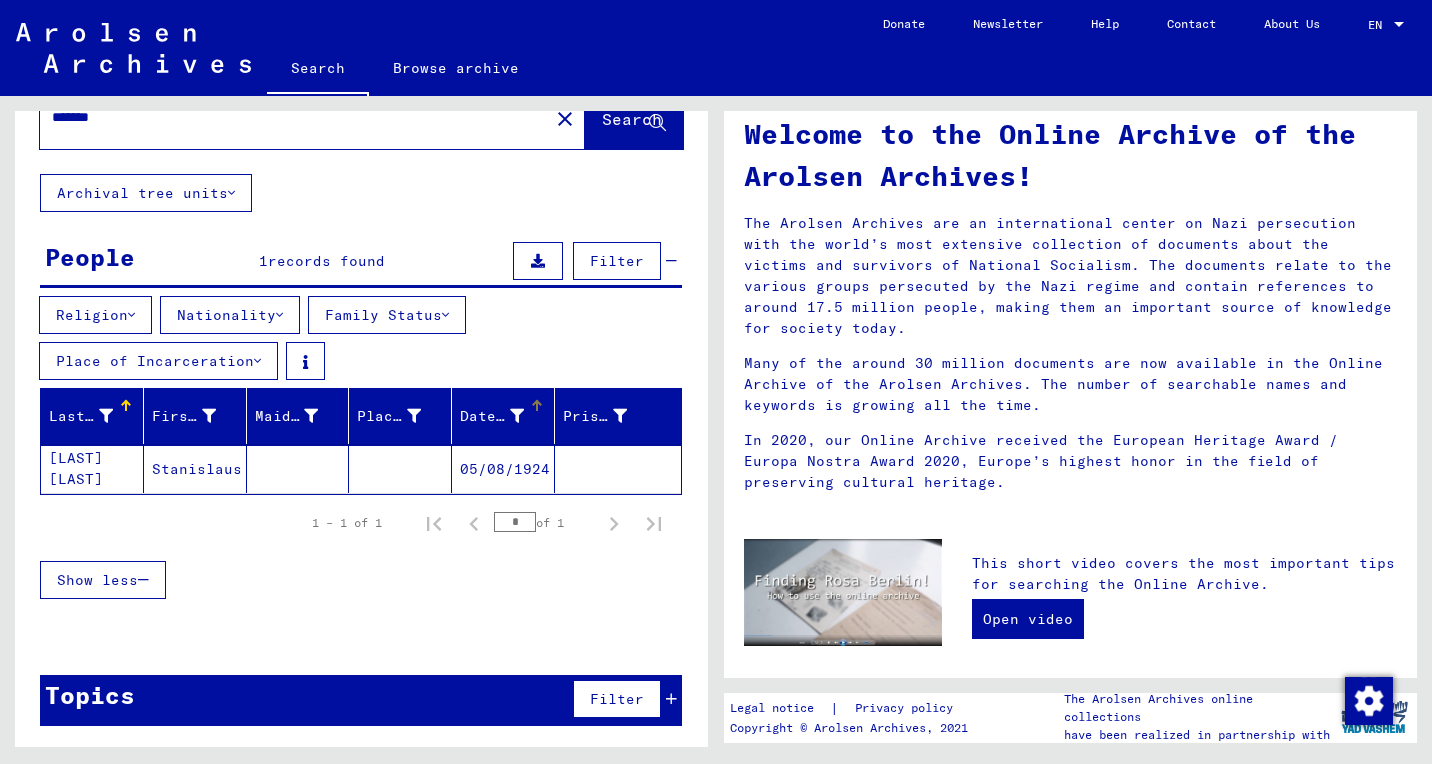 scroll, scrollTop: 0, scrollLeft: 0, axis: both 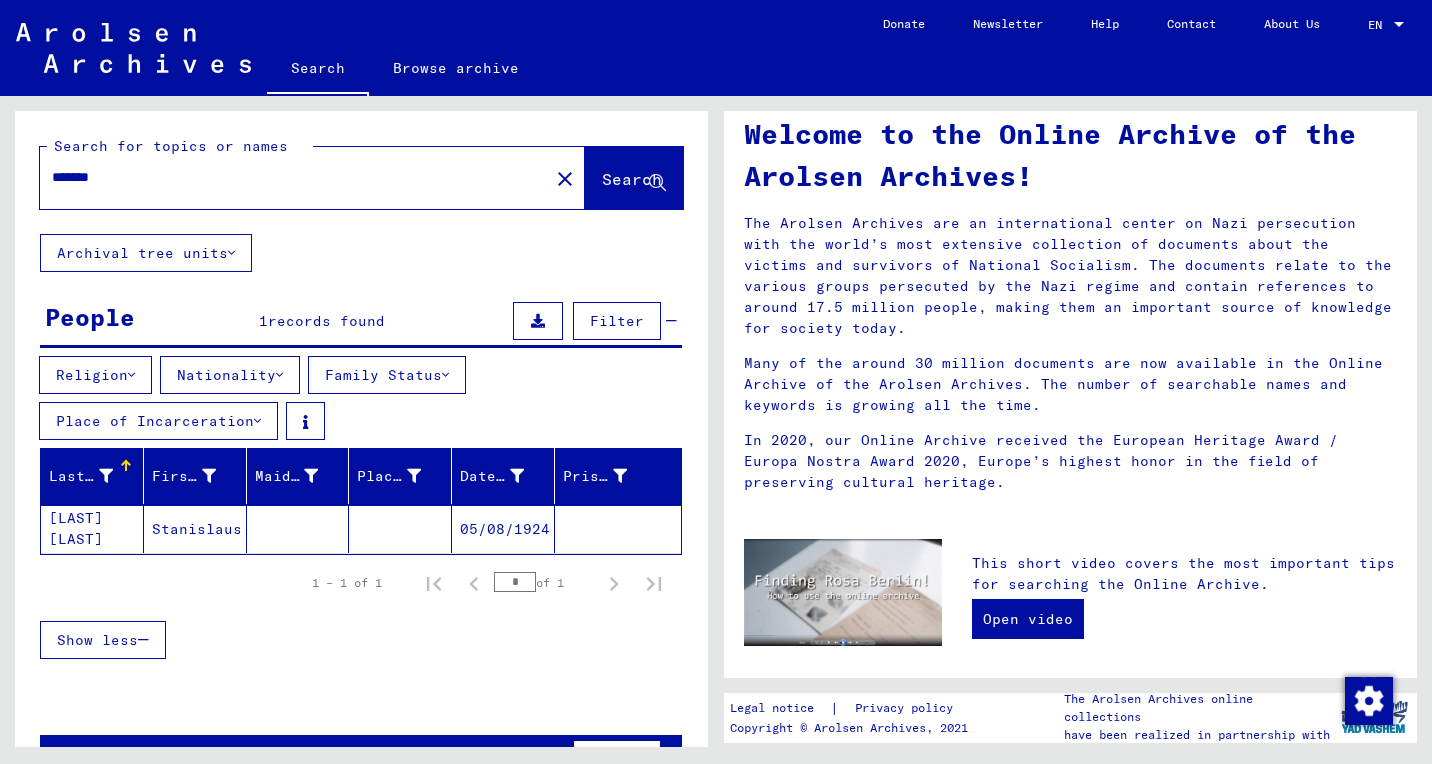 click on "People 1  records found  Filter" at bounding box center (361, 322) 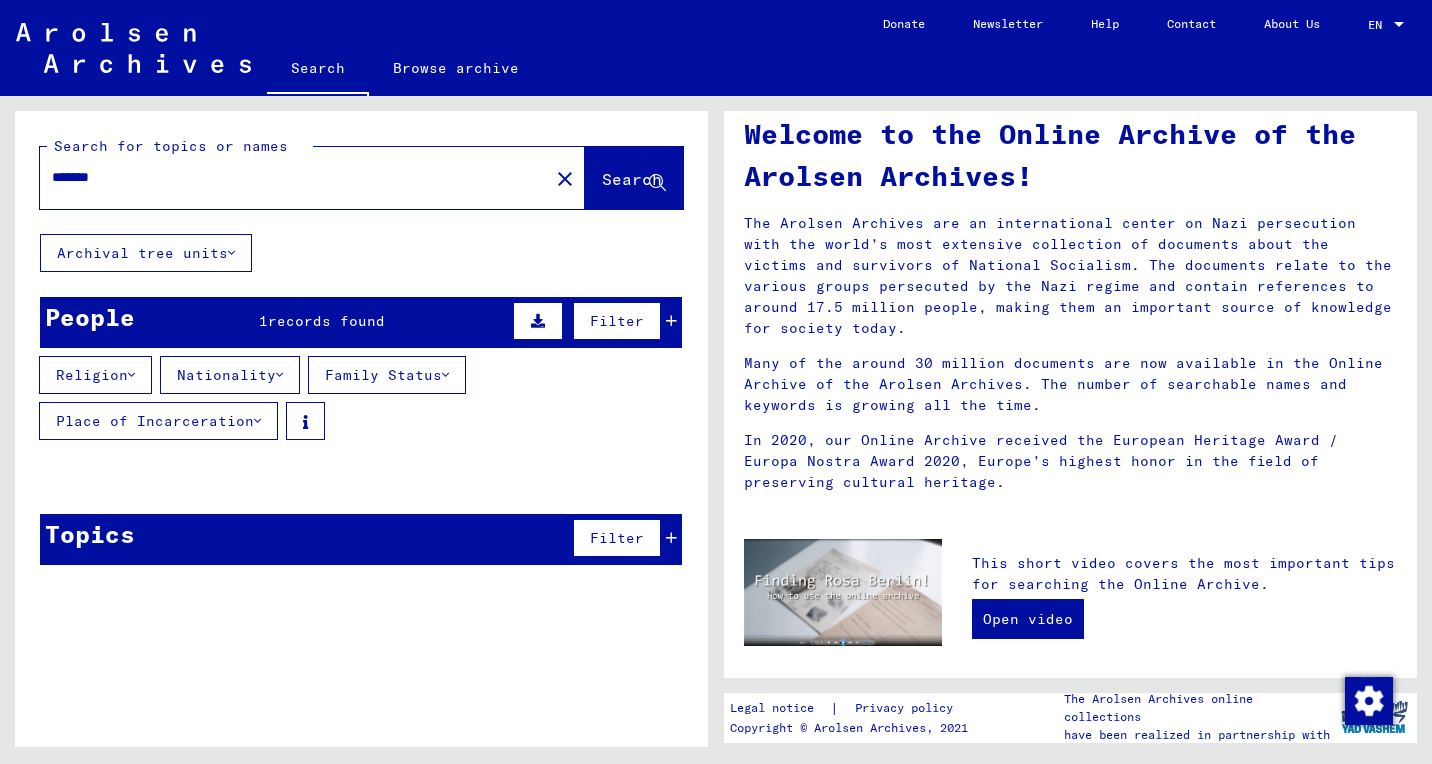 click at bounding box center (671, 321) 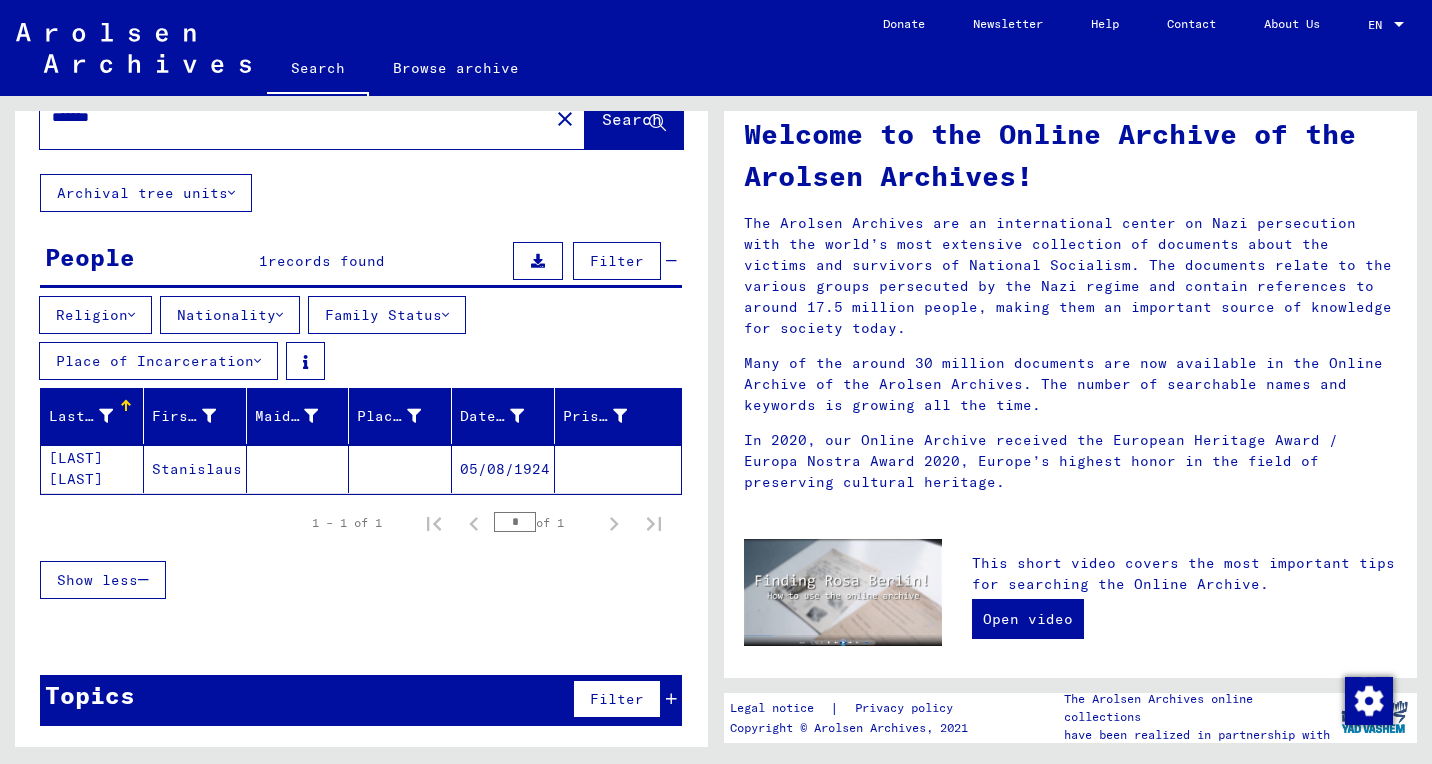 scroll, scrollTop: 0, scrollLeft: 0, axis: both 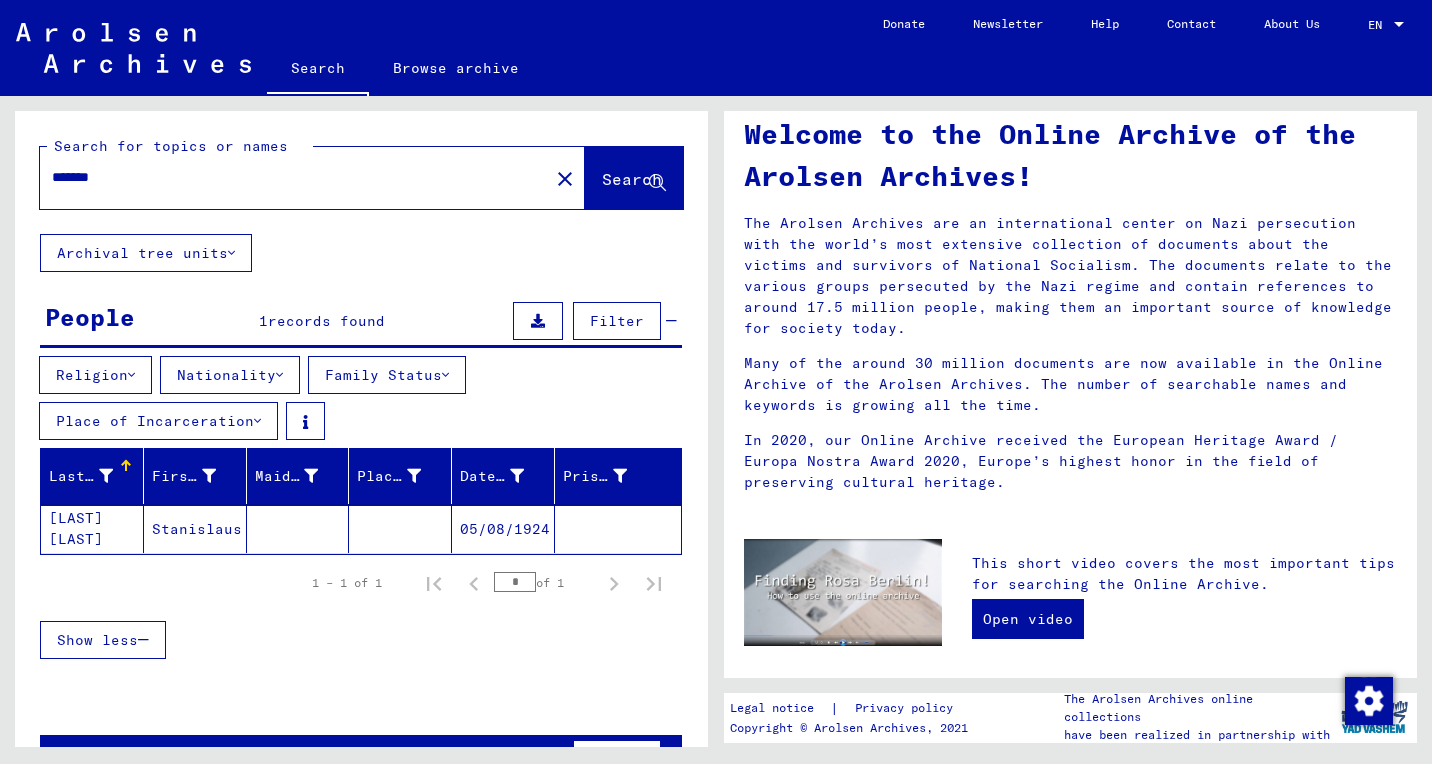 click on "*******" at bounding box center (288, 177) 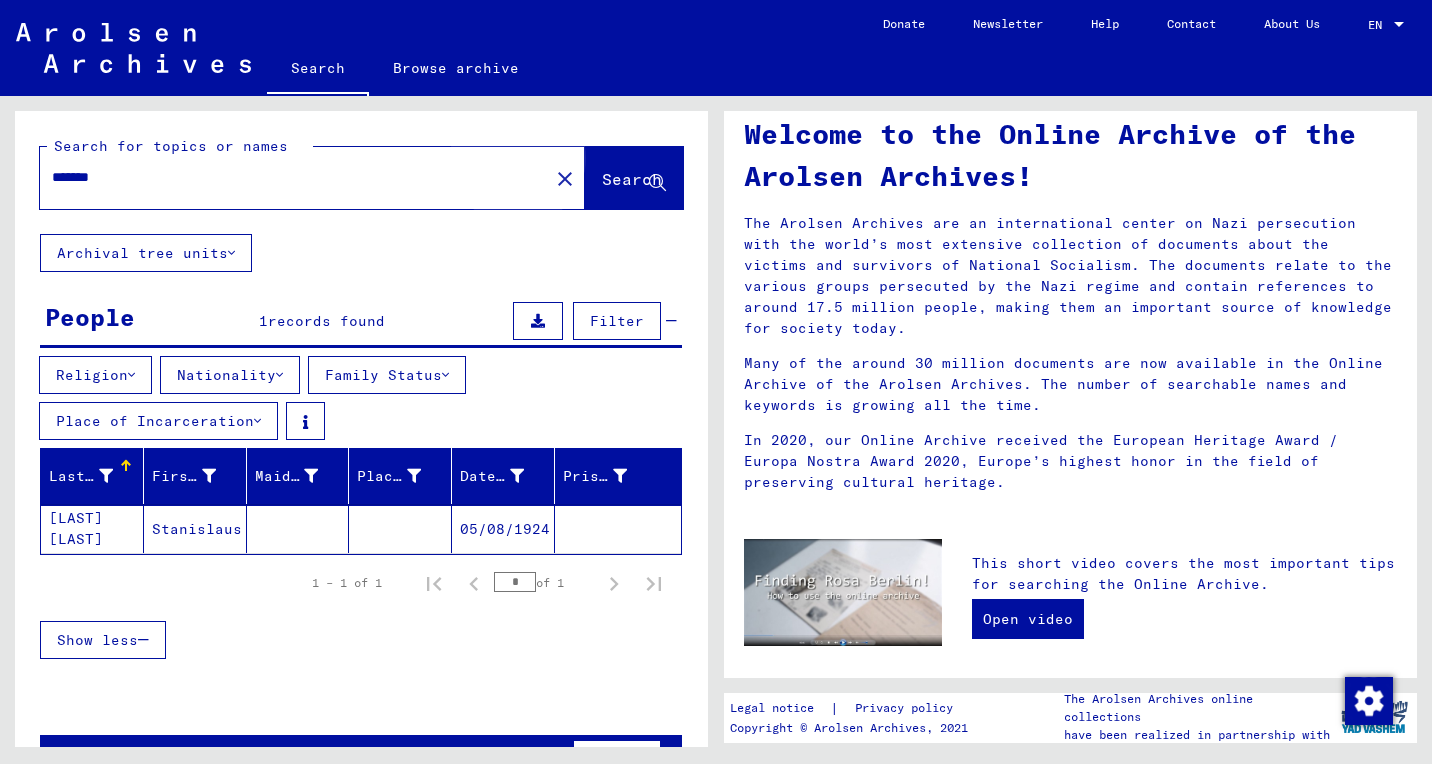 click on "Search" 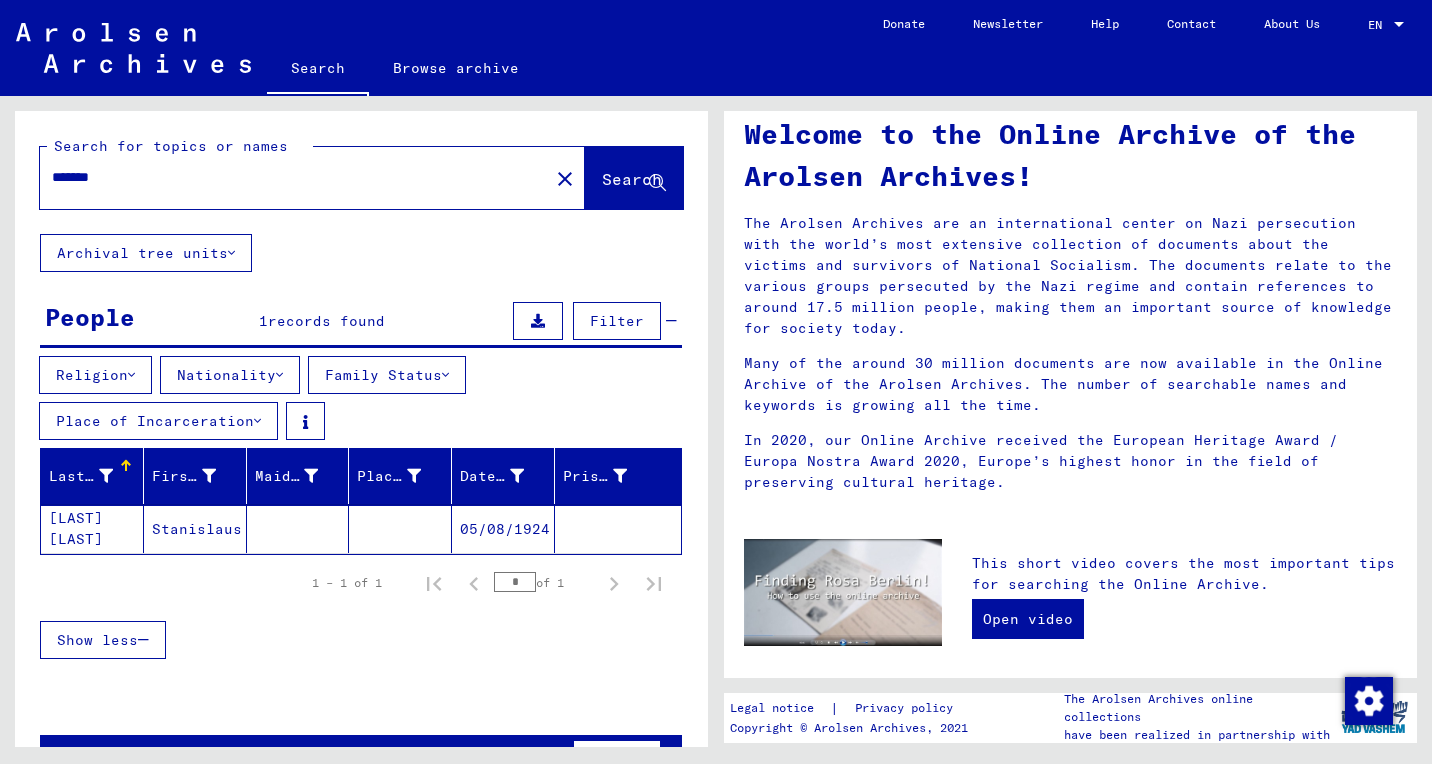 click 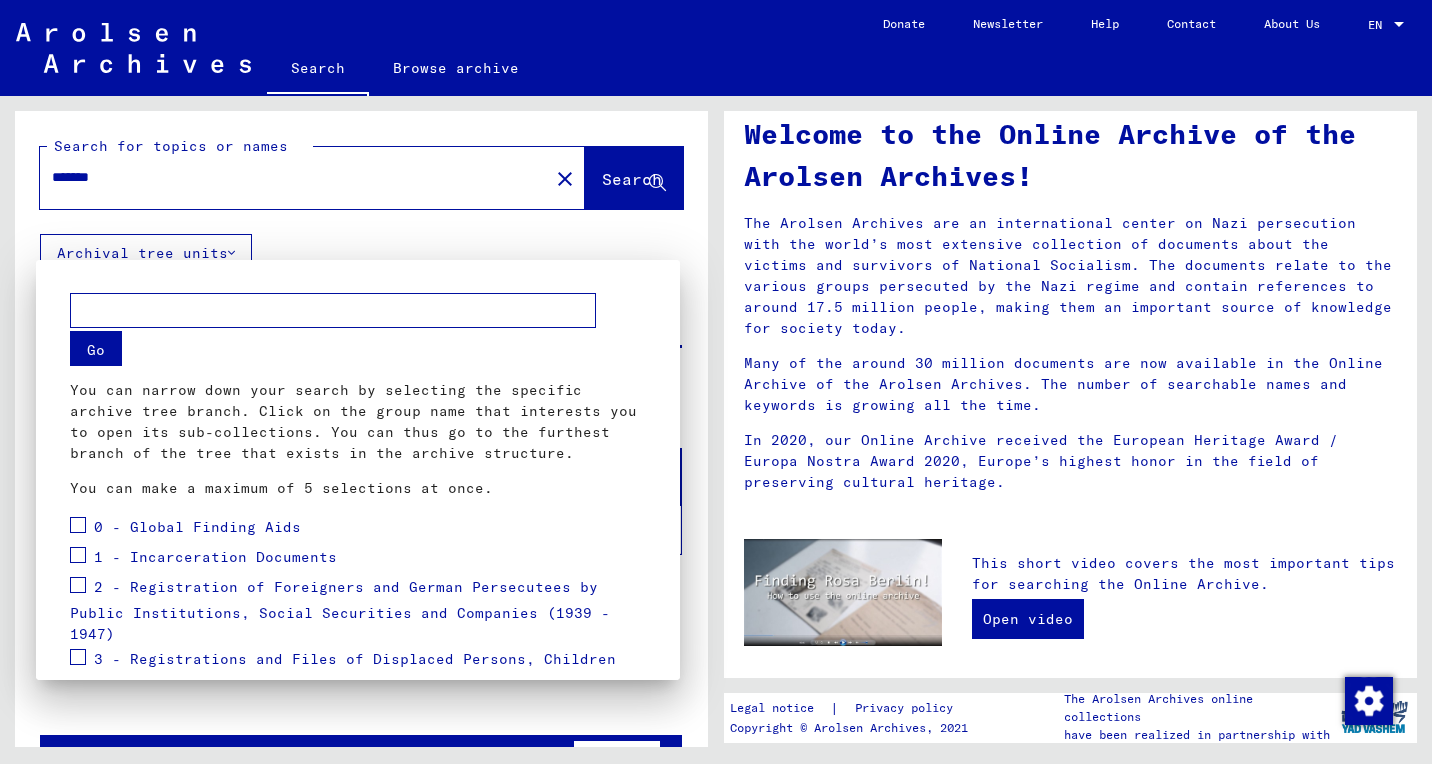 click at bounding box center [78, 525] 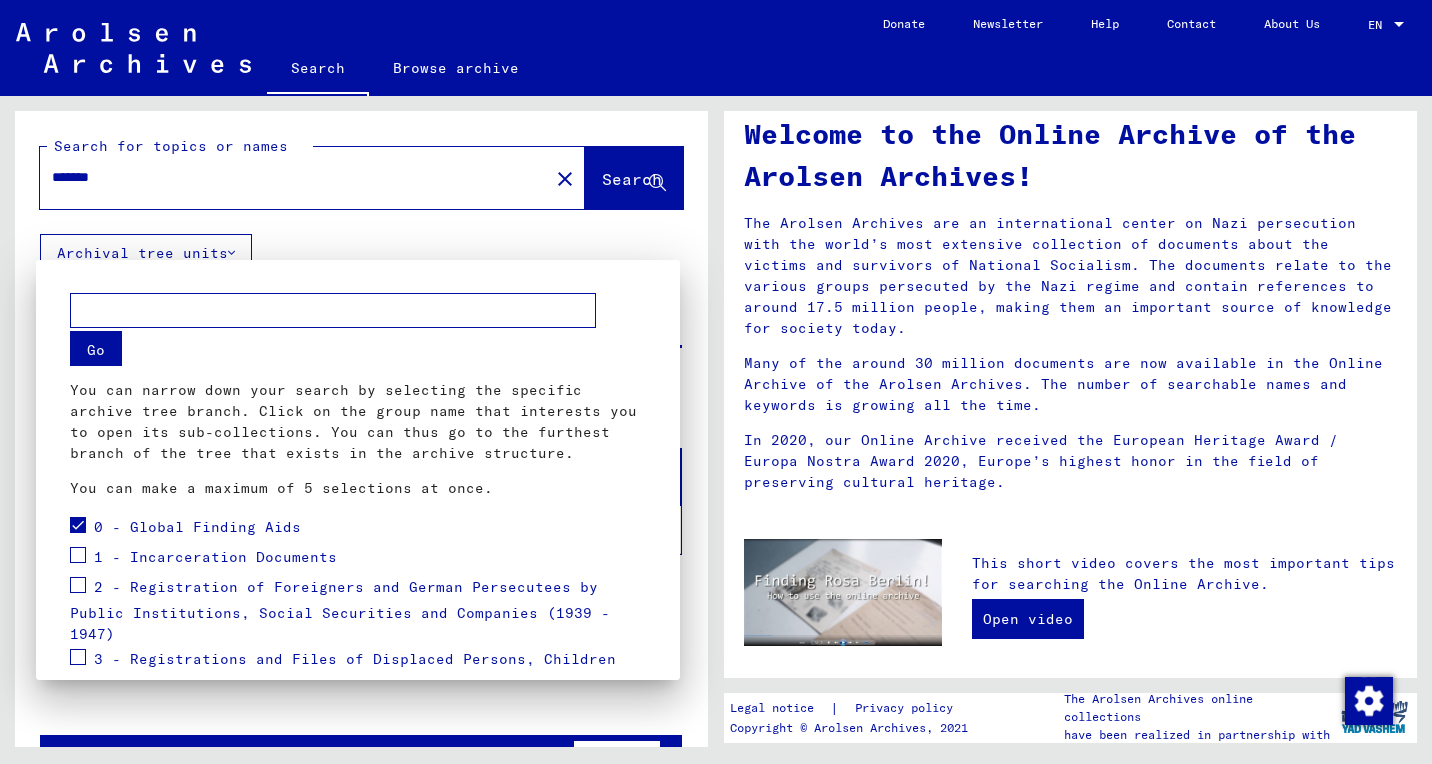 click at bounding box center [78, 558] 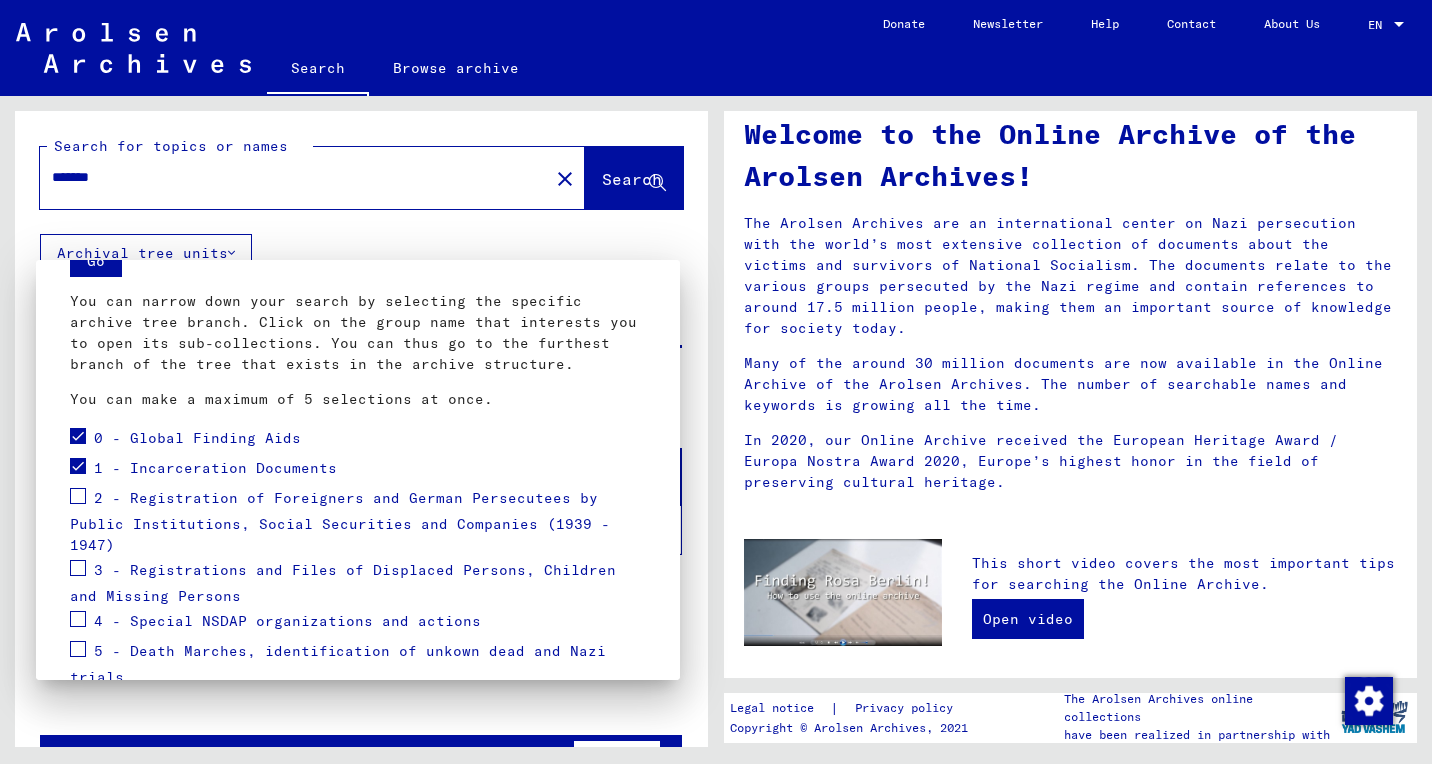 scroll, scrollTop: 100, scrollLeft: 0, axis: vertical 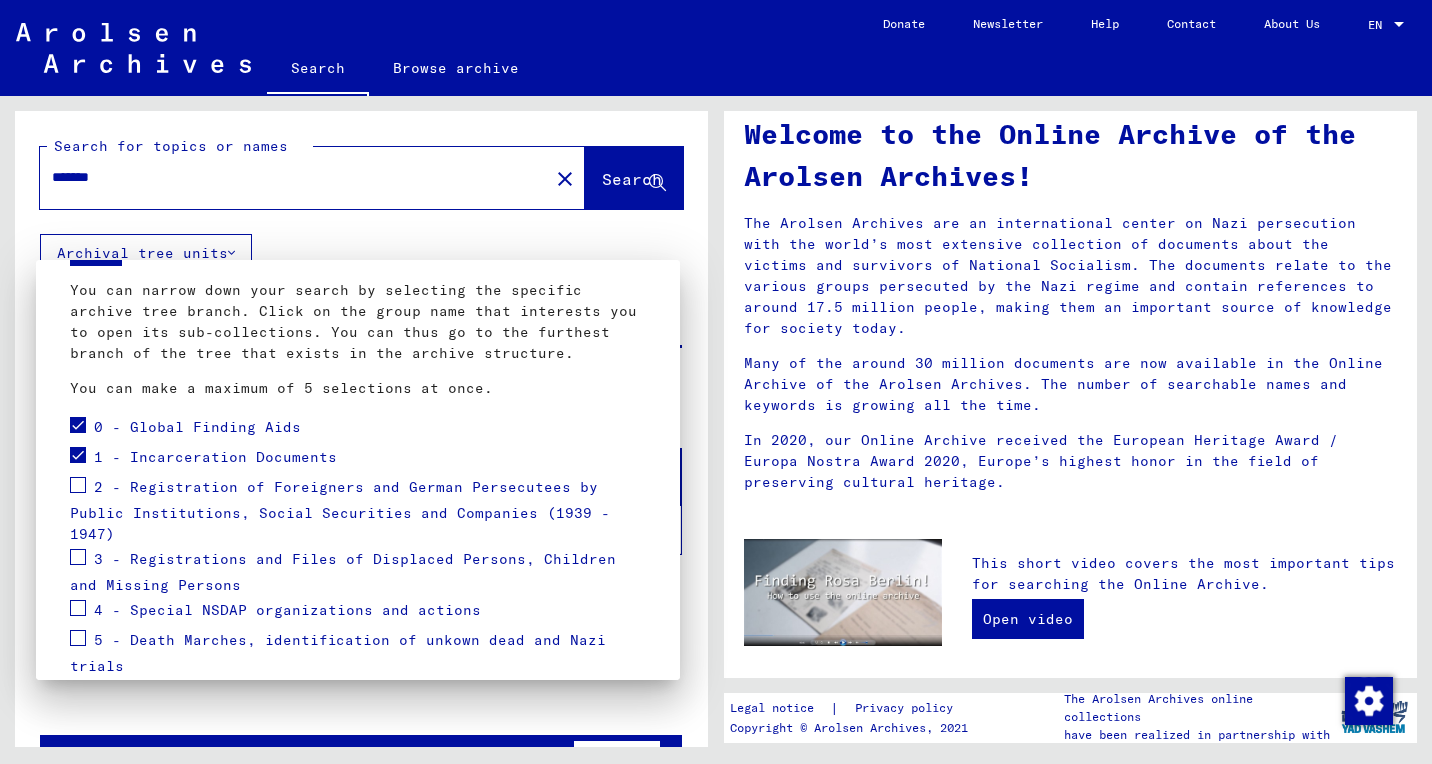 click at bounding box center [78, 557] 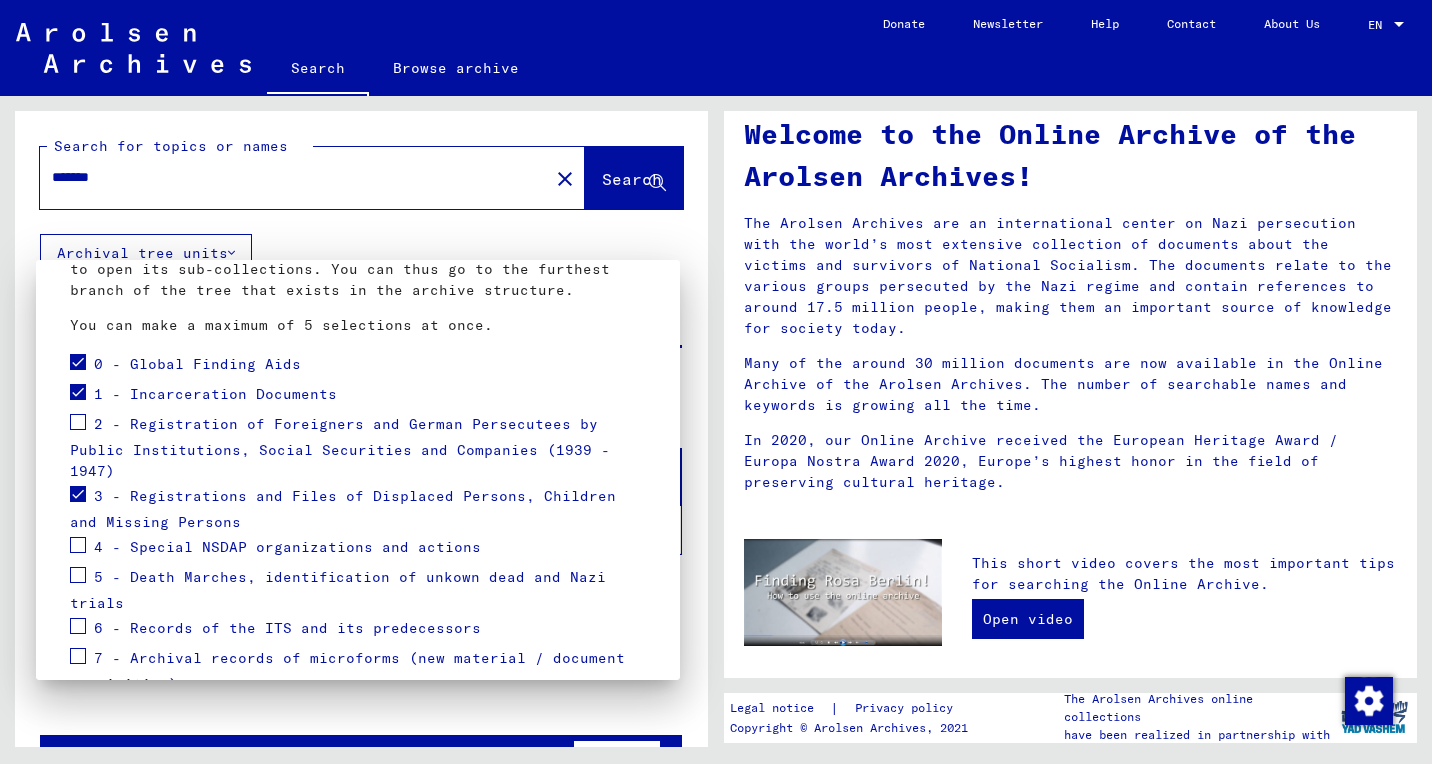 scroll, scrollTop: 173, scrollLeft: 0, axis: vertical 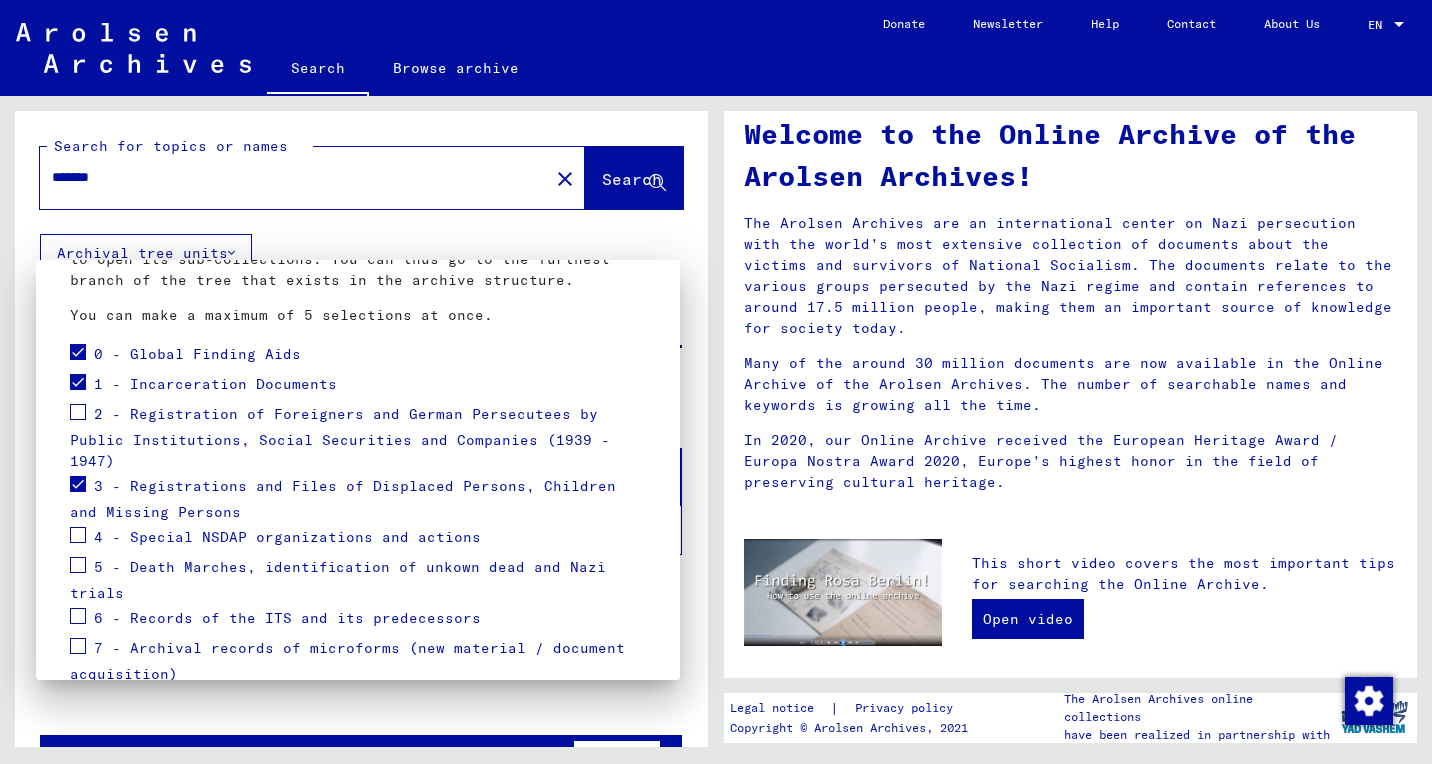 click at bounding box center (78, 616) 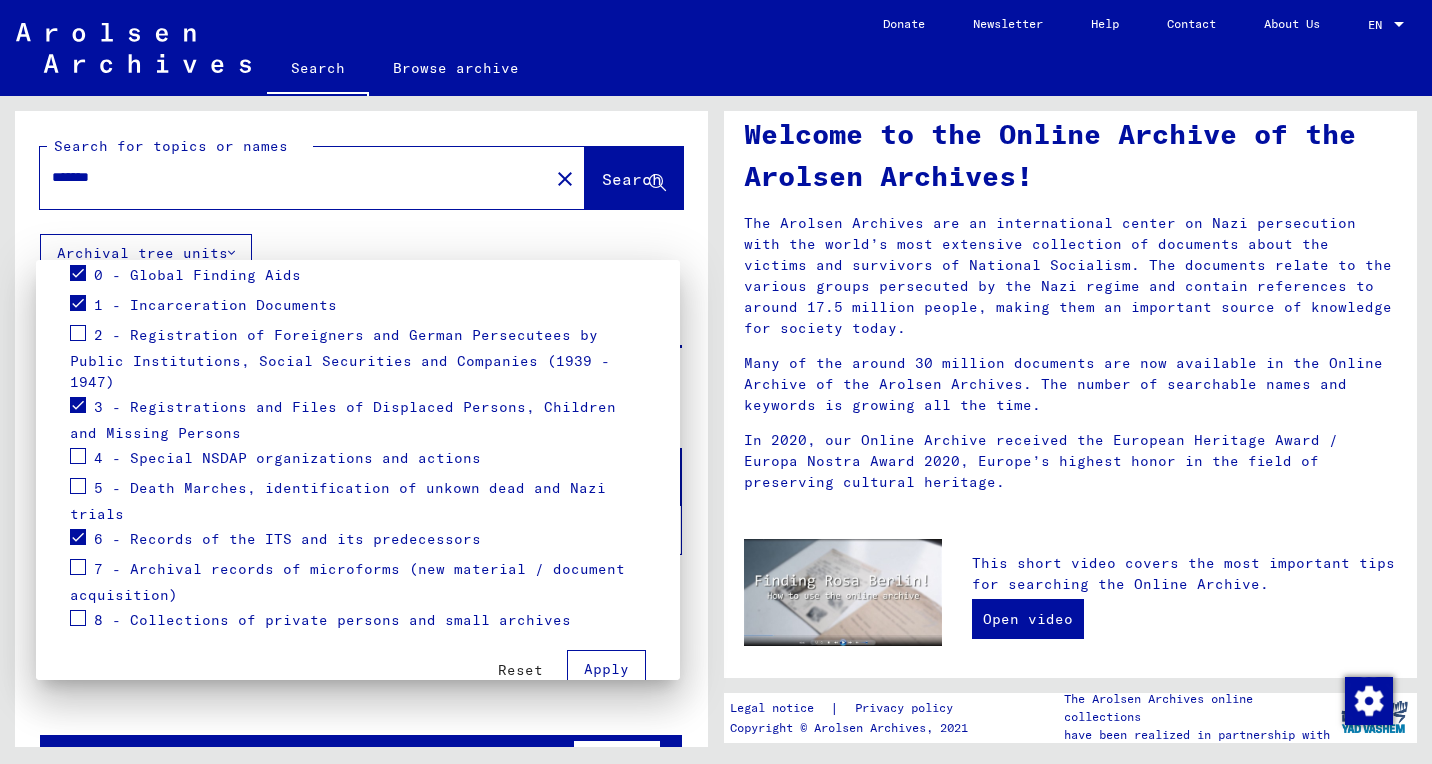 scroll, scrollTop: 253, scrollLeft: 0, axis: vertical 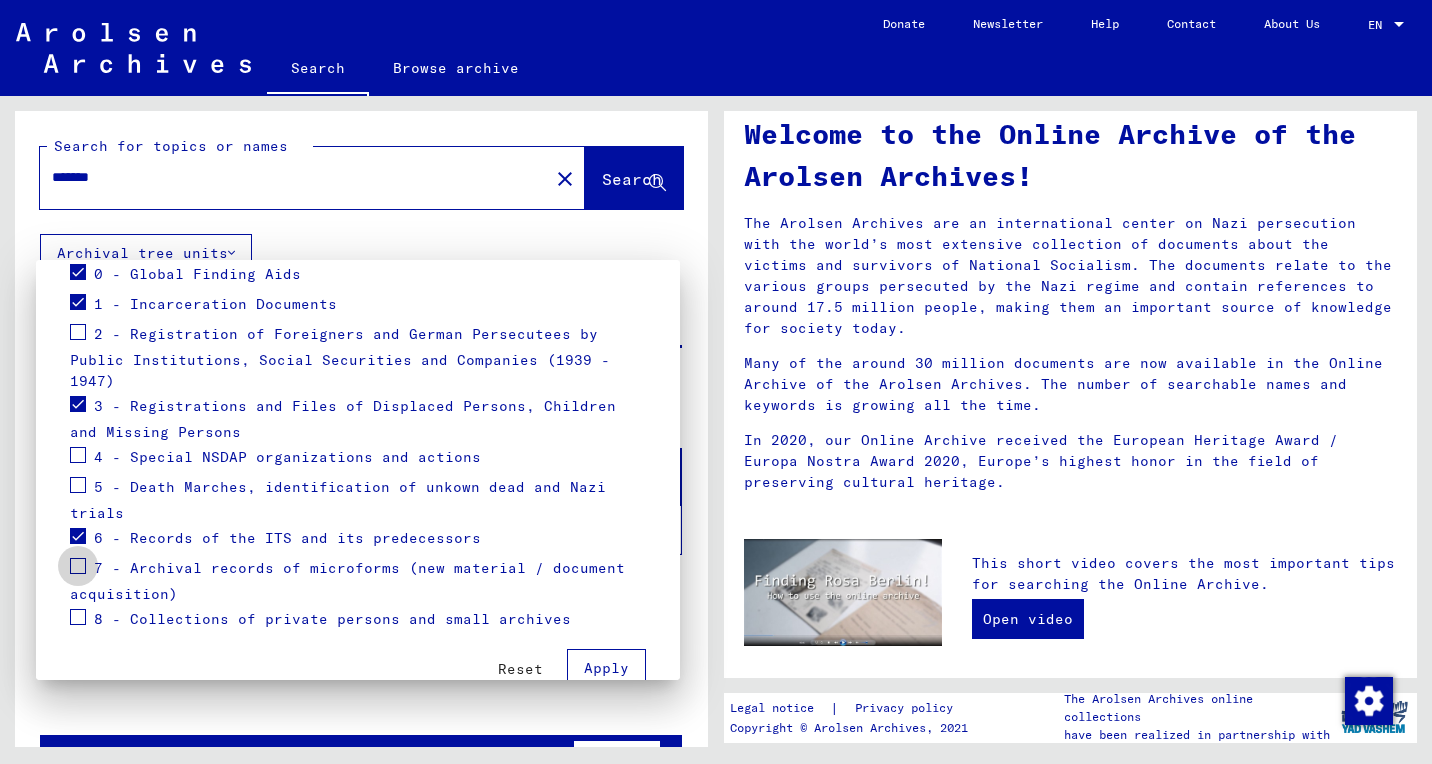 click at bounding box center [78, 566] 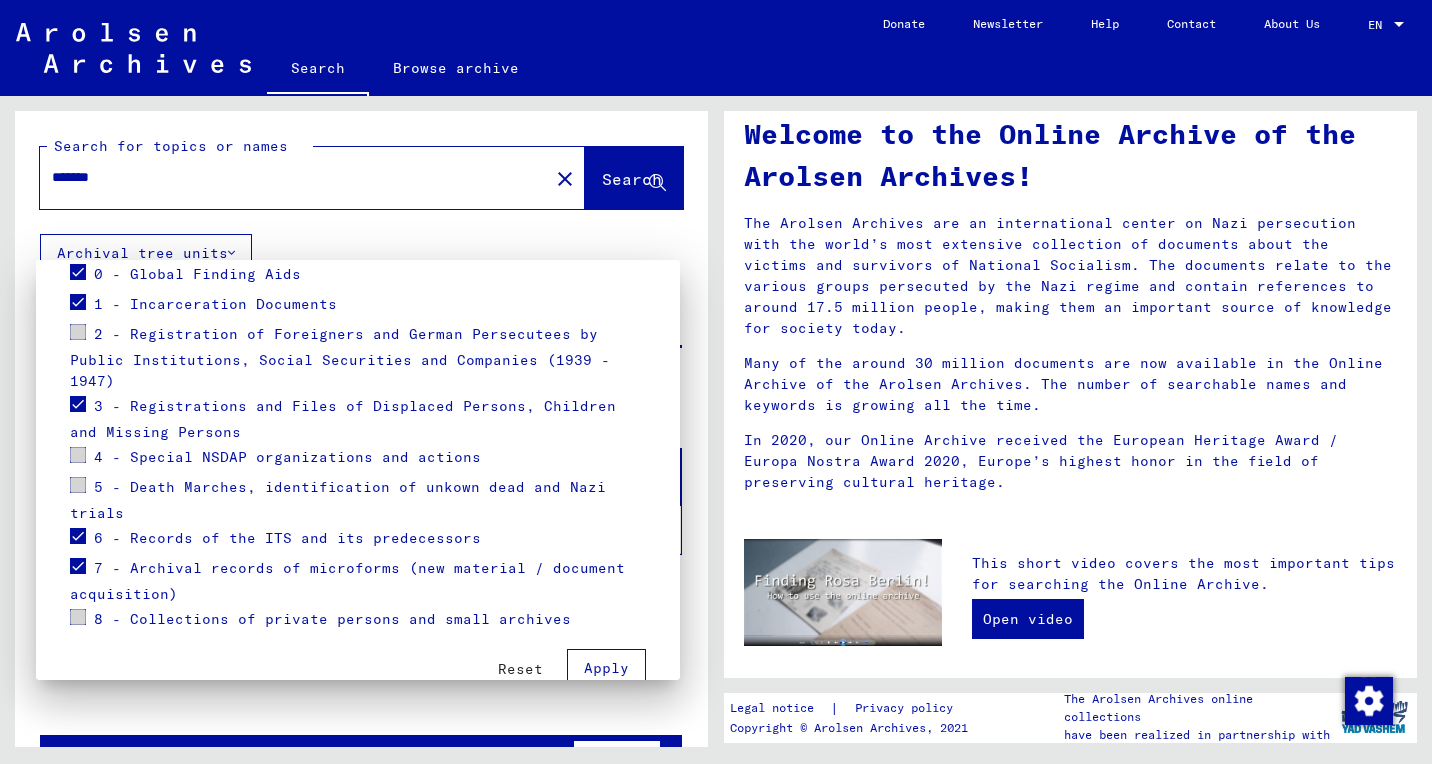 click on "Apply" at bounding box center [606, 668] 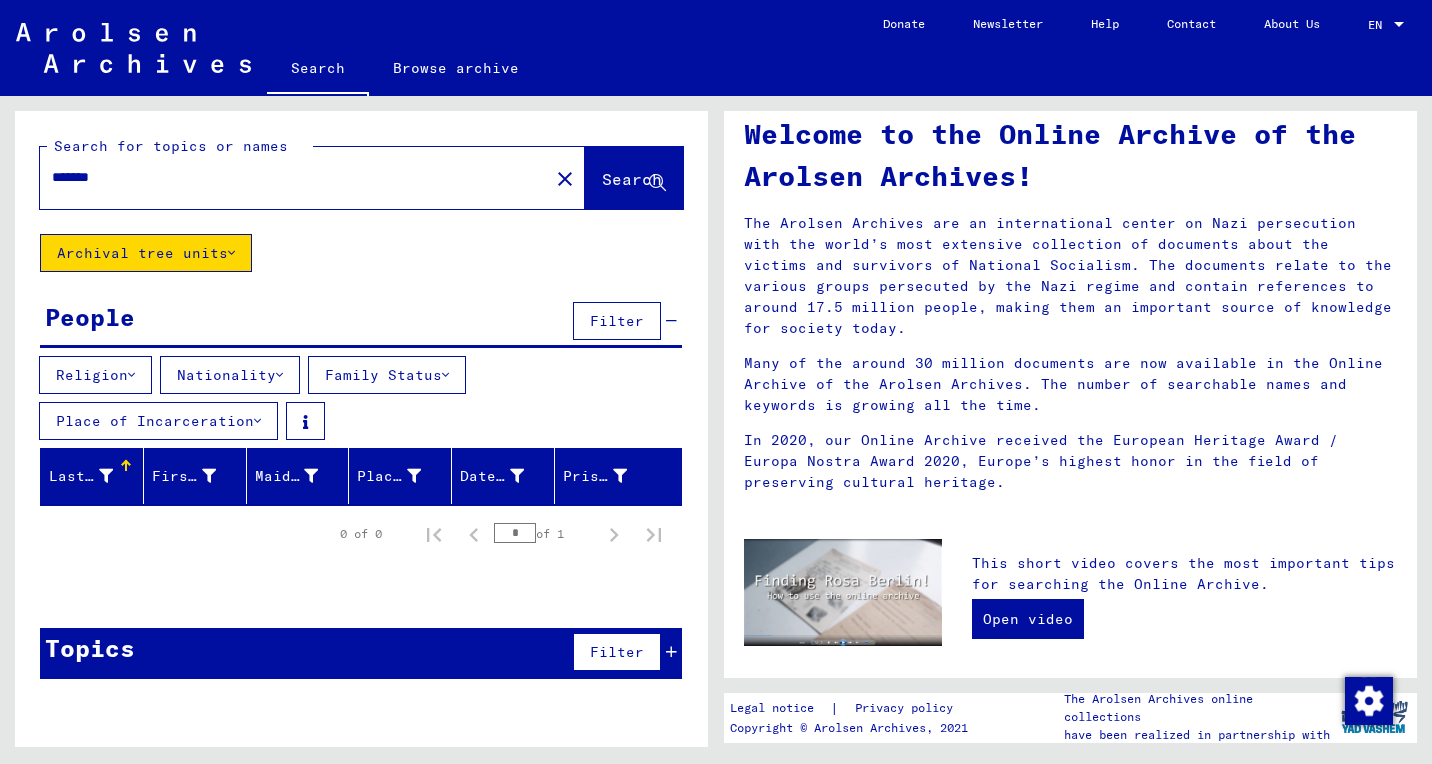 click on "Archival tree units" 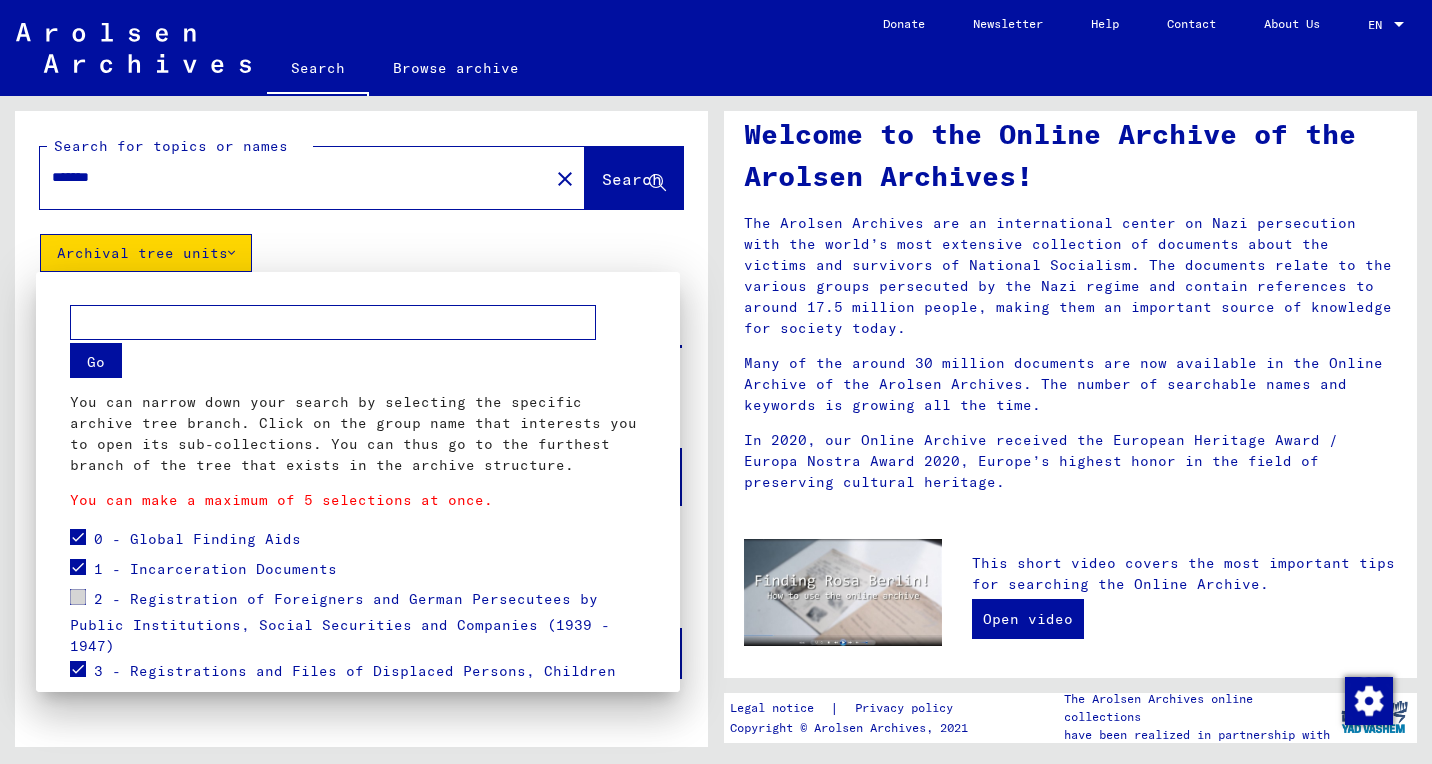 click on "0 - Global Finding Aids" at bounding box center [197, 539] 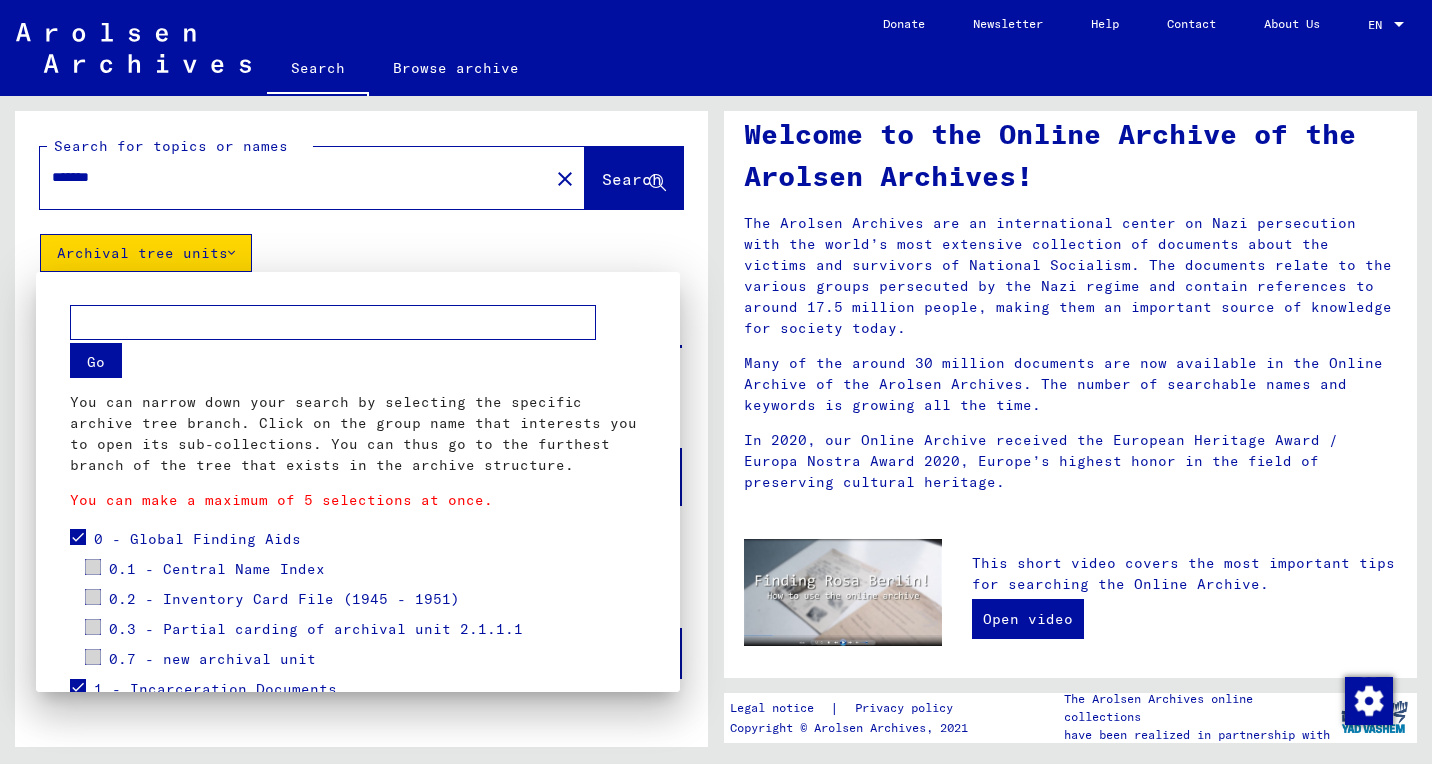 click at bounding box center (333, 322) 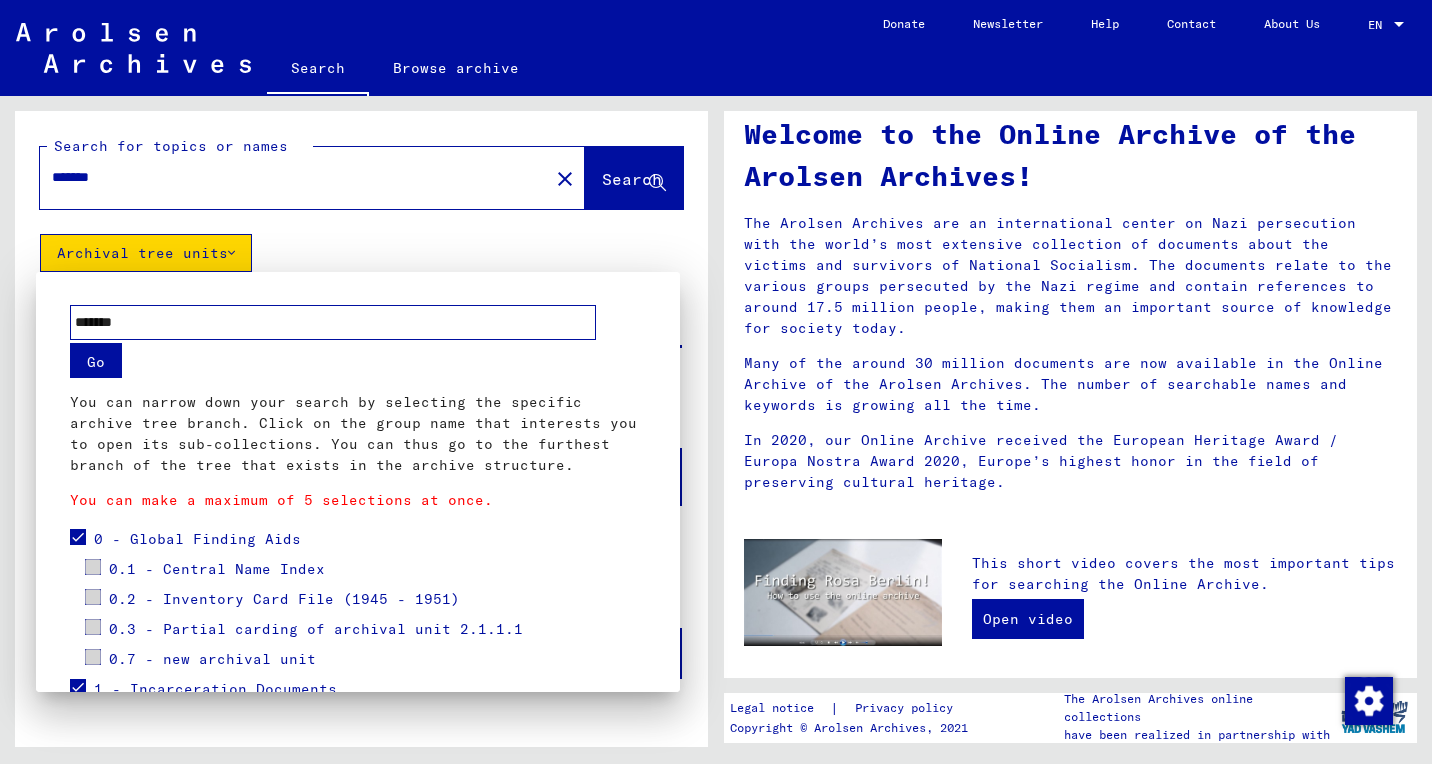 type on "*******" 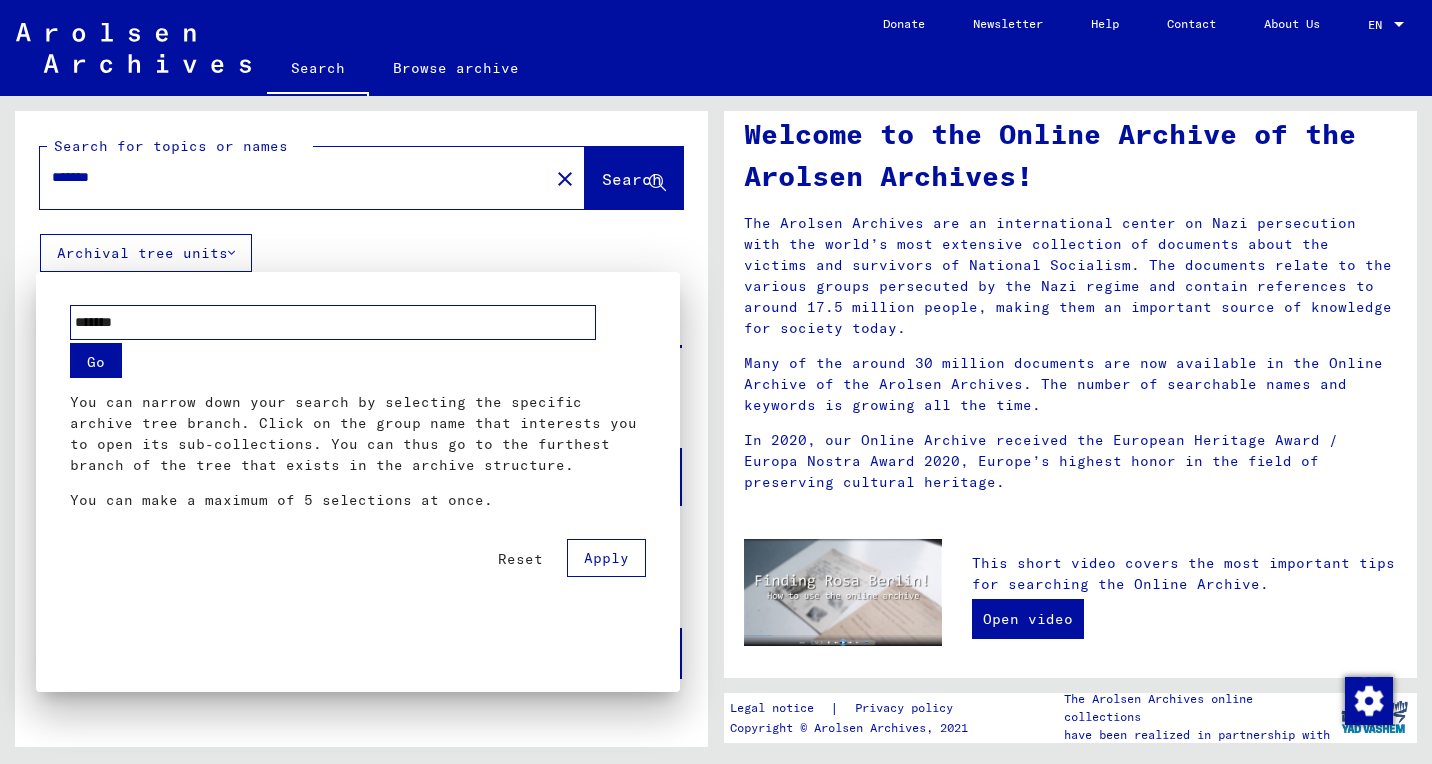 click on "Apply" at bounding box center (606, 558) 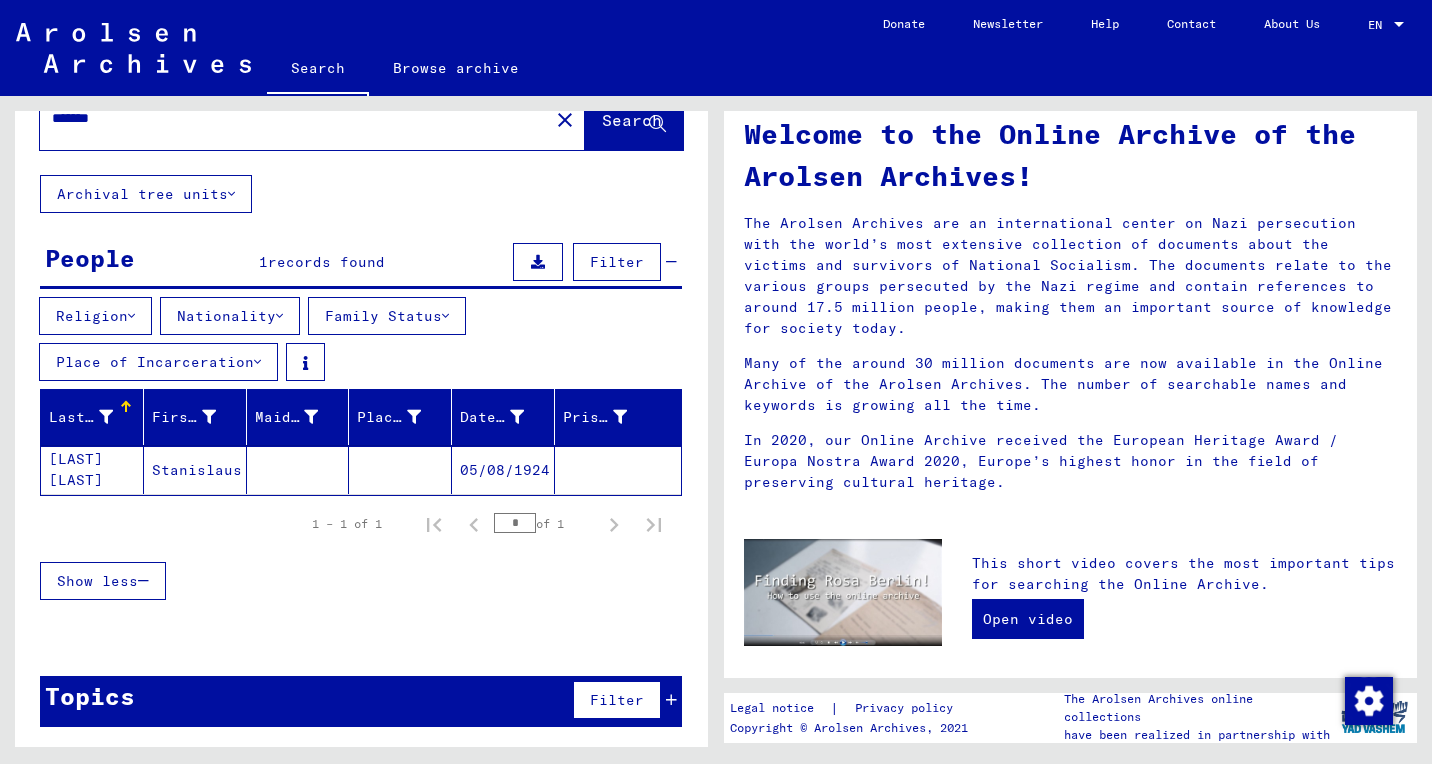 scroll, scrollTop: 60, scrollLeft: 0, axis: vertical 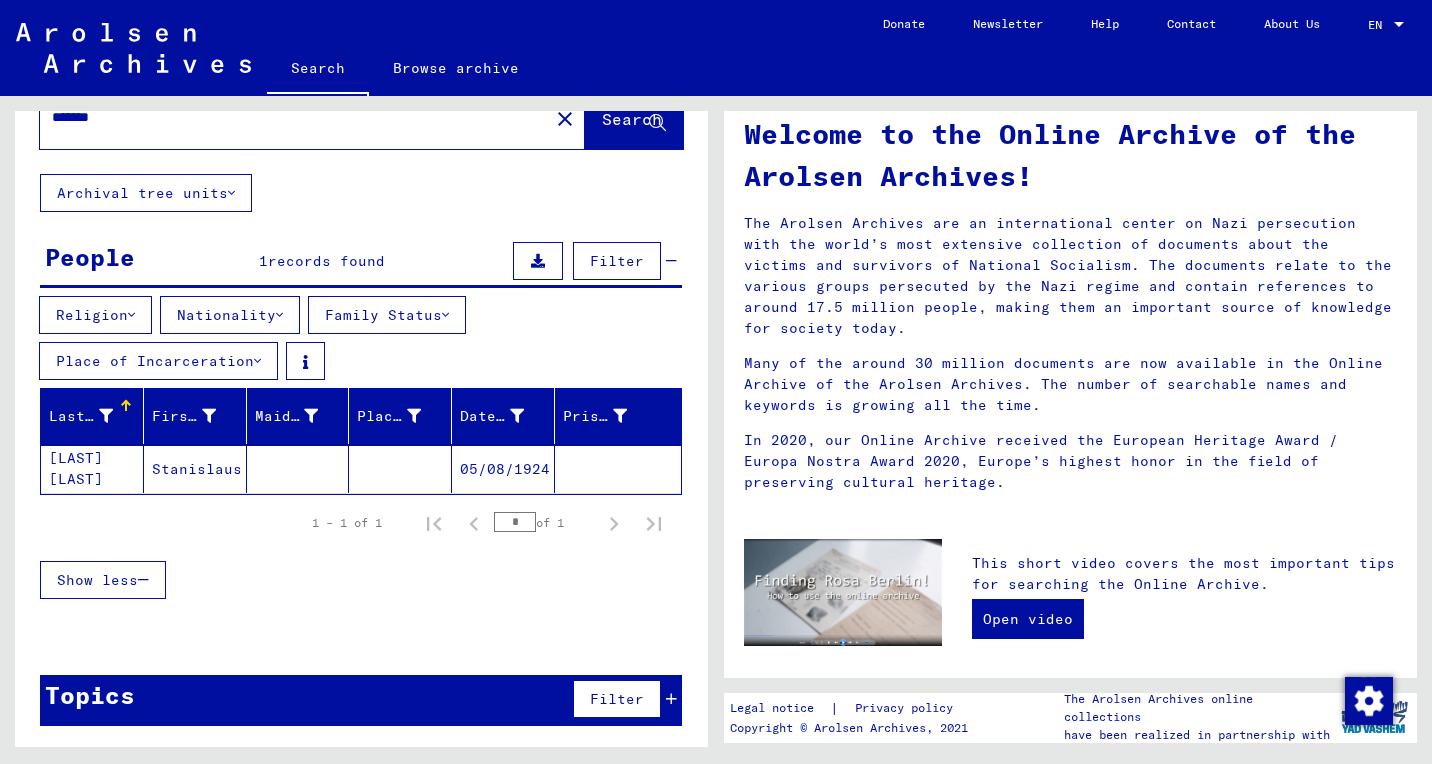 click on "Topics  Filter" at bounding box center (361, 700) 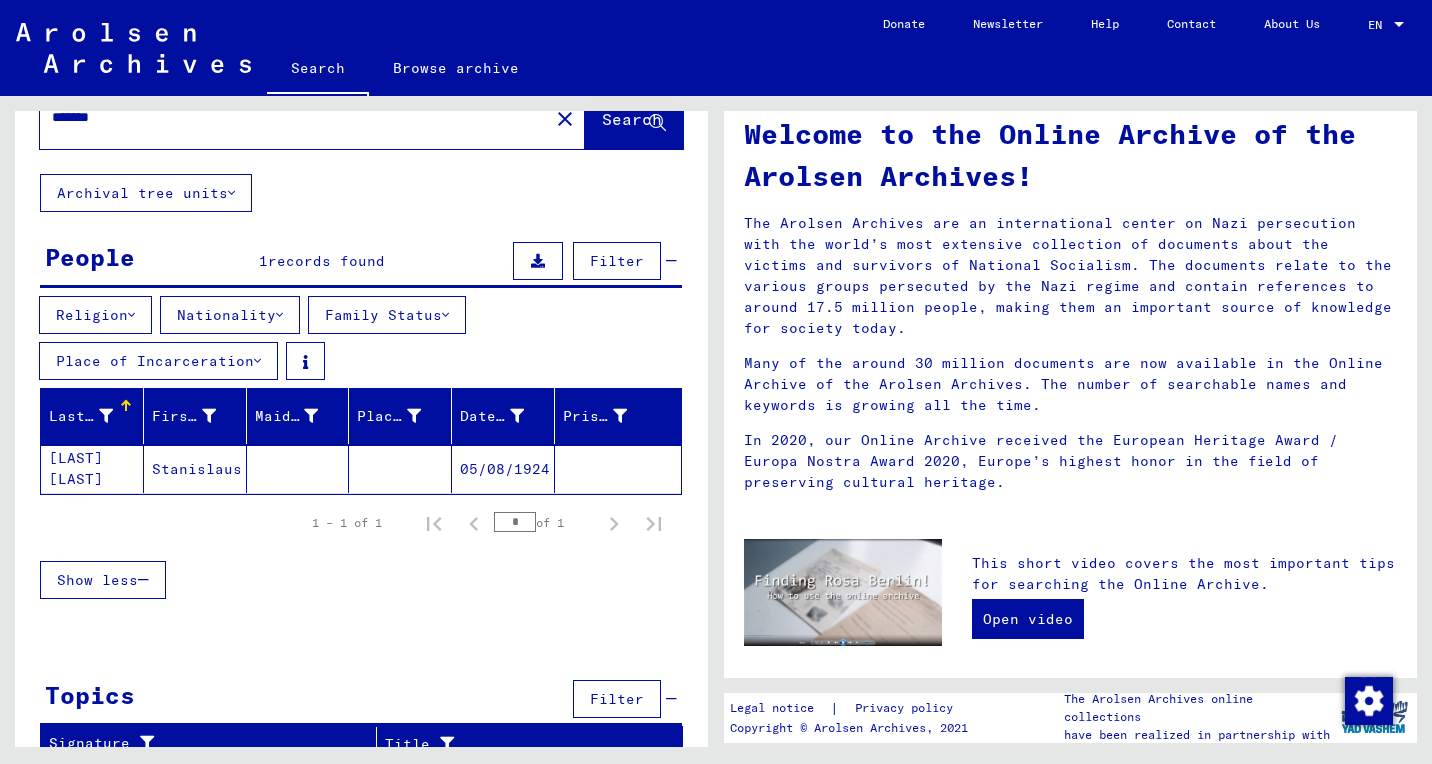 scroll, scrollTop: 76, scrollLeft: 0, axis: vertical 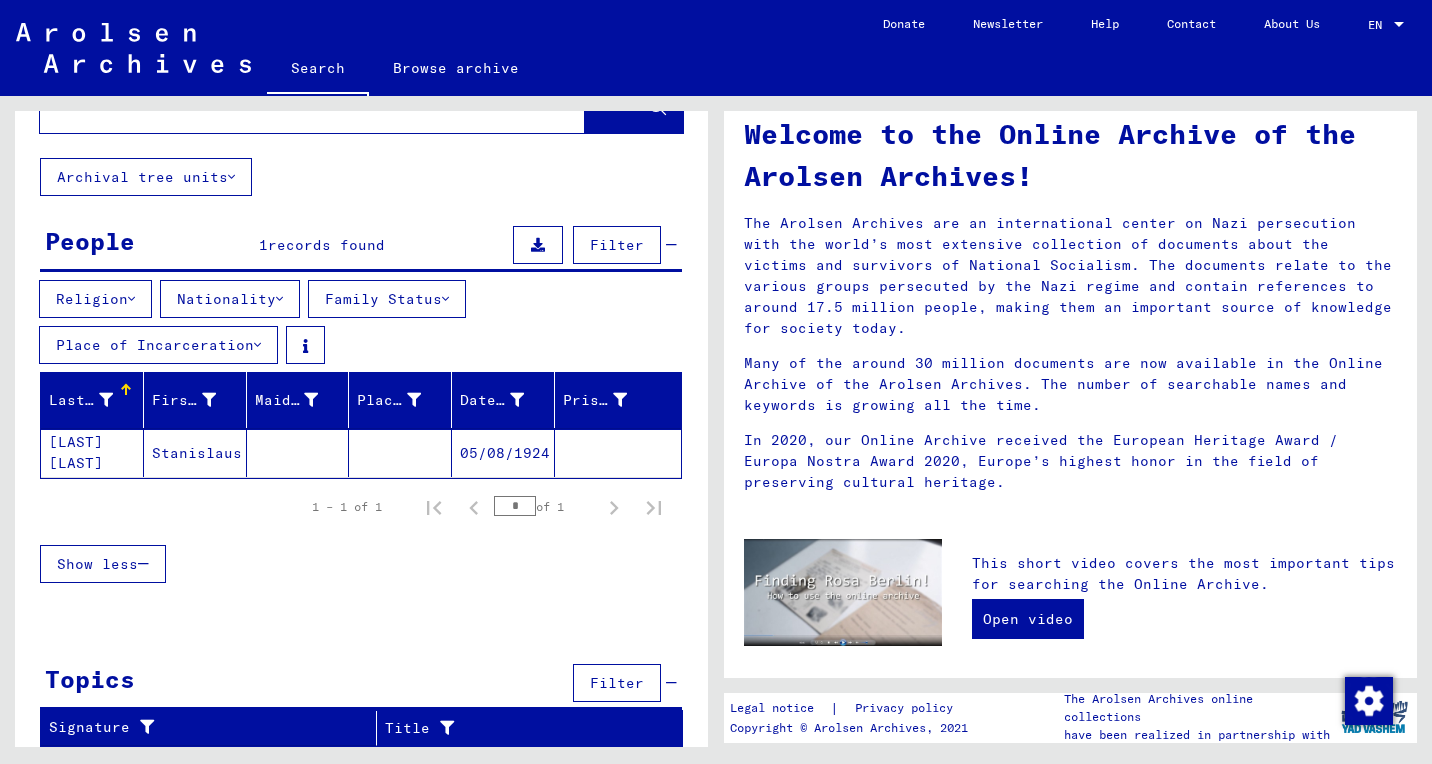 click on "Search for topics or names ******* close  Search     Archival tree units  People 1  records found  Filter   Religion   Nationality   Family Status   Place of Incarceration   Last Name   First Name   Maiden Name   Place of Birth   Date of Birth   Prisoner #   [LAST] [LAST]   [FIRST]         [DATE]      1 – 1 of 1  *  of 1  Show less  Signature Last Name First Name Maiden Name Place of Birth Date of Birth Prisoner # Father (adoptive father) Mother (adoptive mother) Religion Nationality Occupaton Place of incarceration Date of decease Last residence Last residence (Country) Last residence (District) Last residence (Province) Last residence (Town) Last residence (Part of town) Last residence (Street) Last residence (House number) 2.2.2.1 - War Time Card File (Registration cards, employees’ record books, individual correspondence) [LAST] [LAST] [FIRST] [DATE] Signature Last Name First Name Maiden Name Place of Birth Date of Birth Prisoner # [LAST] [LAST] [FIRST] [DATE] Topics Title" 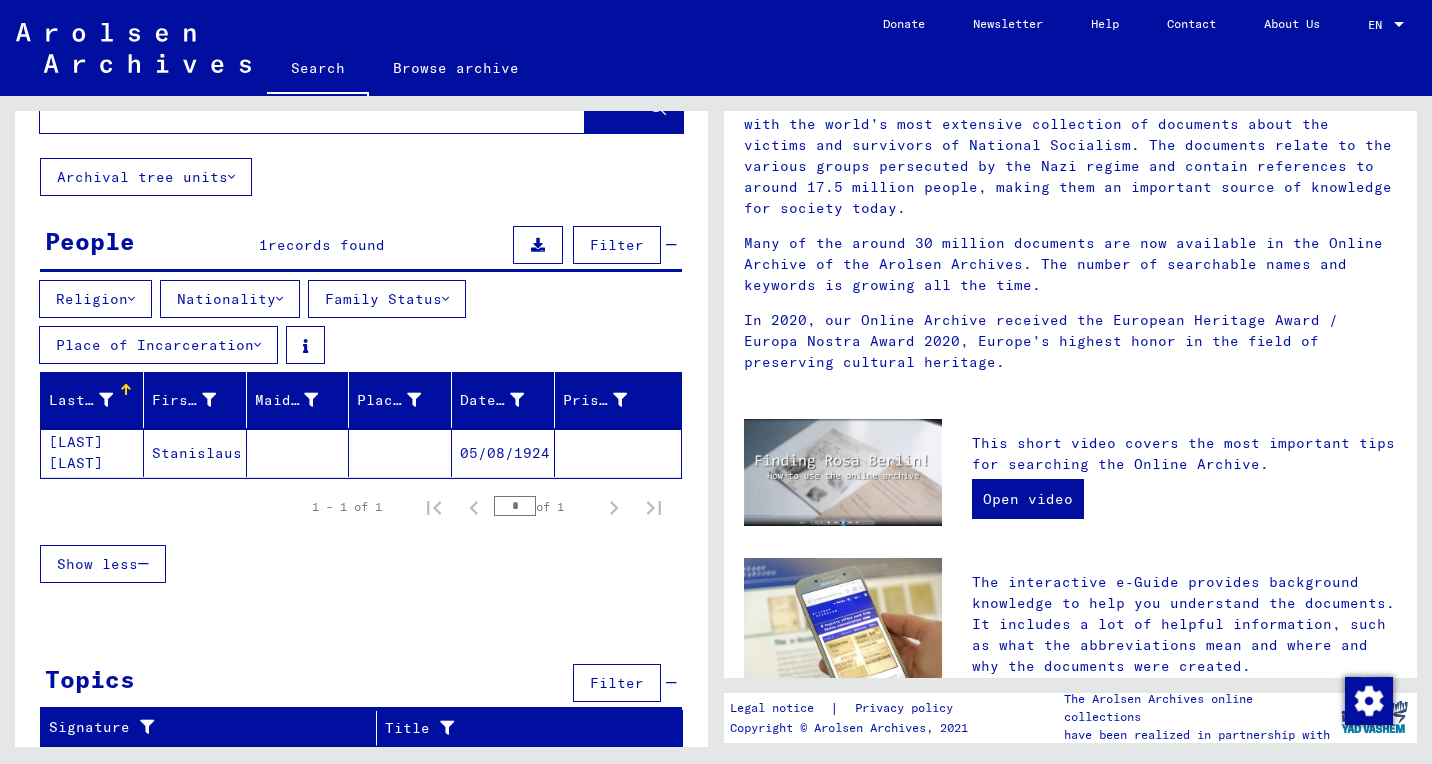 scroll, scrollTop: 0, scrollLeft: 0, axis: both 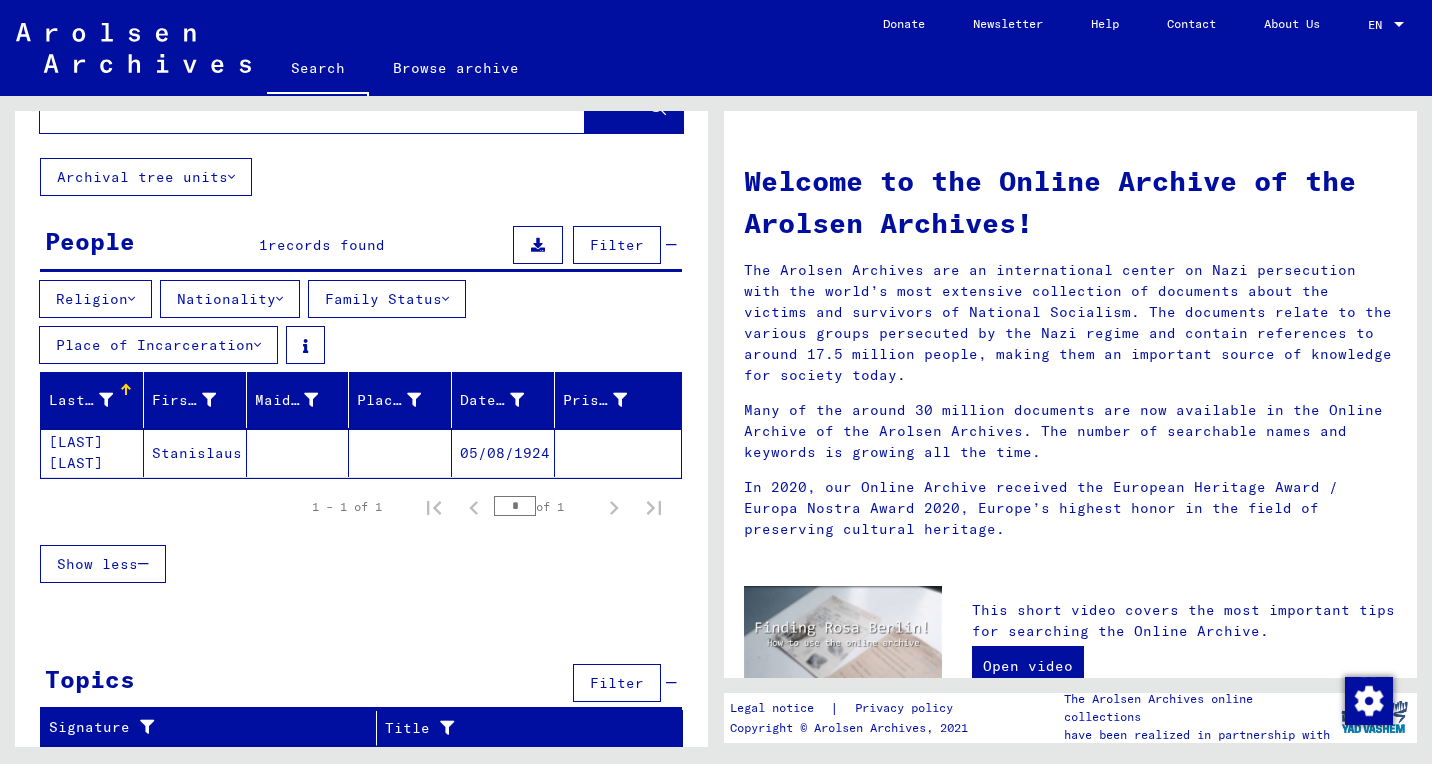 click at bounding box center [538, 245] 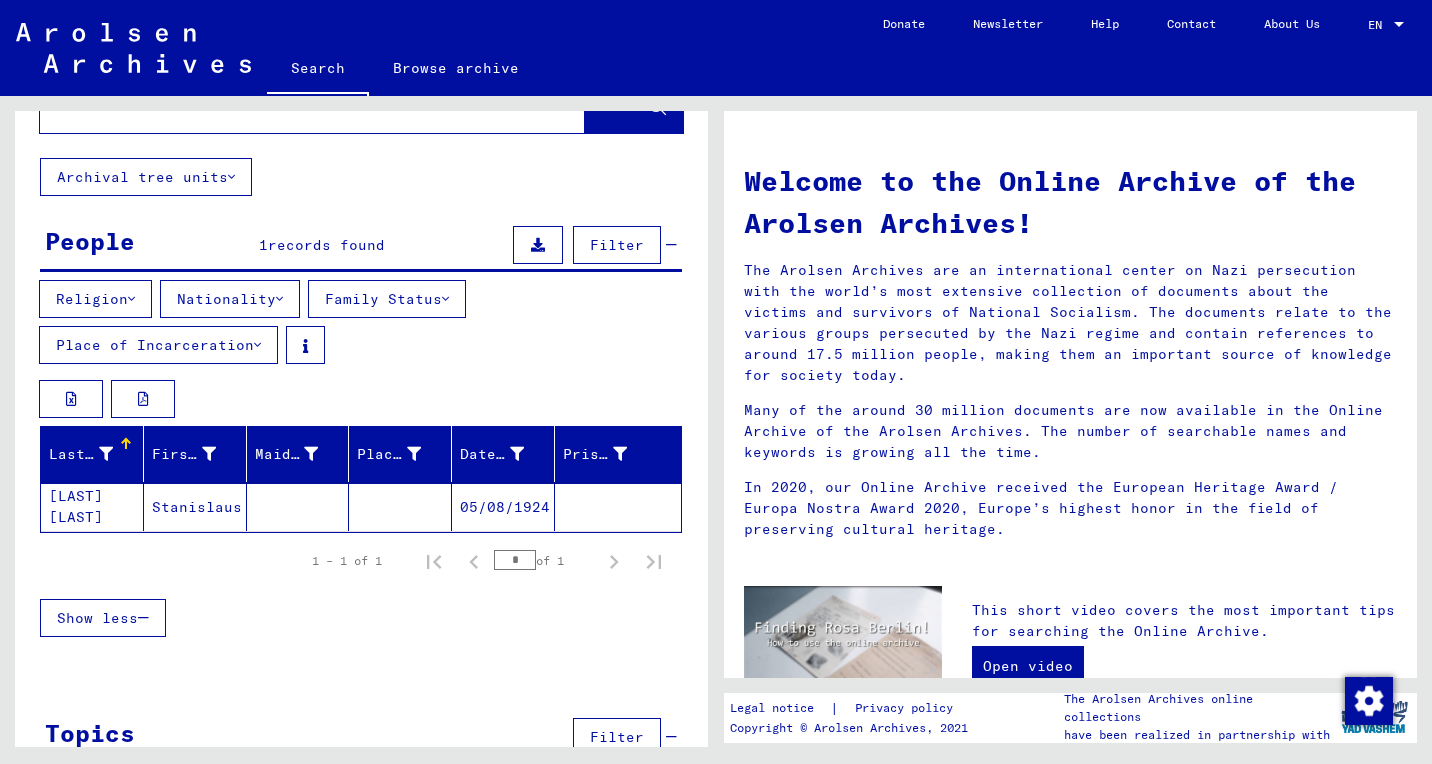click at bounding box center [538, 245] 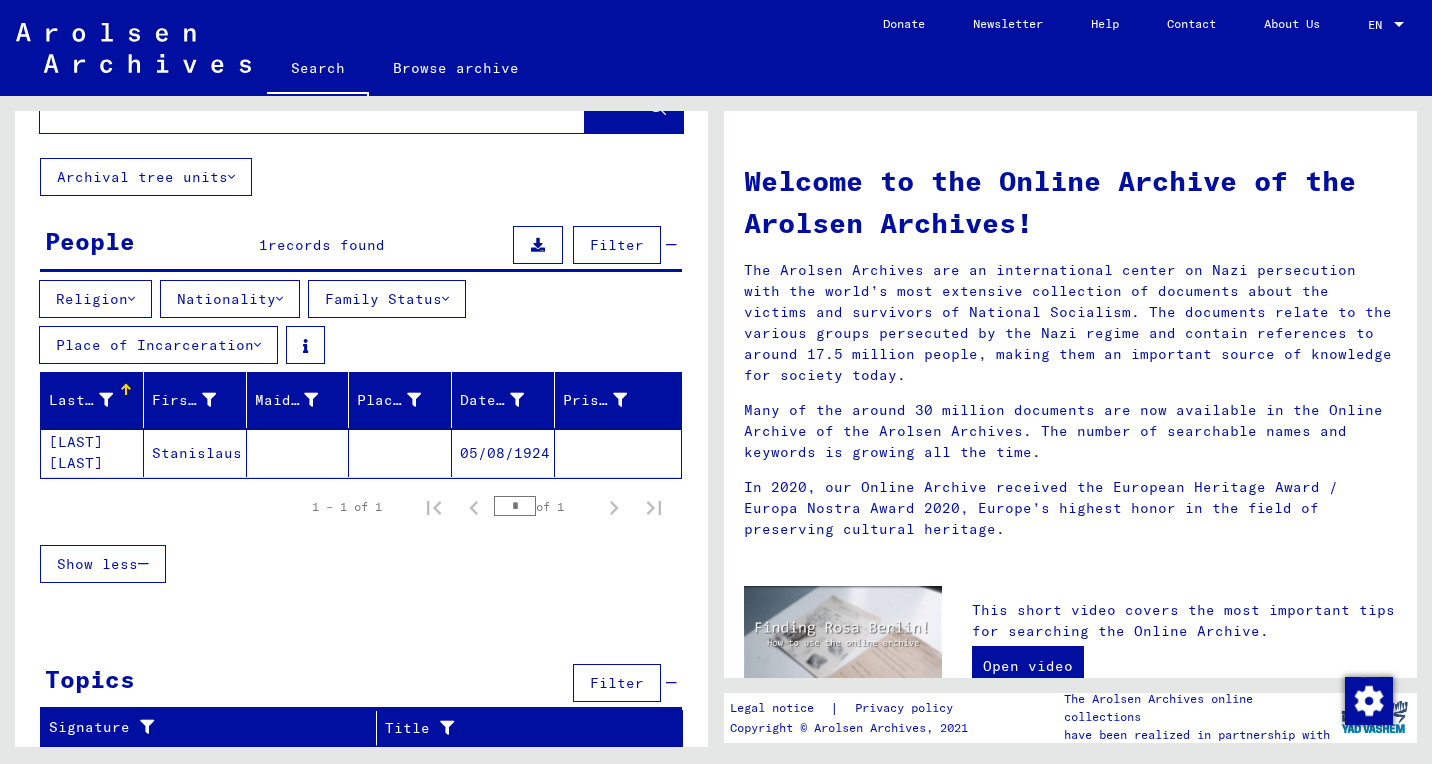 click at bounding box center [538, 245] 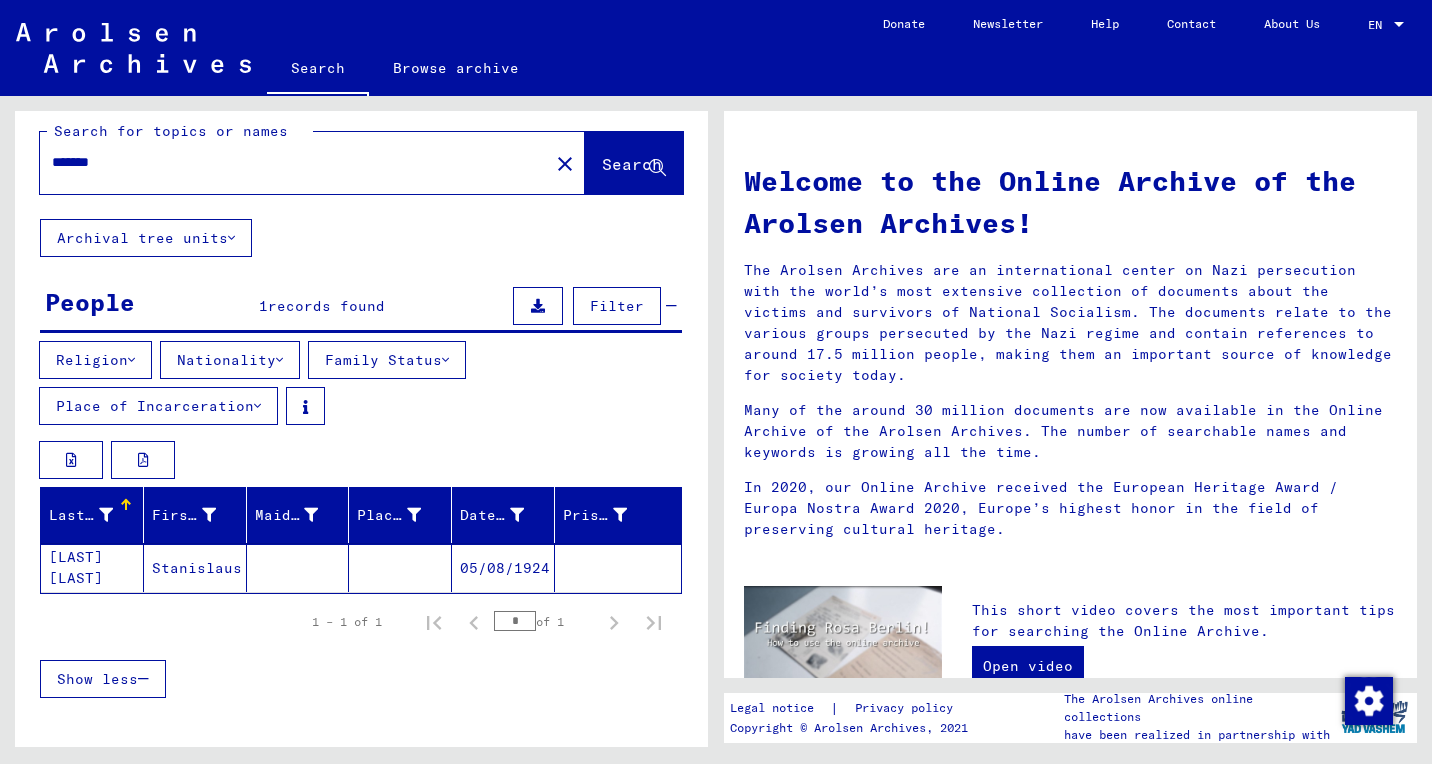 scroll, scrollTop: 0, scrollLeft: 0, axis: both 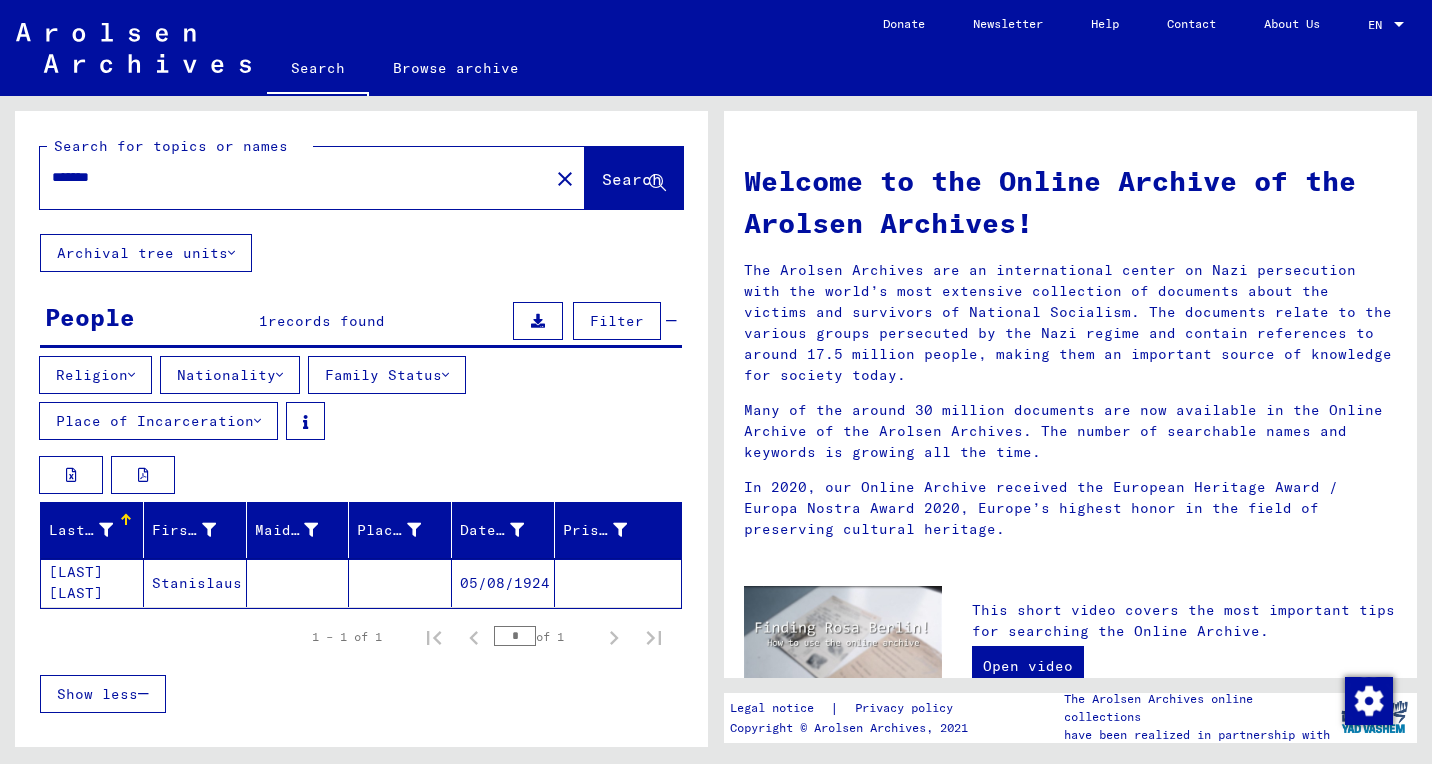 click 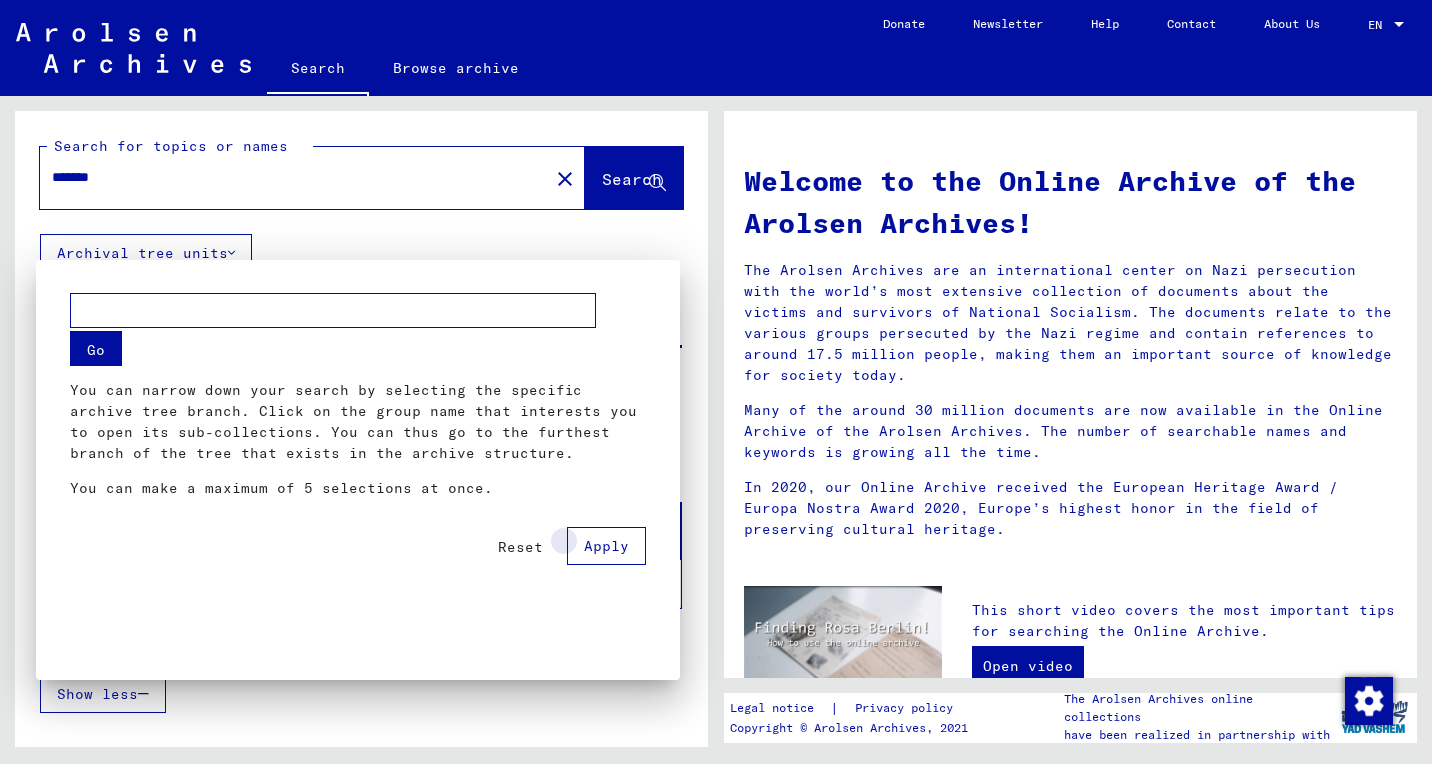 click on "Apply" at bounding box center [606, 546] 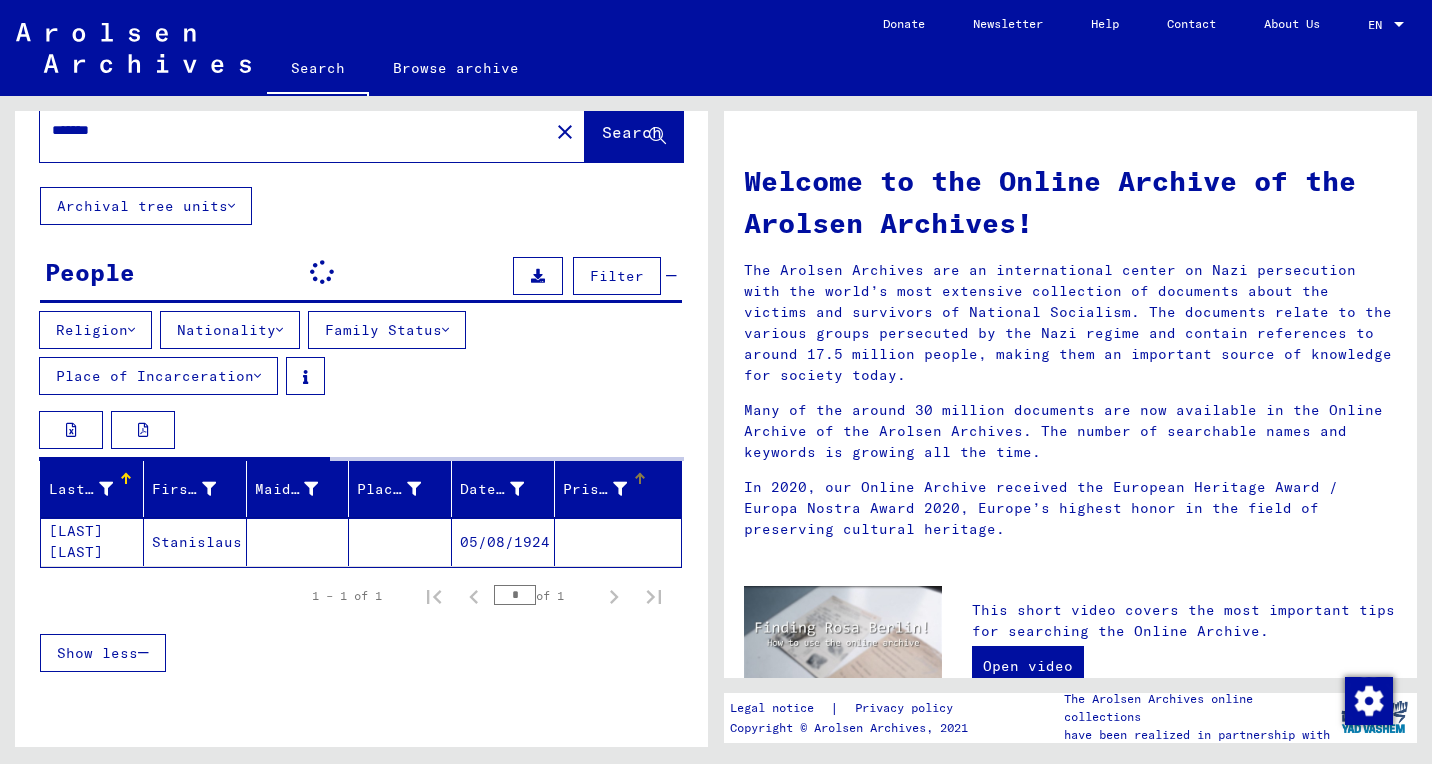 scroll, scrollTop: 49, scrollLeft: 0, axis: vertical 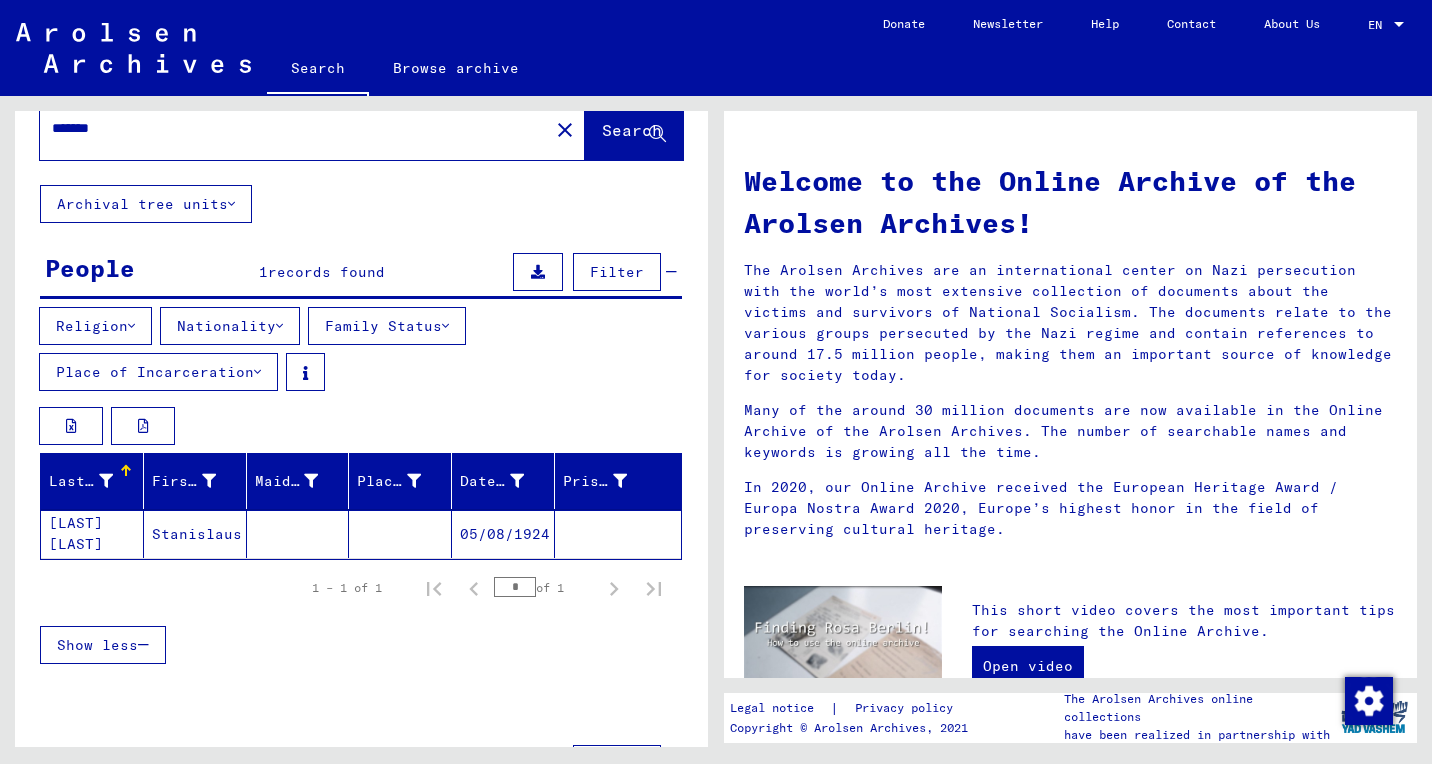 click on "Religion" at bounding box center (95, 326) 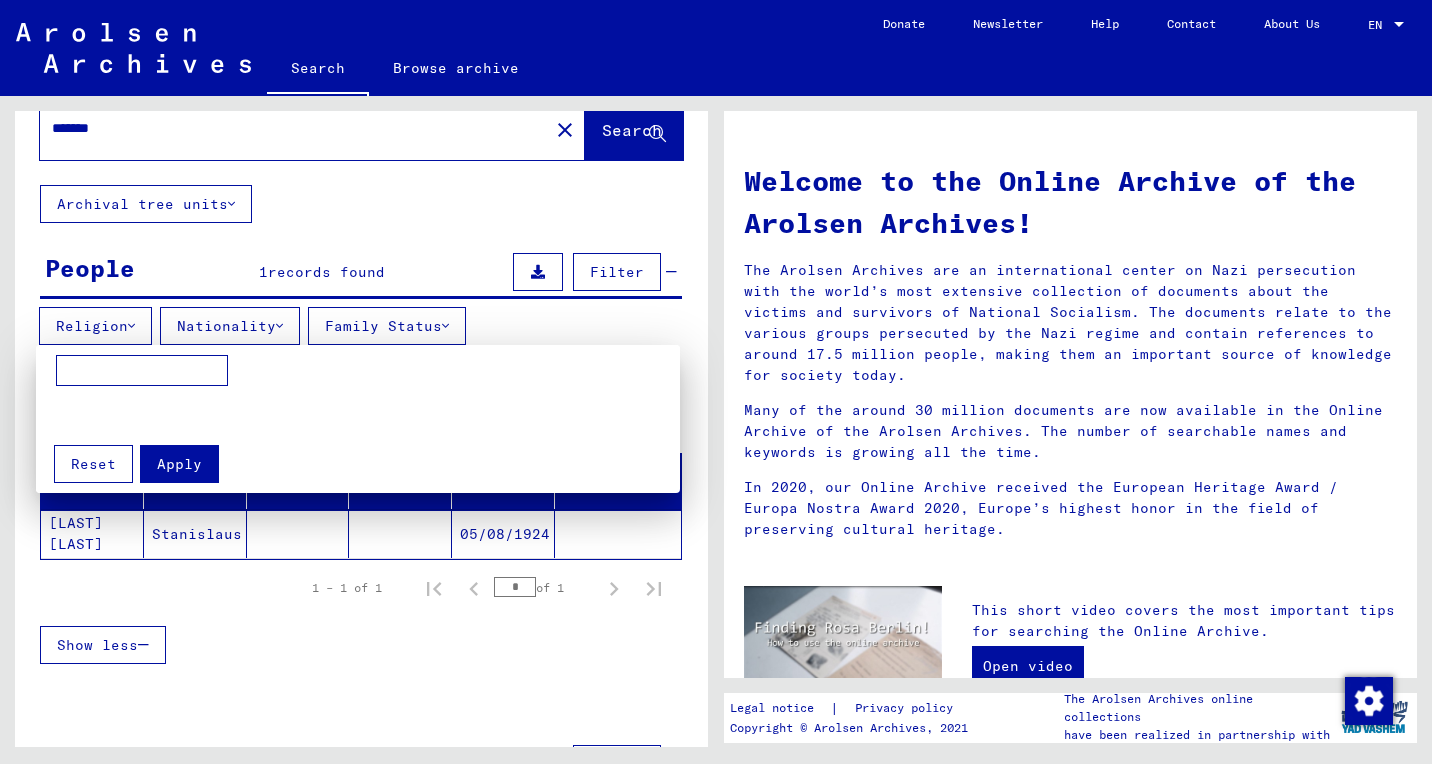 click at bounding box center (716, 382) 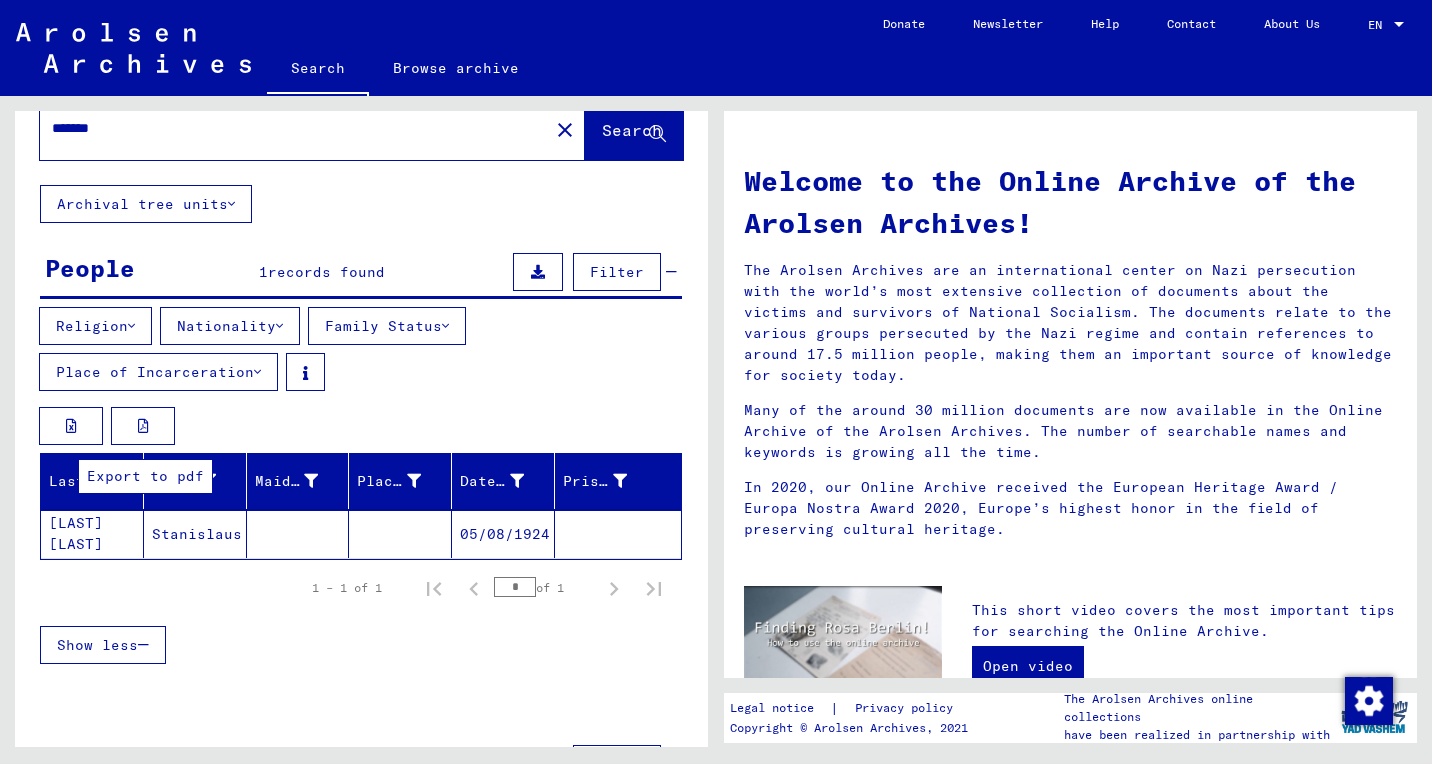 click at bounding box center (143, 426) 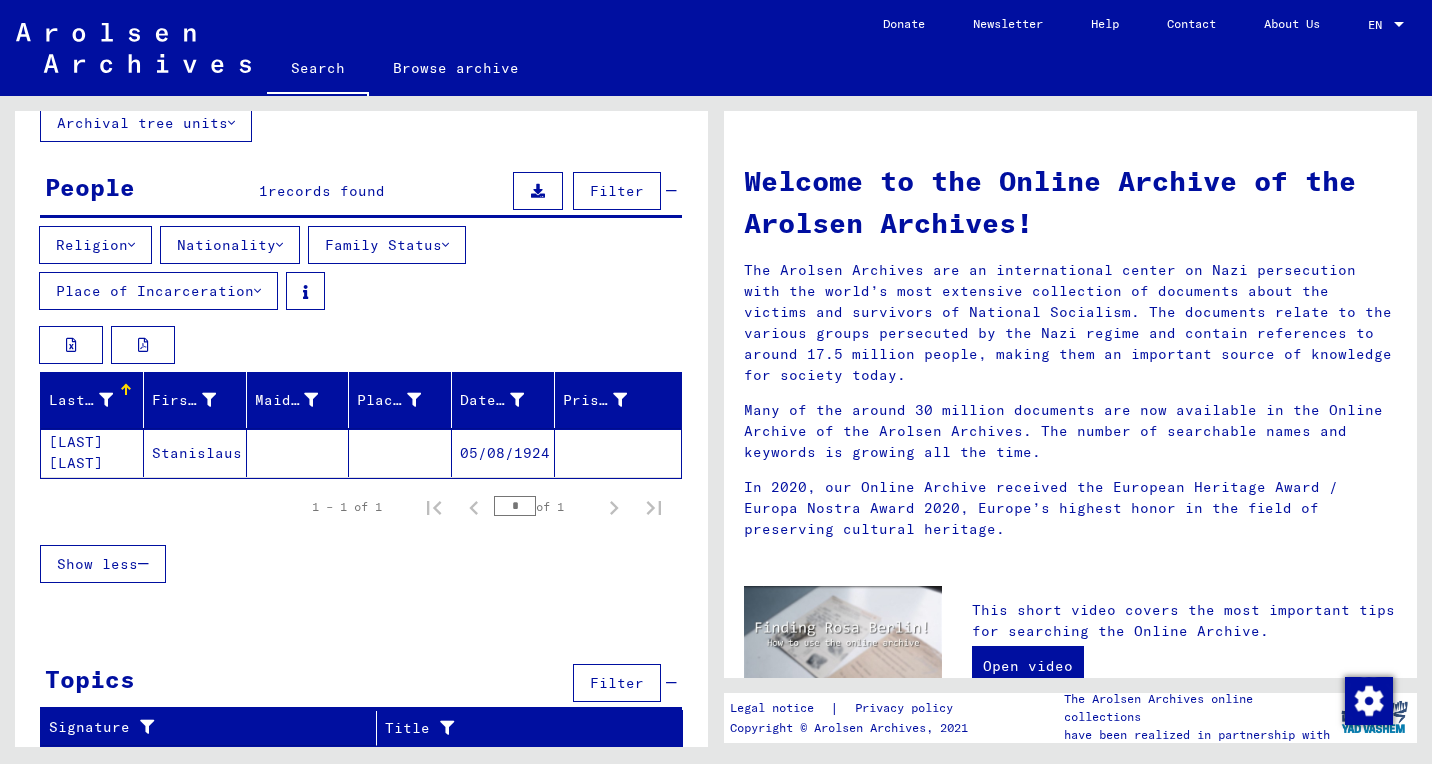 scroll, scrollTop: 124, scrollLeft: 0, axis: vertical 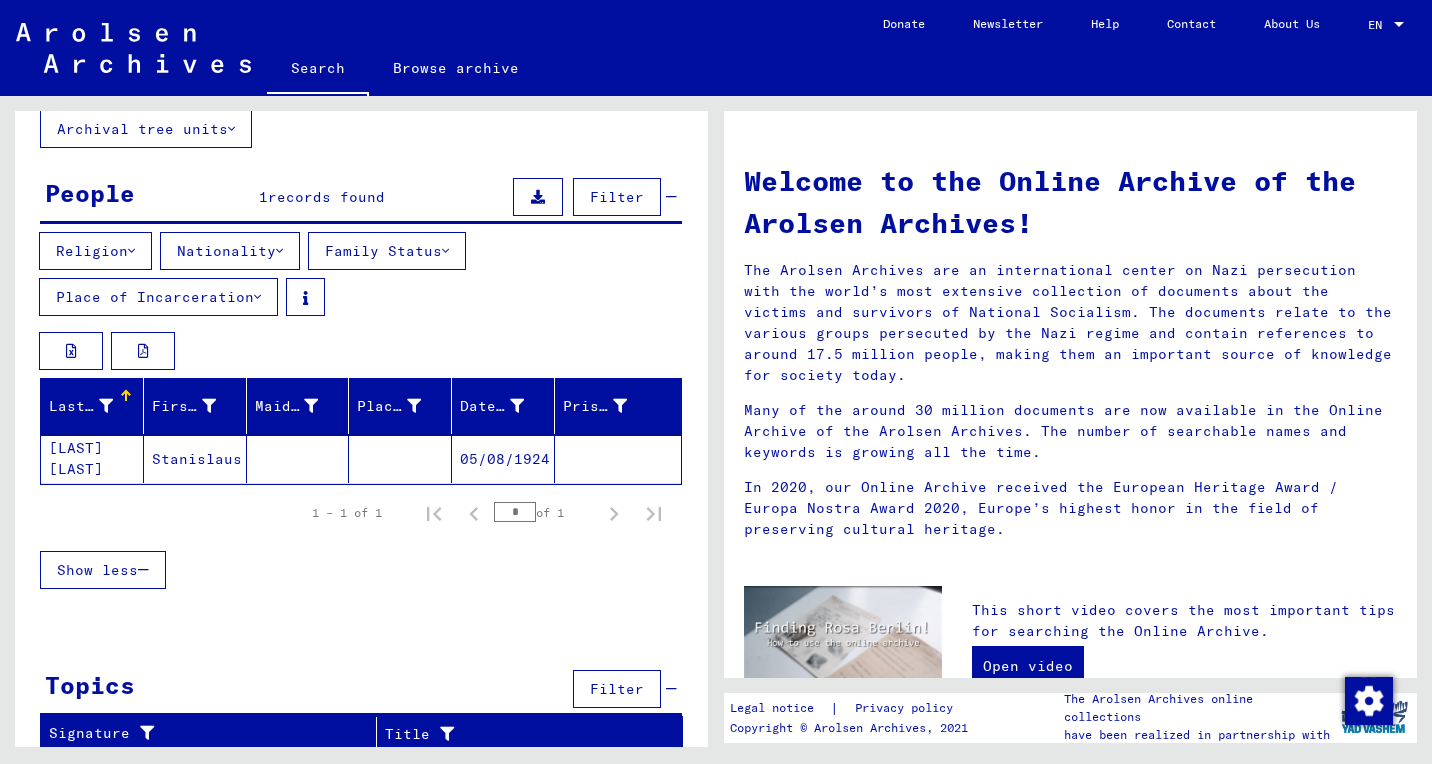 click on "Show less" at bounding box center [97, 570] 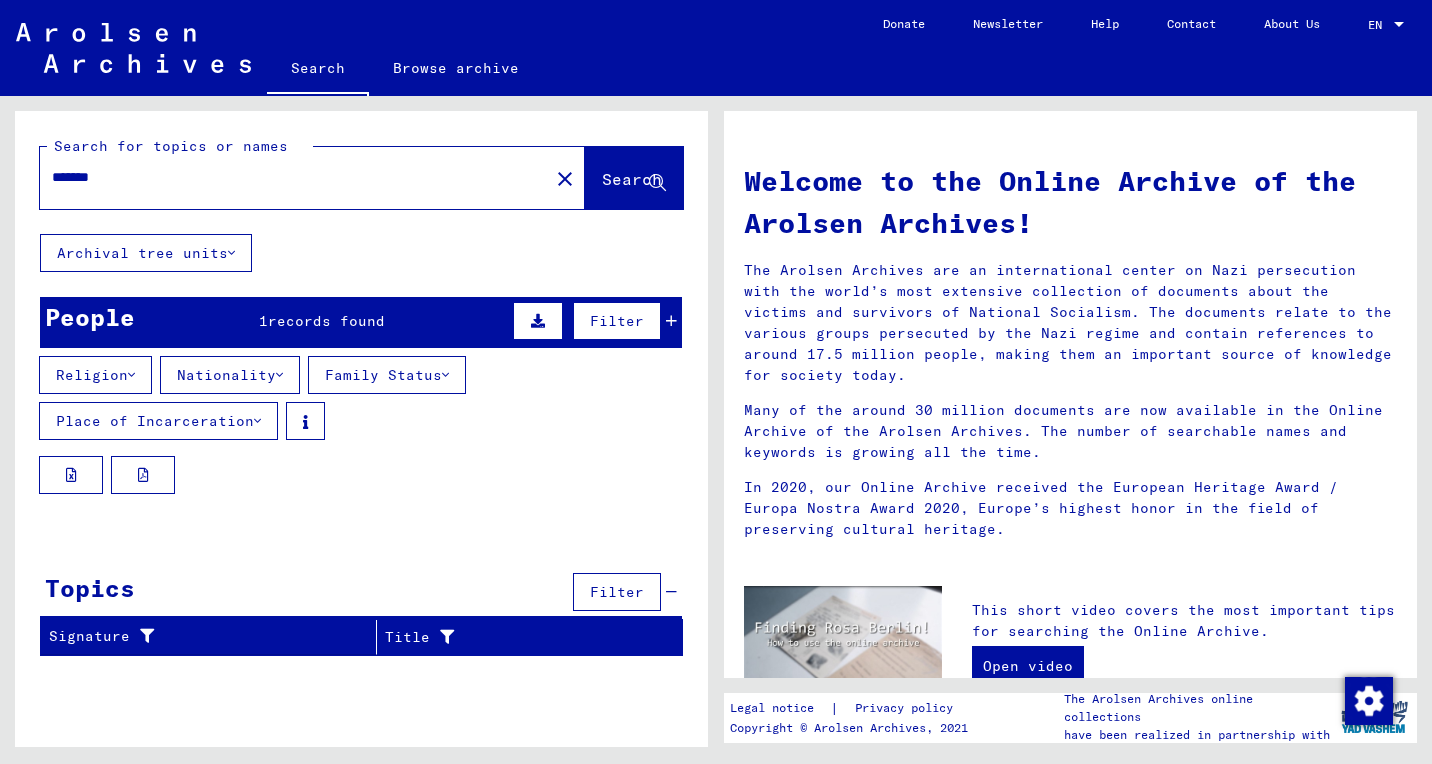 click on "Place of Incarceration" at bounding box center (158, 421) 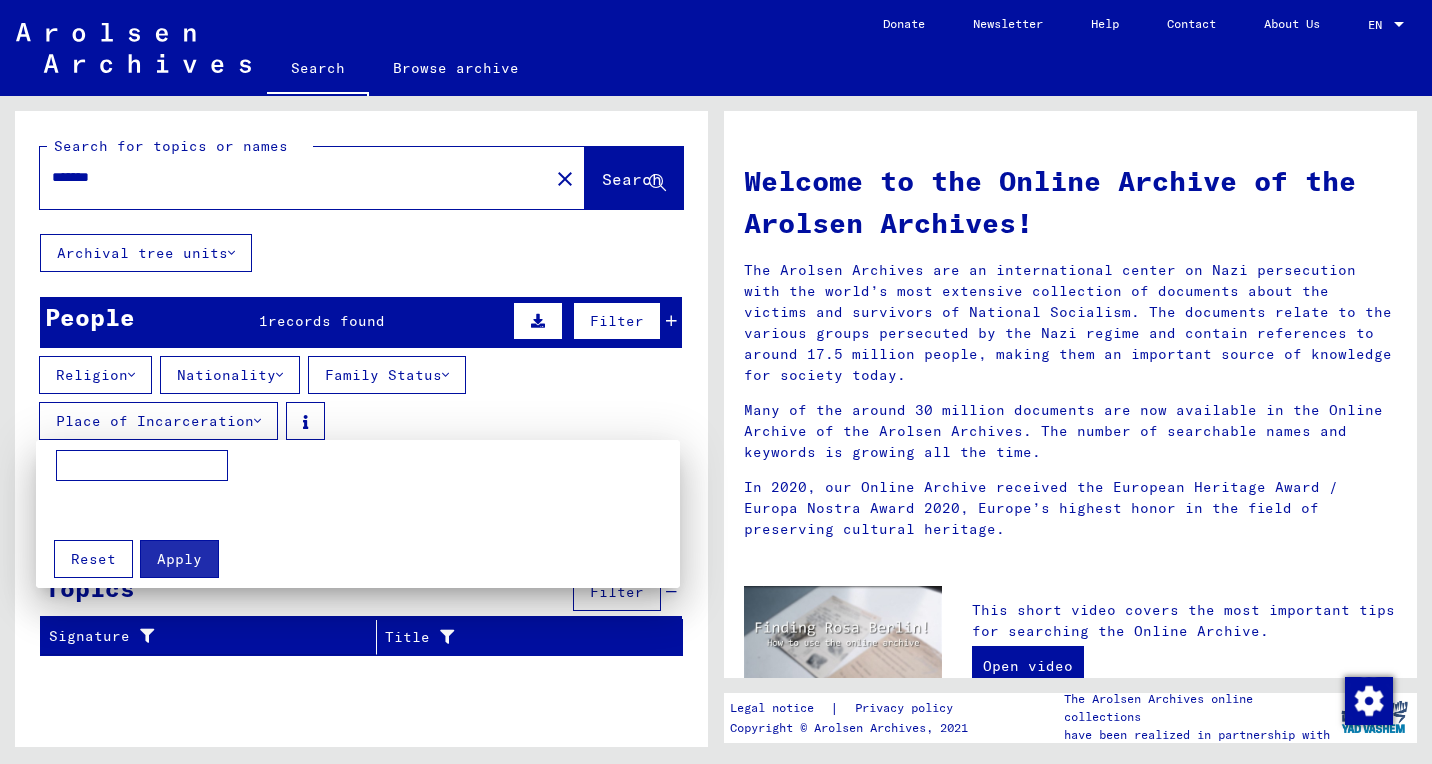 click at bounding box center (716, 382) 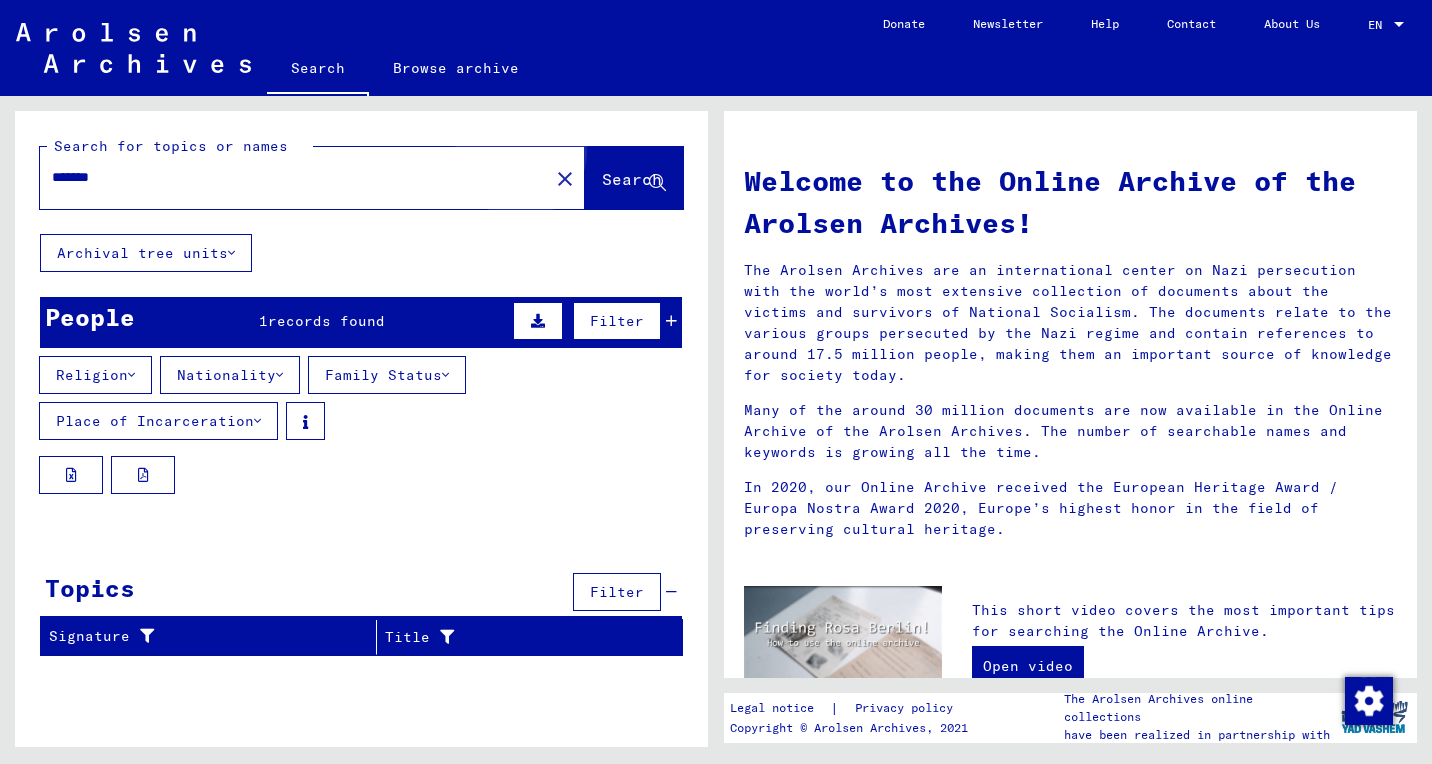 click on "Search" 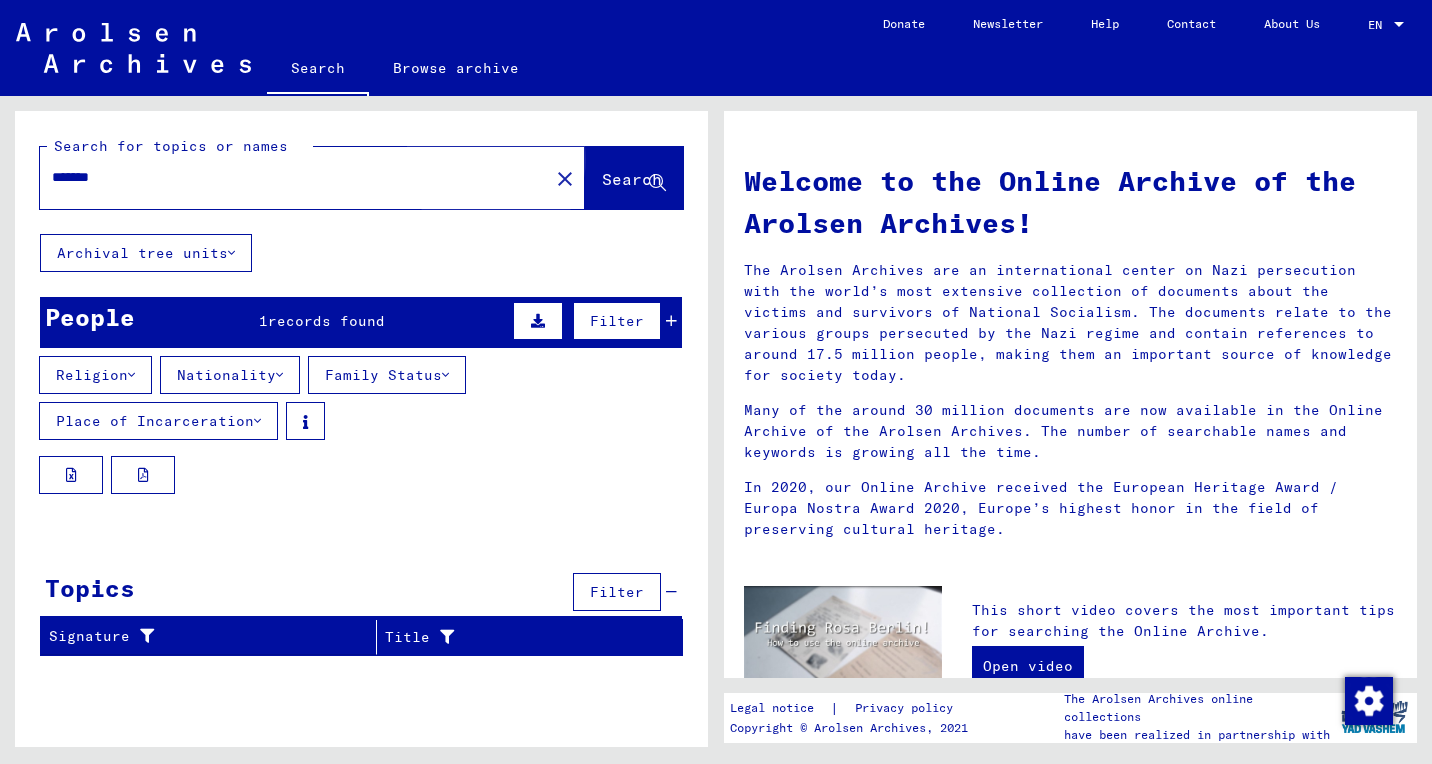 click on "Search" 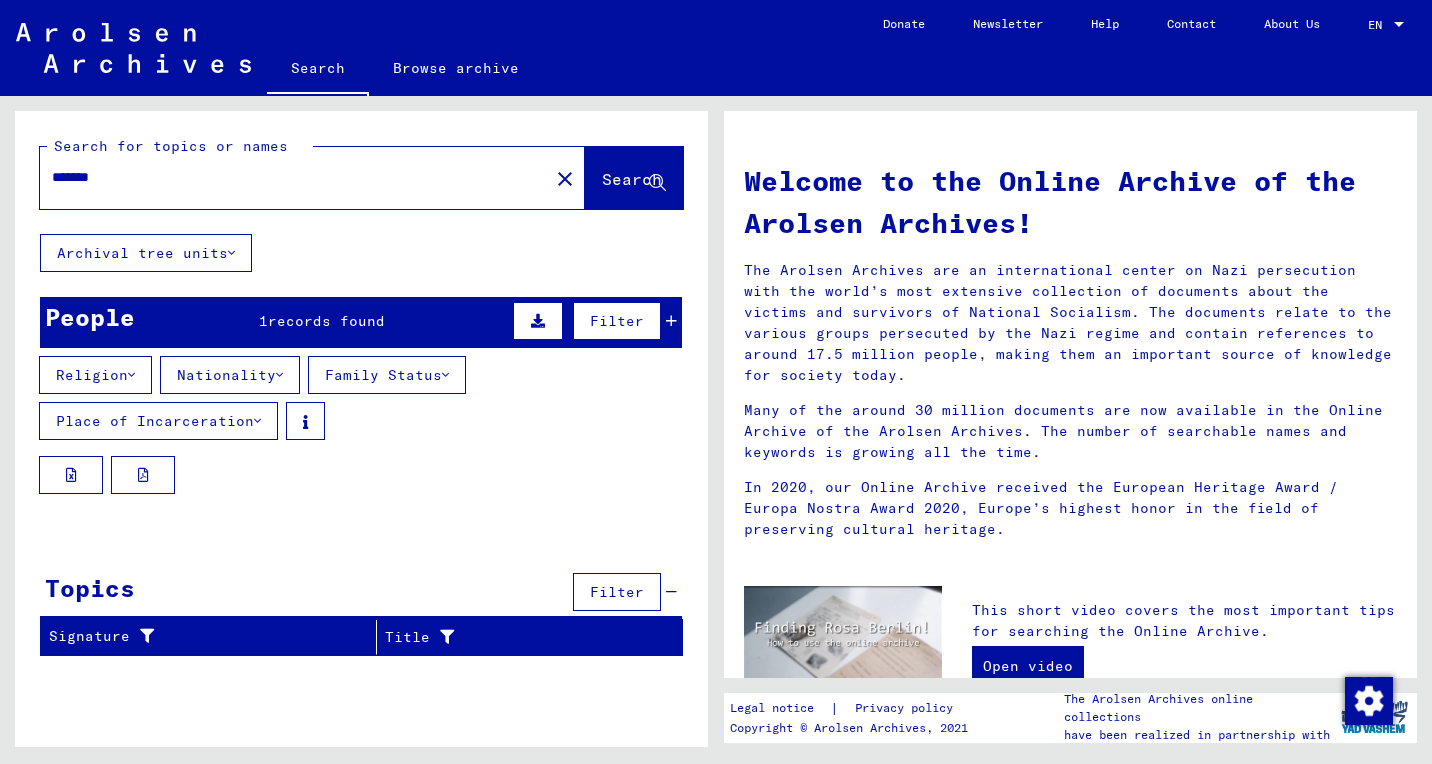 click on "Search for topics or names ******* close  Search" 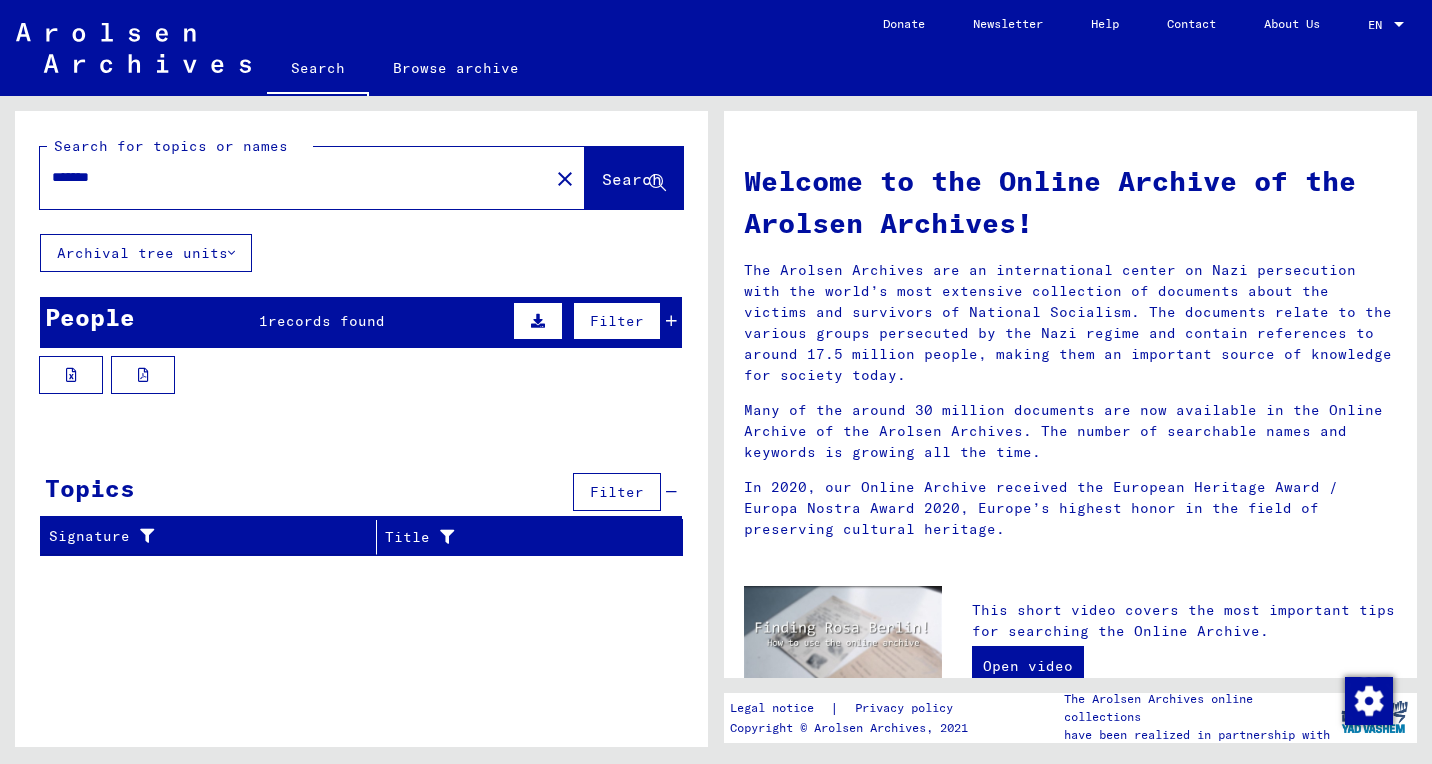 click on "Filter" at bounding box center [617, 321] 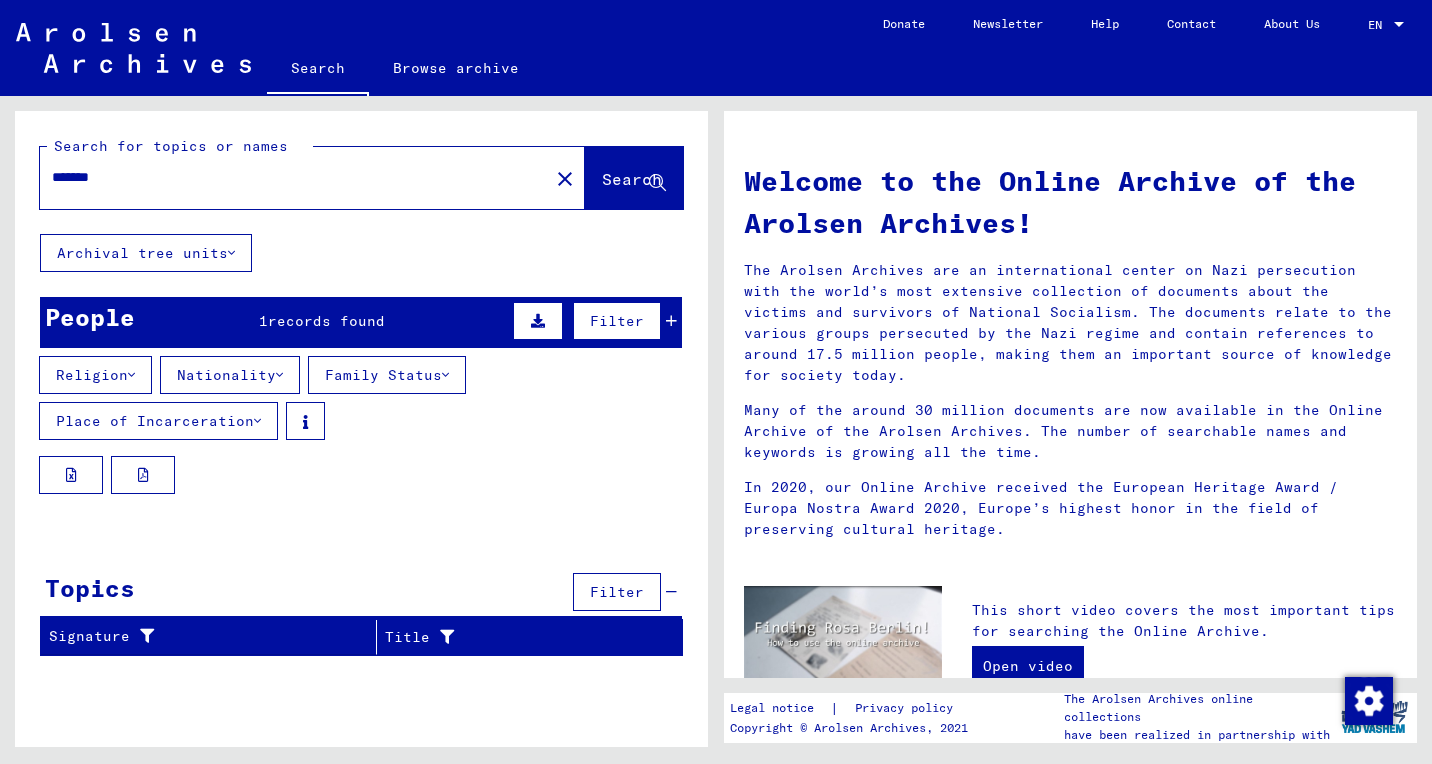 click at bounding box center (538, 321) 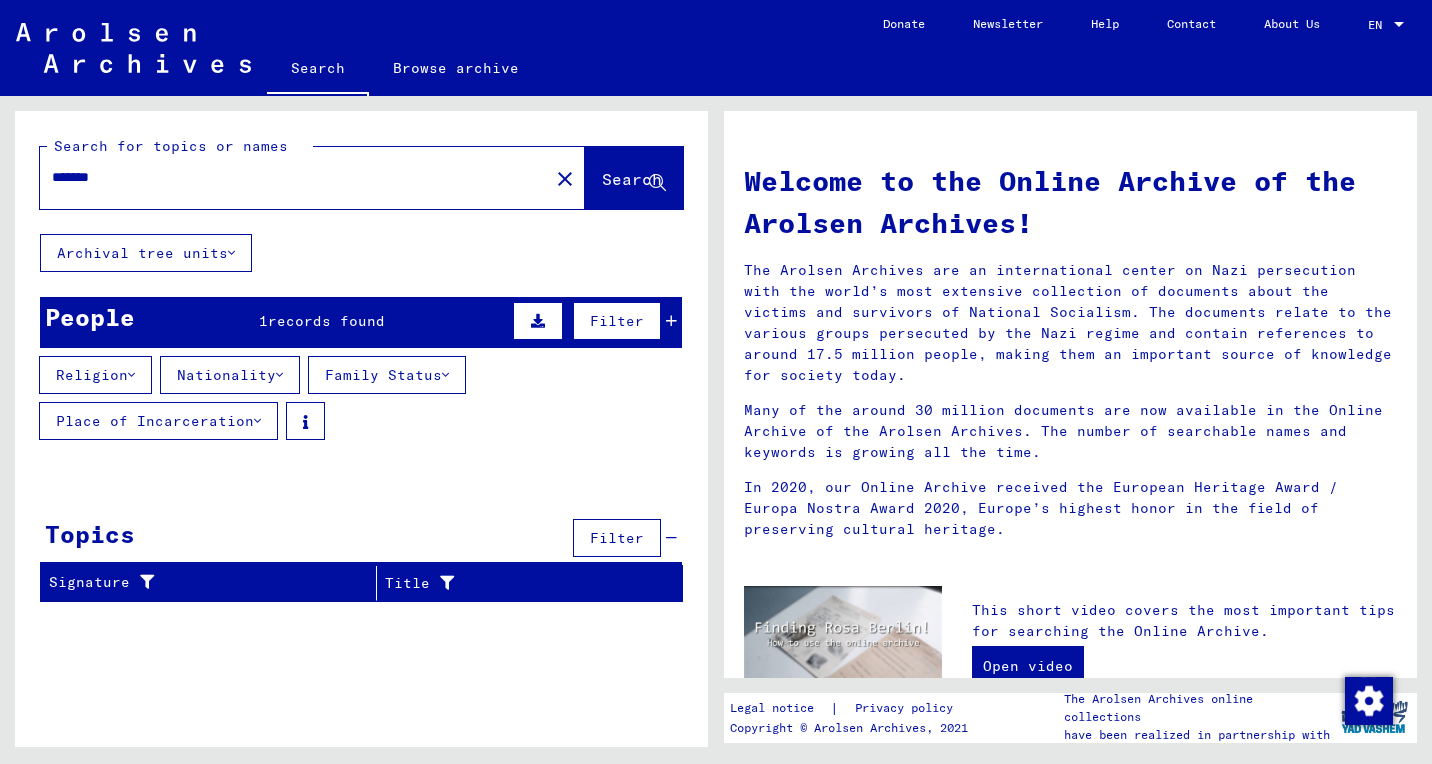 type on "********" 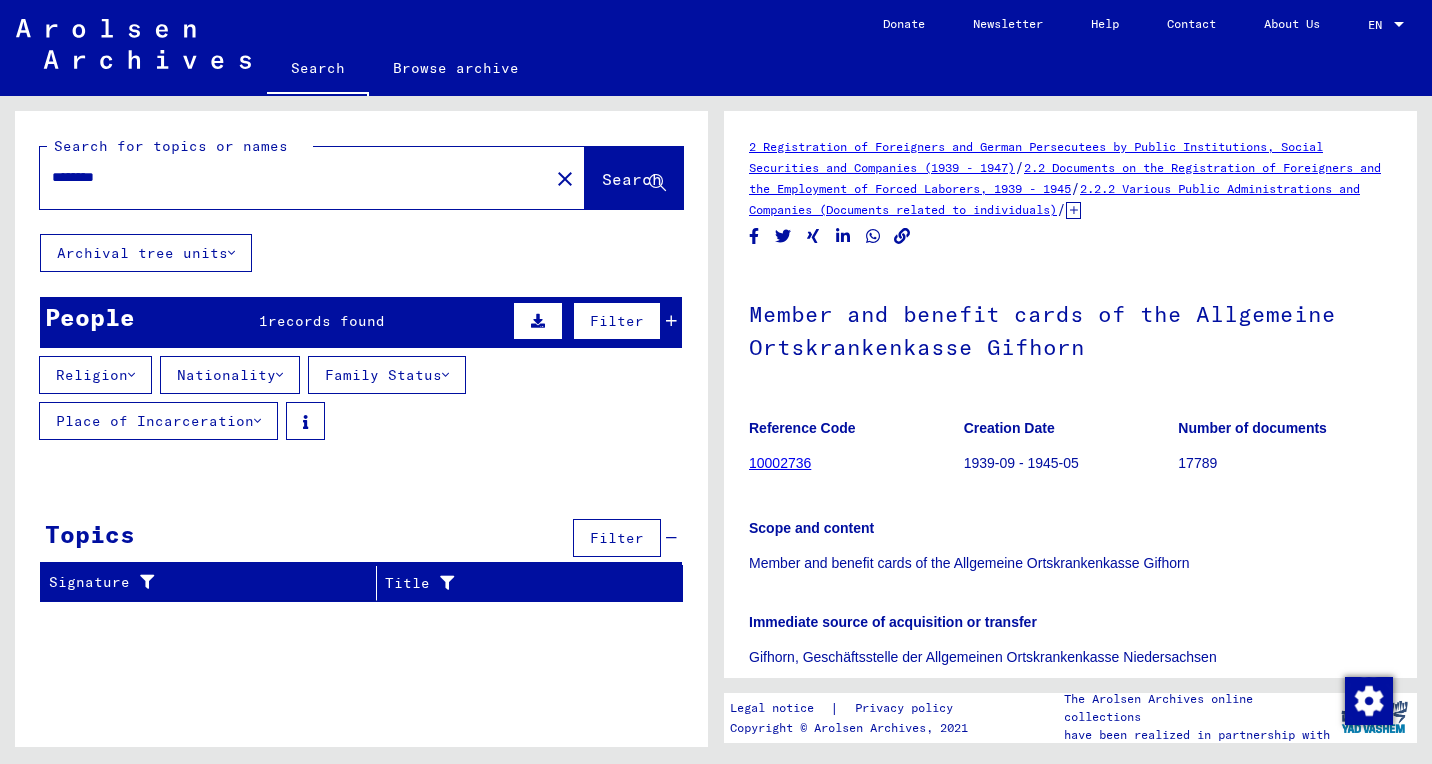 click on "2 Registration of Foreigners and German Persecutees by Public Institutions, Social Securities and Companies (1939 - 1947)" 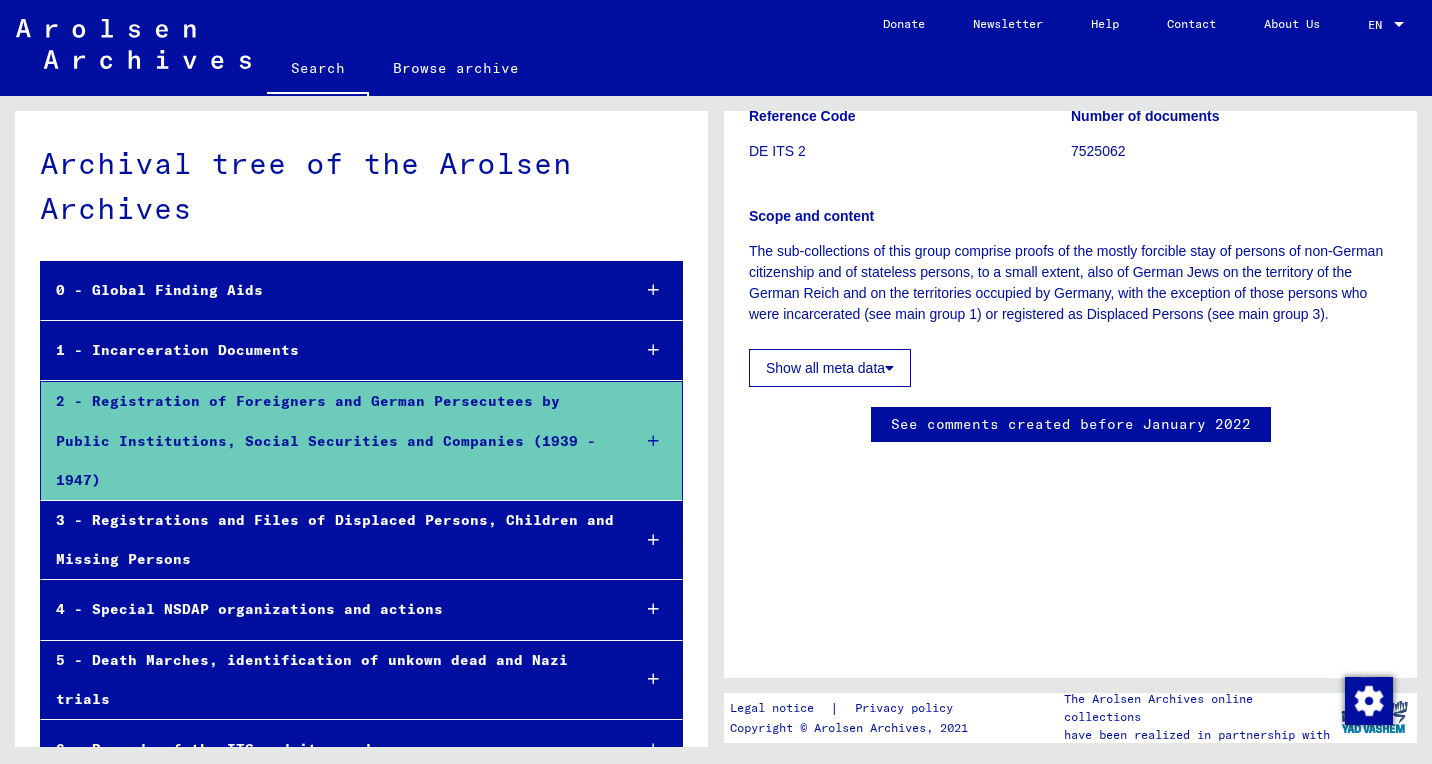 scroll, scrollTop: 270, scrollLeft: 0, axis: vertical 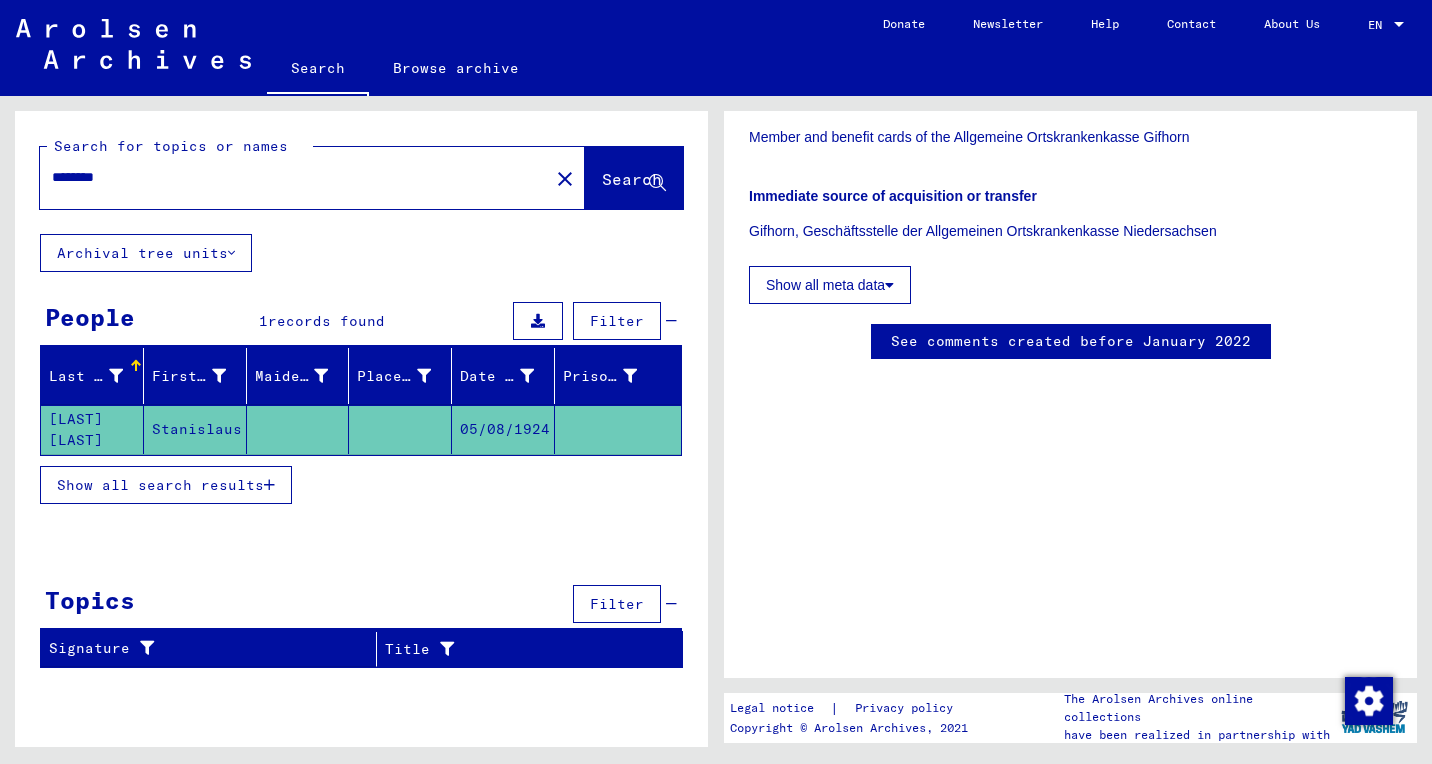click at bounding box center (269, 485) 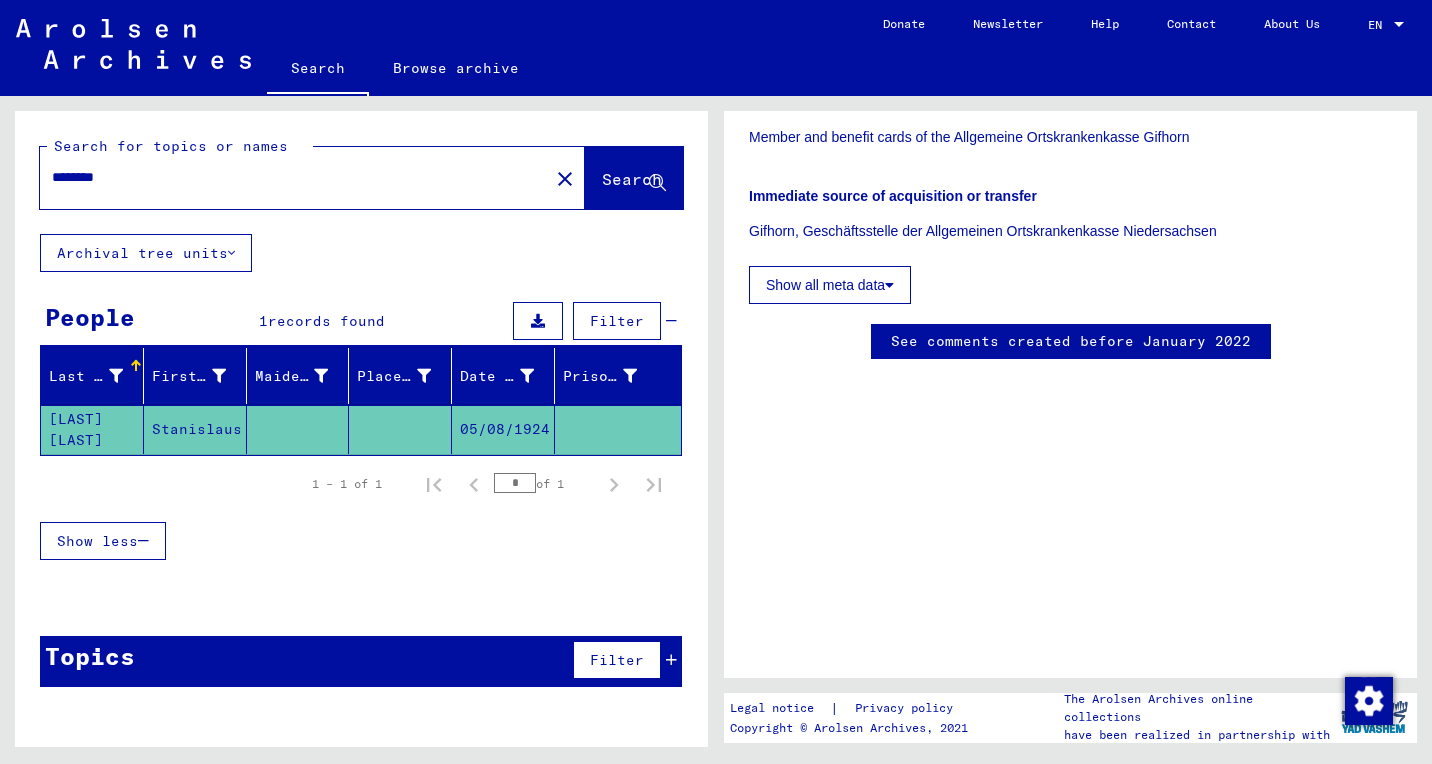 click on "[LAST] [LAST]" 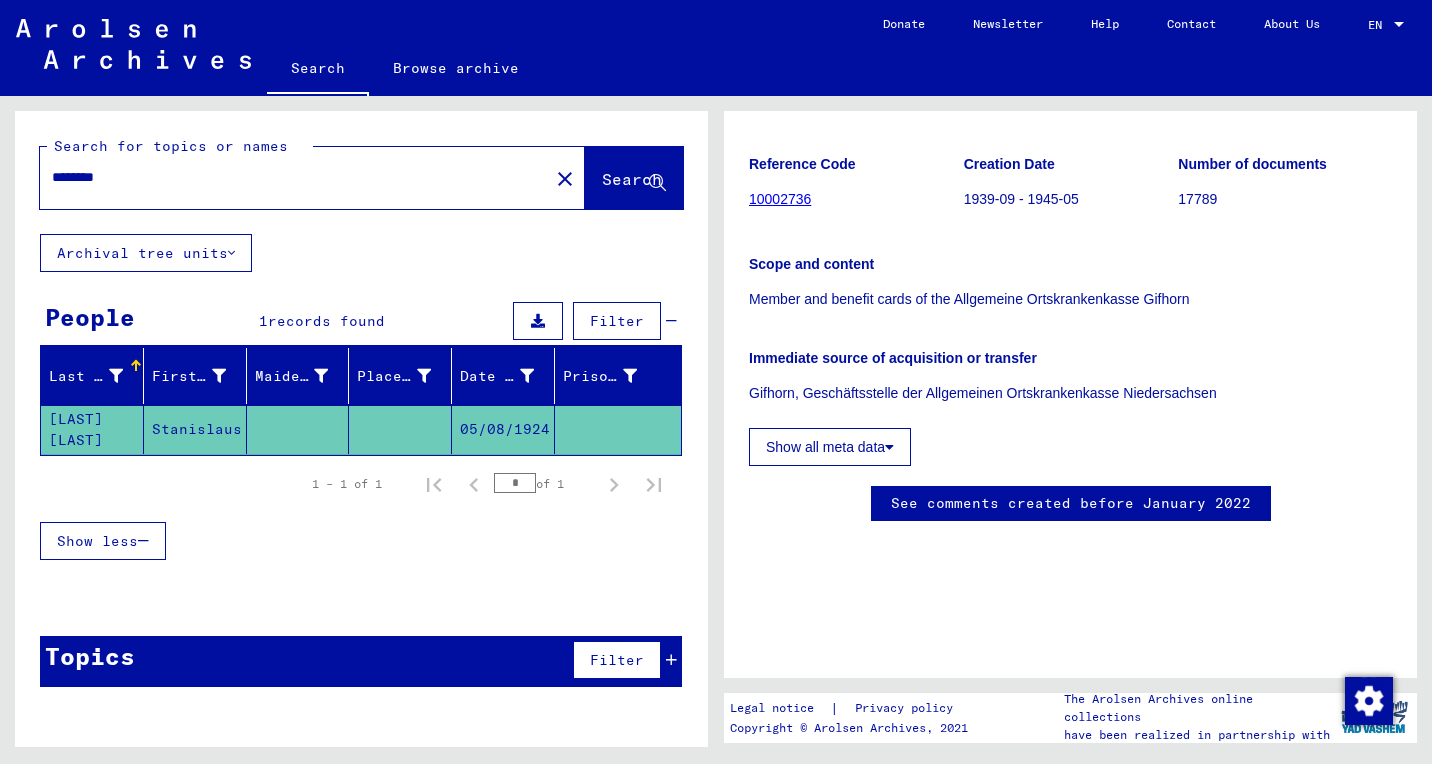 scroll, scrollTop: 168, scrollLeft: 0, axis: vertical 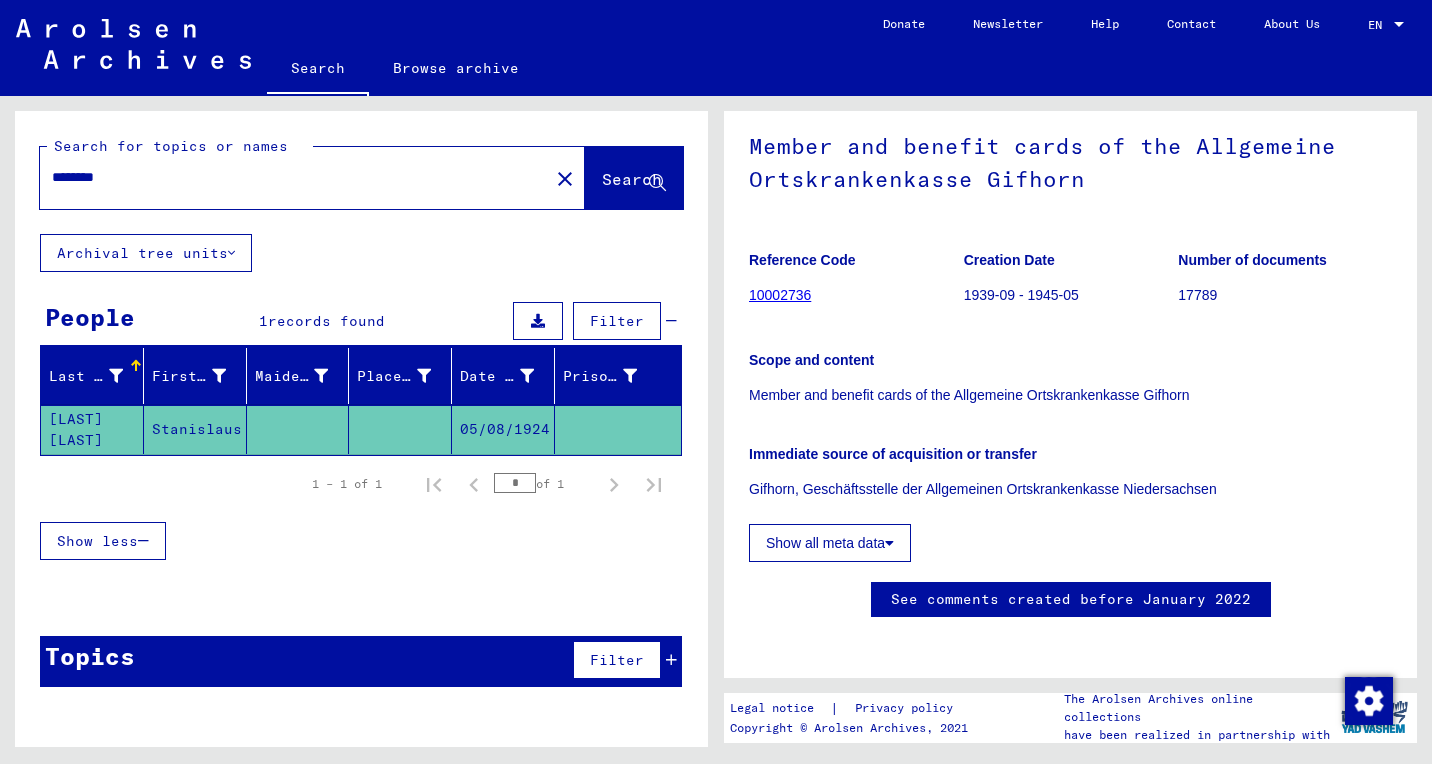 click on "See comments created before January 2022" 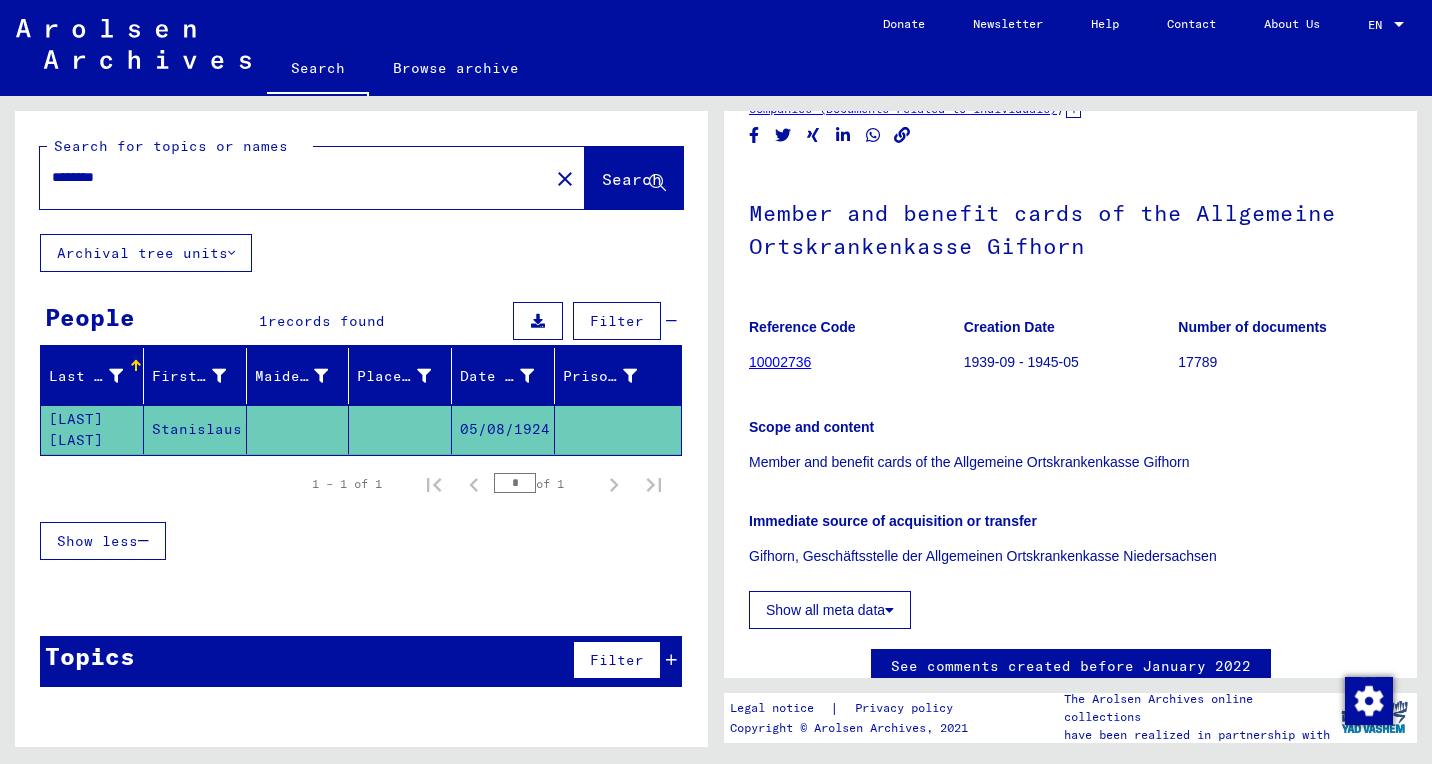 scroll, scrollTop: 99, scrollLeft: 0, axis: vertical 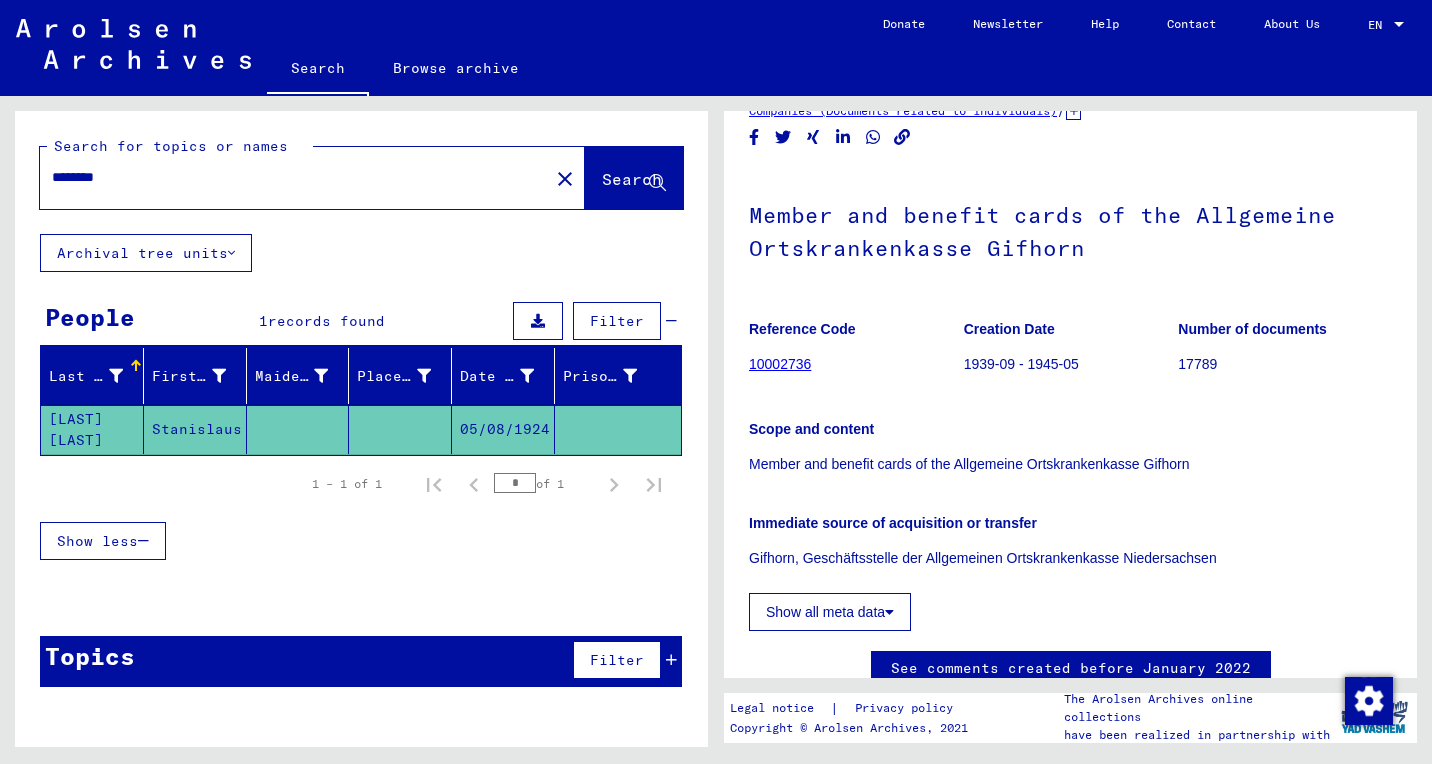click on "10002736" 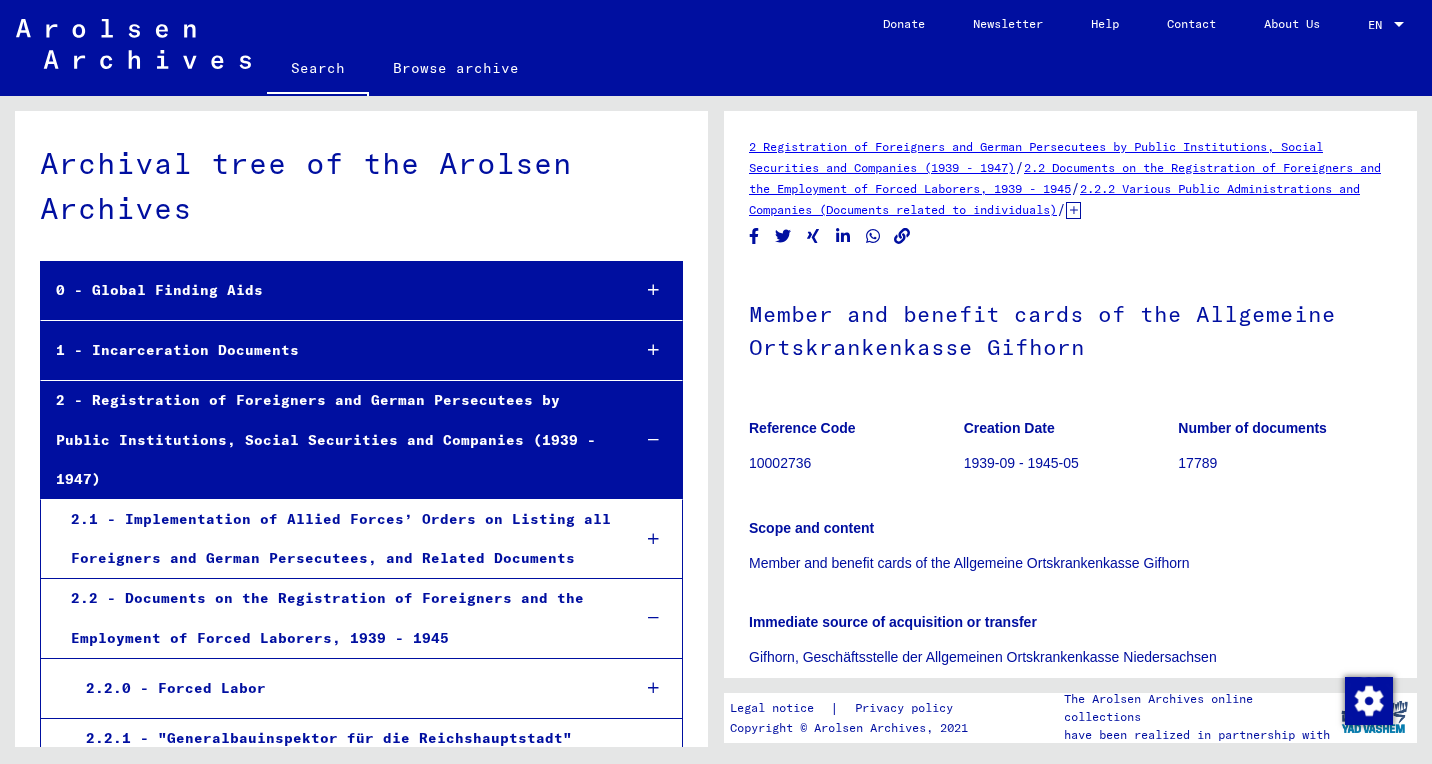 scroll, scrollTop: 17318, scrollLeft: 0, axis: vertical 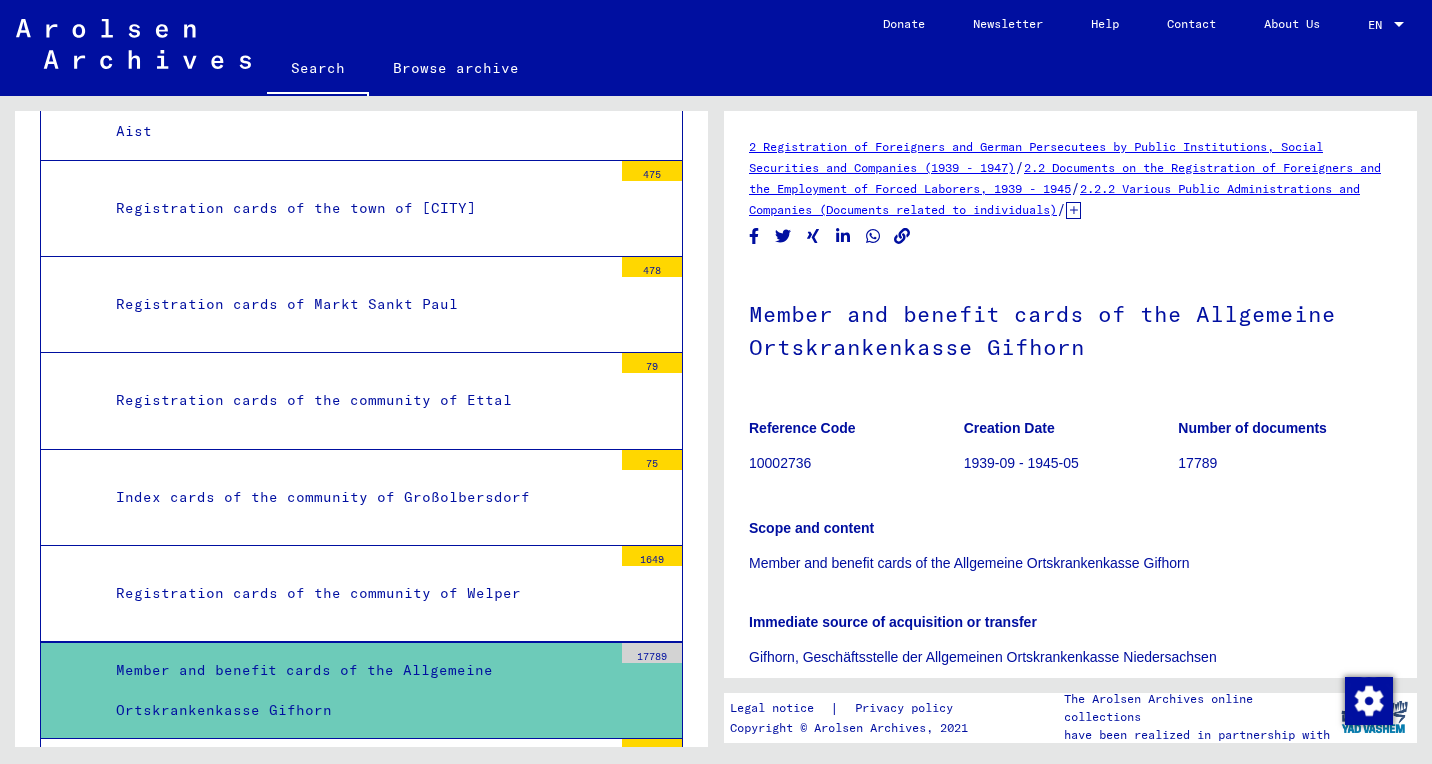 click on "Member and benefit cards of the Allgemeine Ortskrankenkasse Gifhorn" at bounding box center [356, 690] 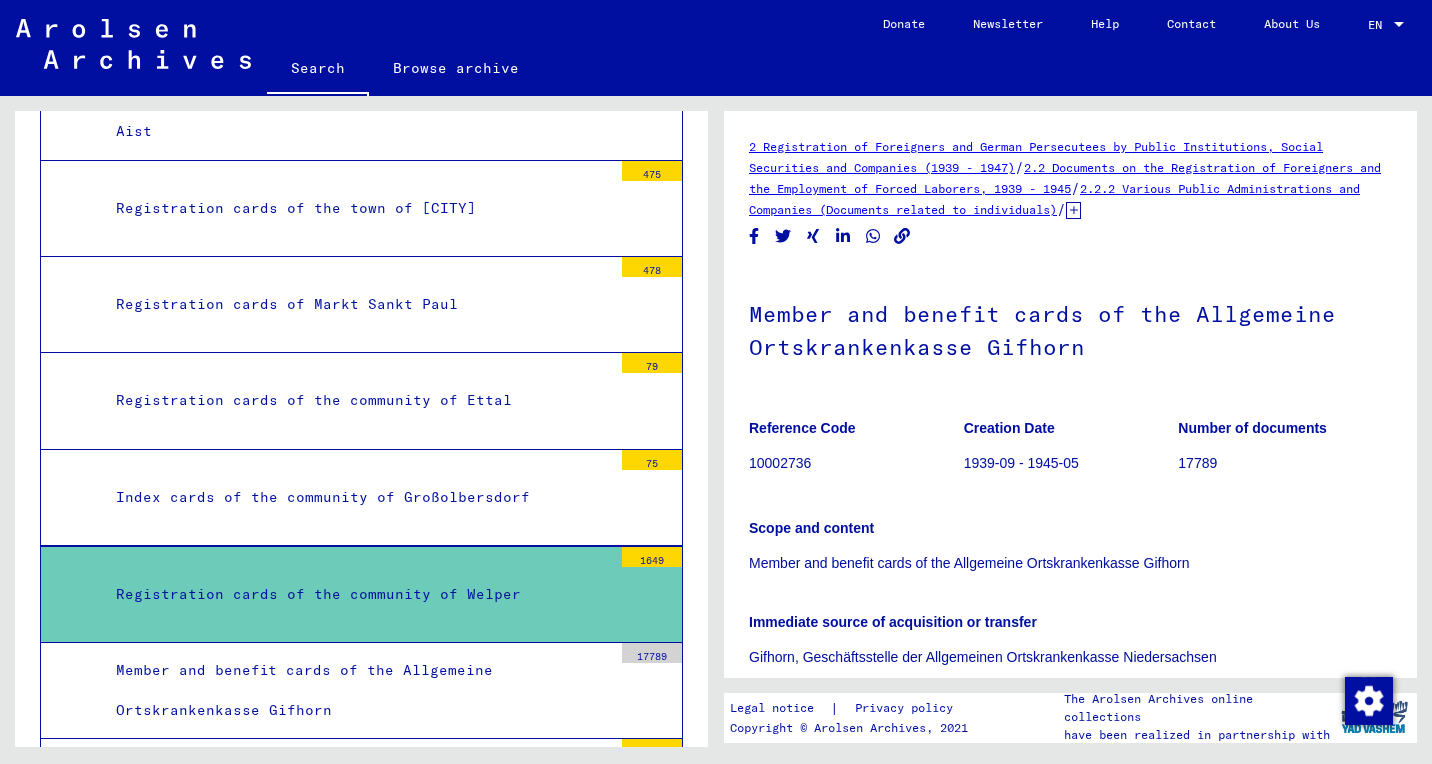 click on "1649" at bounding box center [652, 557] 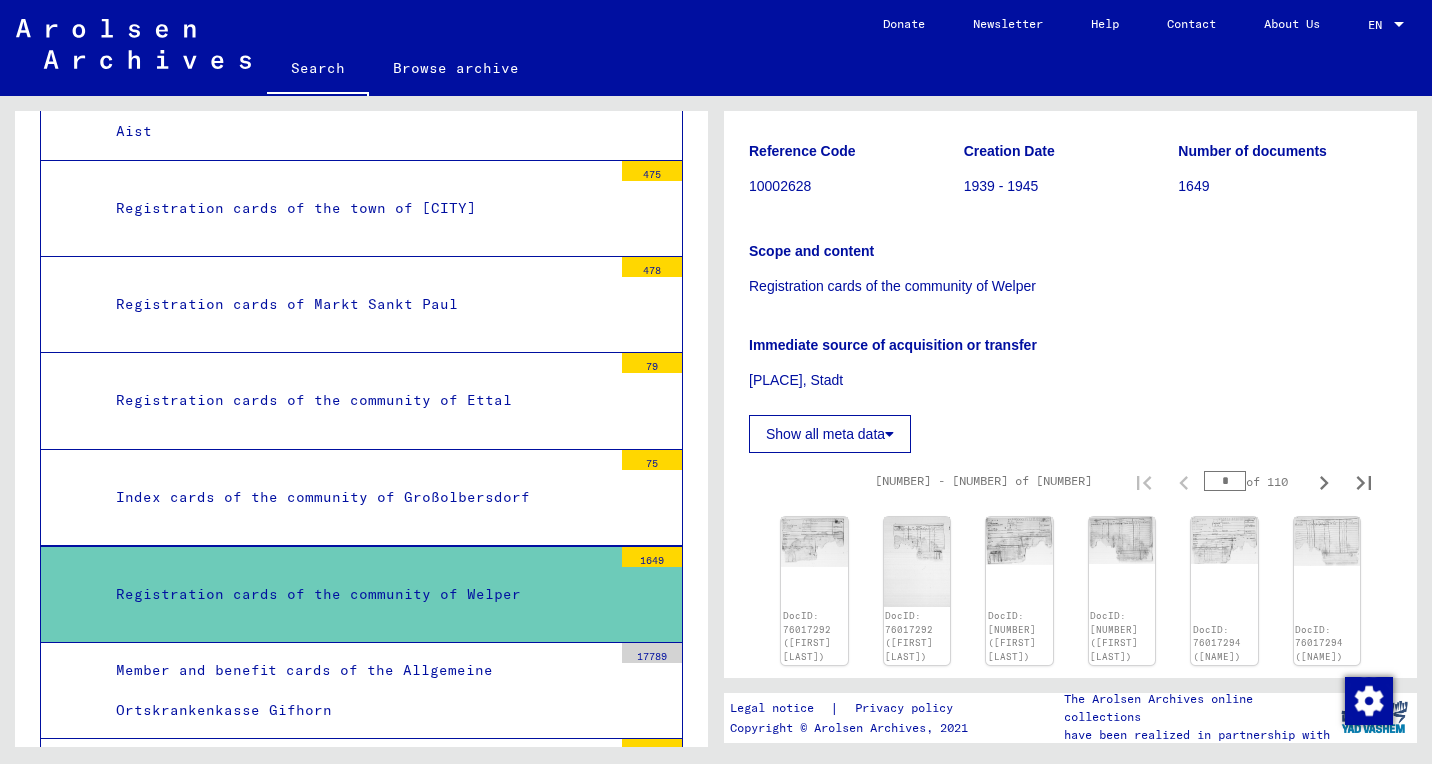 scroll, scrollTop: 254, scrollLeft: 0, axis: vertical 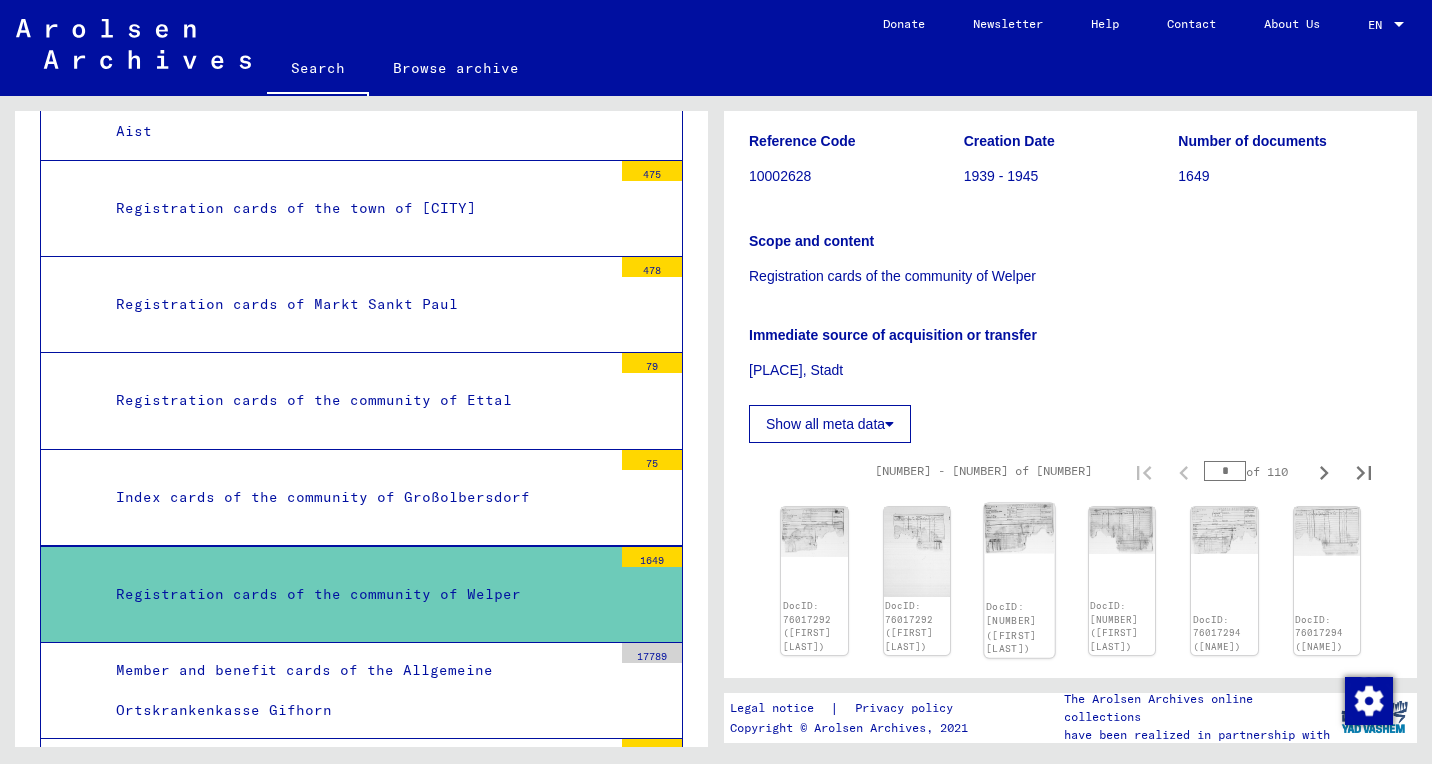 click 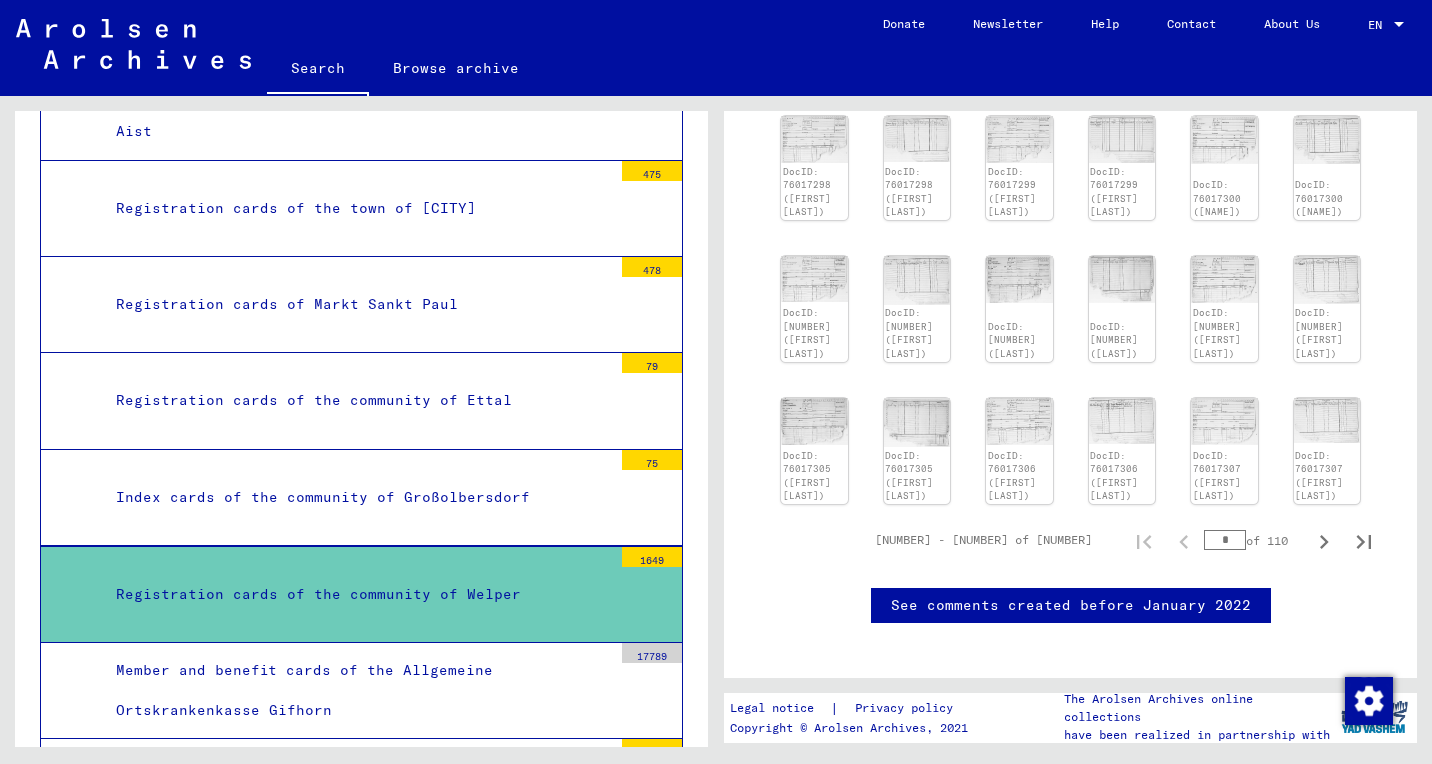 scroll, scrollTop: 980, scrollLeft: 0, axis: vertical 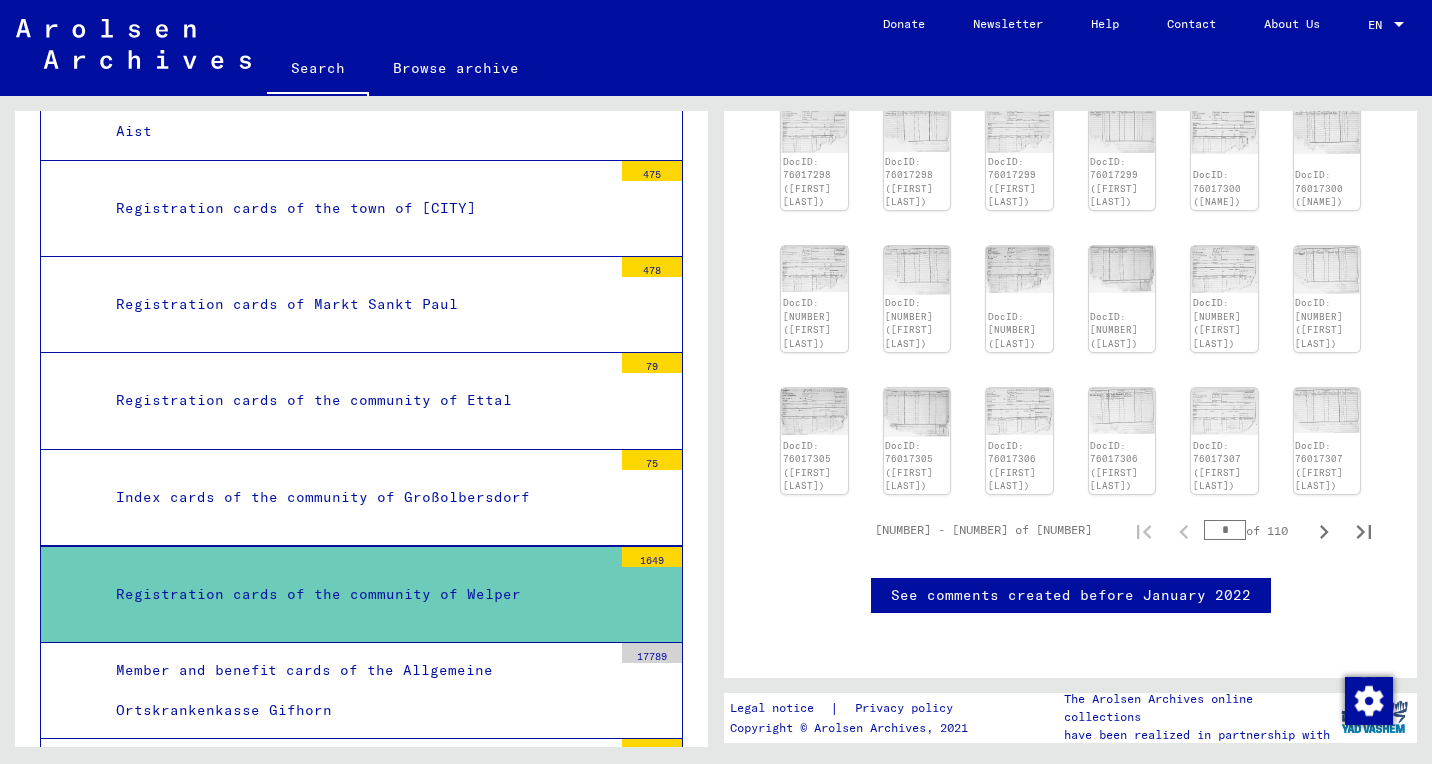 click on "*" at bounding box center [1225, 530] 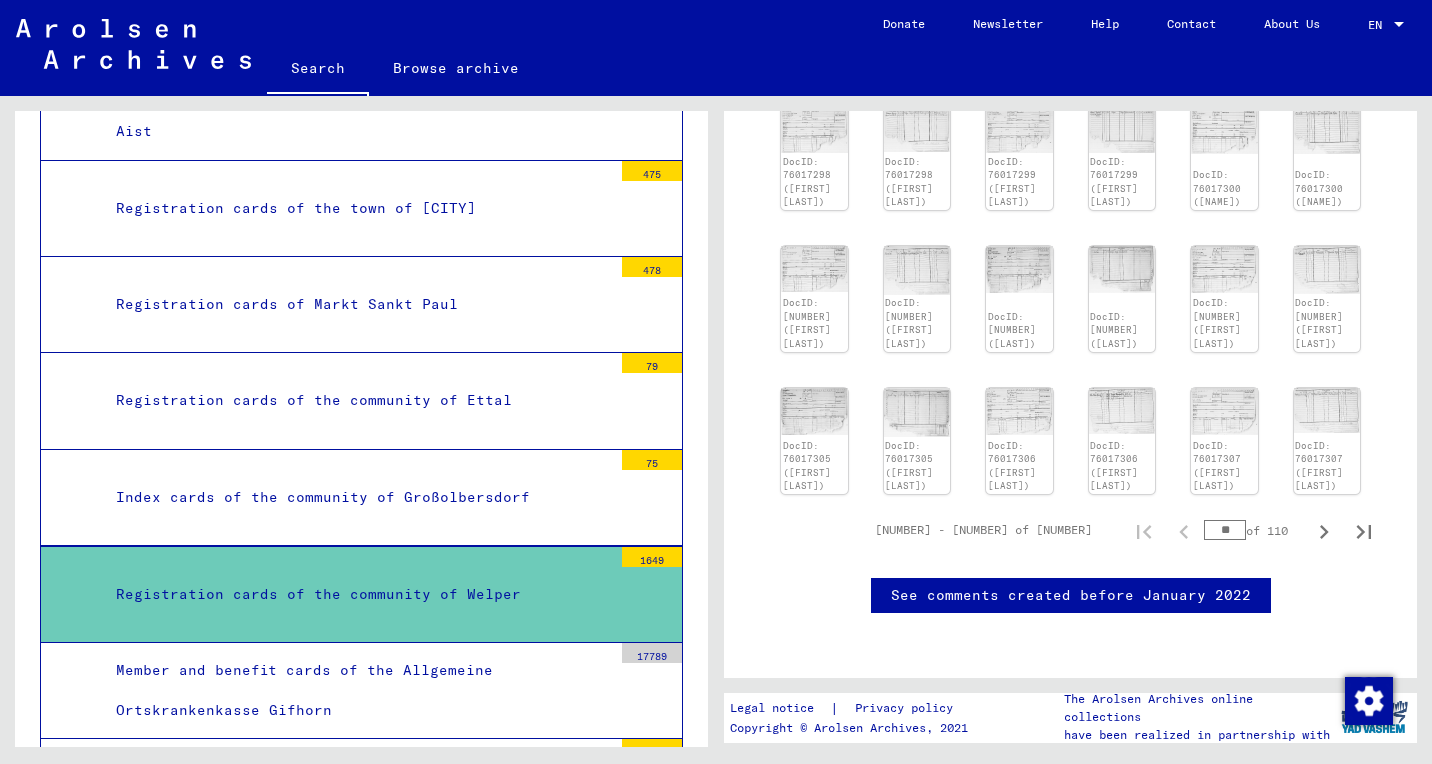 type on "**" 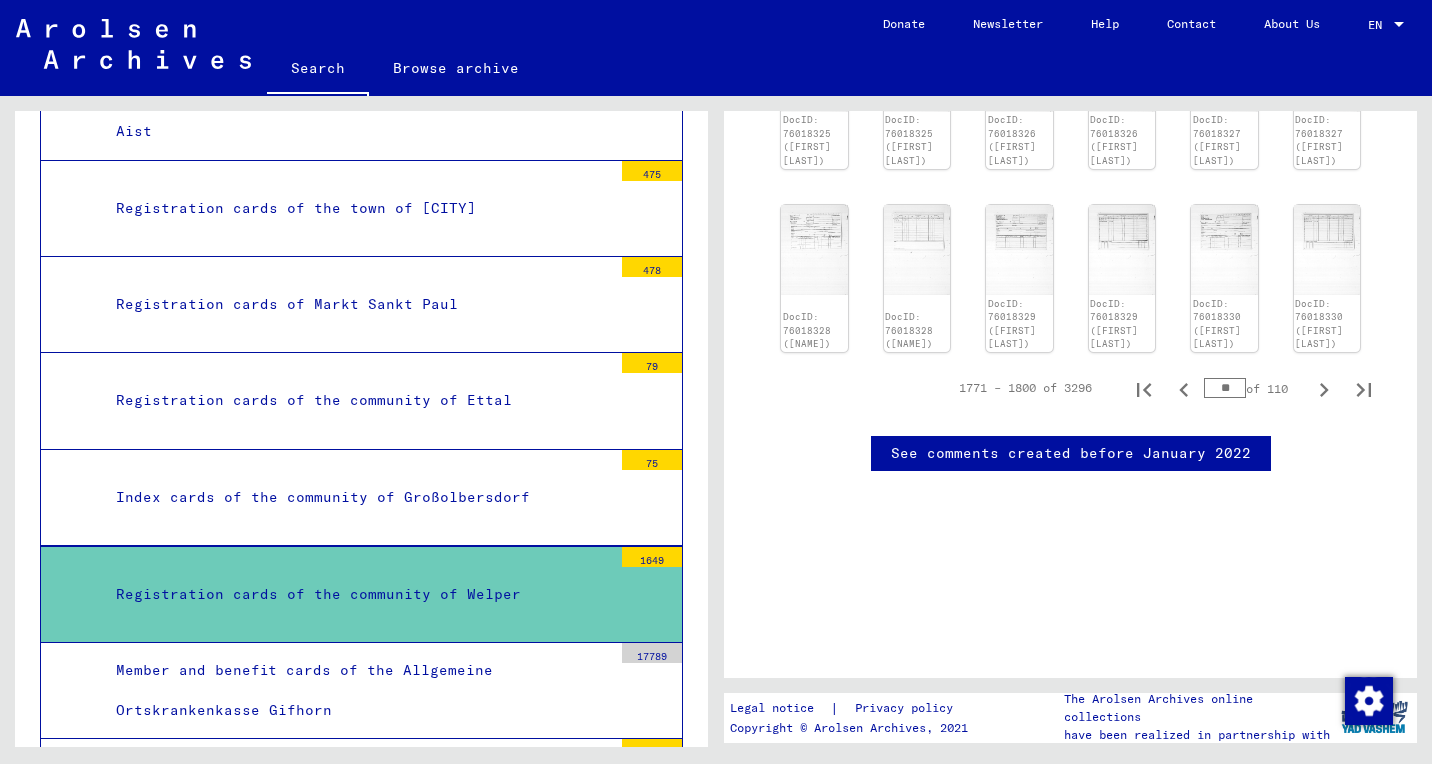 scroll, scrollTop: 1296, scrollLeft: 0, axis: vertical 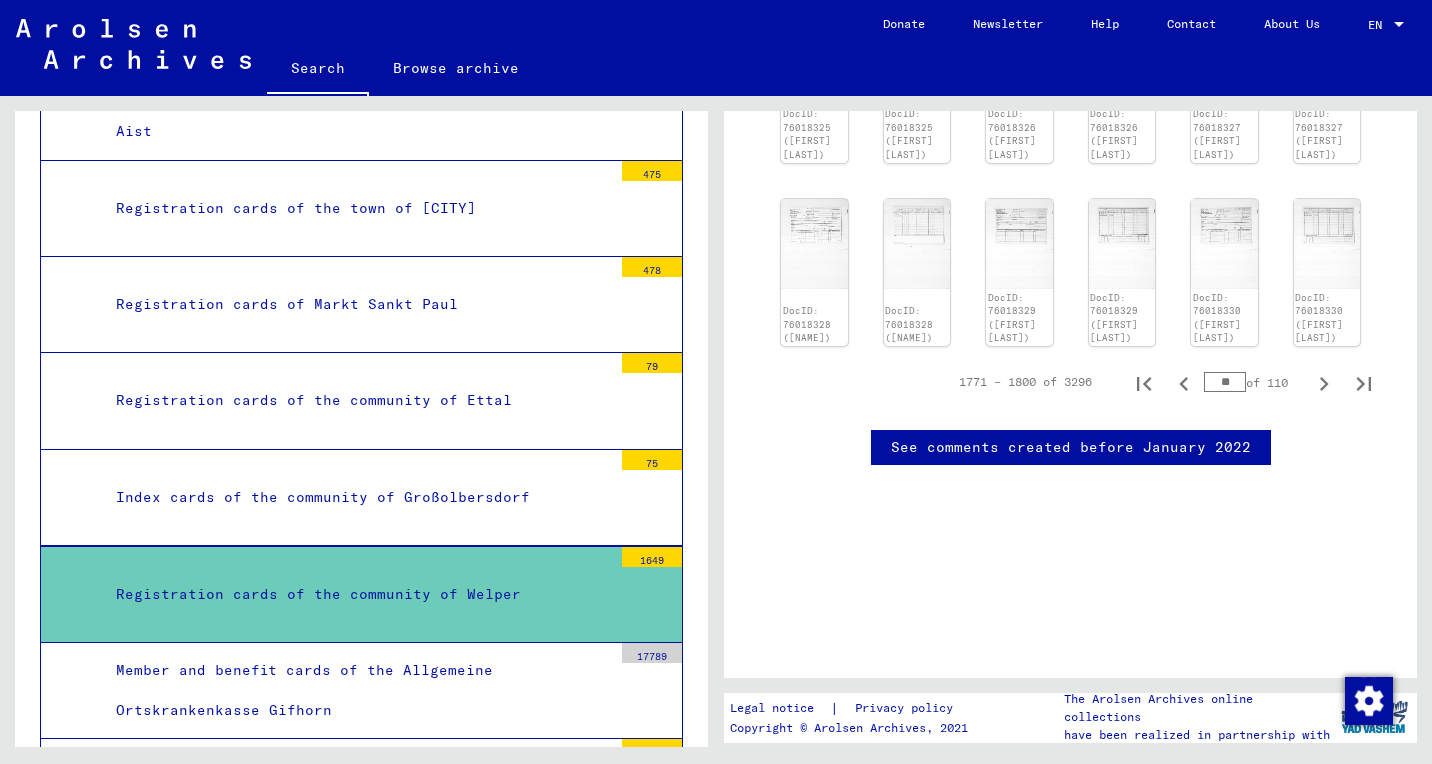 click on "**" at bounding box center [1225, 382] 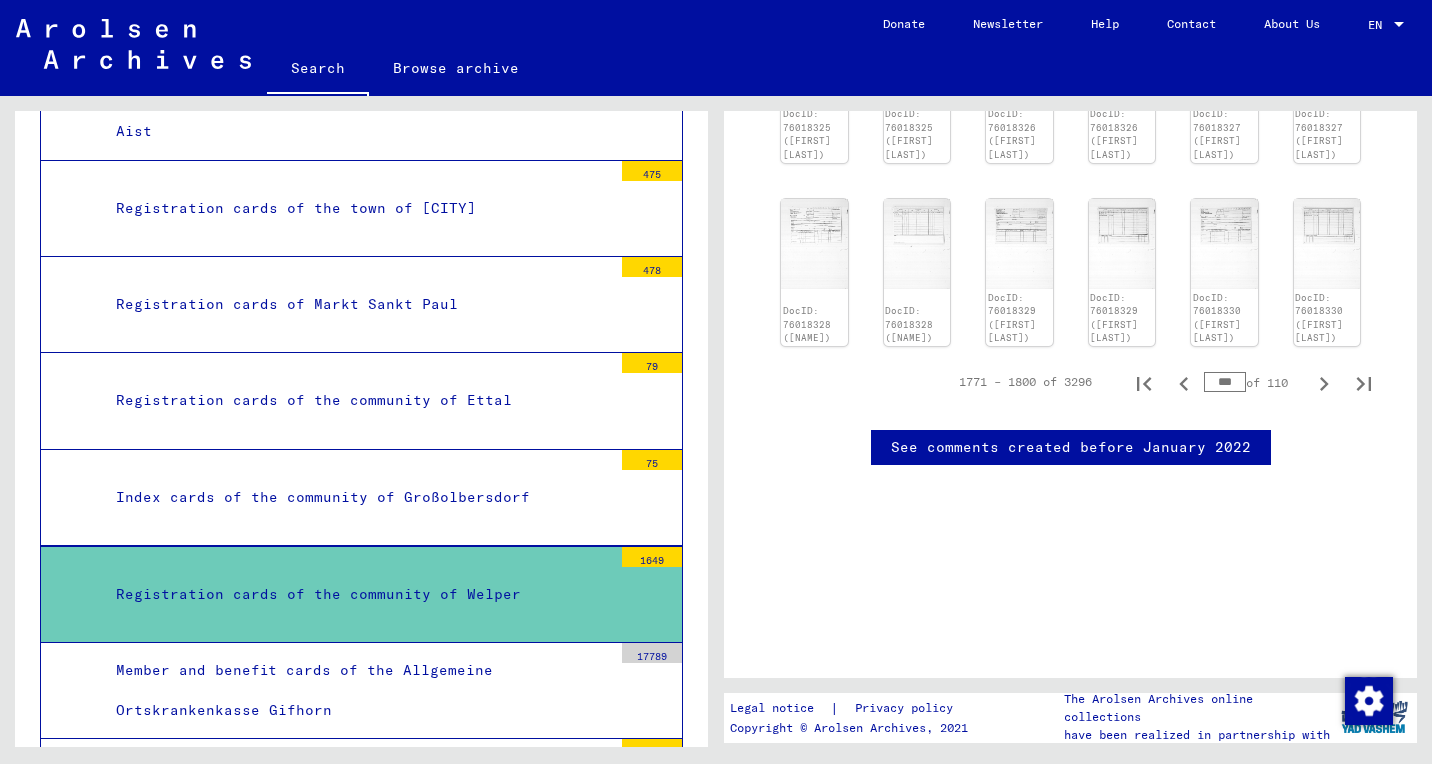 type on "***" 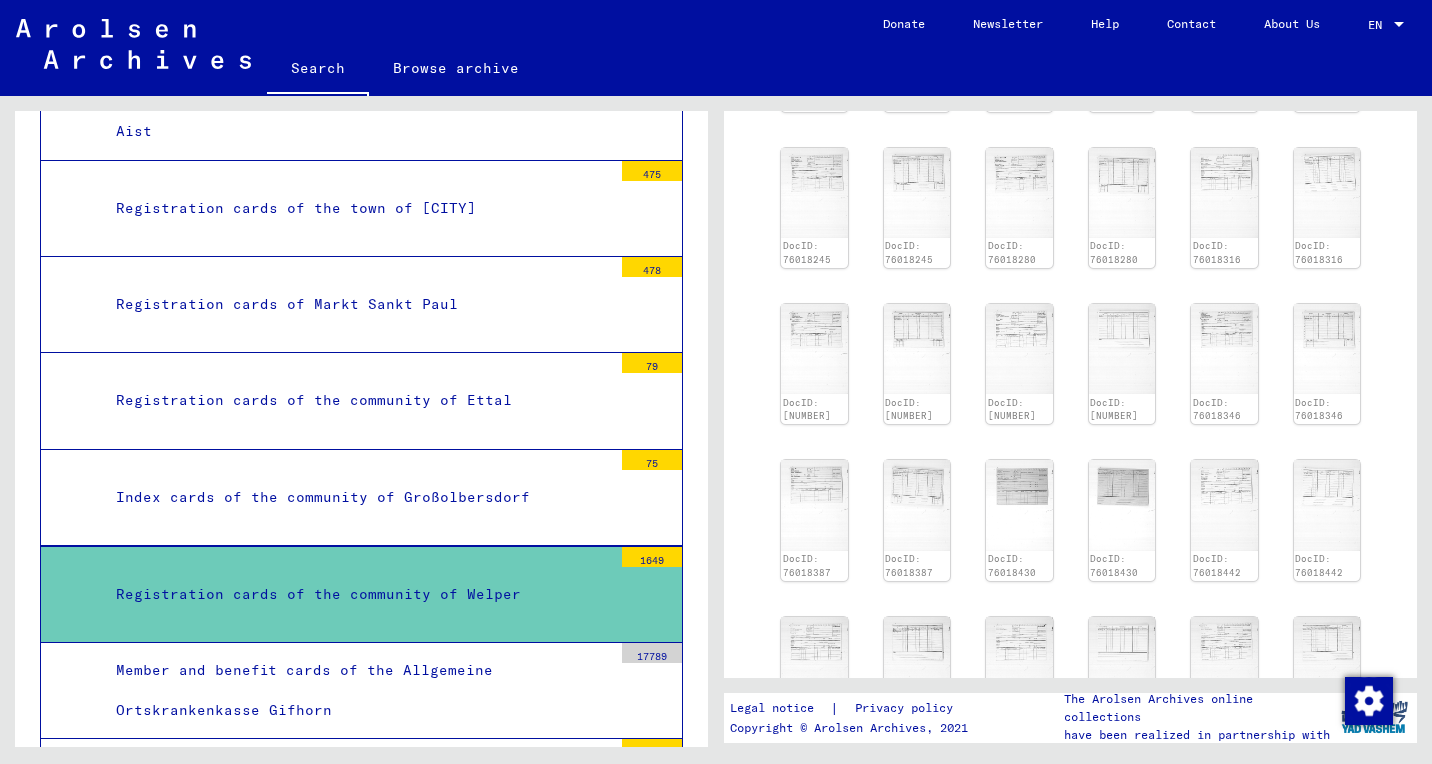 scroll, scrollTop: 750, scrollLeft: 0, axis: vertical 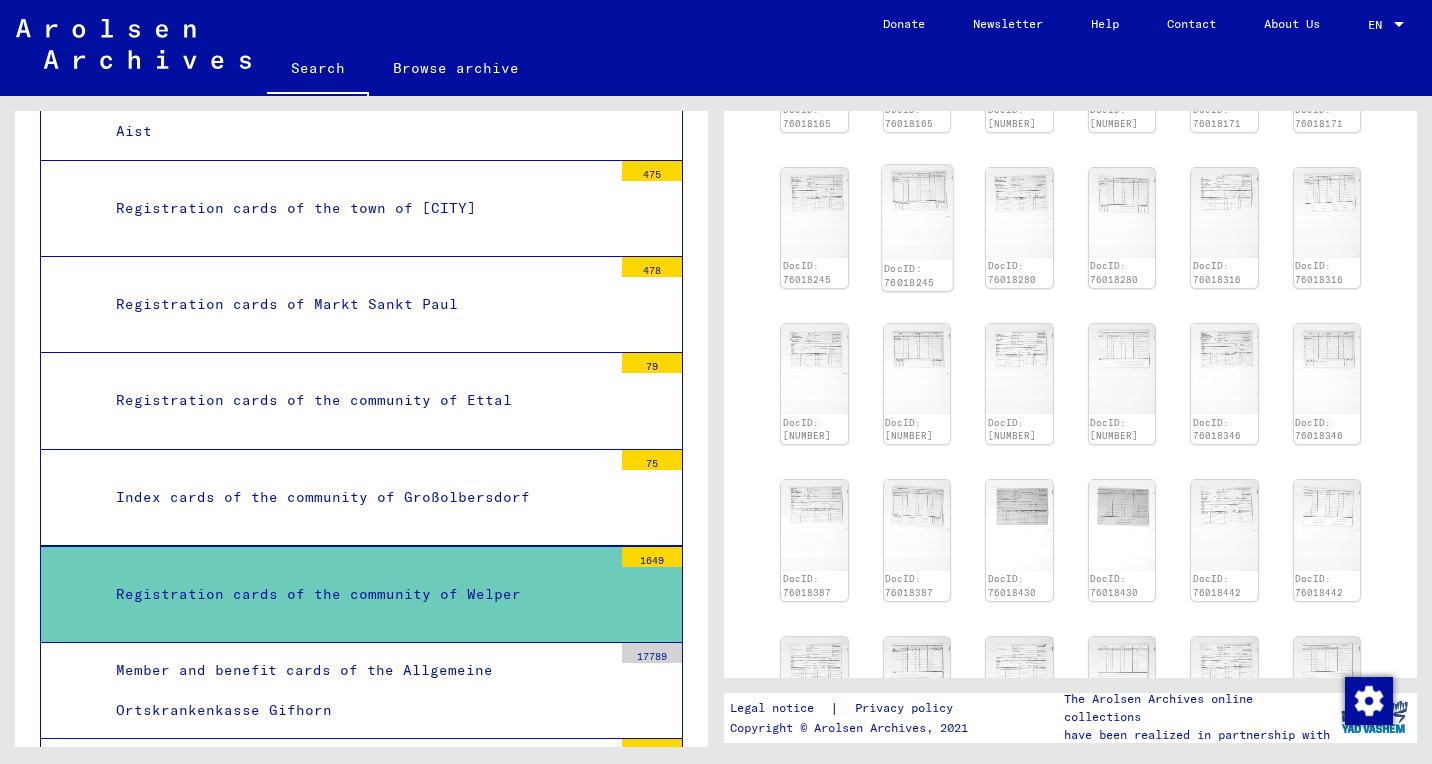 click 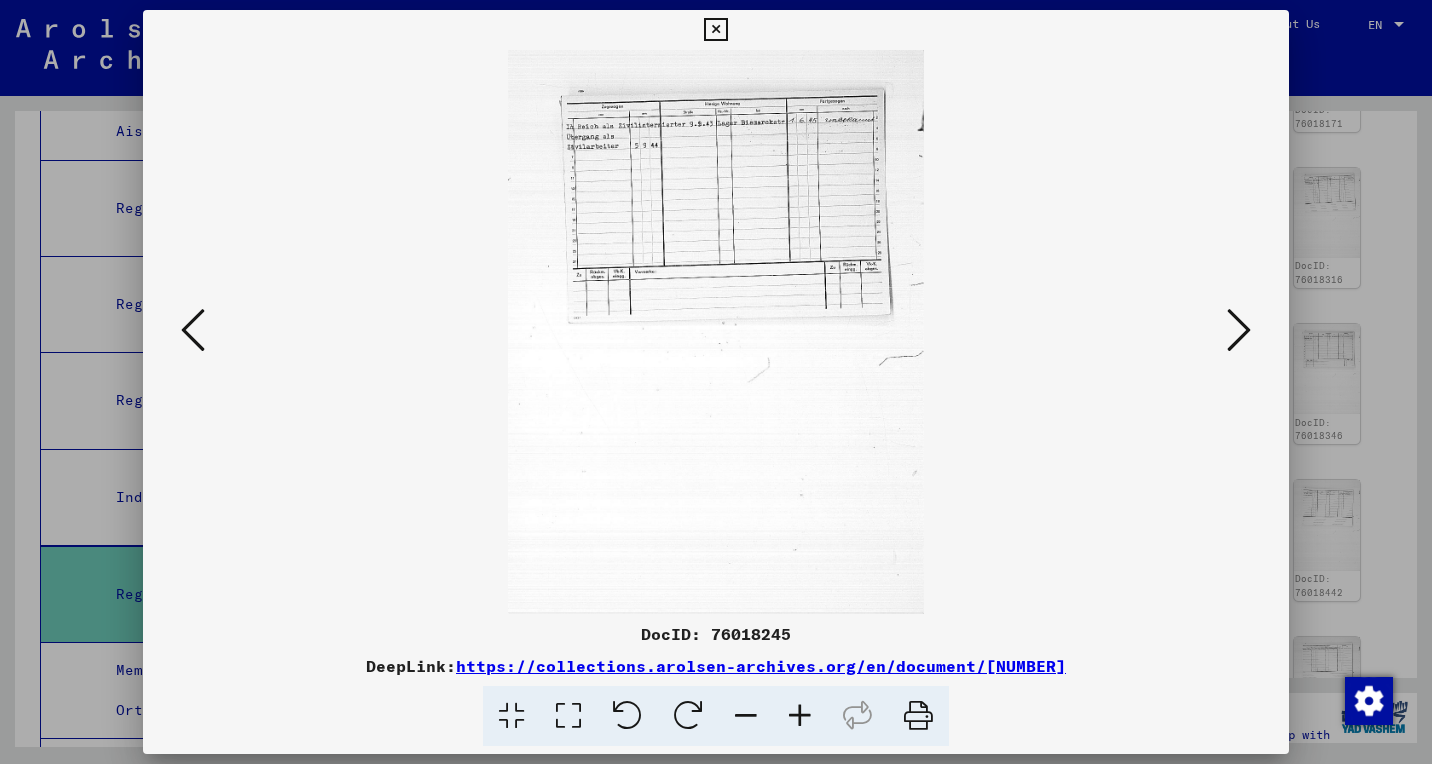 click at bounding box center [800, 716] 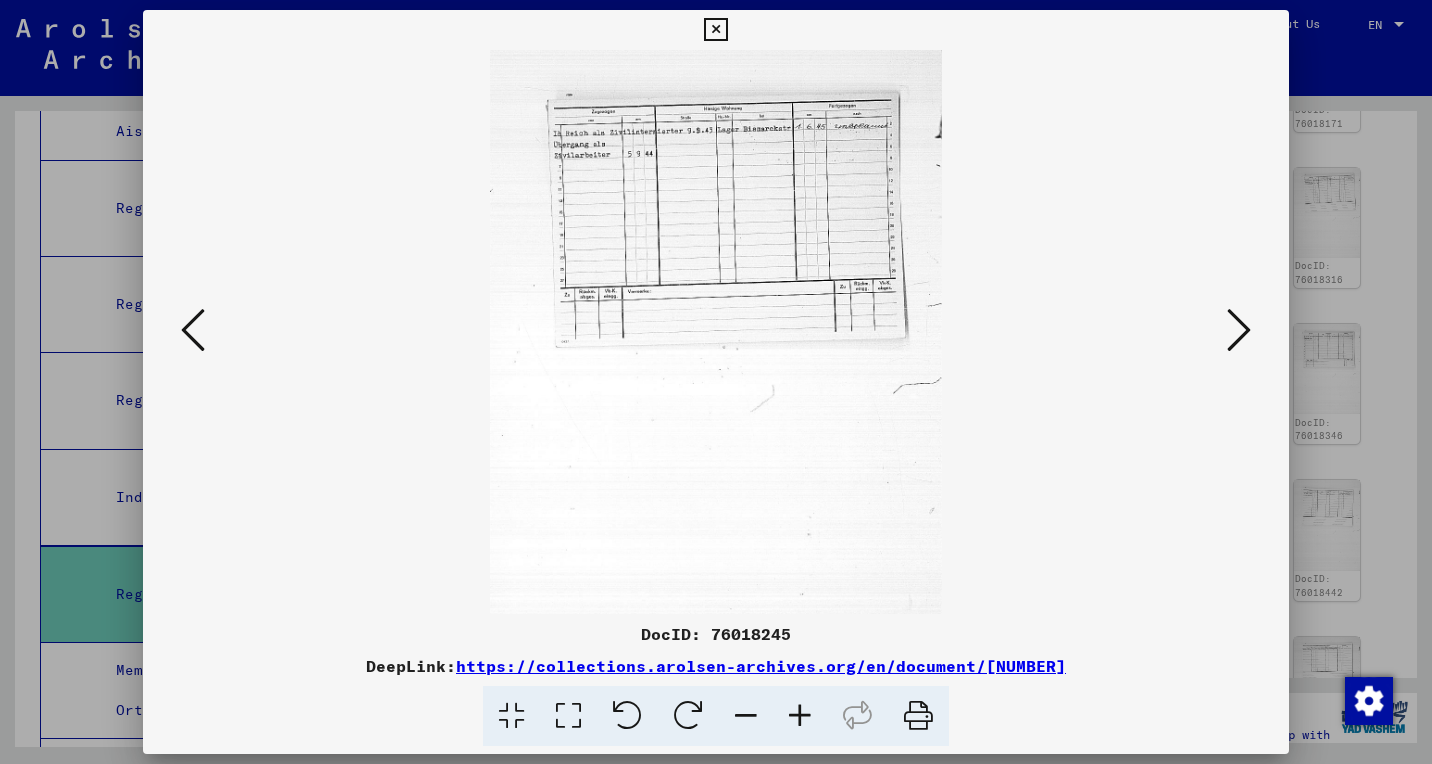 click at bounding box center (800, 716) 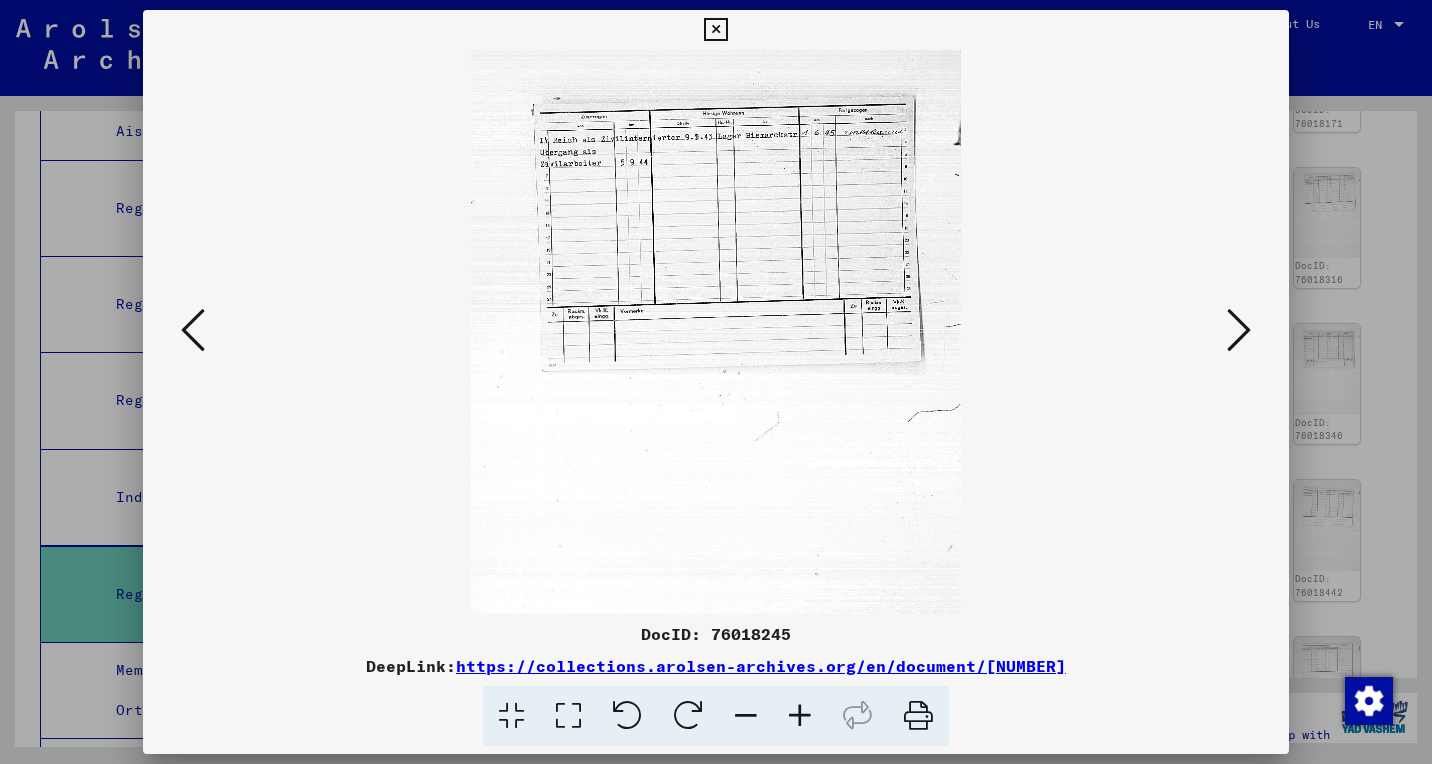 click at bounding box center (800, 716) 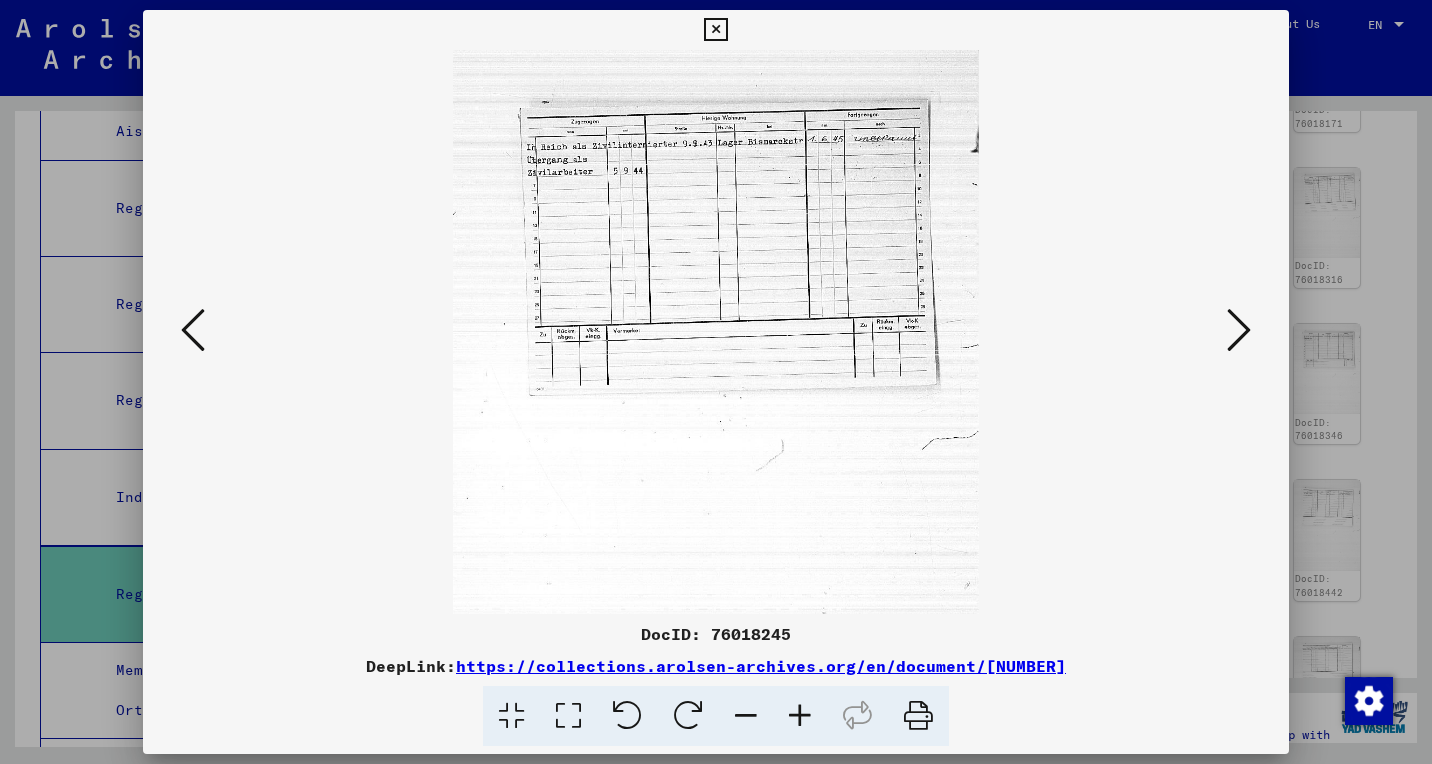 click at bounding box center (800, 716) 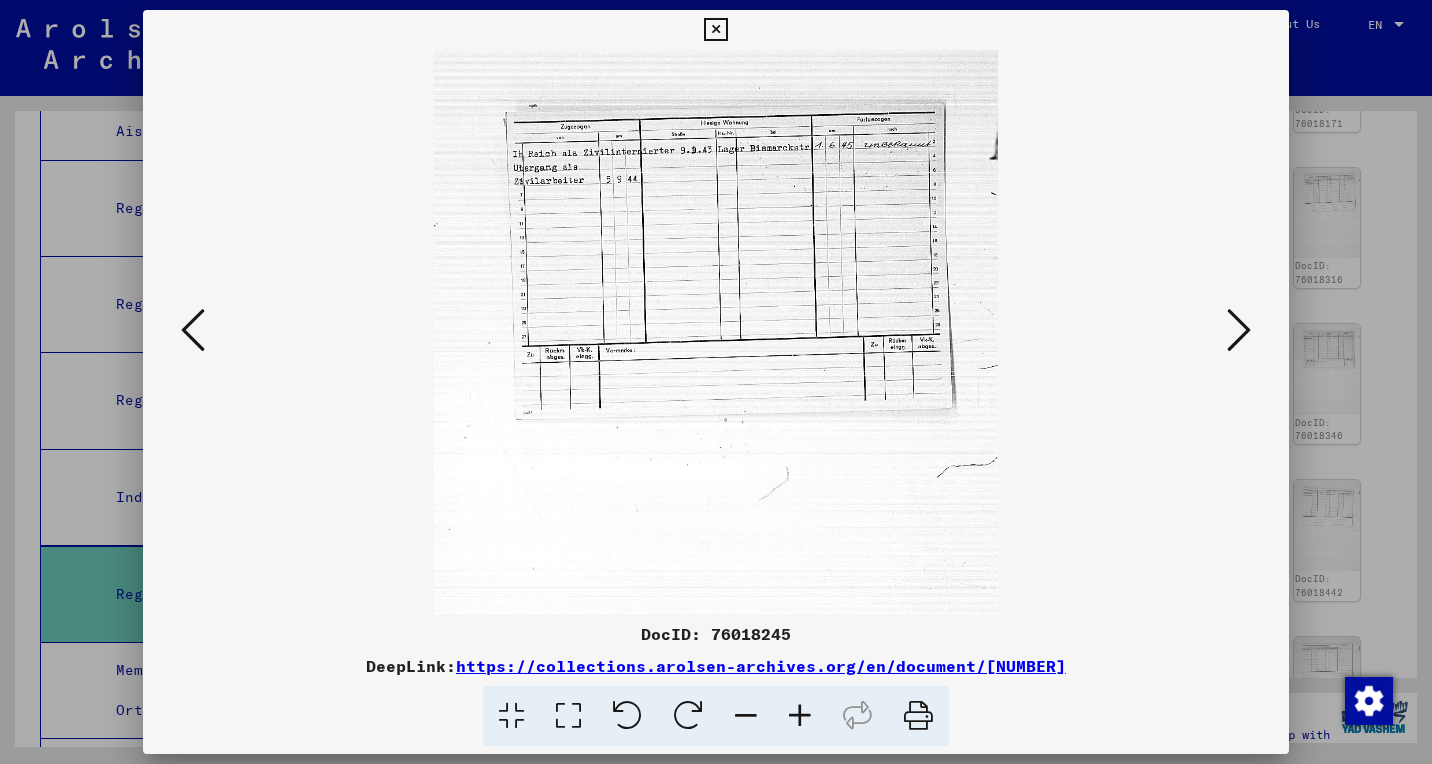 click at bounding box center (800, 716) 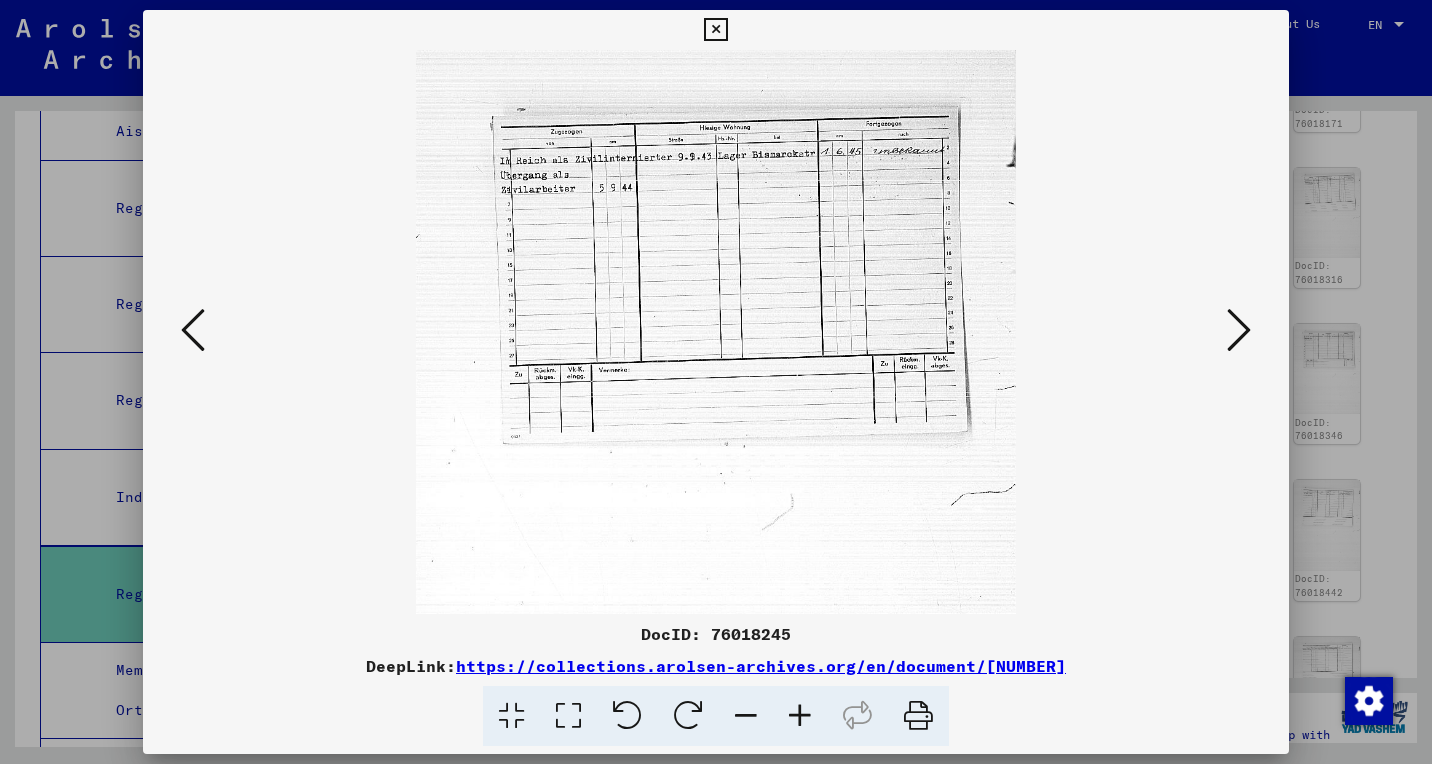 click at bounding box center [800, 716] 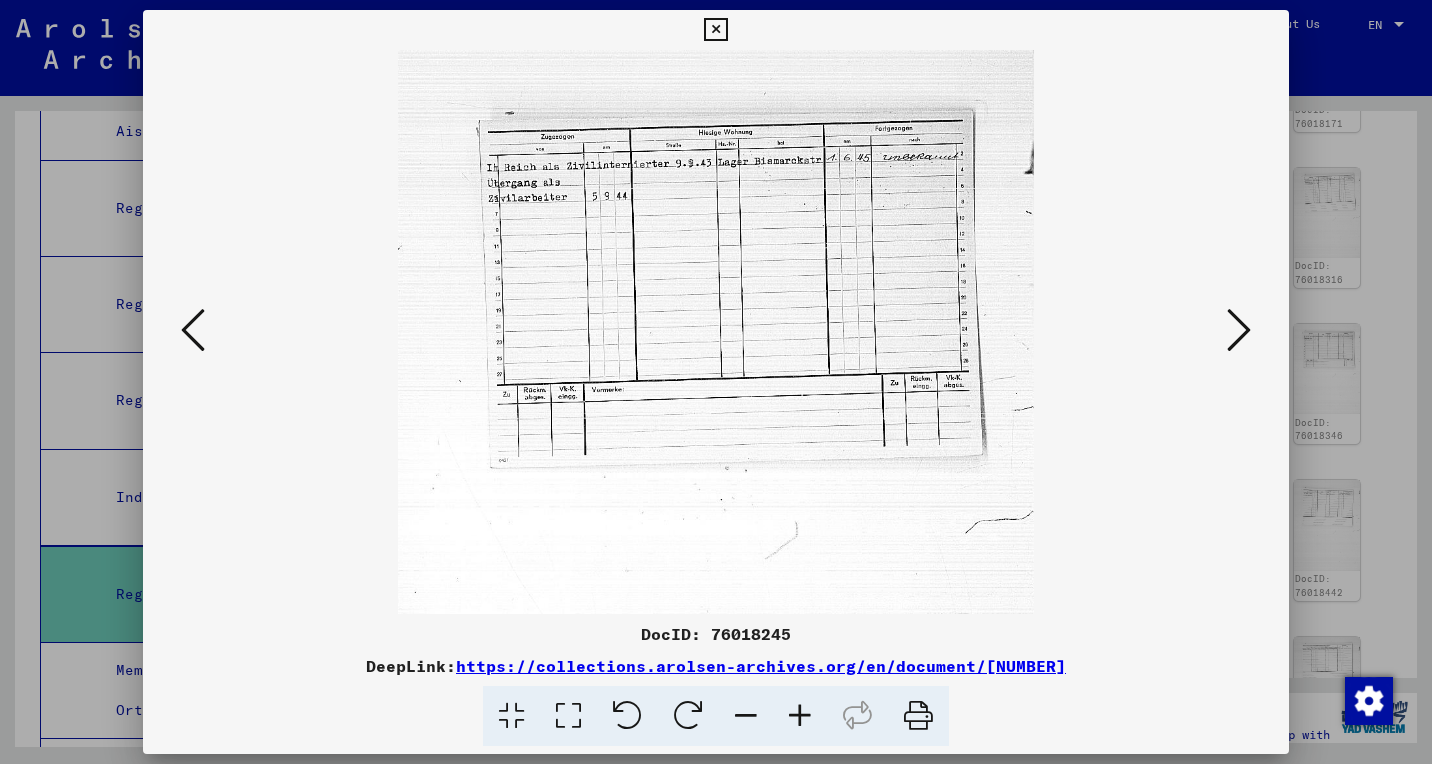 click at bounding box center [800, 716] 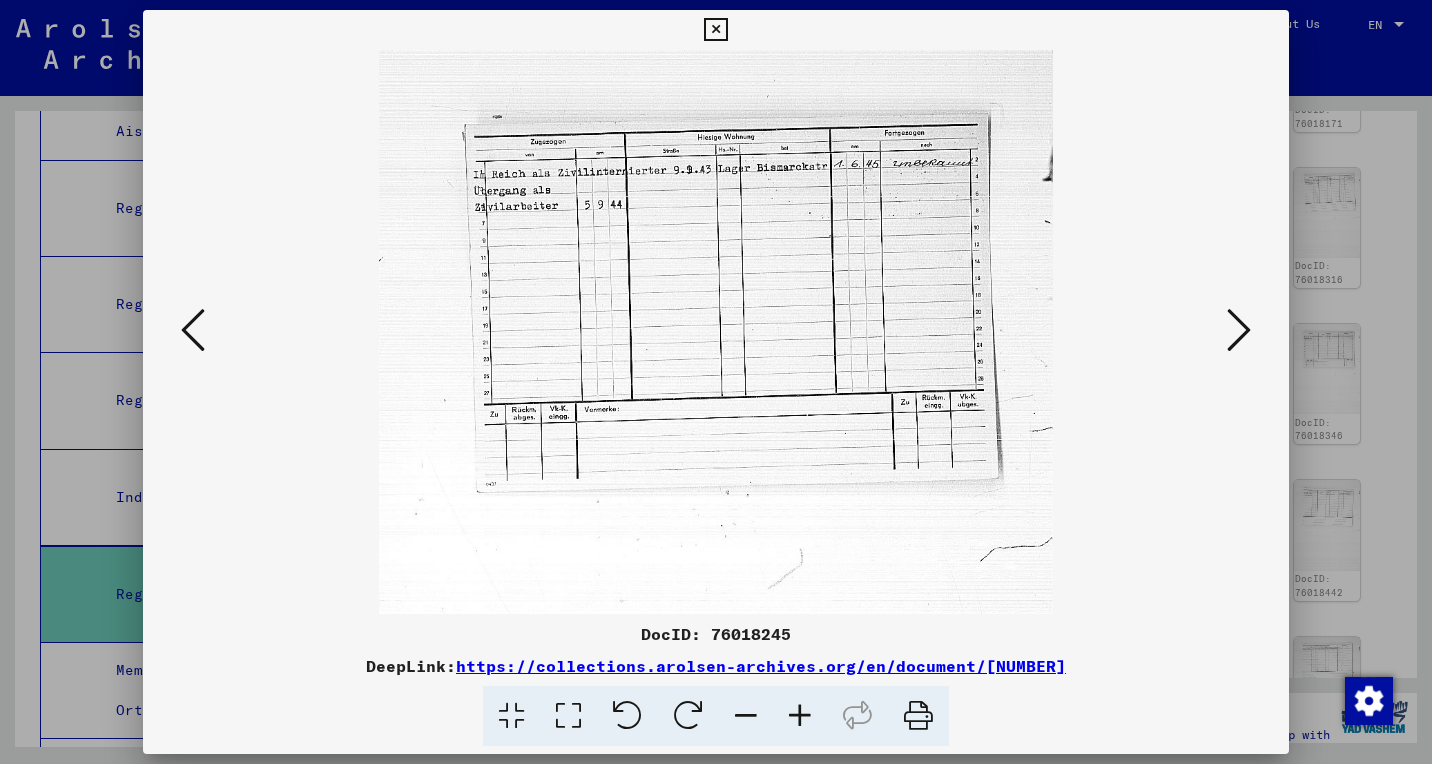 click at bounding box center (800, 716) 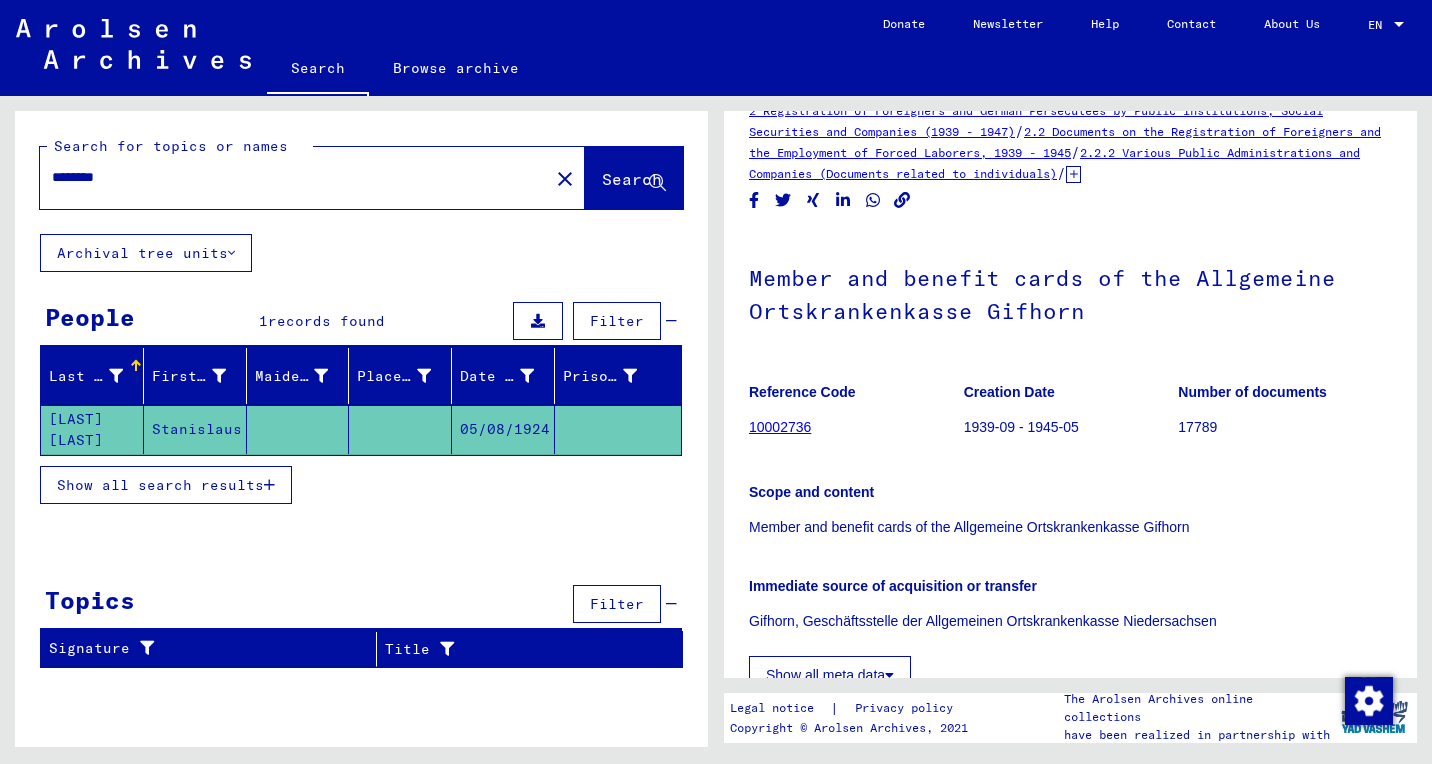 scroll, scrollTop: 39, scrollLeft: 0, axis: vertical 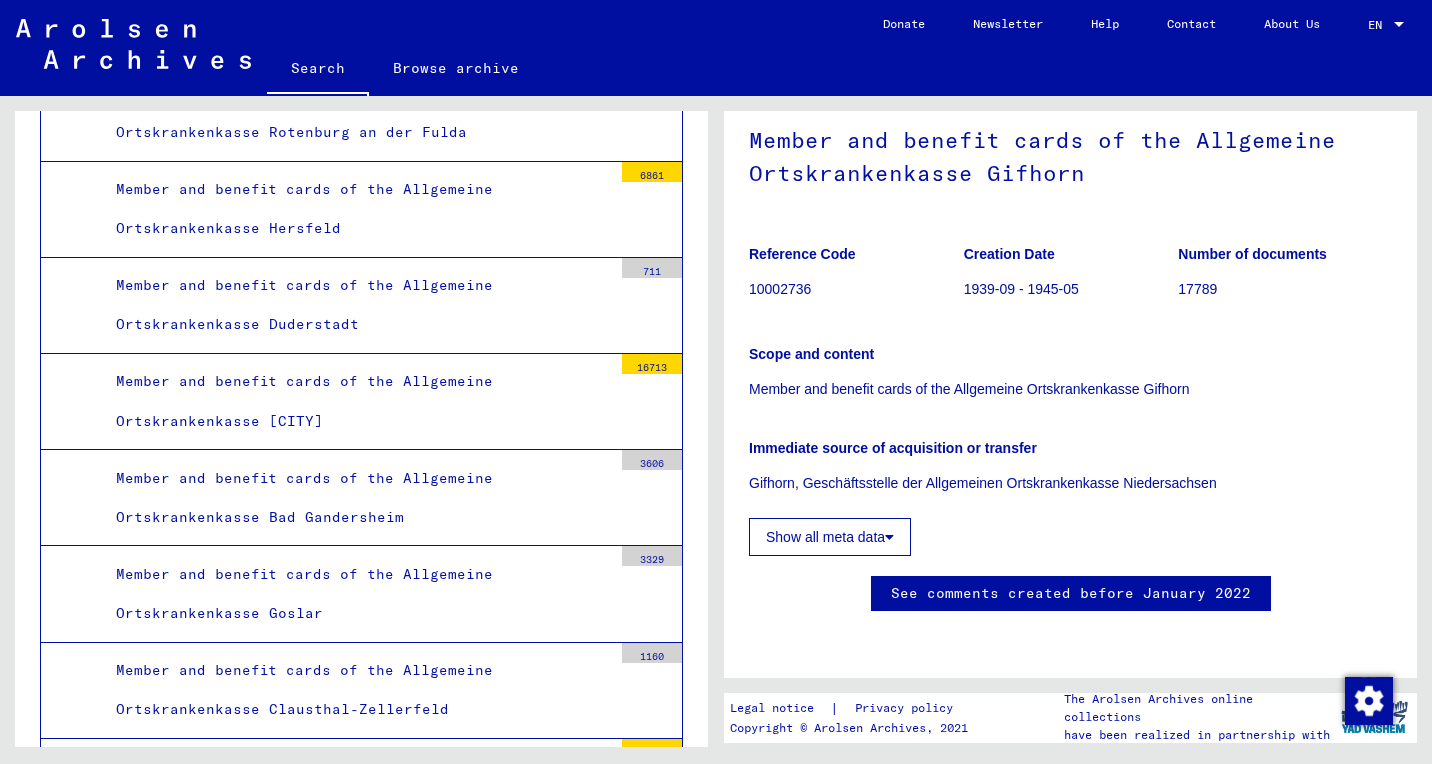 click on "Member and benefit cards of the Allgemeine Ortskrankenkasse [CITY]" at bounding box center [356, 401] 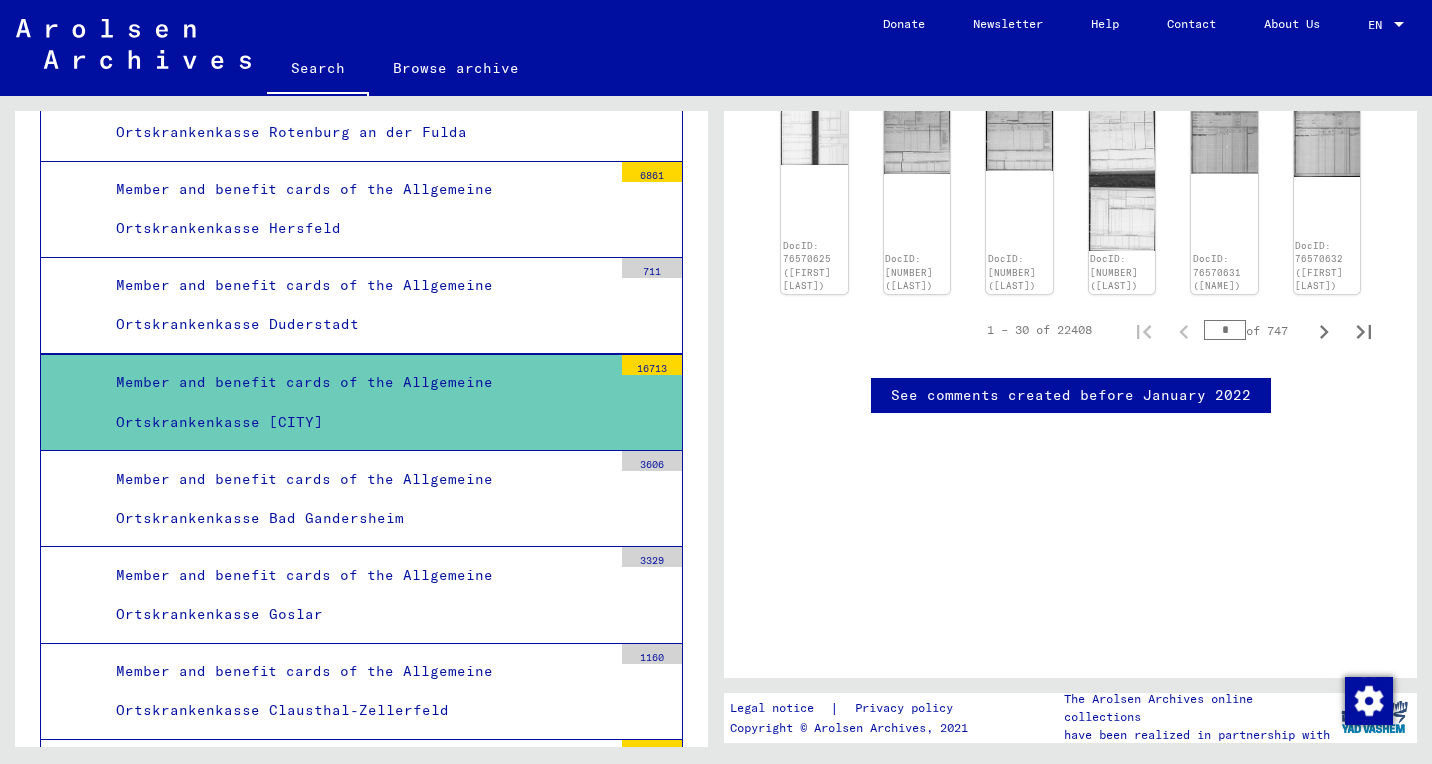 scroll, scrollTop: 1556, scrollLeft: 0, axis: vertical 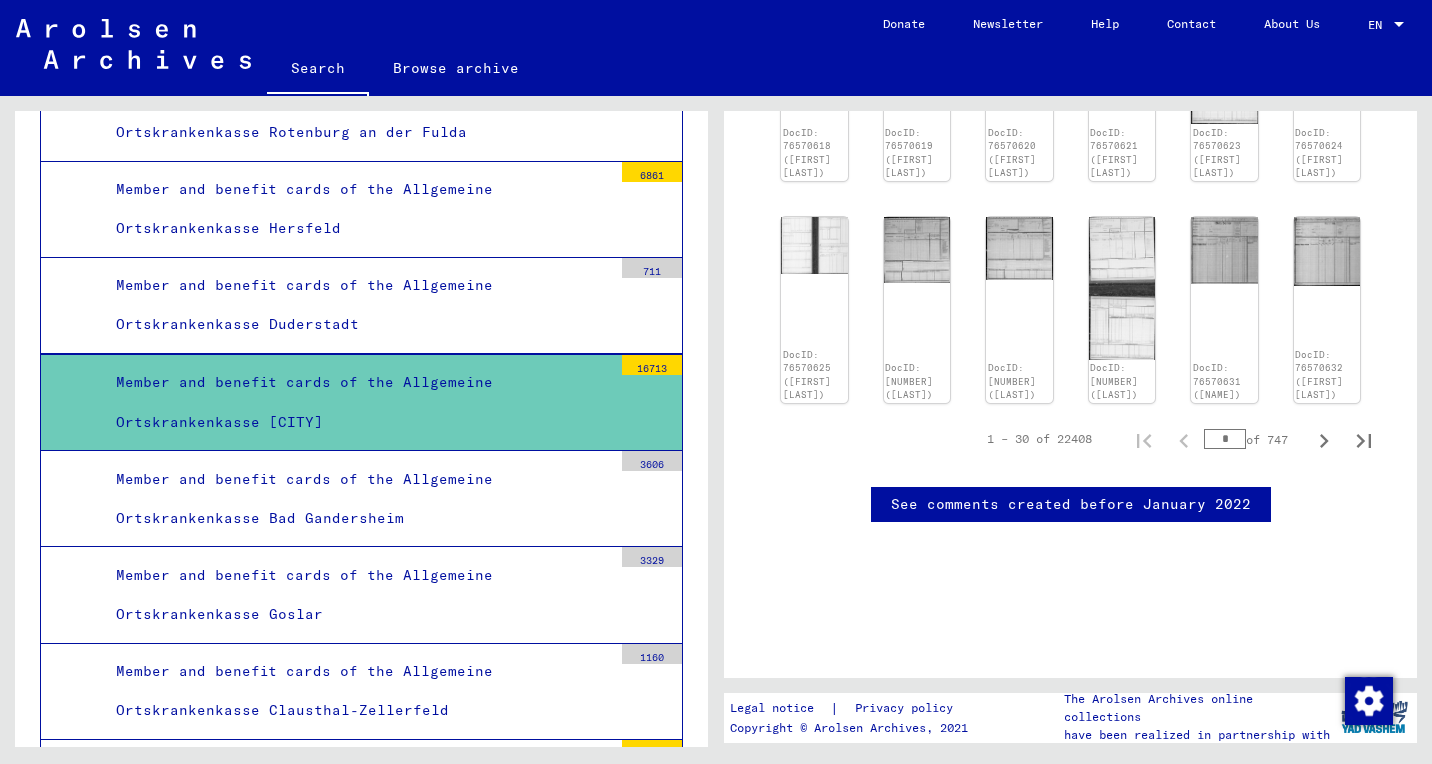 click on "*" at bounding box center [1225, 439] 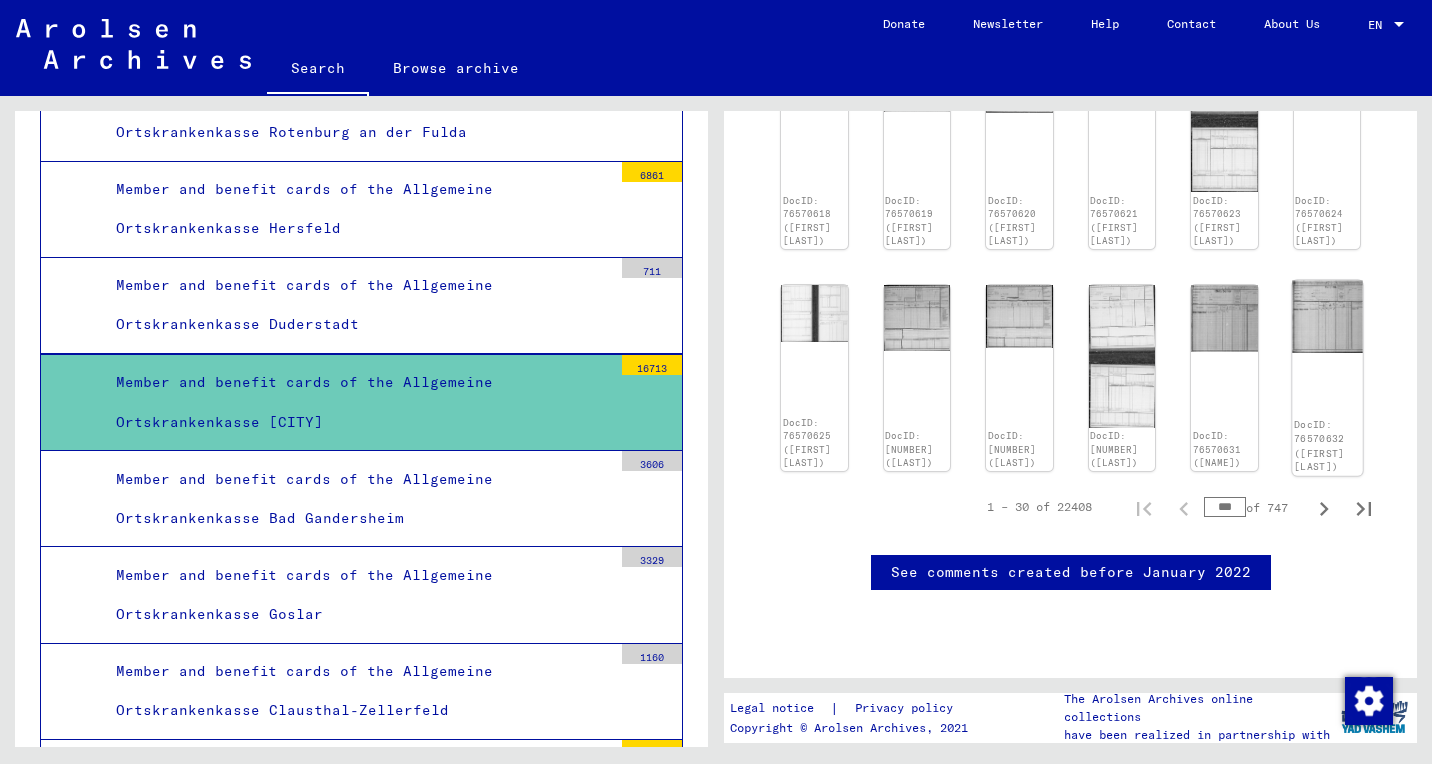 scroll, scrollTop: 1482, scrollLeft: 0, axis: vertical 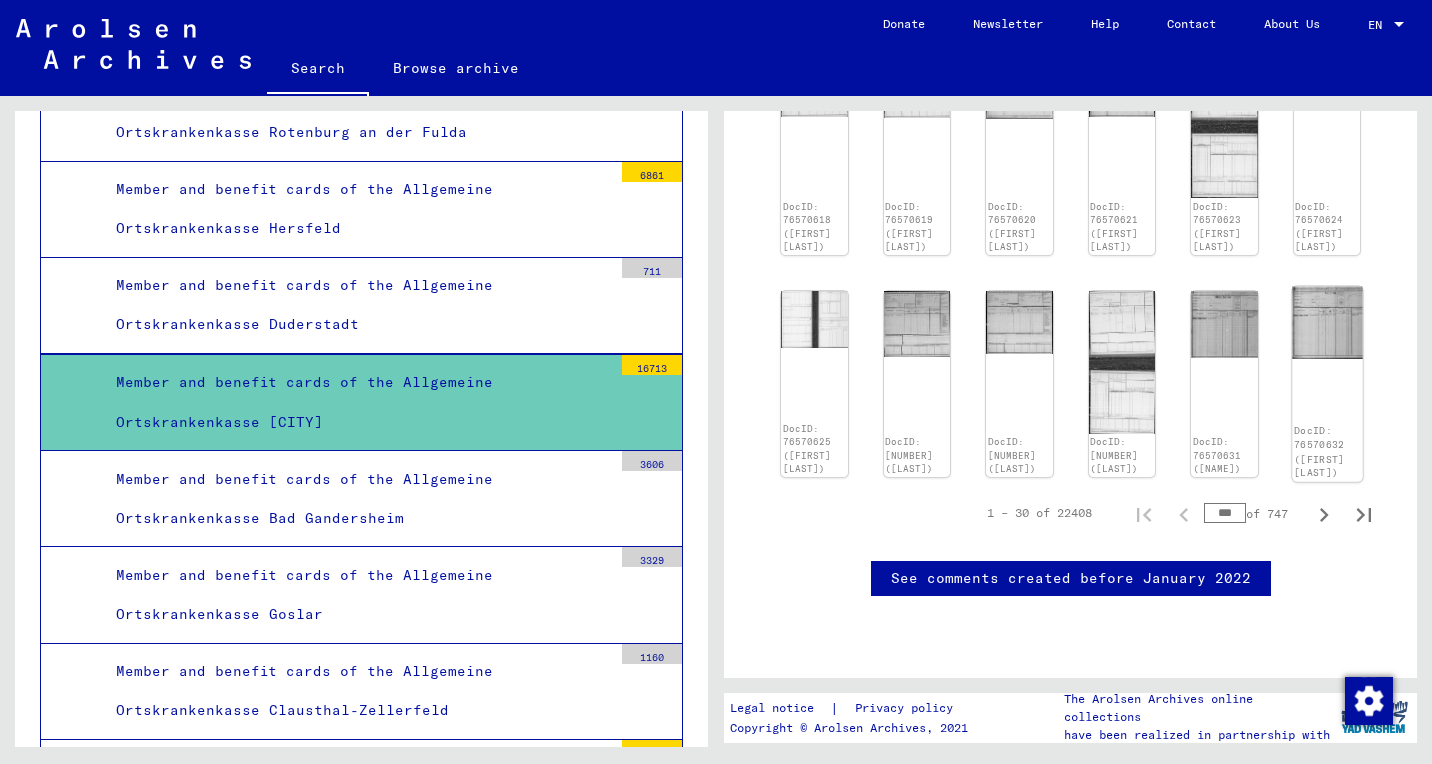 type on "***" 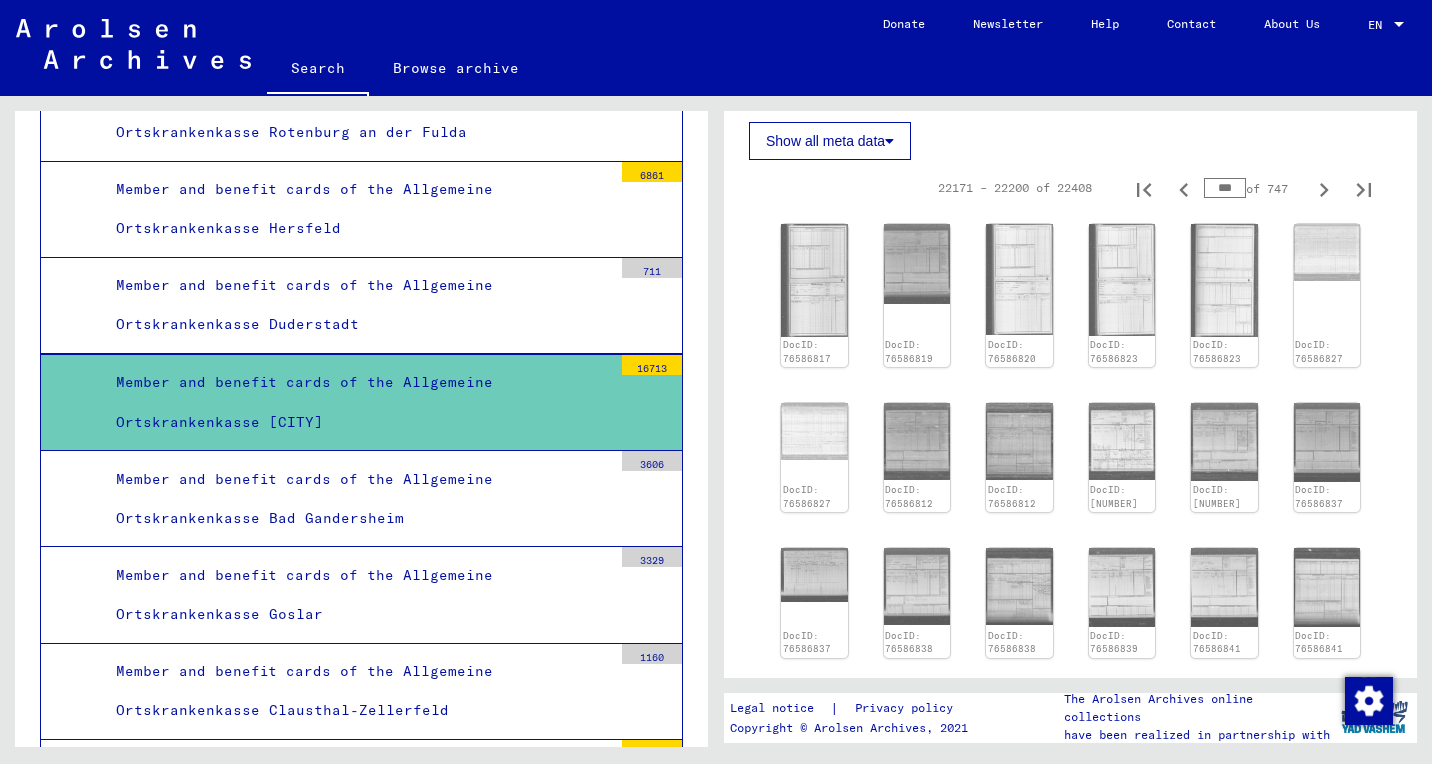 scroll, scrollTop: 590, scrollLeft: 0, axis: vertical 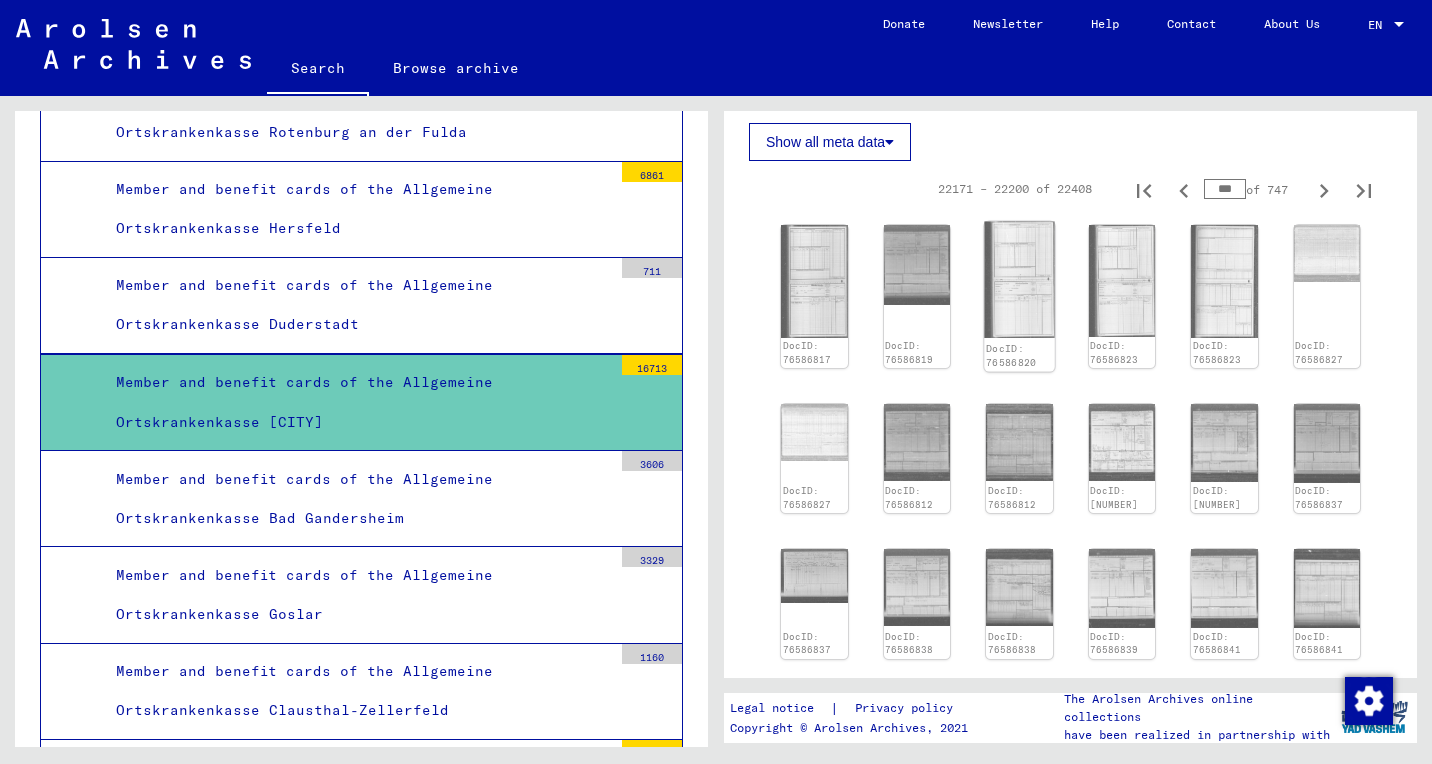 click 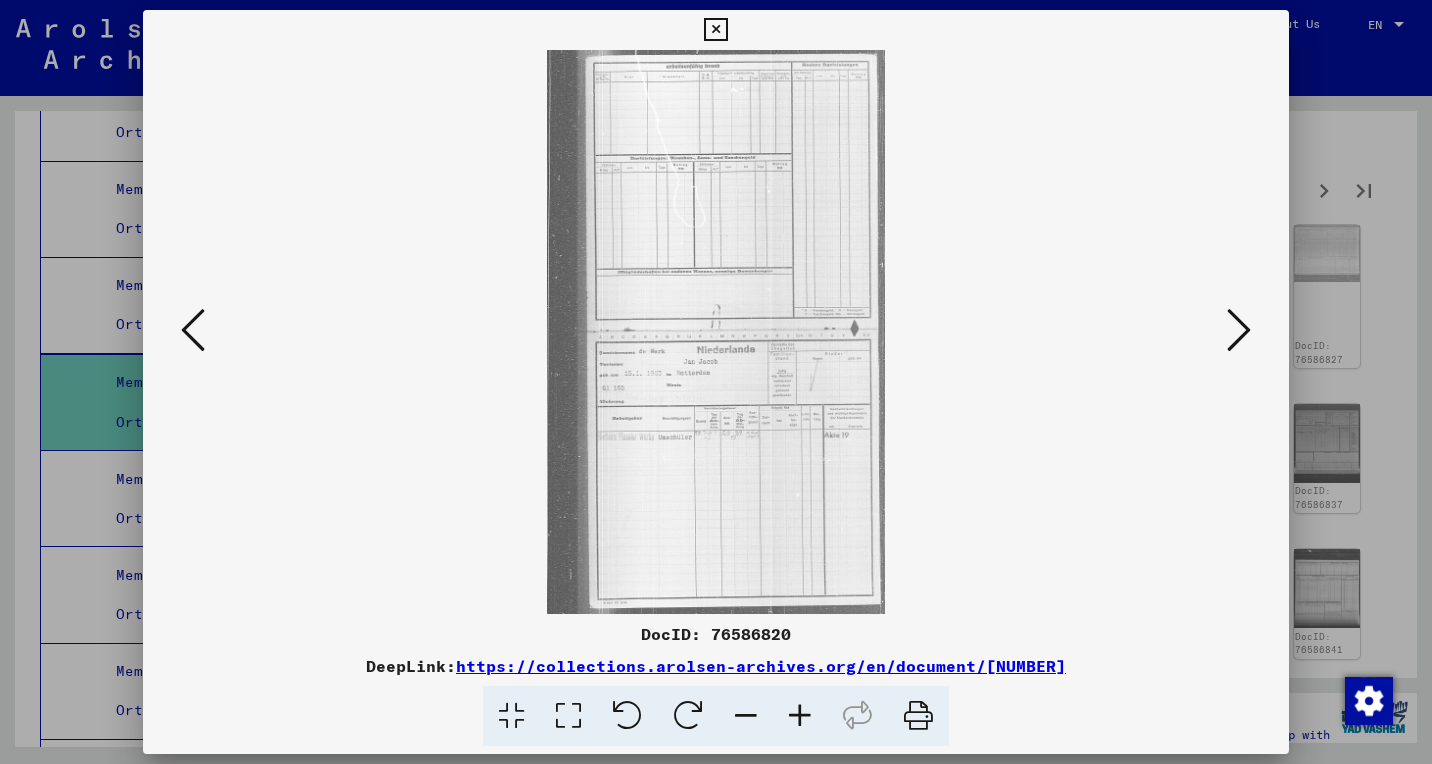click at bounding box center (800, 716) 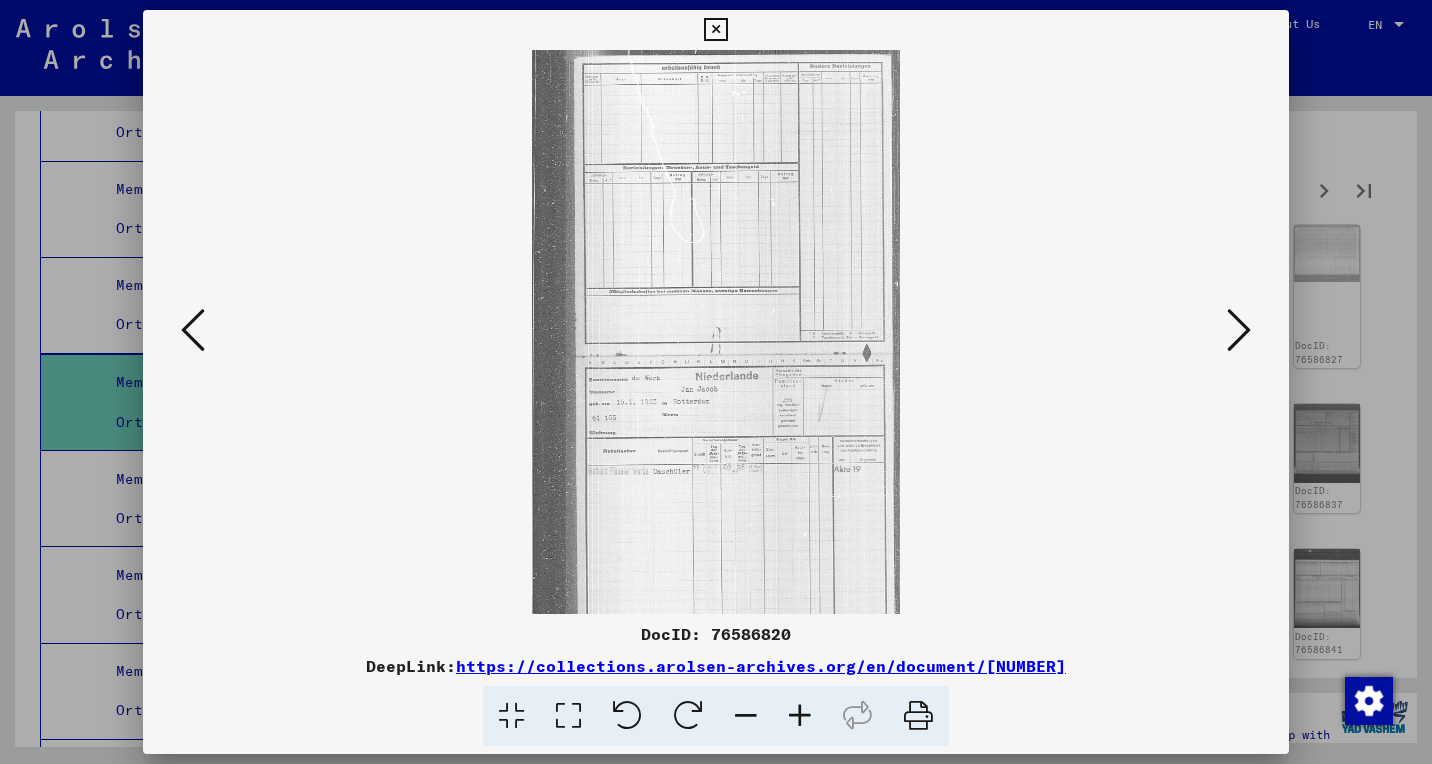 click at bounding box center [800, 716] 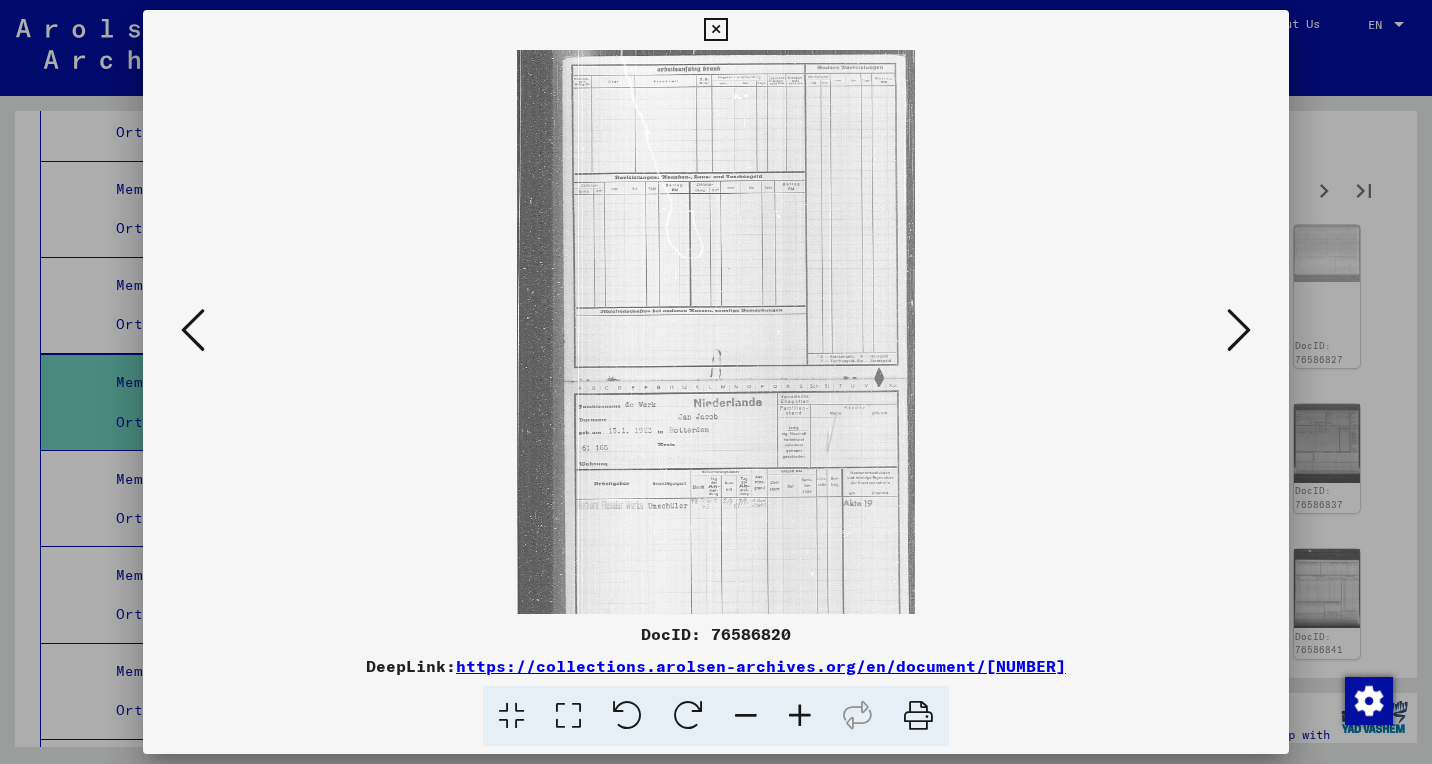 click at bounding box center (800, 716) 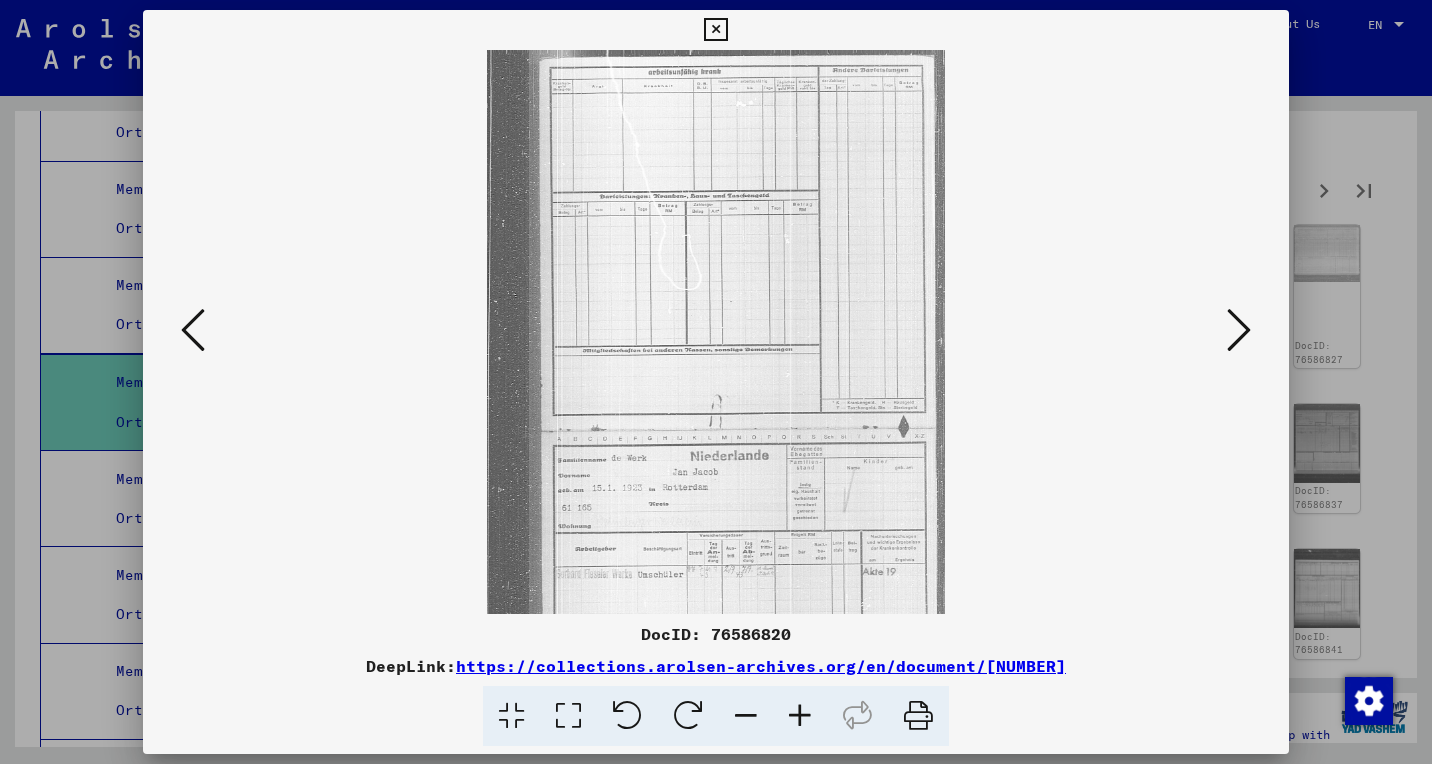 click at bounding box center [800, 716] 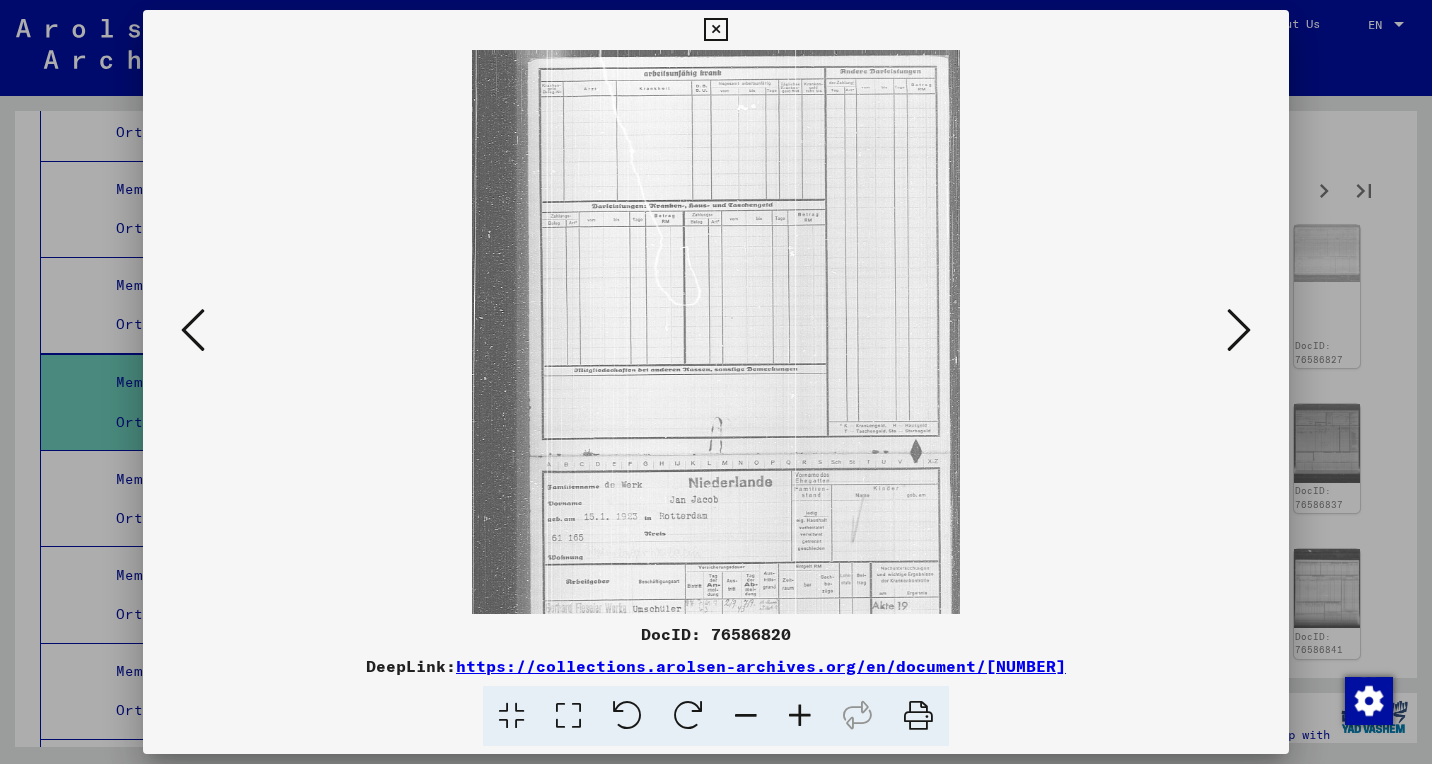 click at bounding box center [800, 716] 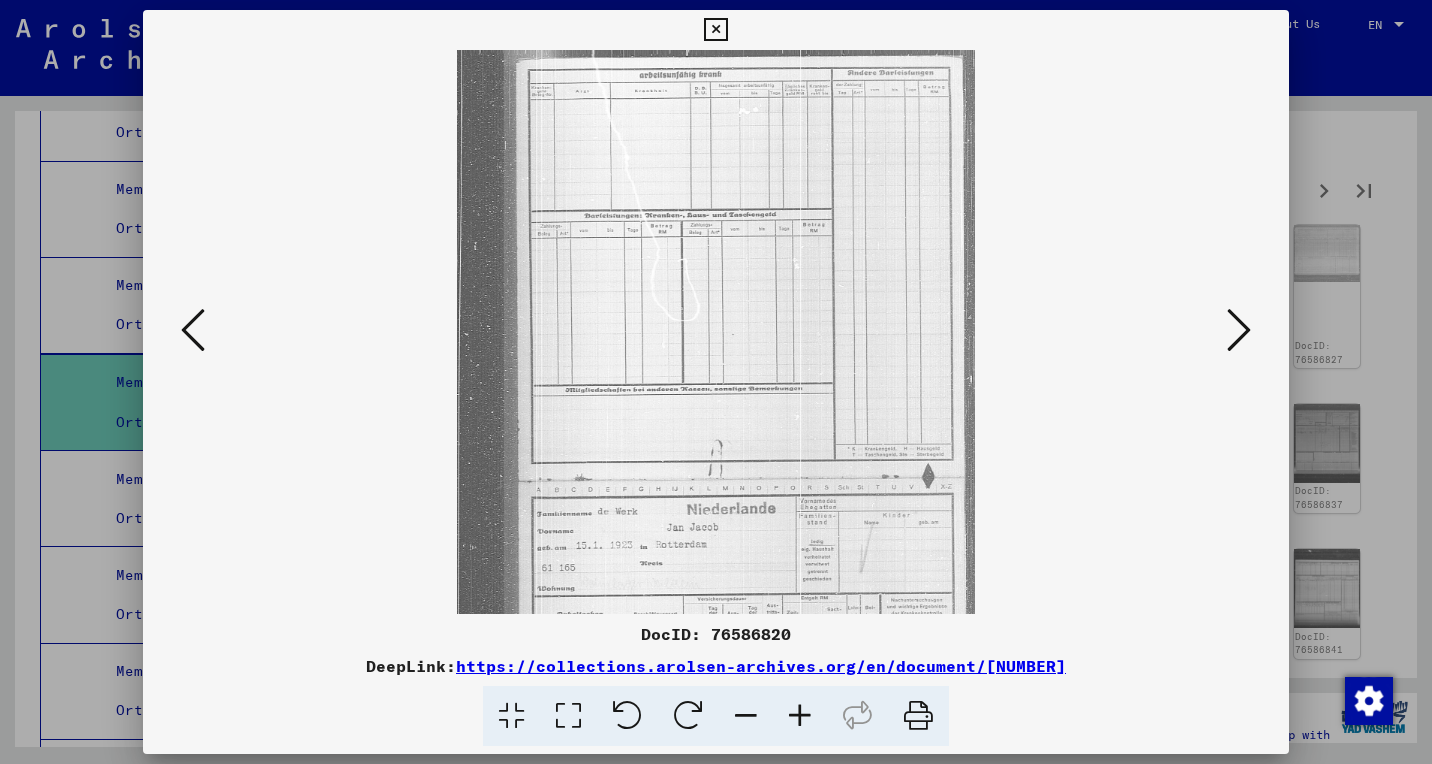 click at bounding box center [800, 716] 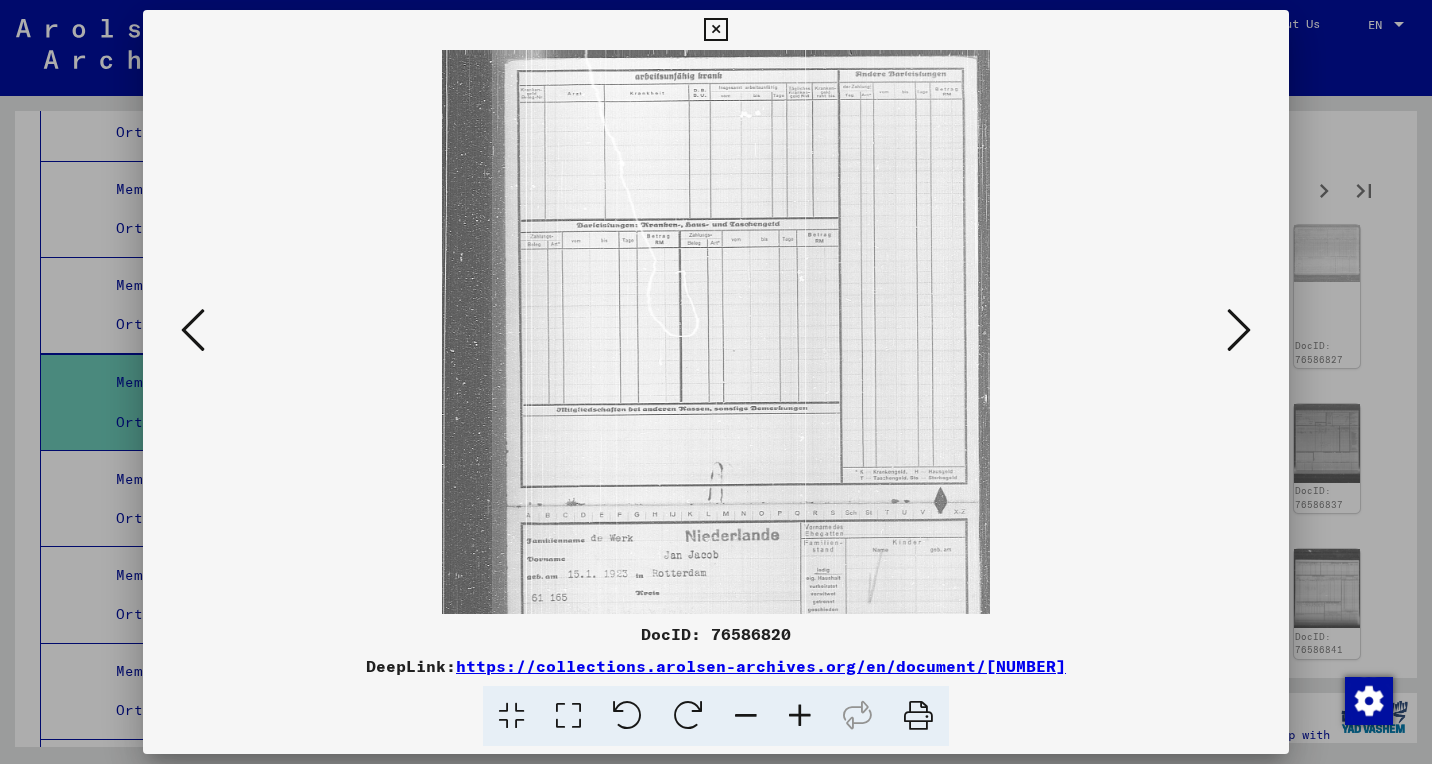 click at bounding box center [800, 716] 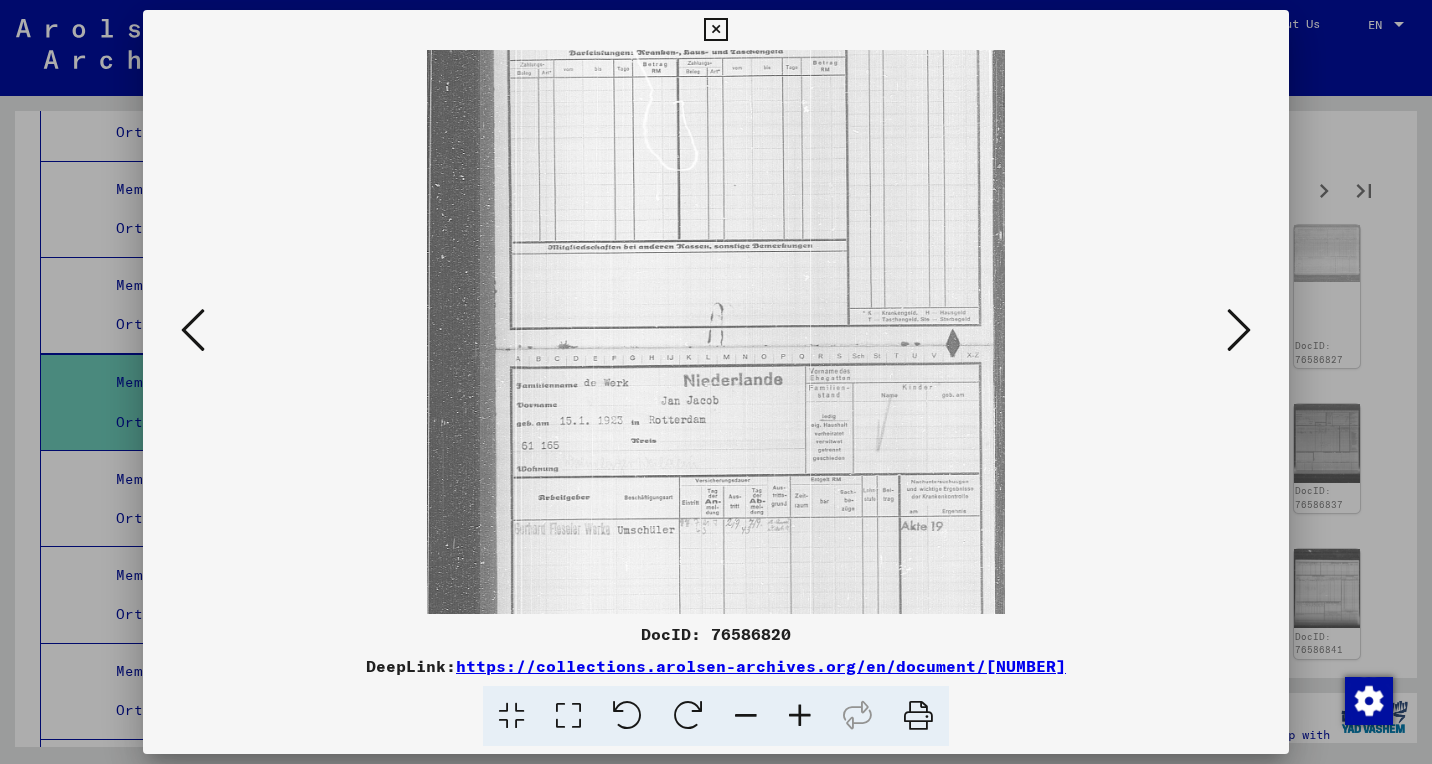 scroll, scrollTop: 187, scrollLeft: 0, axis: vertical 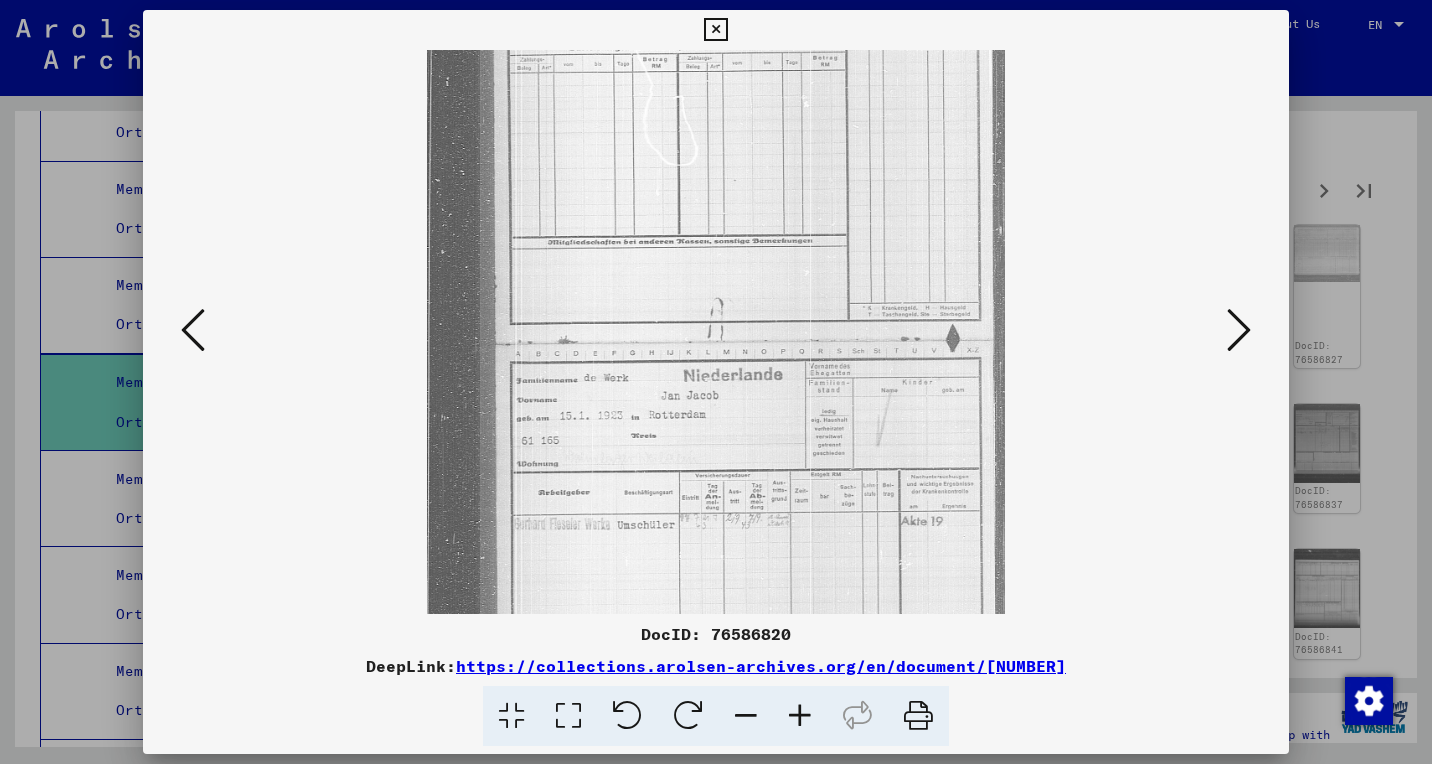 drag, startPoint x: 778, startPoint y: 440, endPoint x: 816, endPoint y: 252, distance: 191.80199 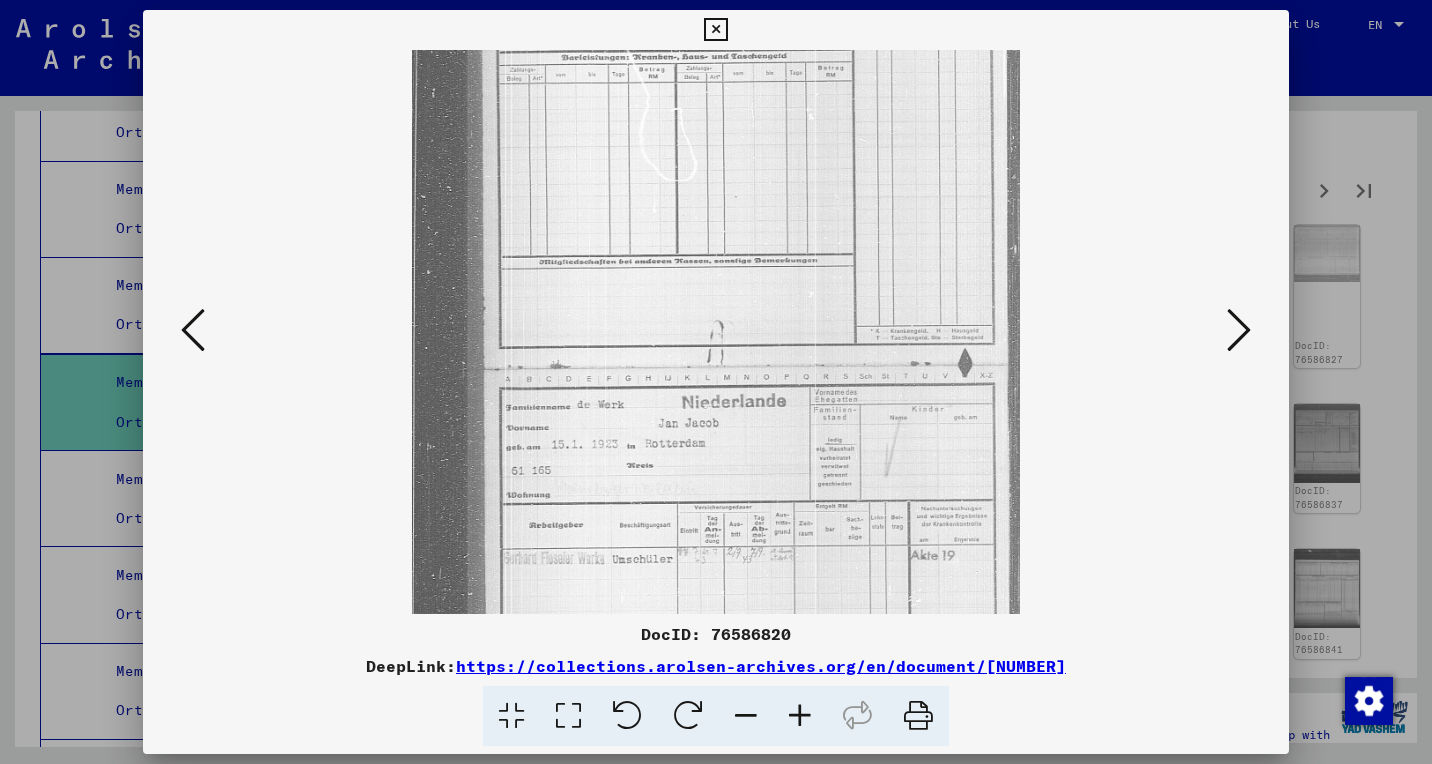 click at bounding box center (800, 716) 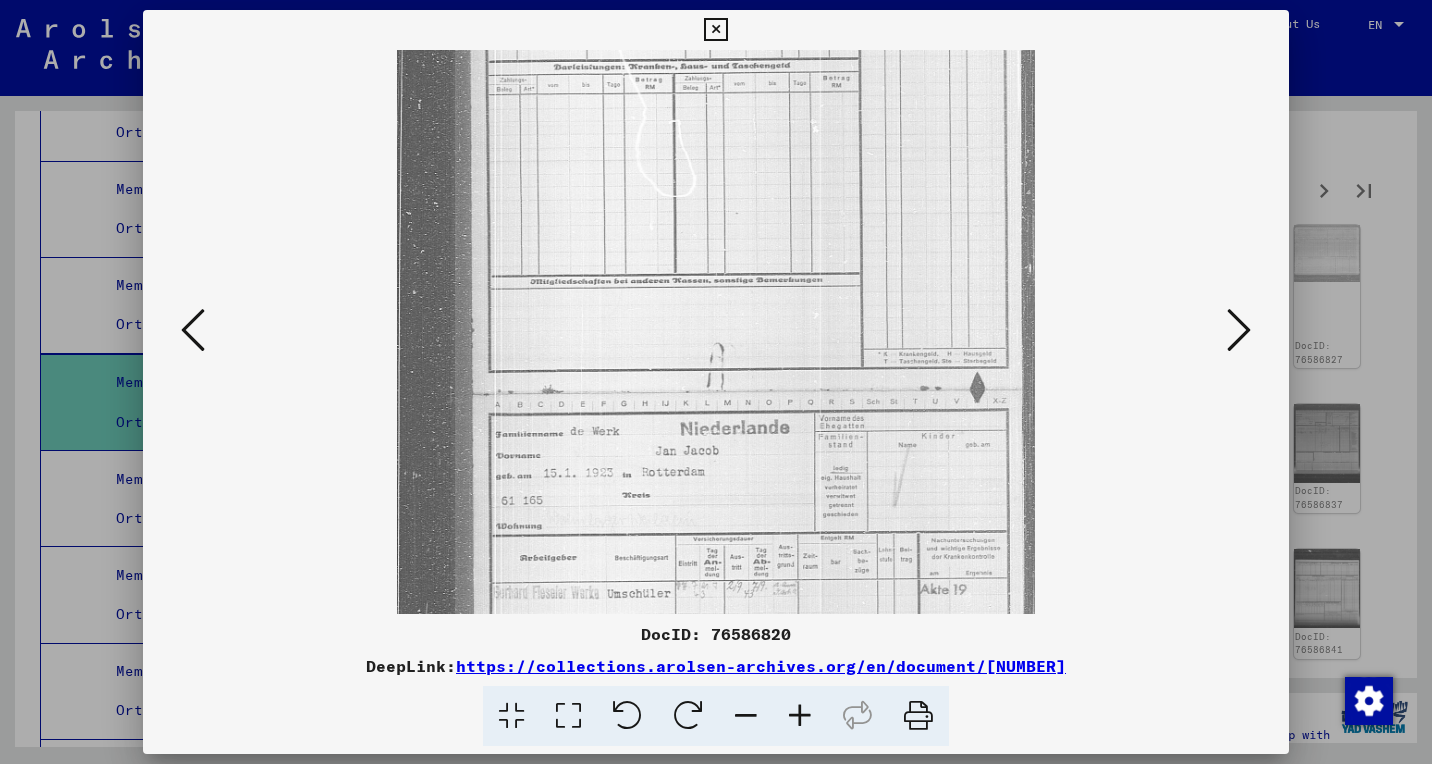 click at bounding box center [800, 716] 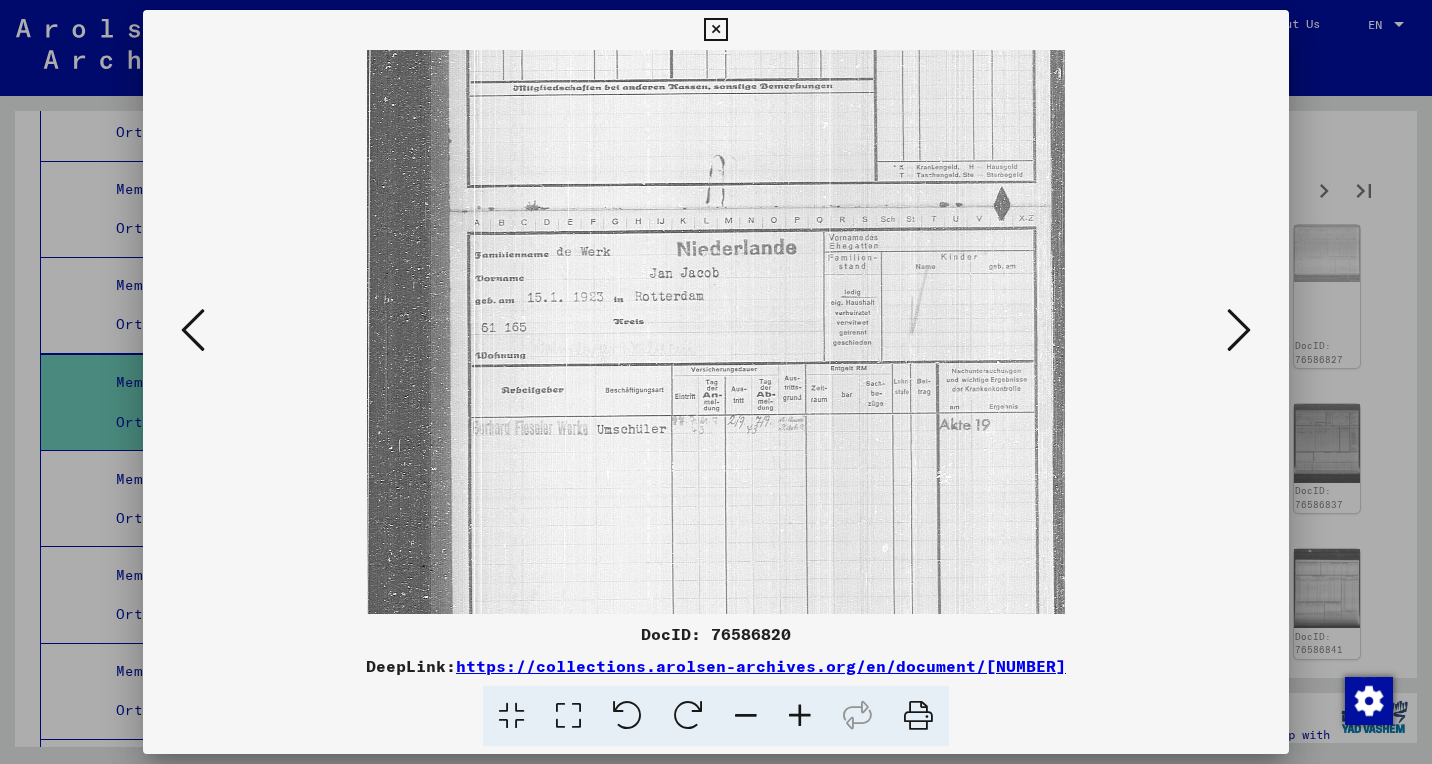 scroll, scrollTop: 421, scrollLeft: 0, axis: vertical 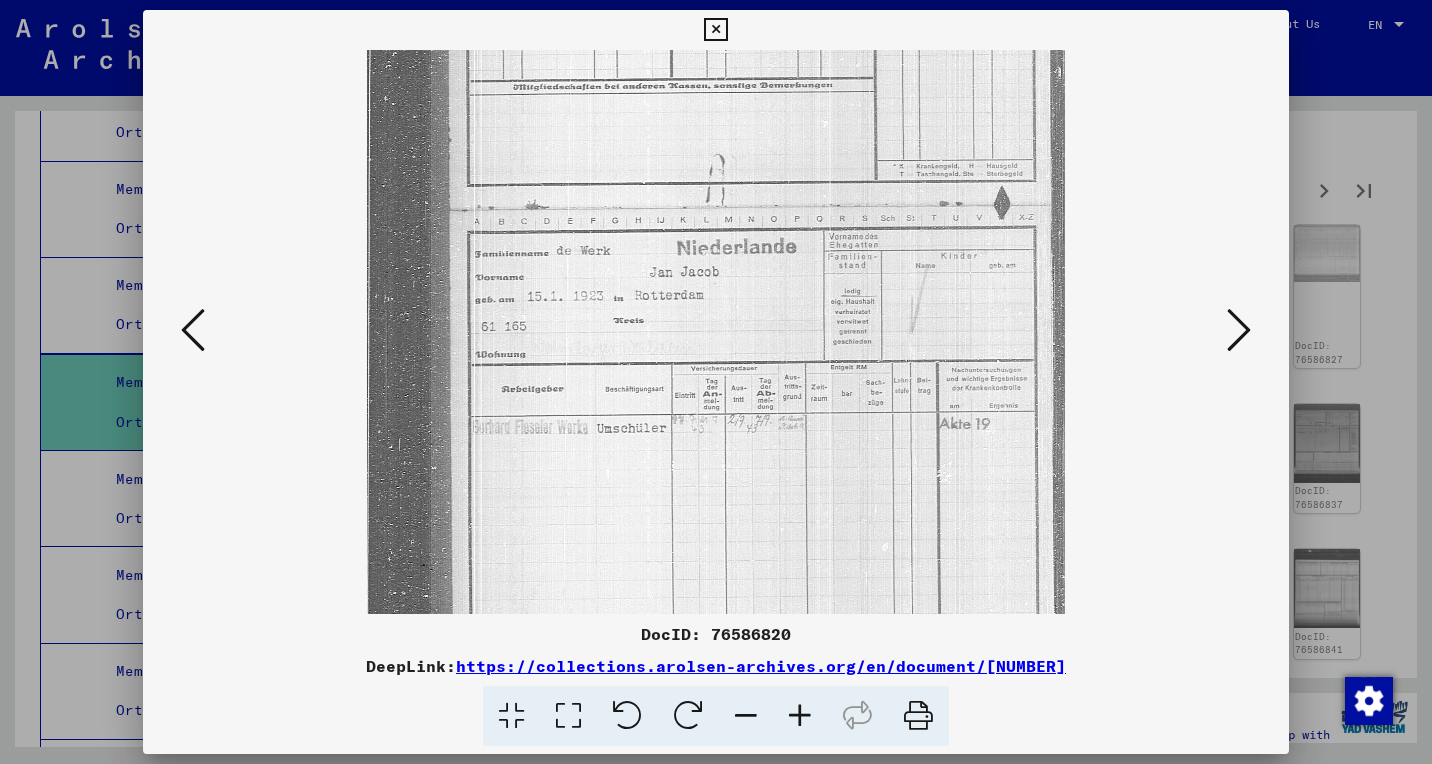 drag, startPoint x: 738, startPoint y: 527, endPoint x: 803, endPoint y: 293, distance: 242.86005 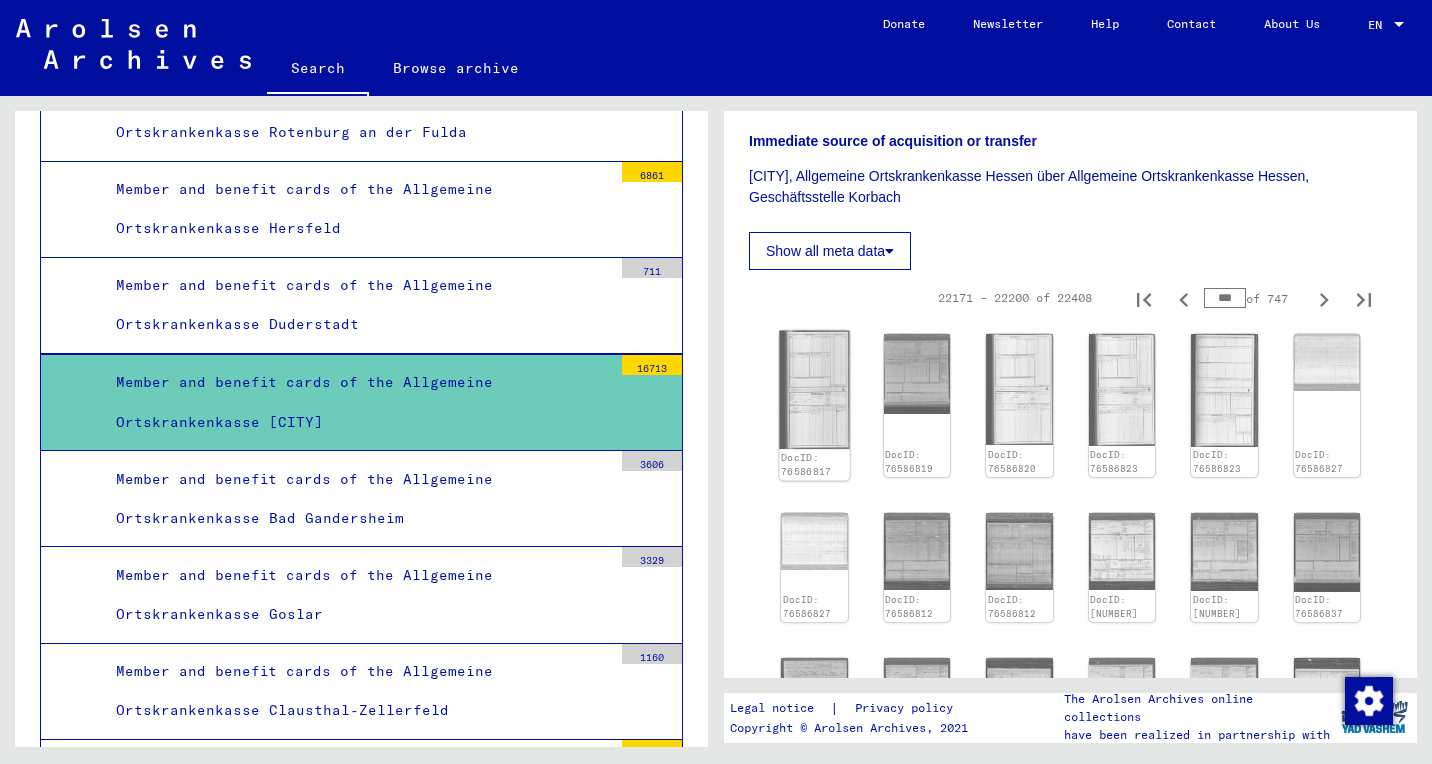 scroll, scrollTop: 487, scrollLeft: 0, axis: vertical 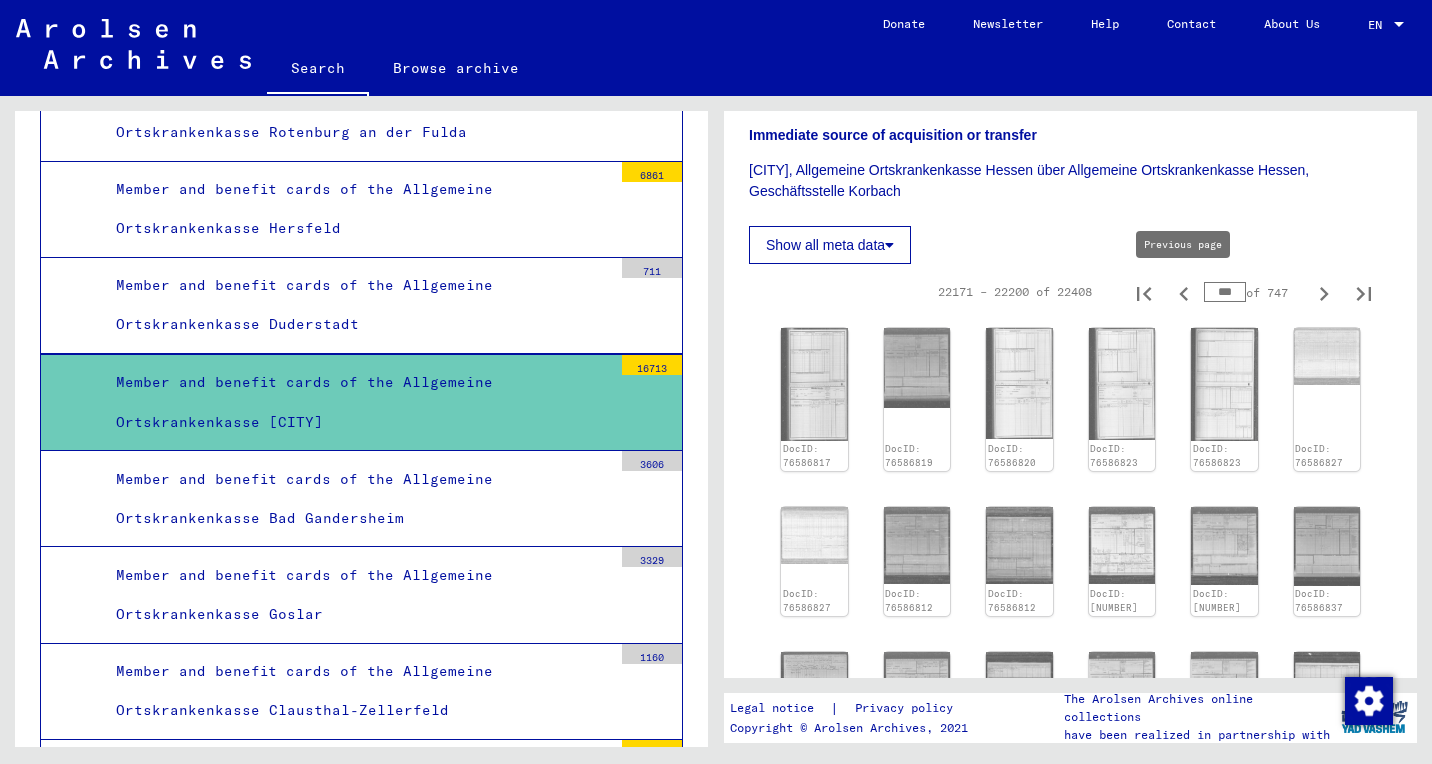 click 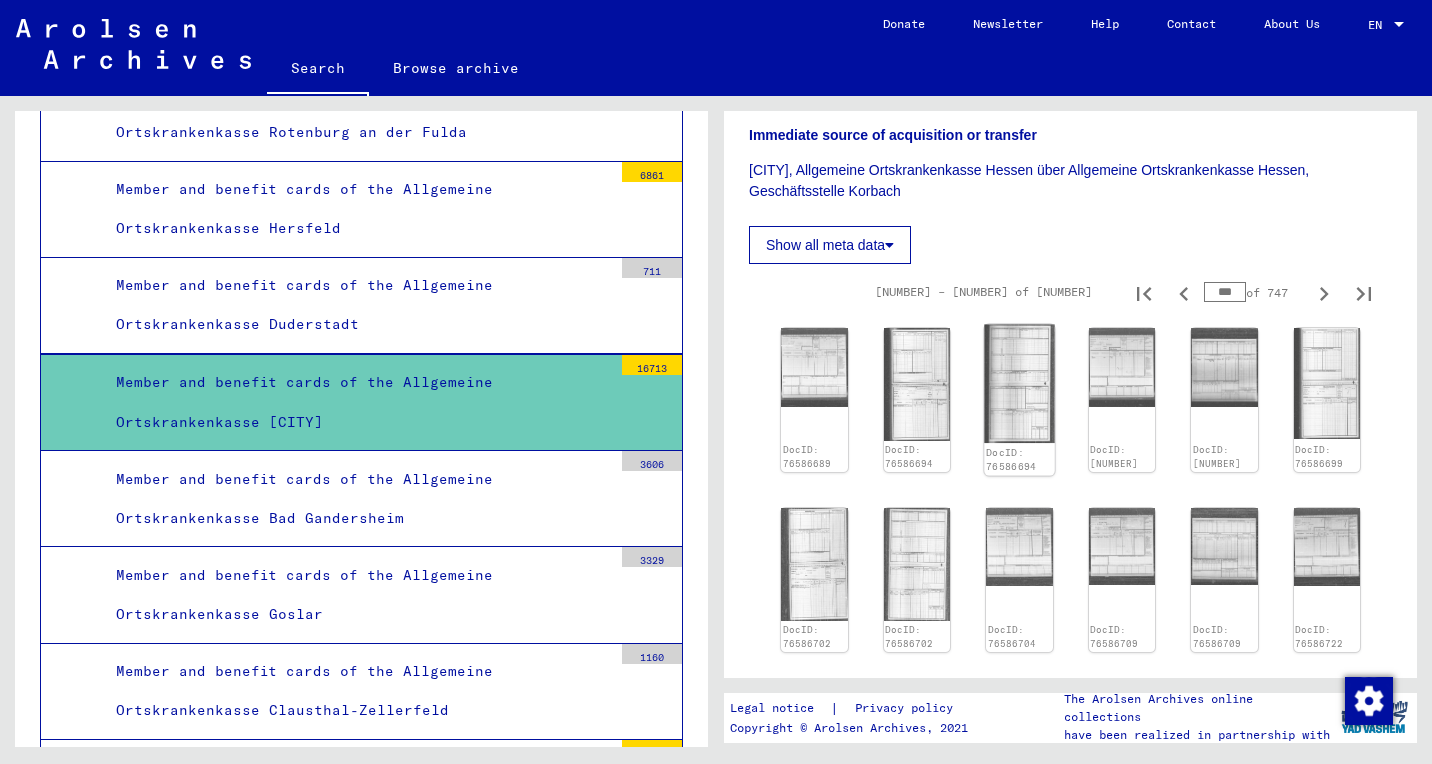 click 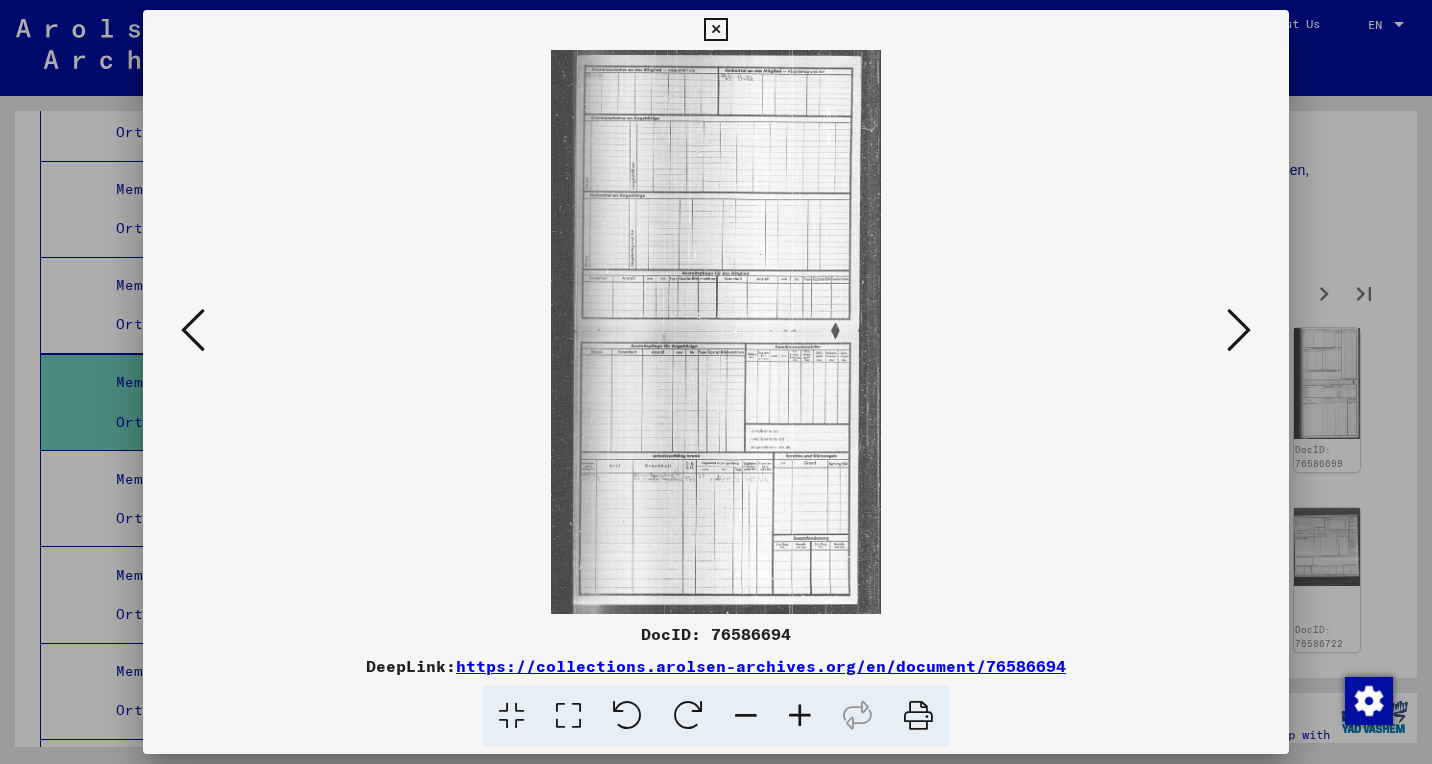 click at bounding box center (800, 716) 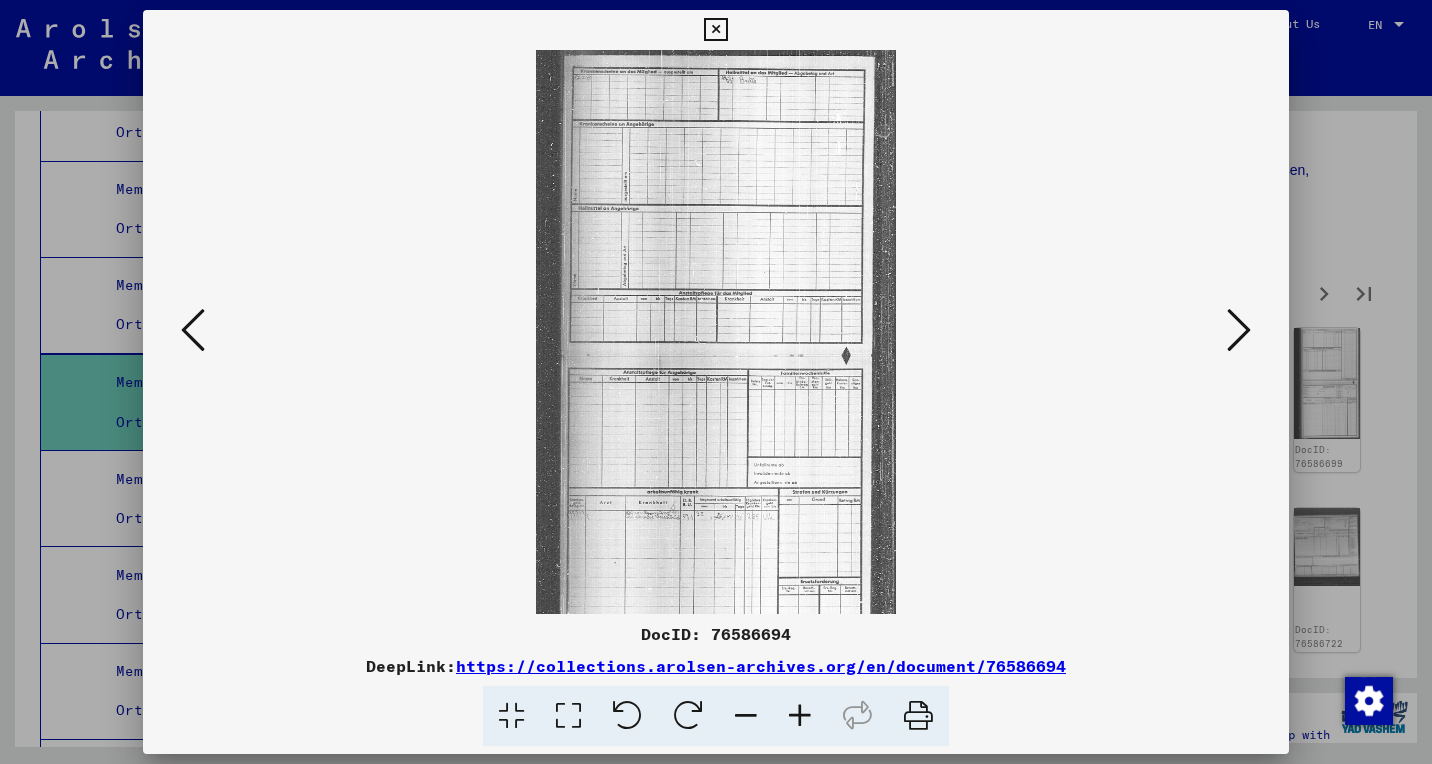 click at bounding box center (800, 716) 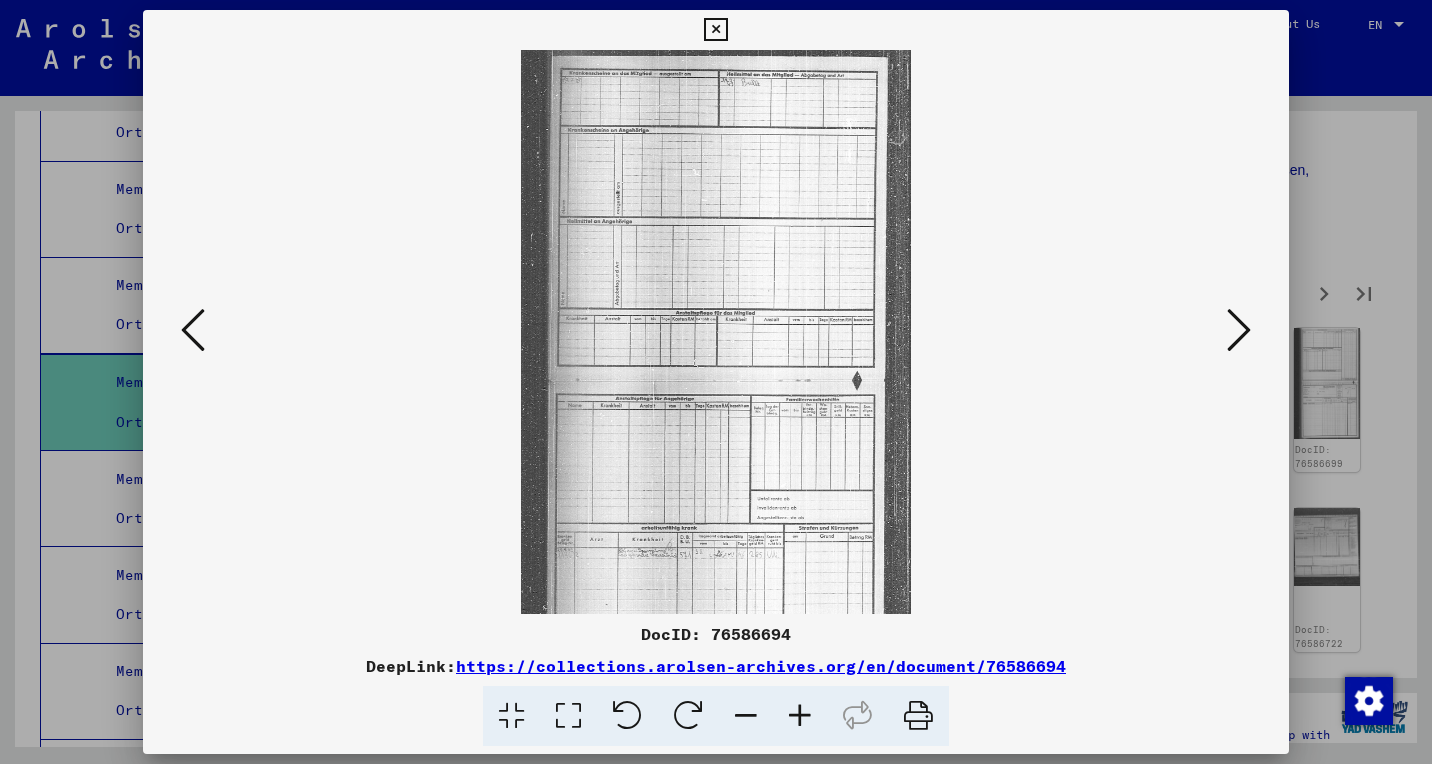 click at bounding box center [800, 716] 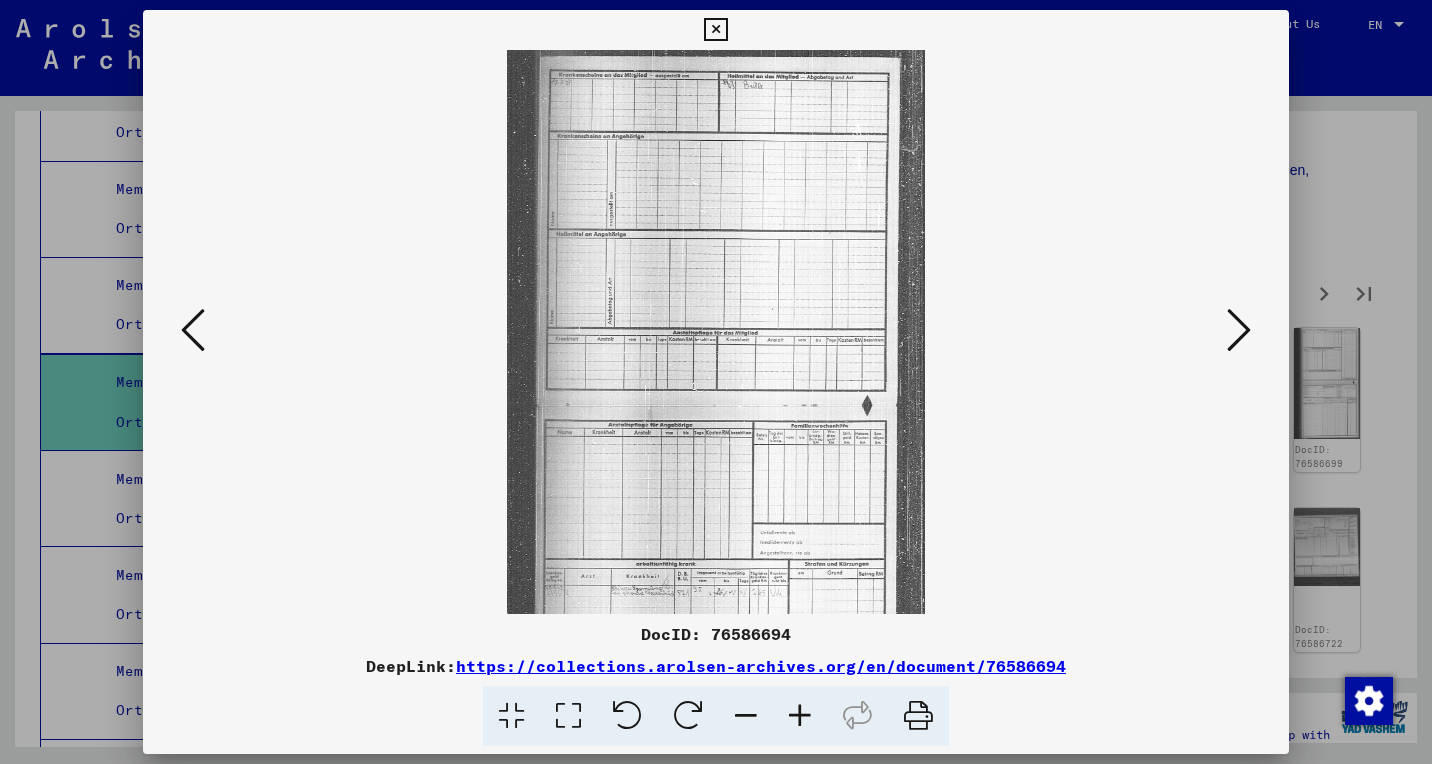 click at bounding box center (800, 716) 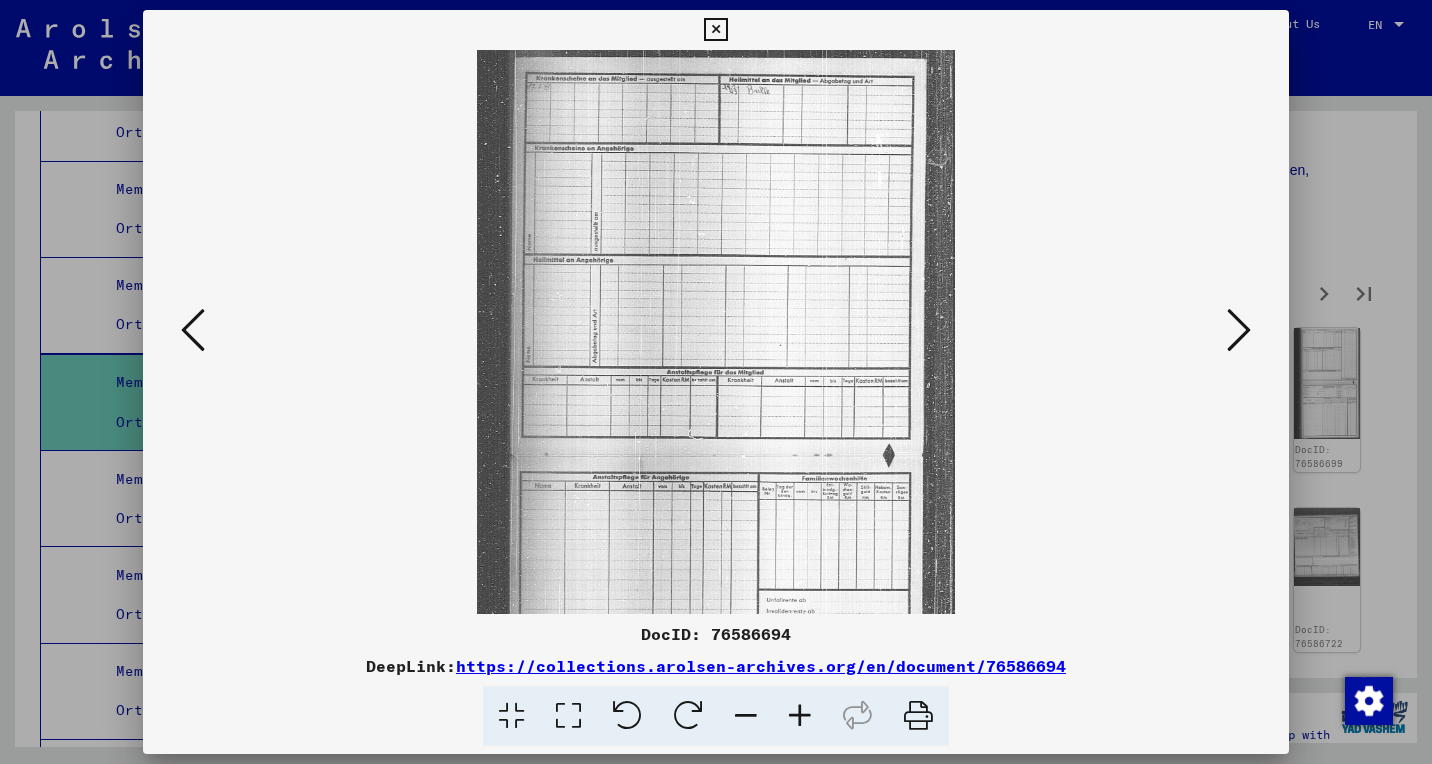 click at bounding box center (800, 716) 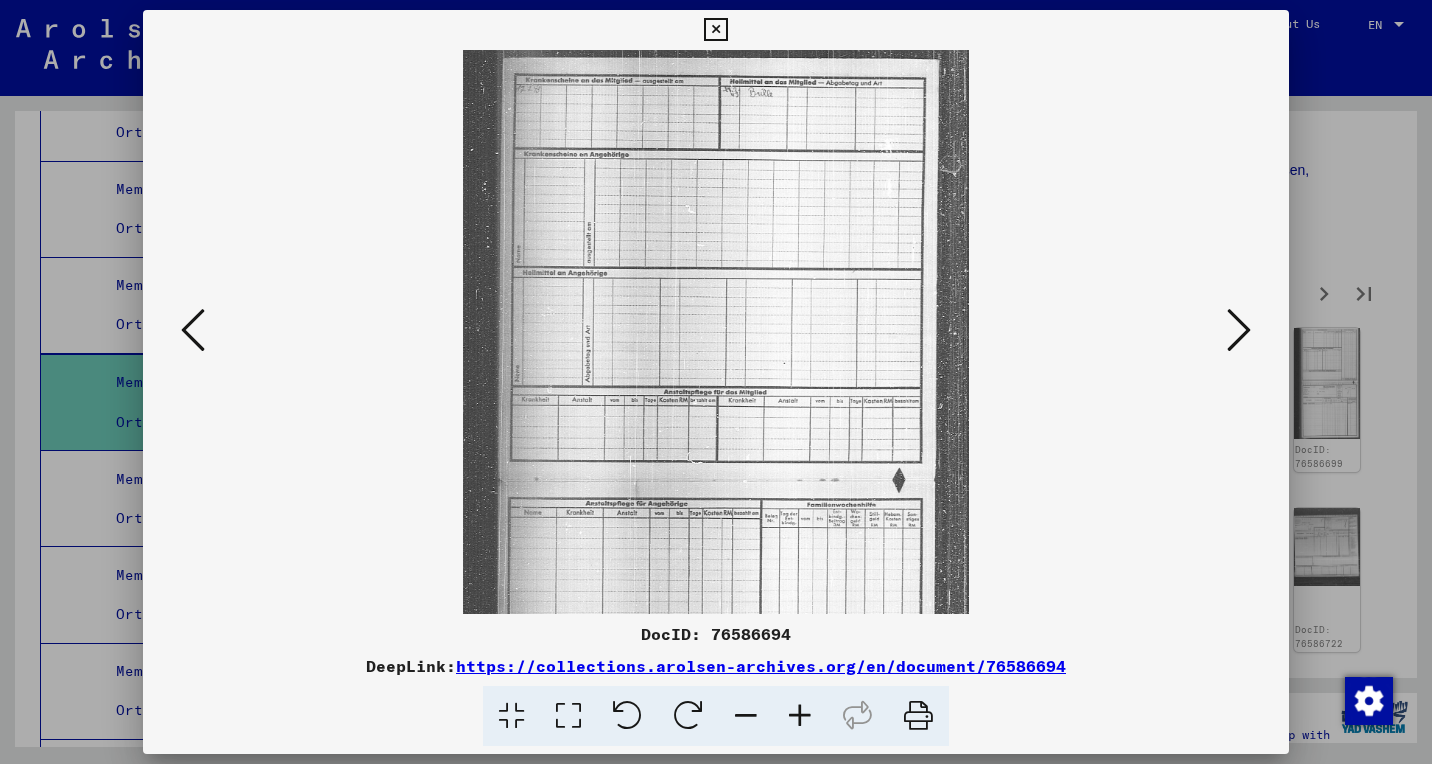 click at bounding box center [800, 716] 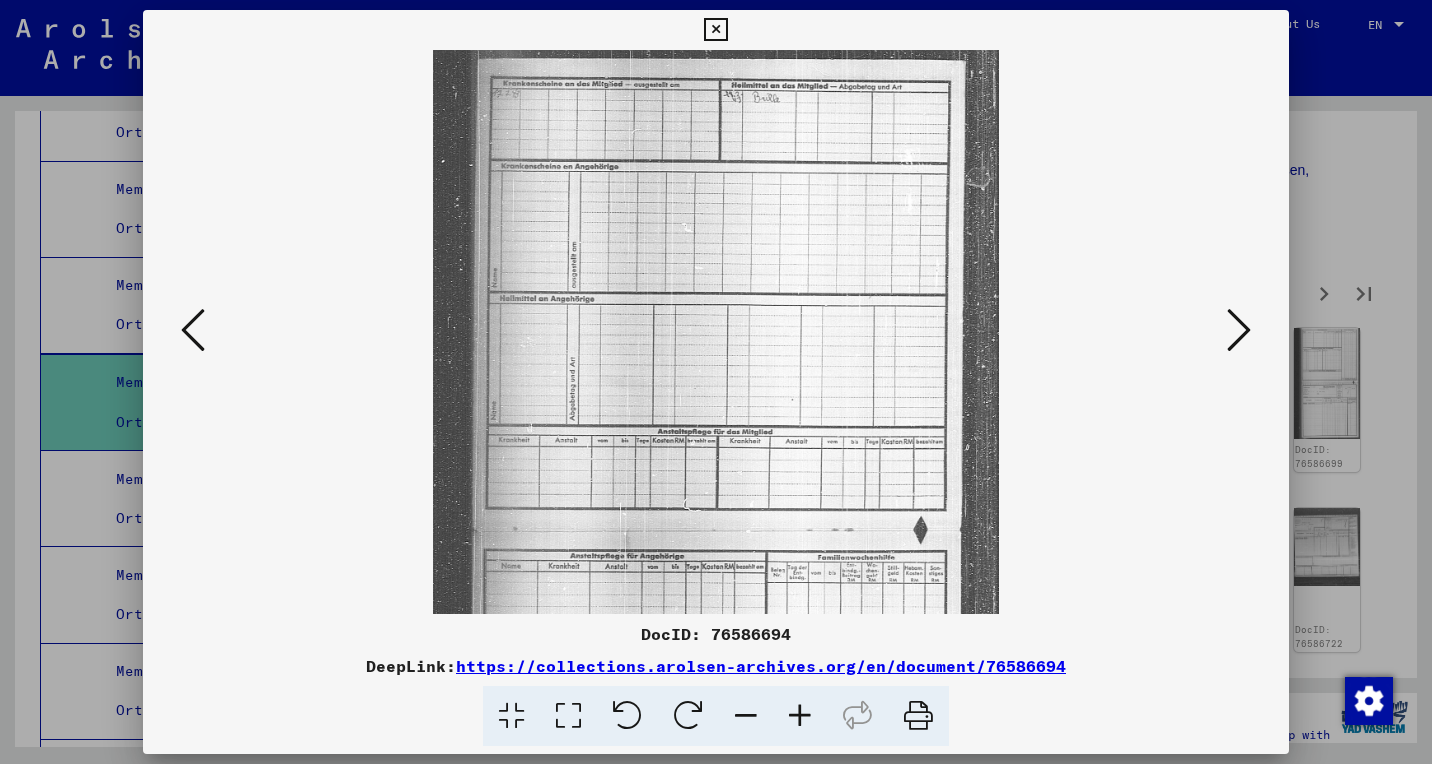 click at bounding box center (800, 716) 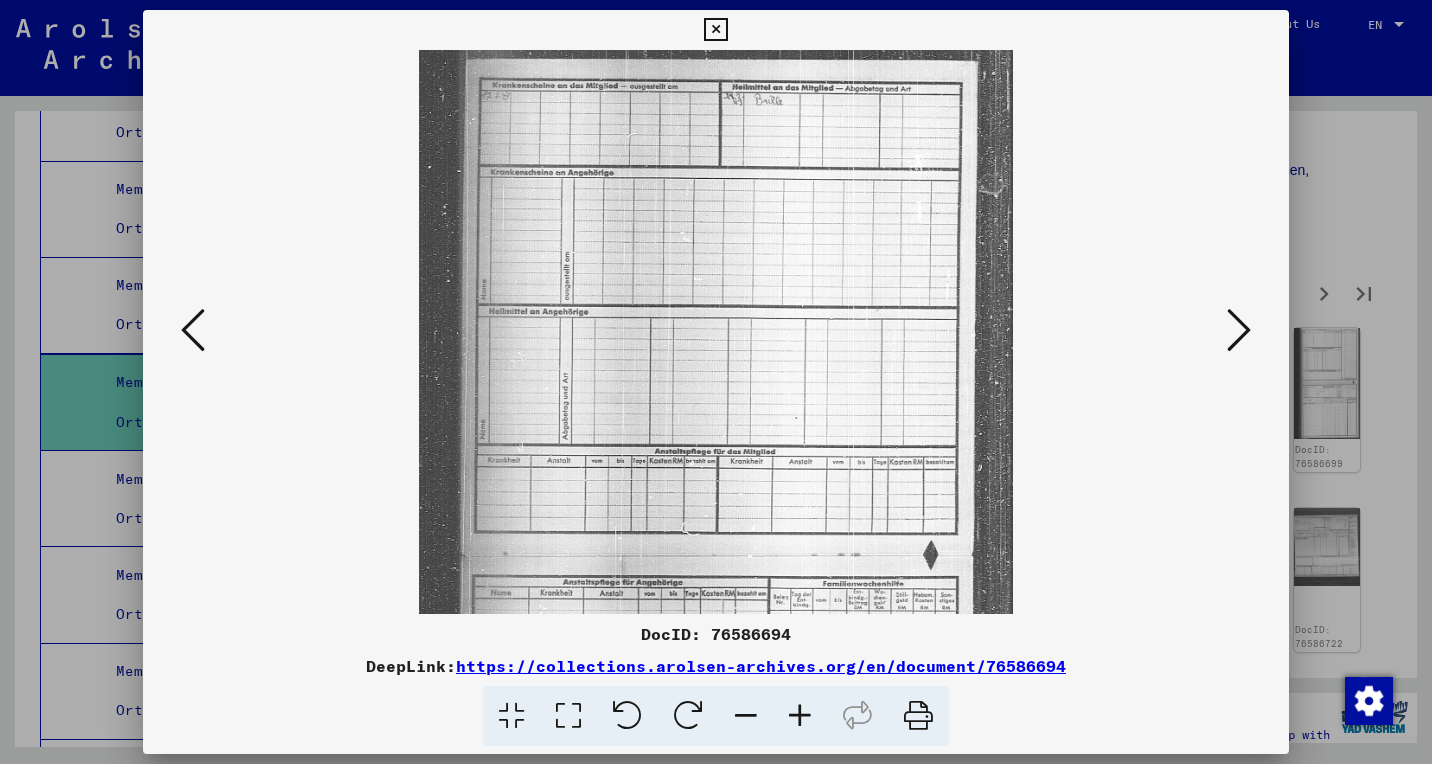 click at bounding box center [800, 716] 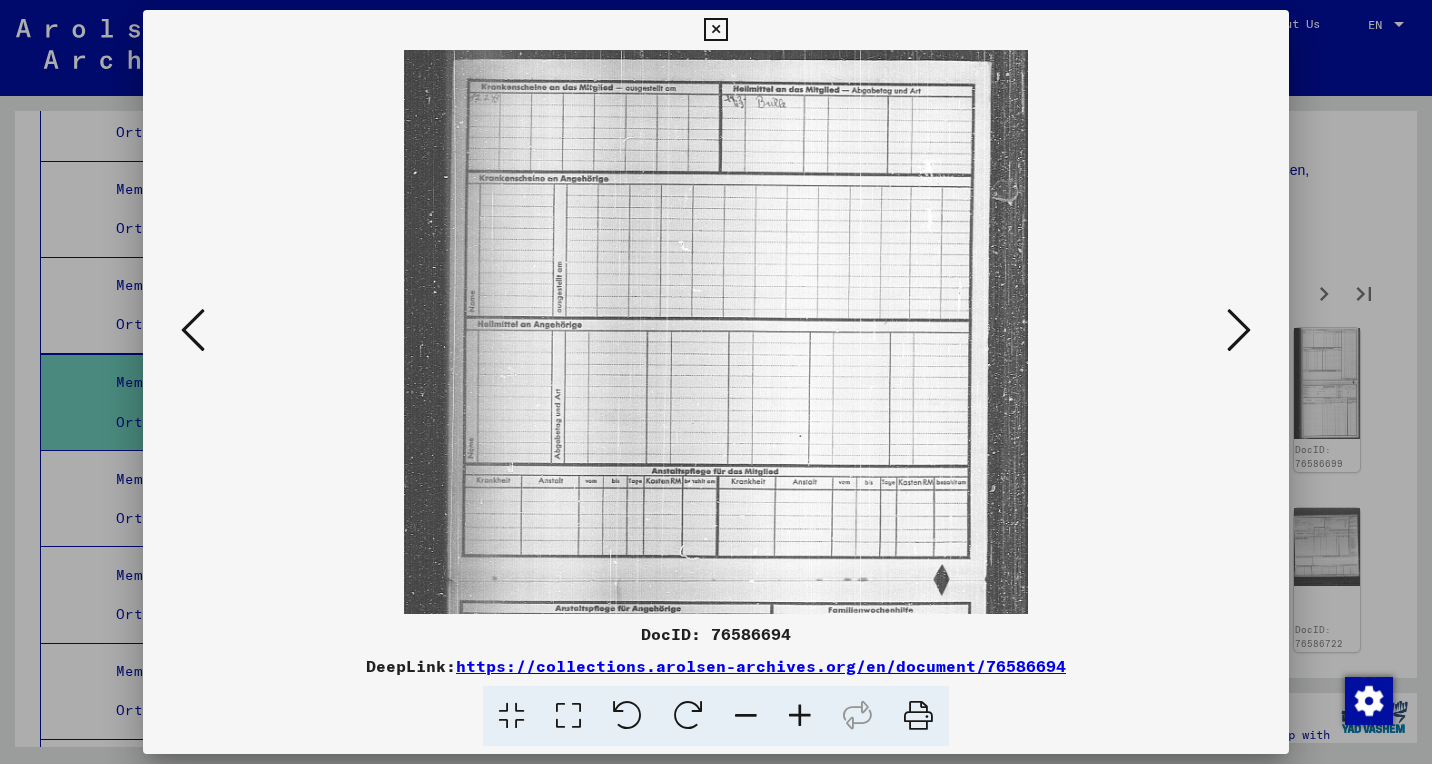 click at bounding box center [800, 716] 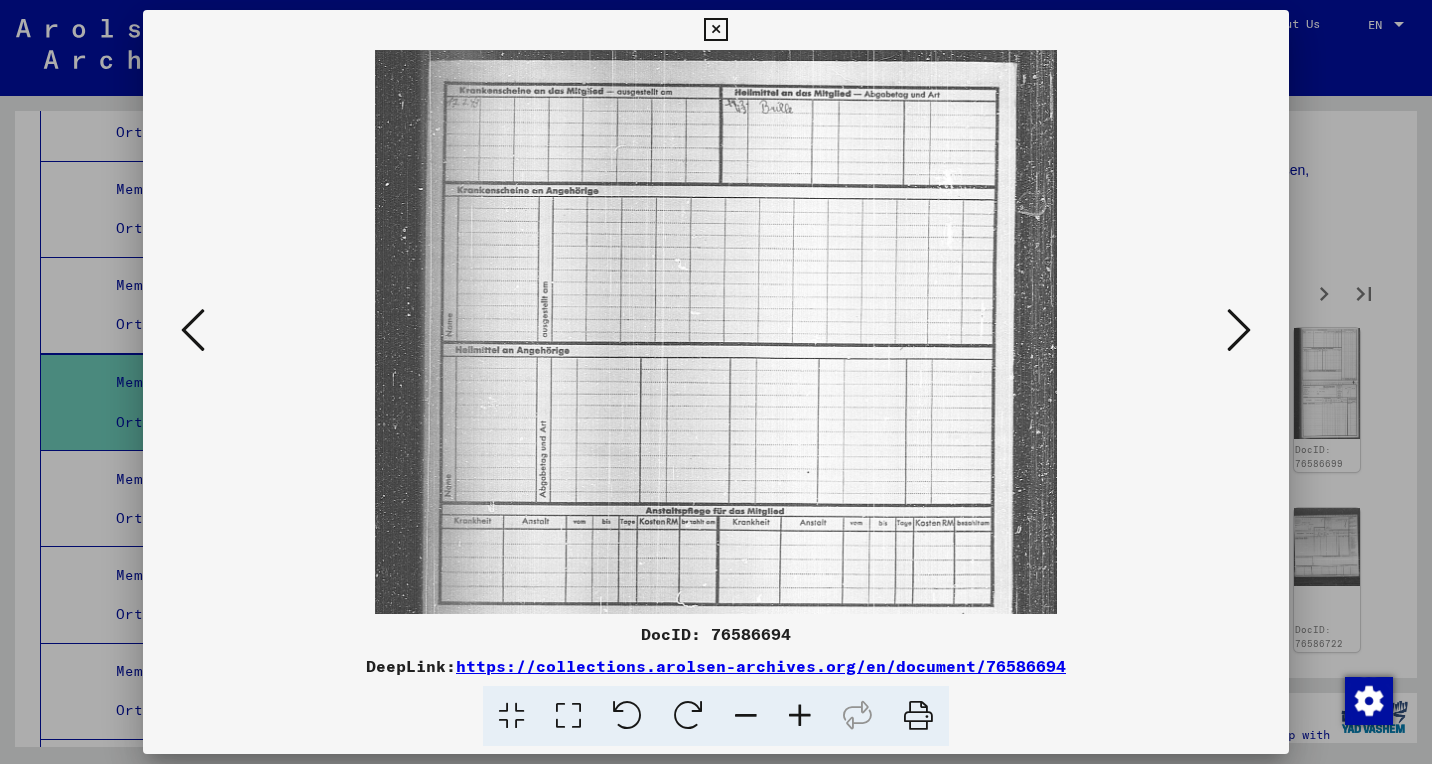 click at bounding box center (800, 716) 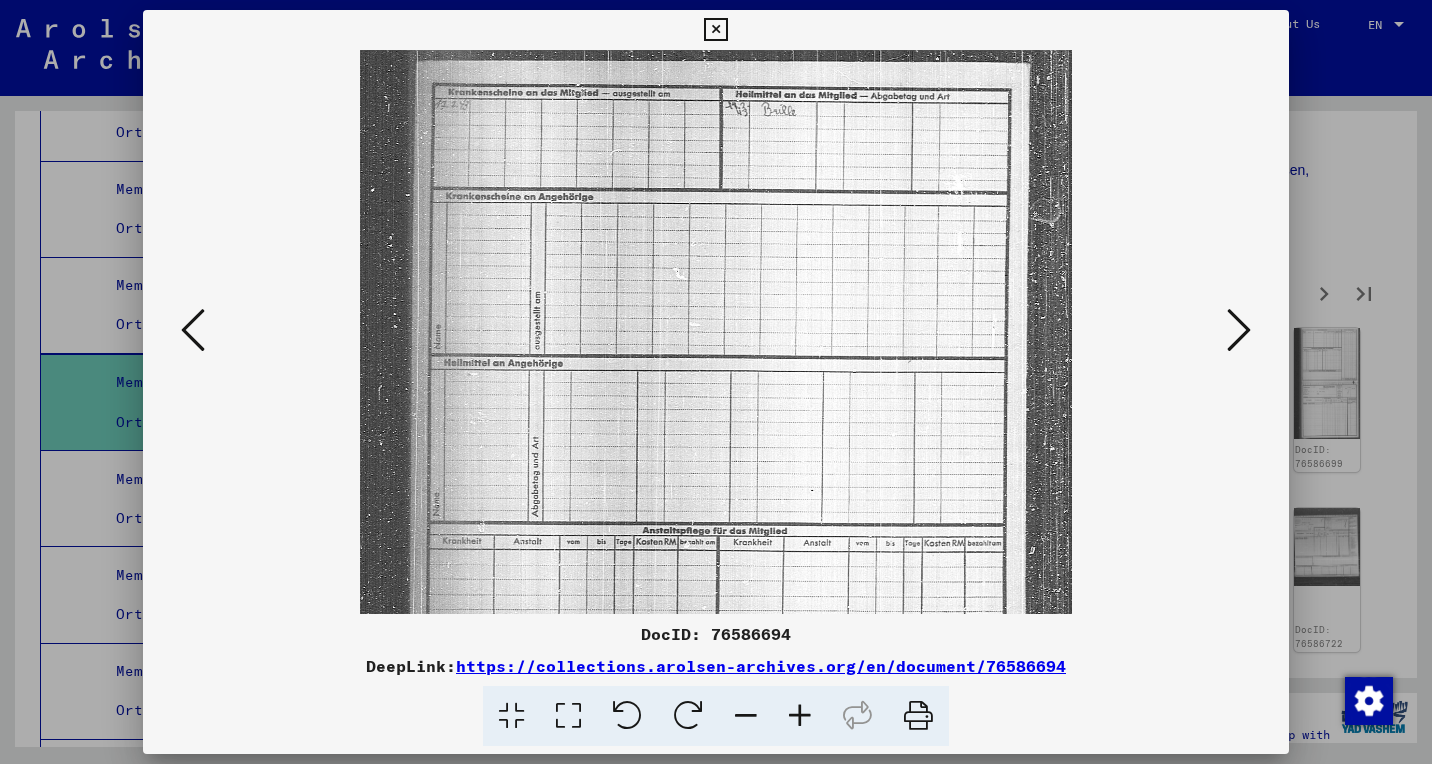 click at bounding box center [800, 716] 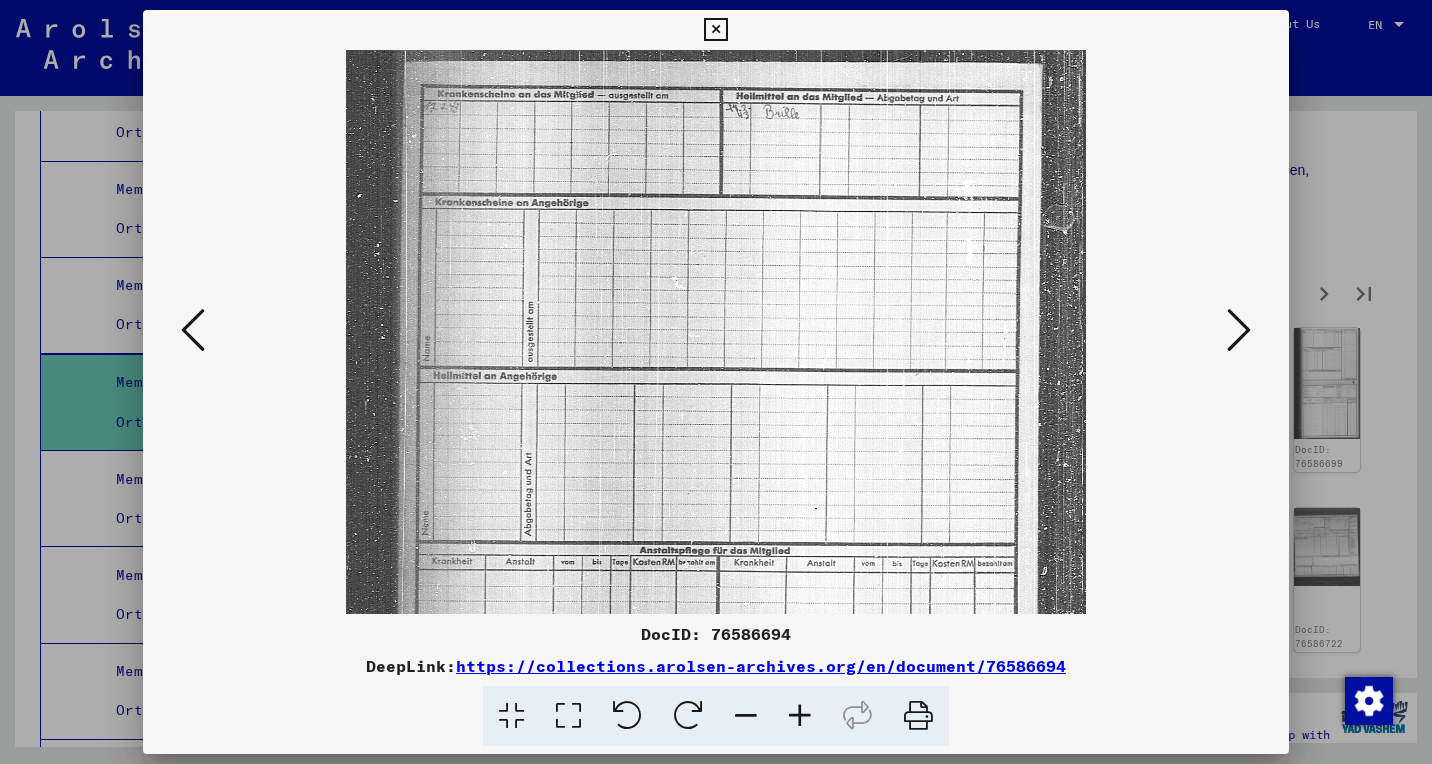click at bounding box center (800, 716) 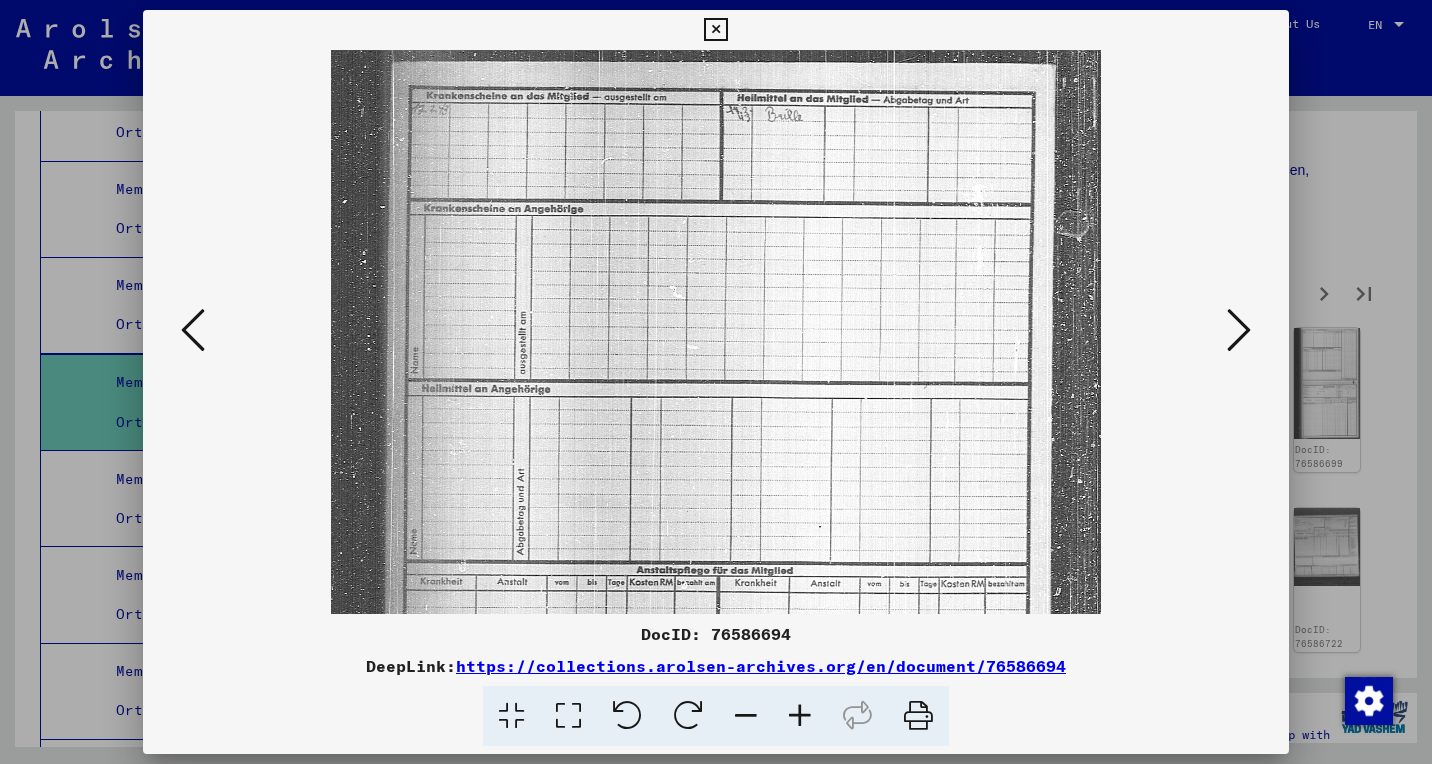 click at bounding box center (800, 716) 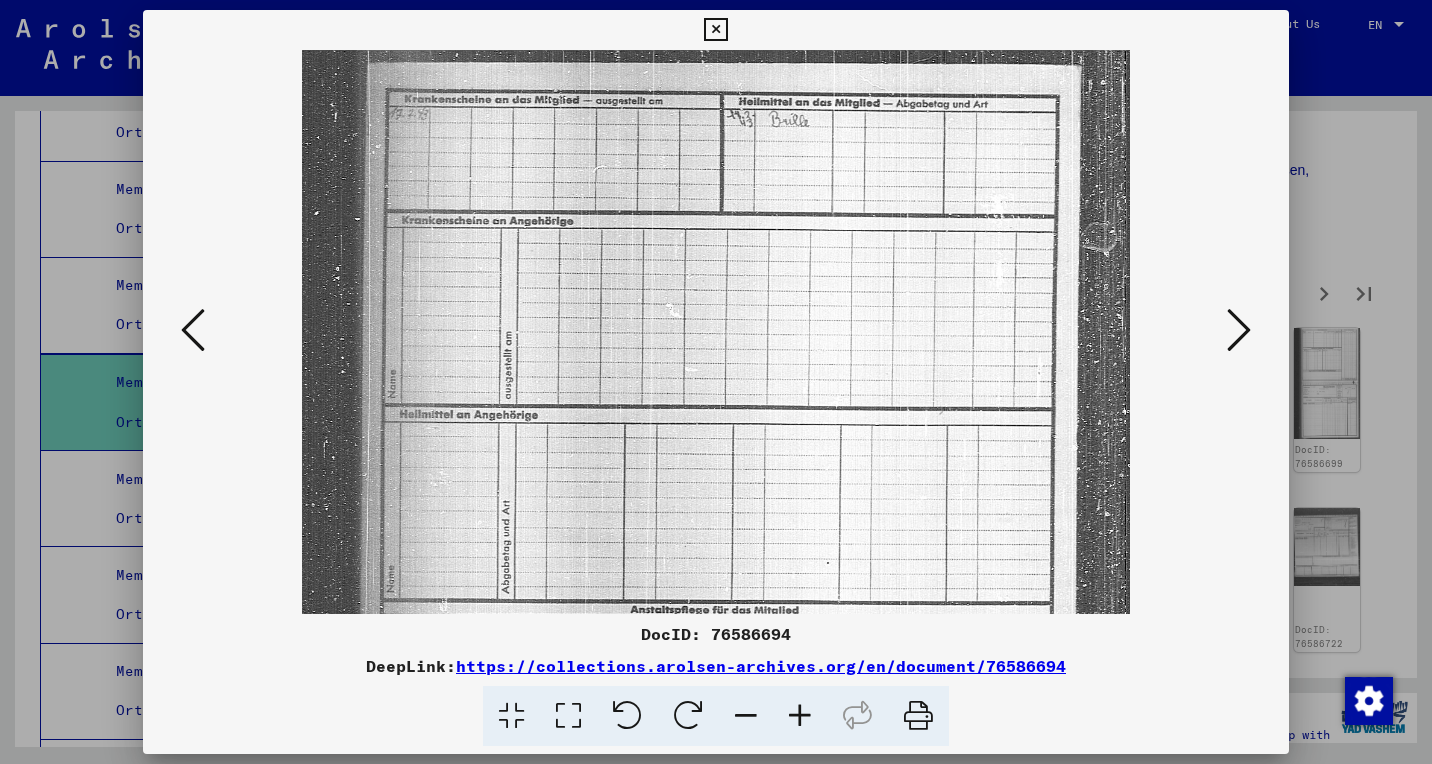 click at bounding box center [800, 716] 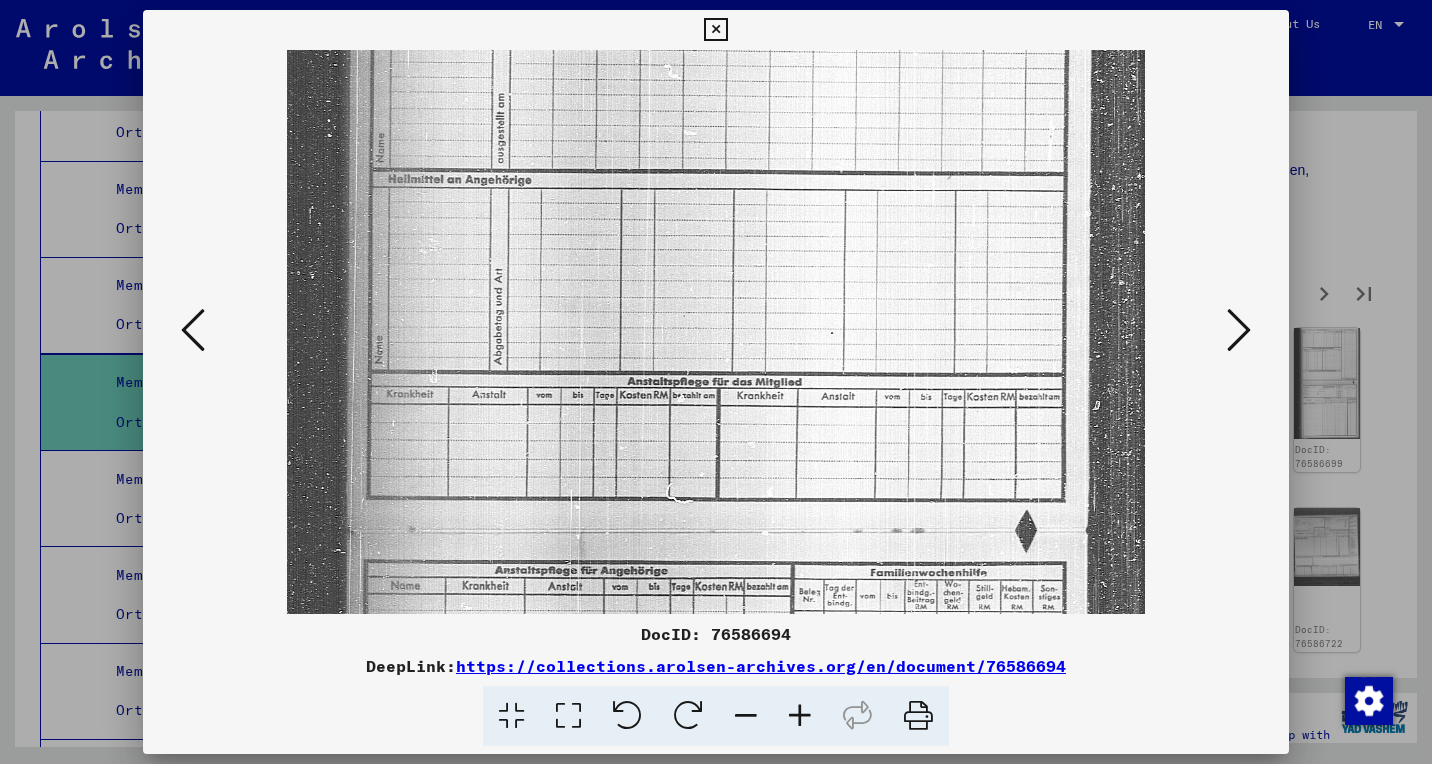 drag, startPoint x: 727, startPoint y: 409, endPoint x: 831, endPoint y: 171, distance: 259.73062 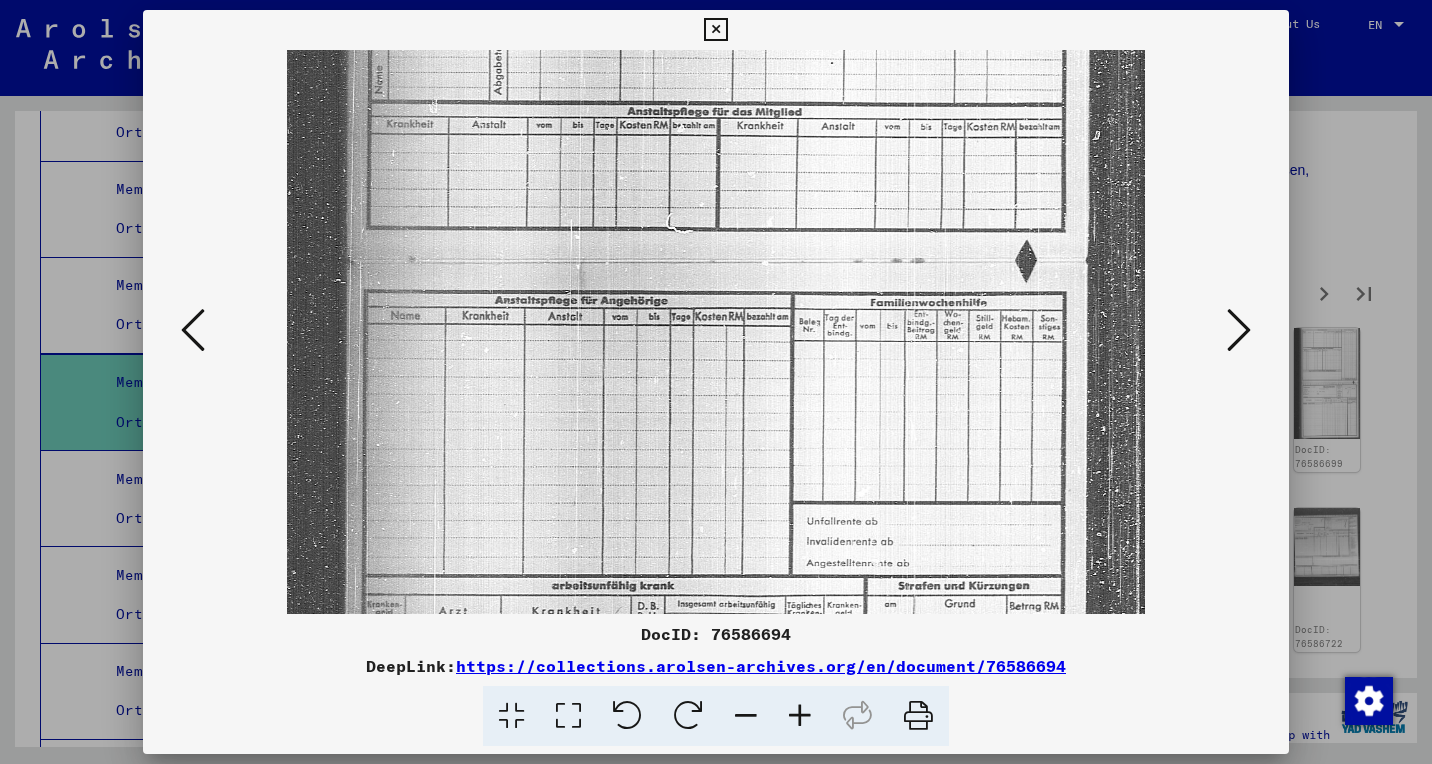 drag, startPoint x: 787, startPoint y: 347, endPoint x: 830, endPoint y: 86, distance: 264.51843 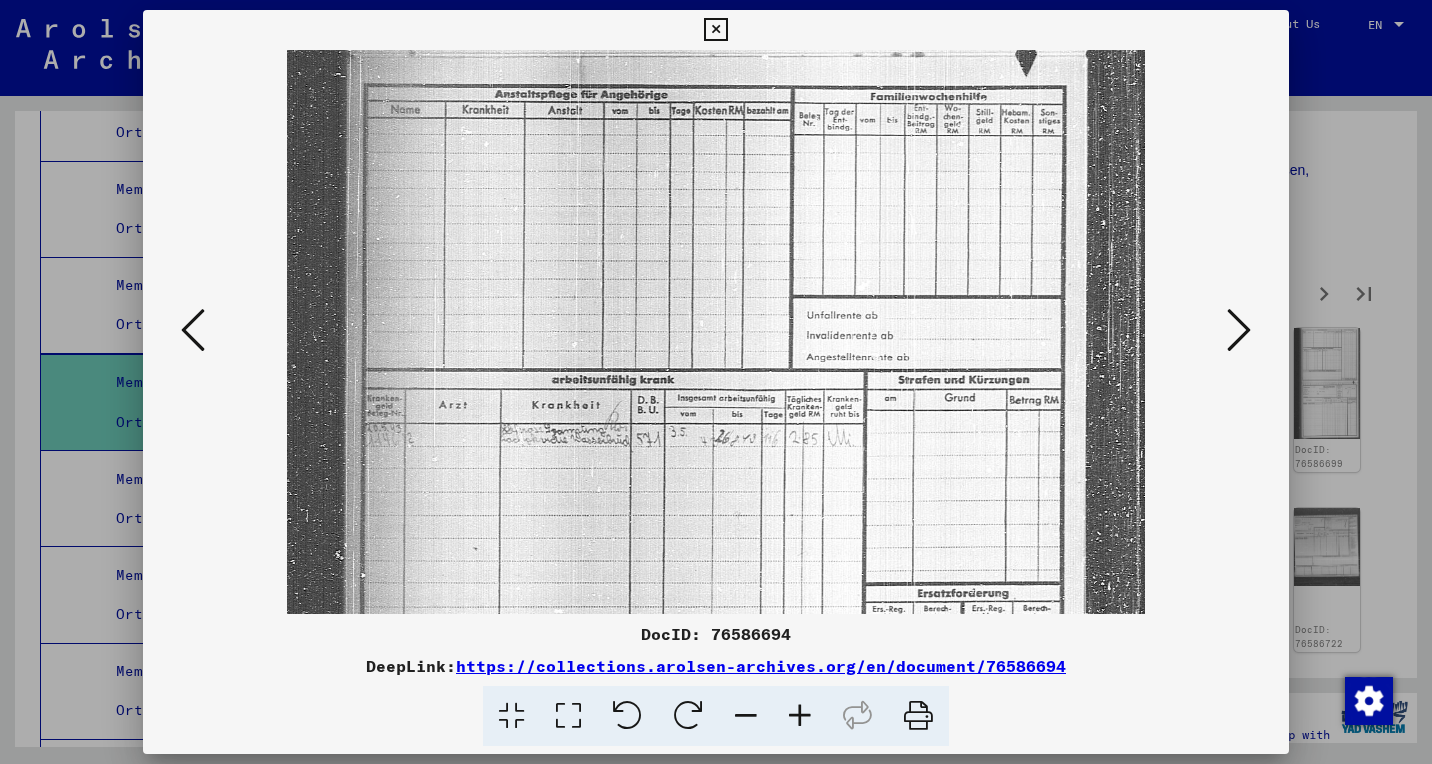 drag, startPoint x: 805, startPoint y: 248, endPoint x: 830, endPoint y: 43, distance: 206.51877 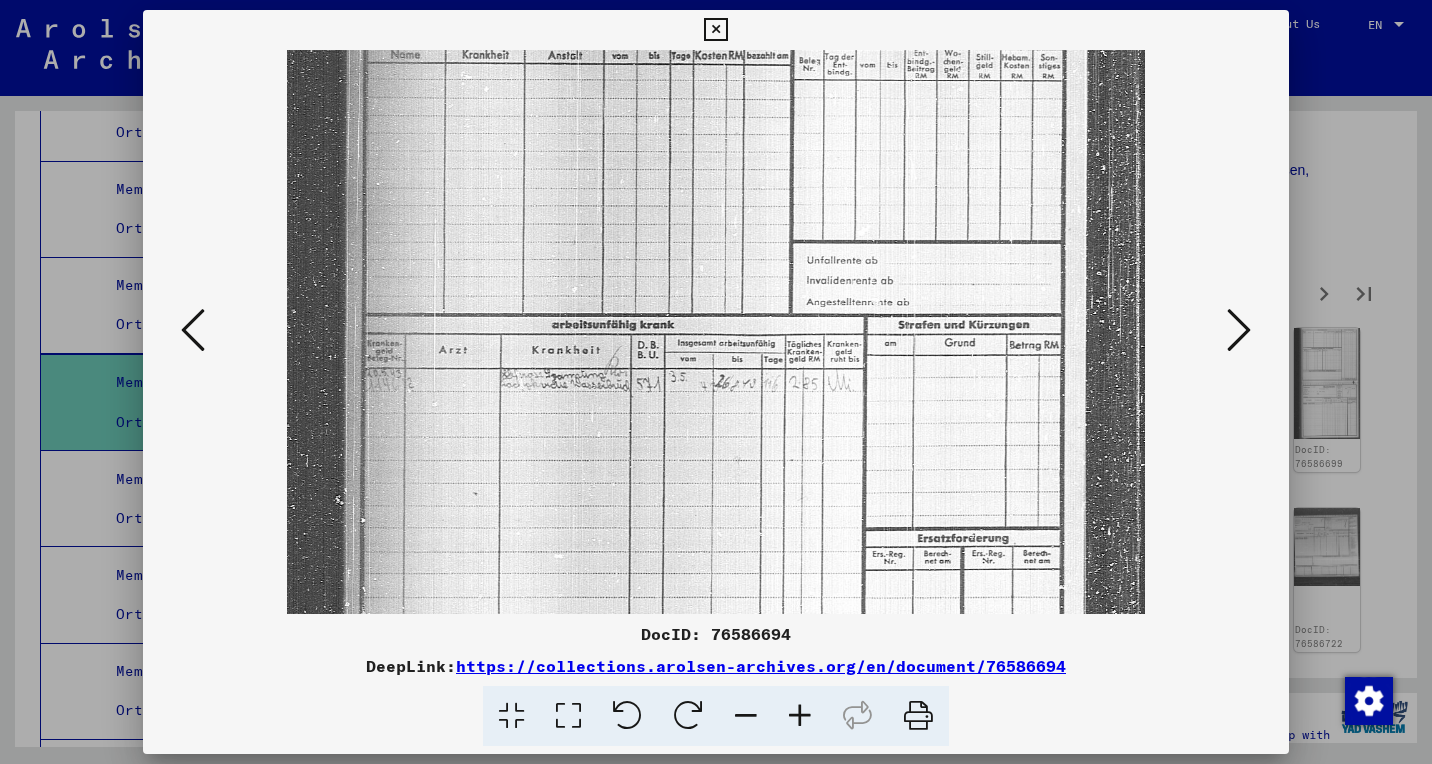 scroll, scrollTop: 780, scrollLeft: 0, axis: vertical 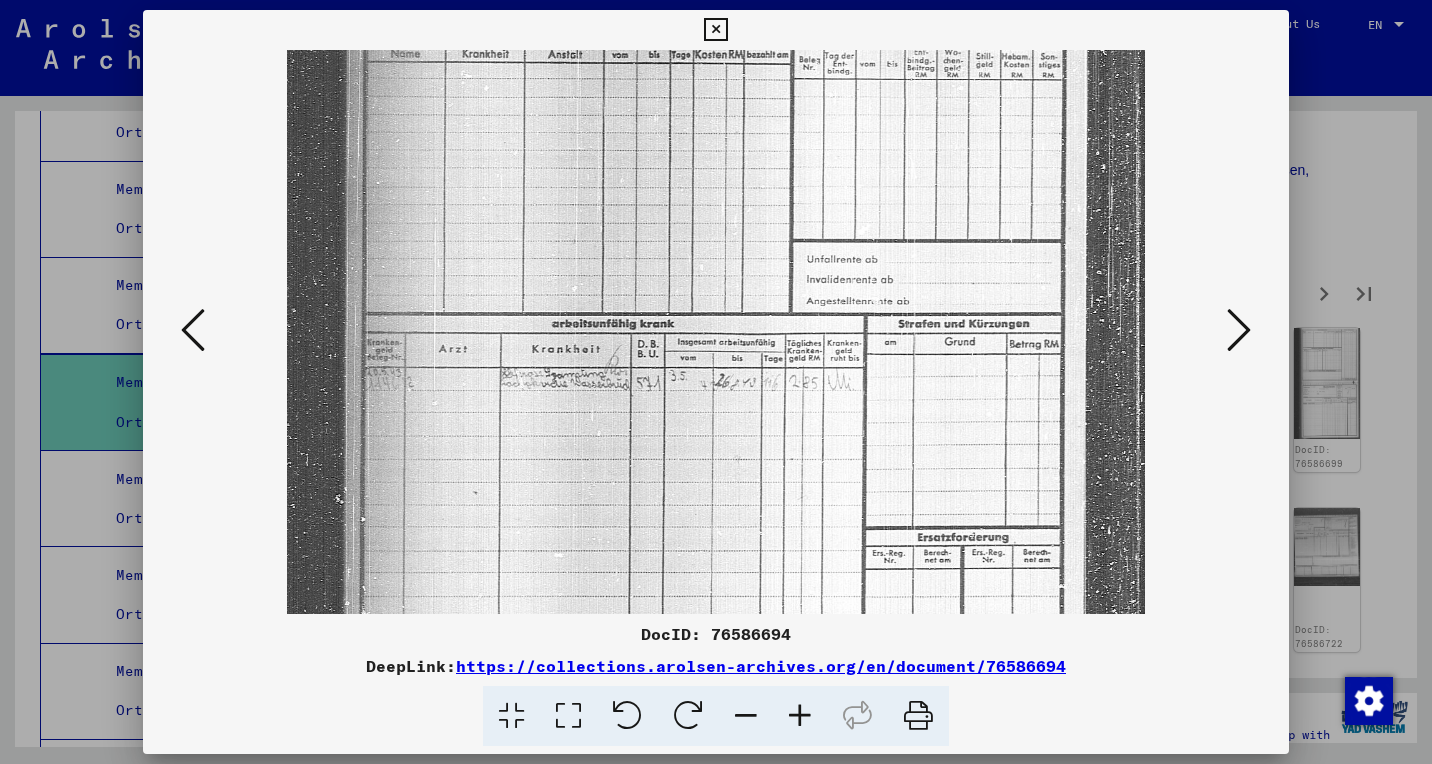 drag, startPoint x: 789, startPoint y: 243, endPoint x: 805, endPoint y: 187, distance: 58.24088 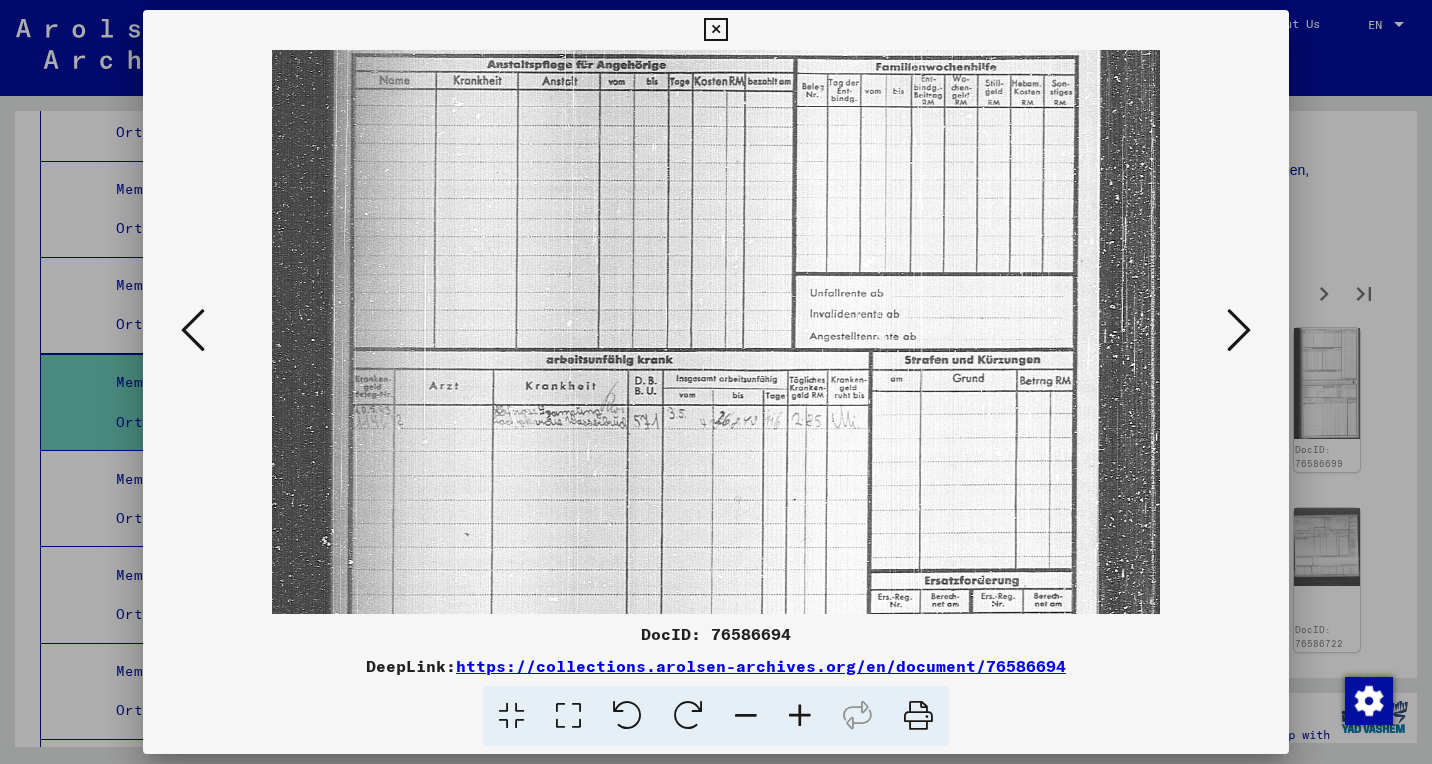 click at bounding box center [800, 716] 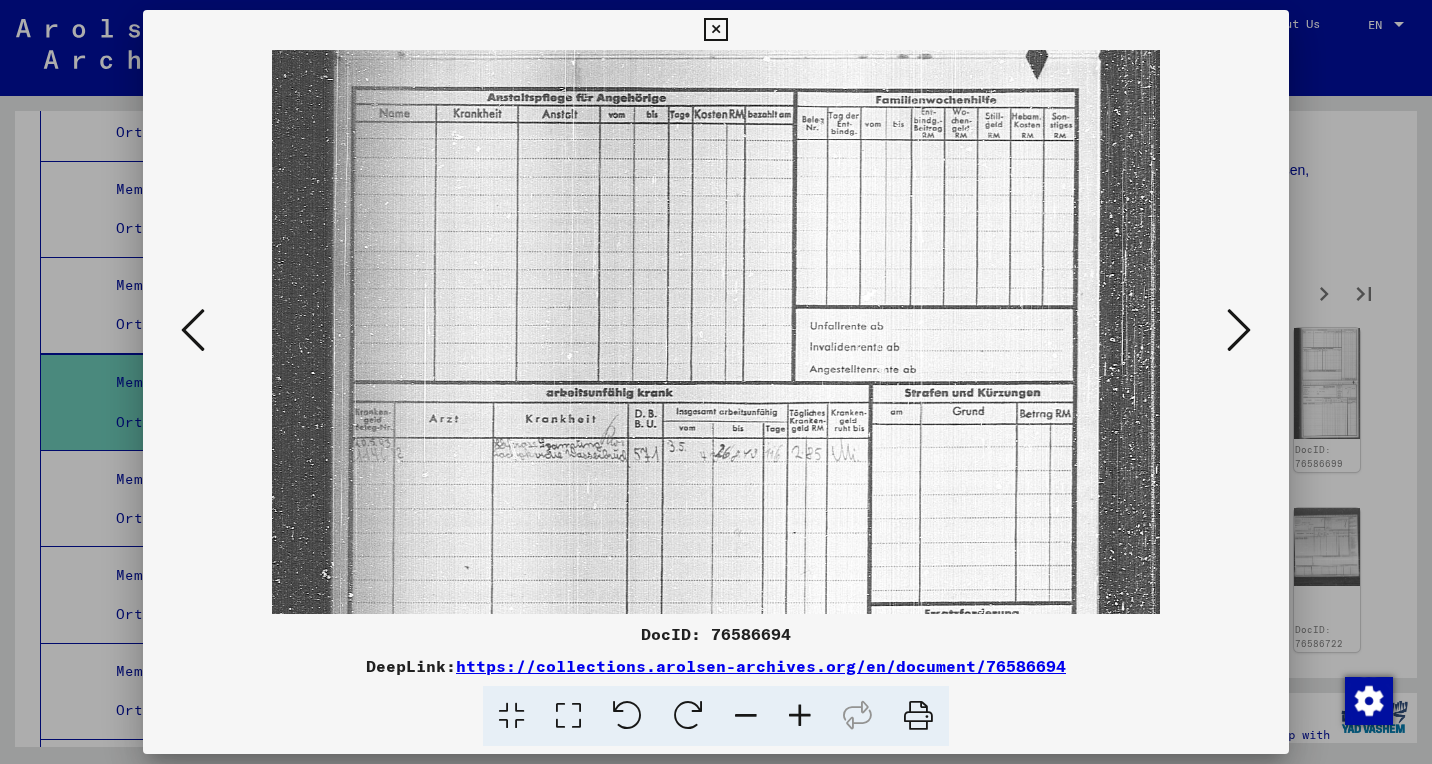 drag, startPoint x: 671, startPoint y: 474, endPoint x: 866, endPoint y: 538, distance: 205.23401 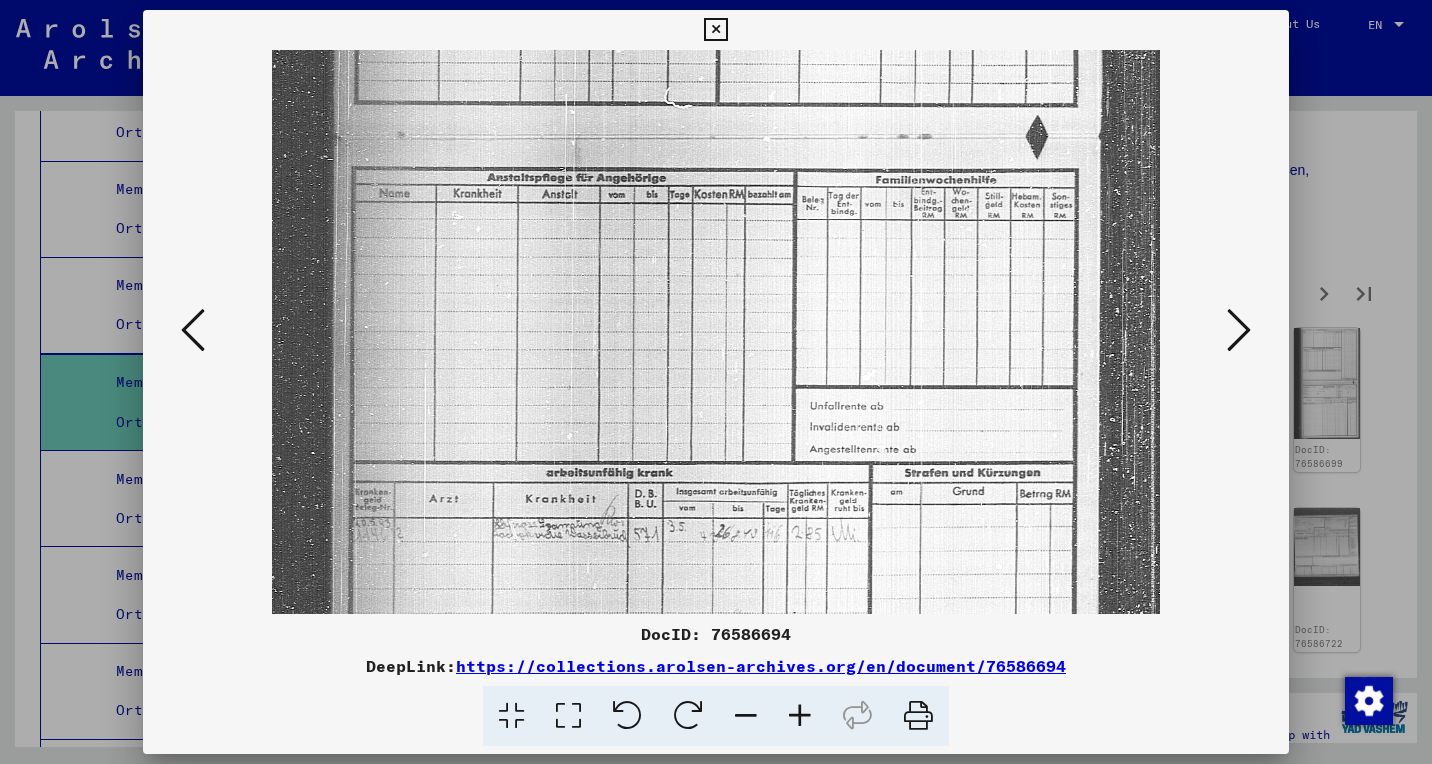 click at bounding box center (1239, 330) 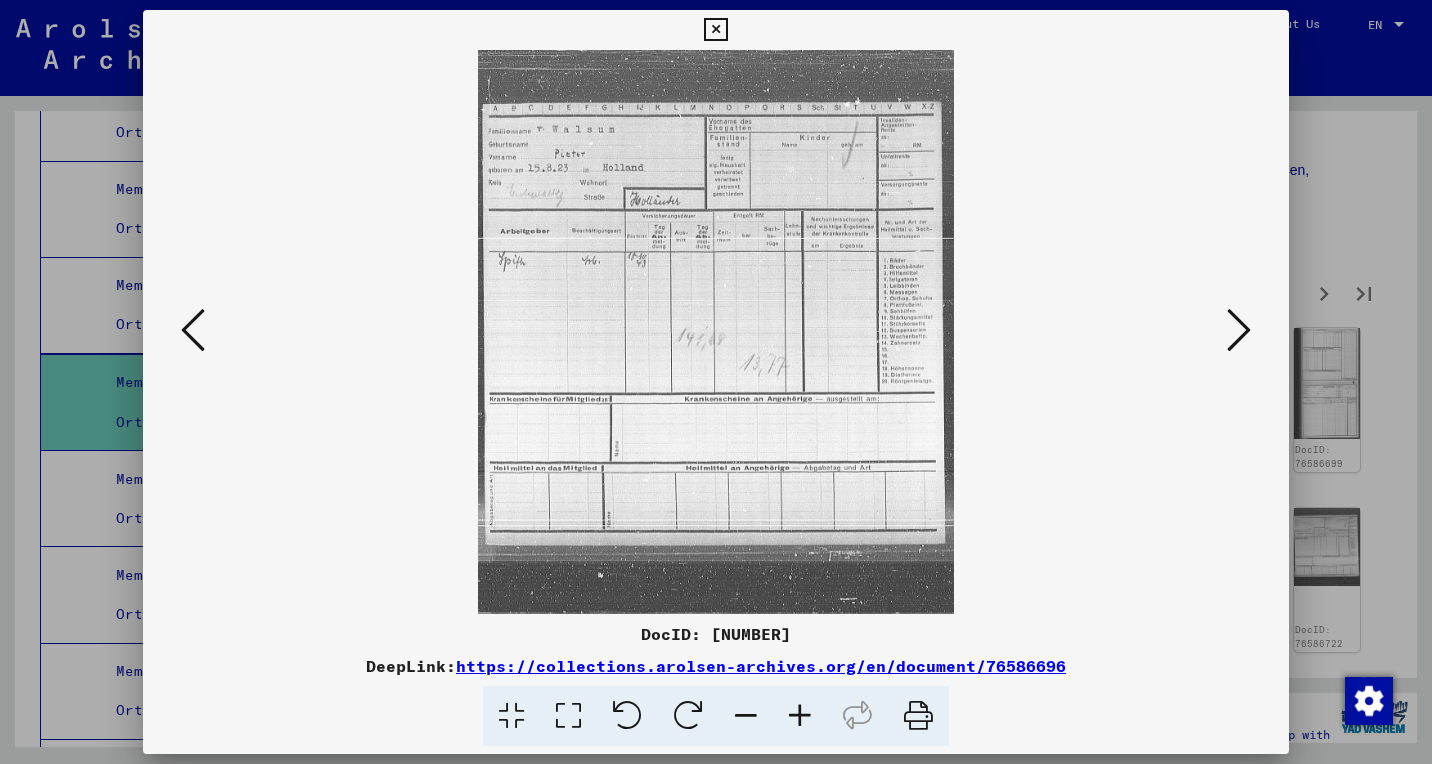 click at bounding box center (800, 716) 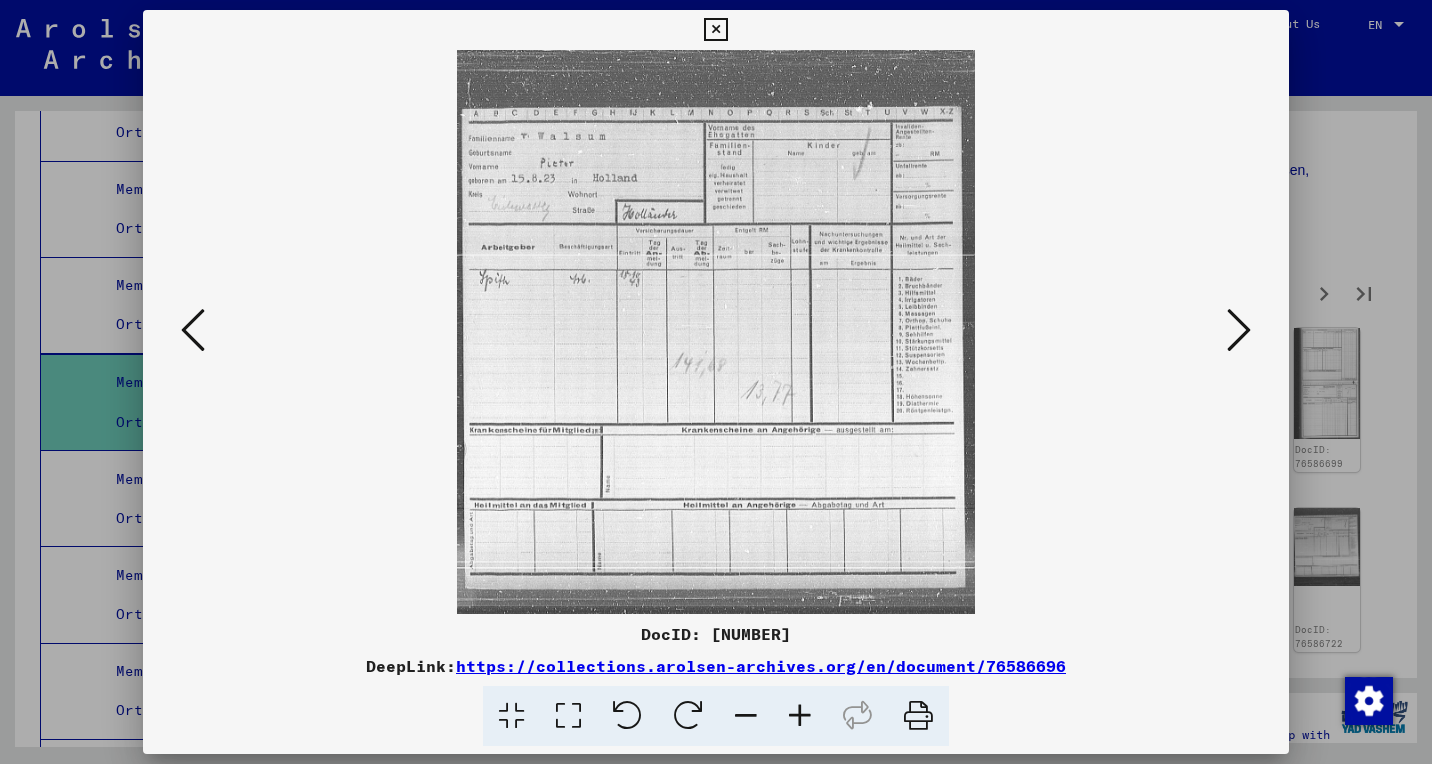 click at bounding box center [800, 716] 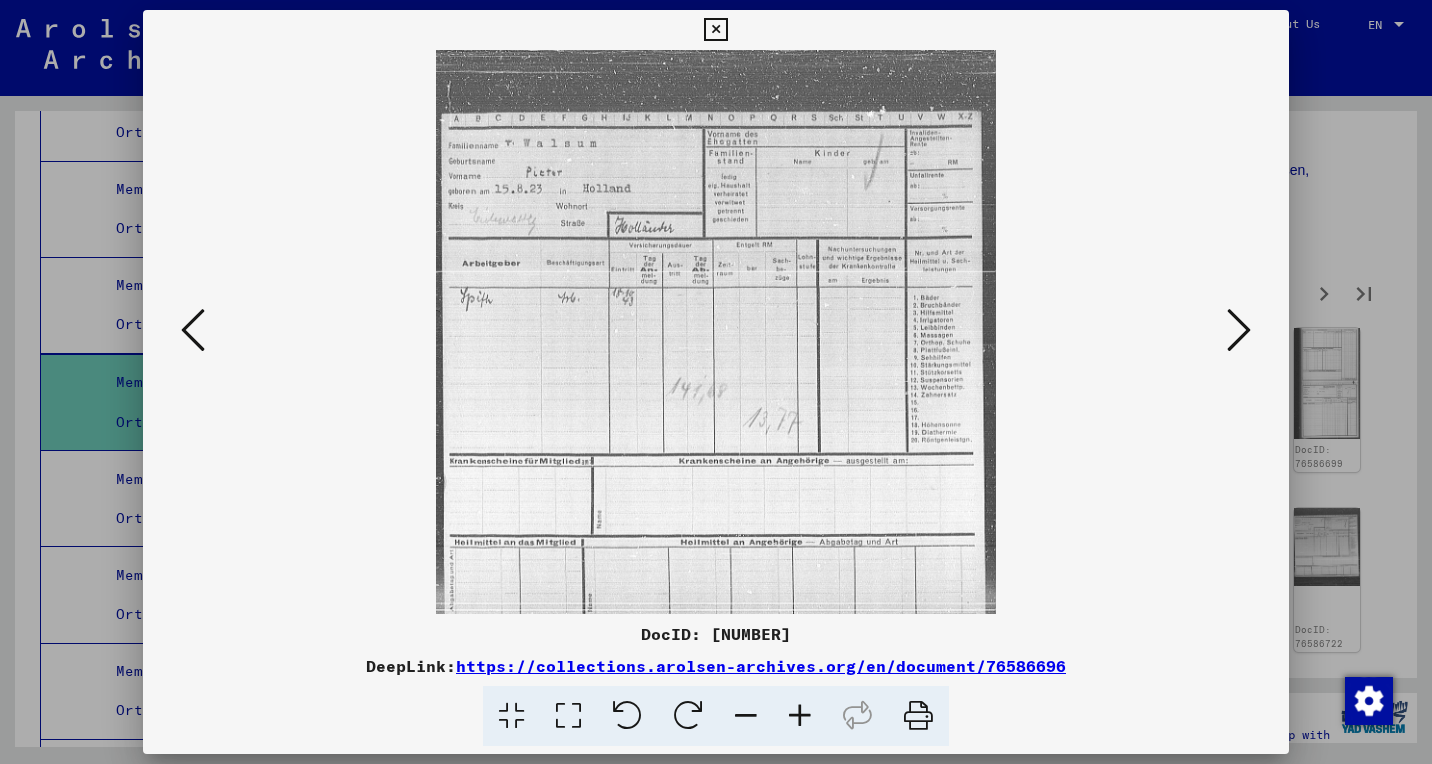 click at bounding box center [800, 716] 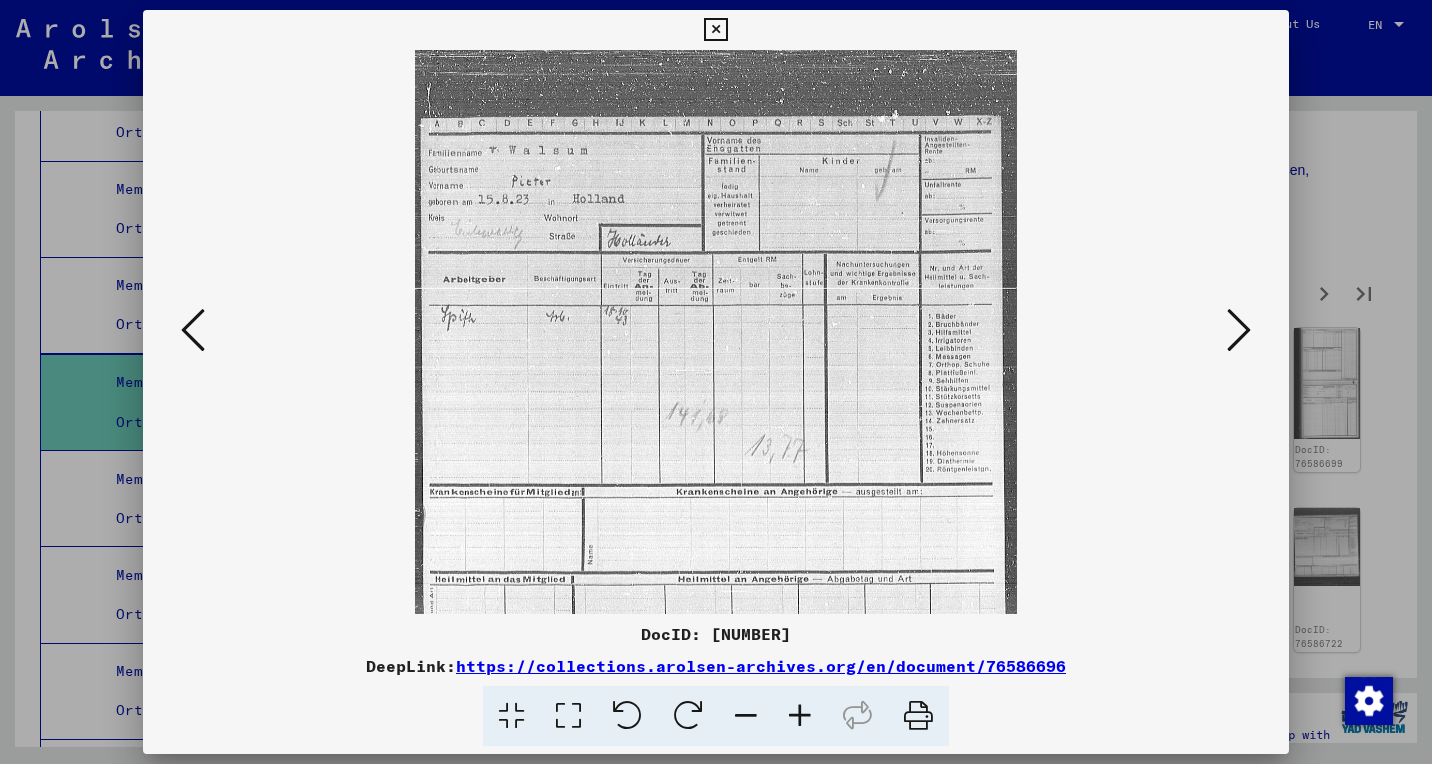 click at bounding box center (800, 716) 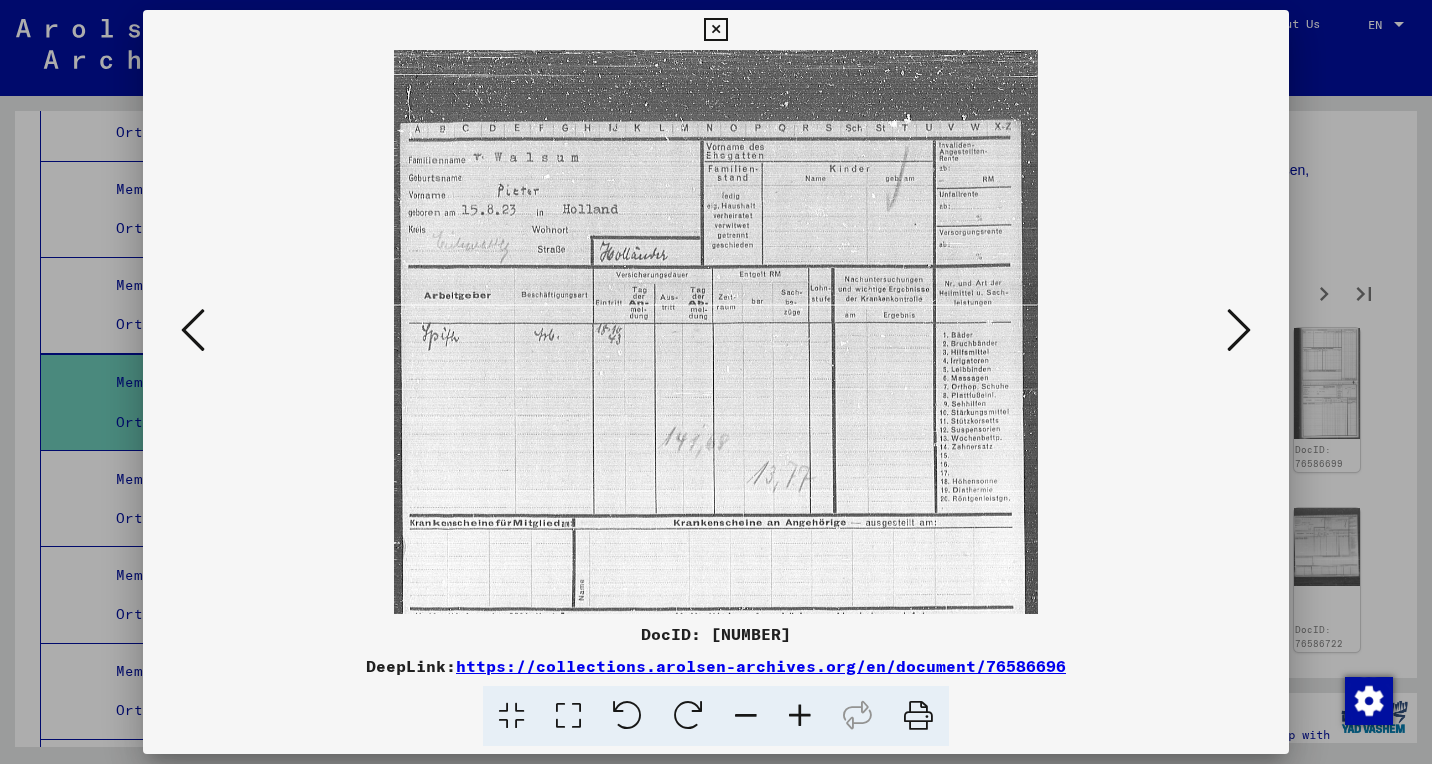 click at bounding box center [800, 716] 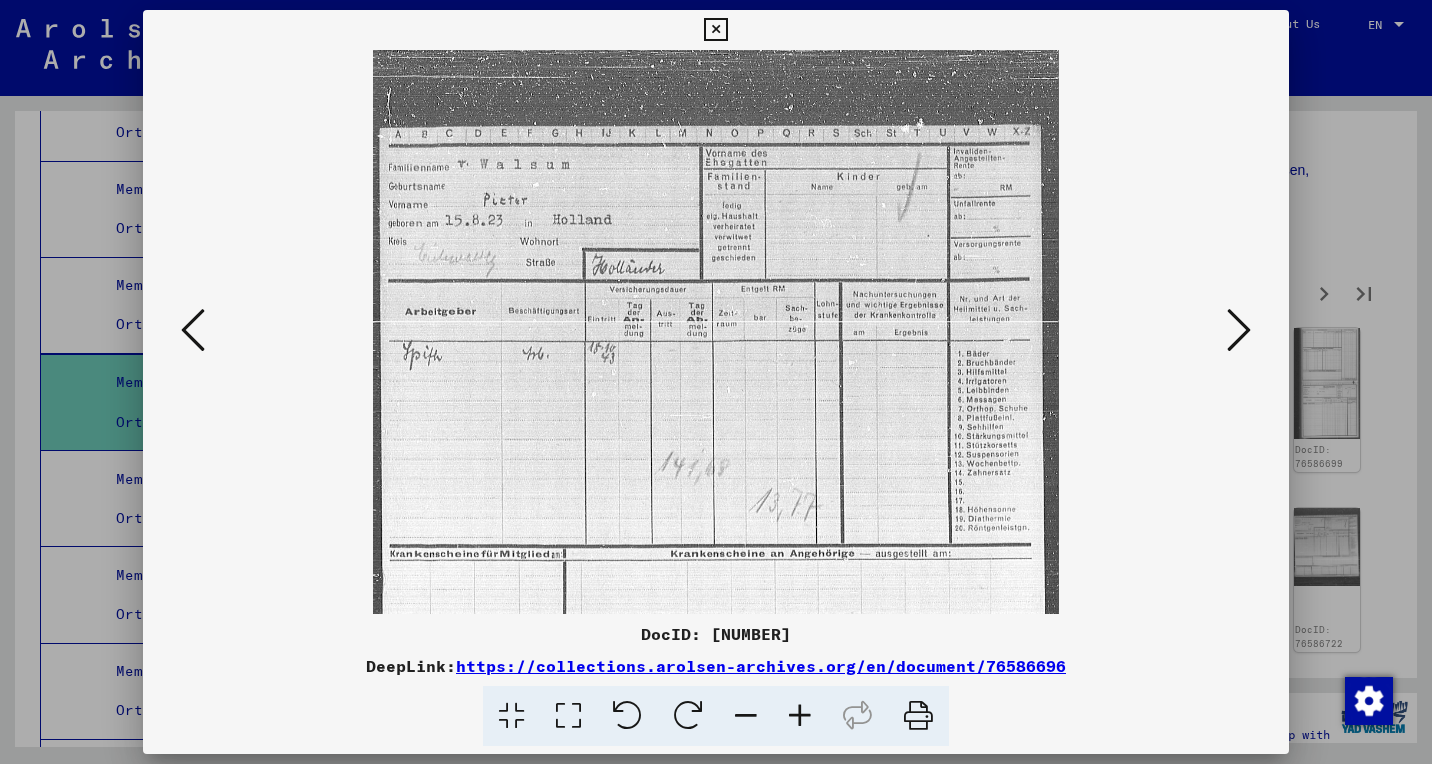 click at bounding box center (715, 30) 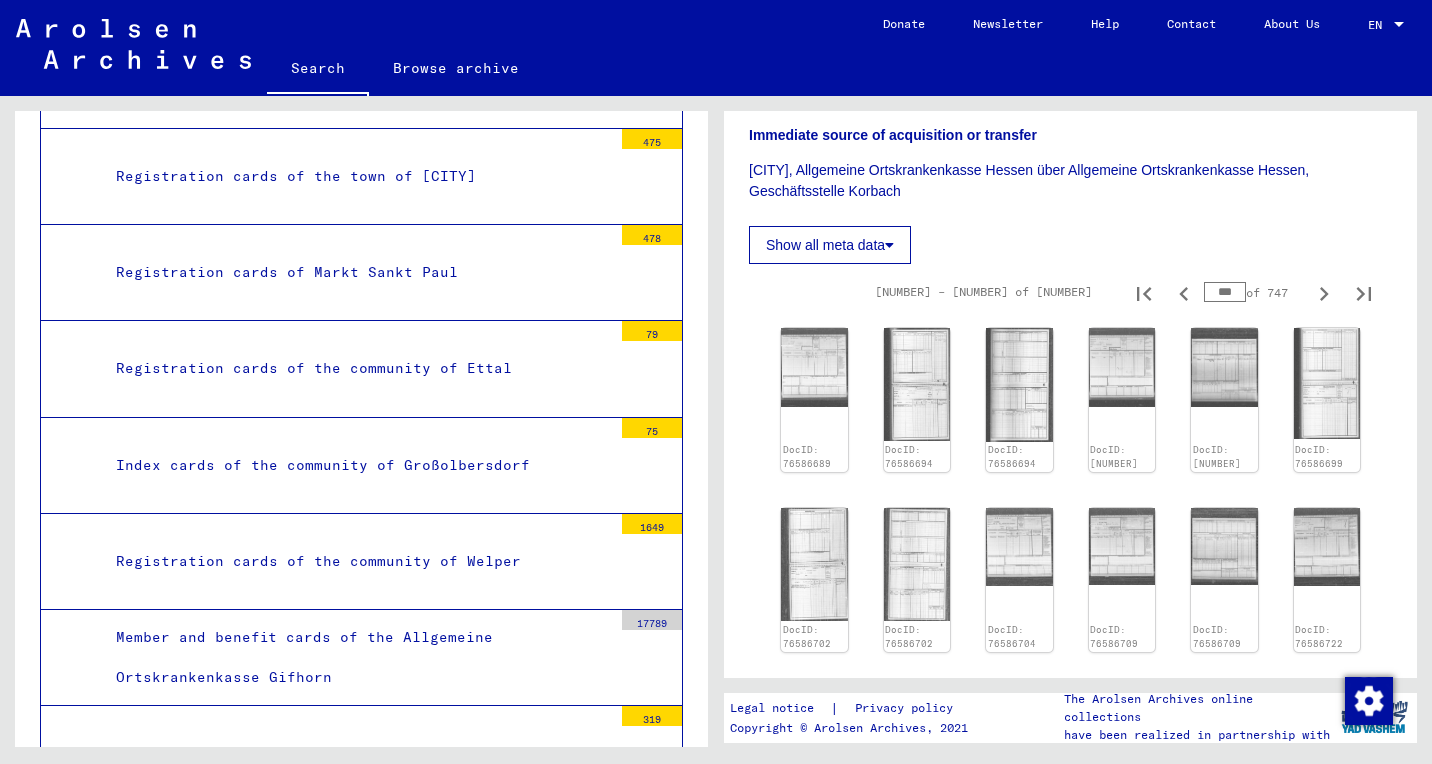 scroll, scrollTop: 17359, scrollLeft: 0, axis: vertical 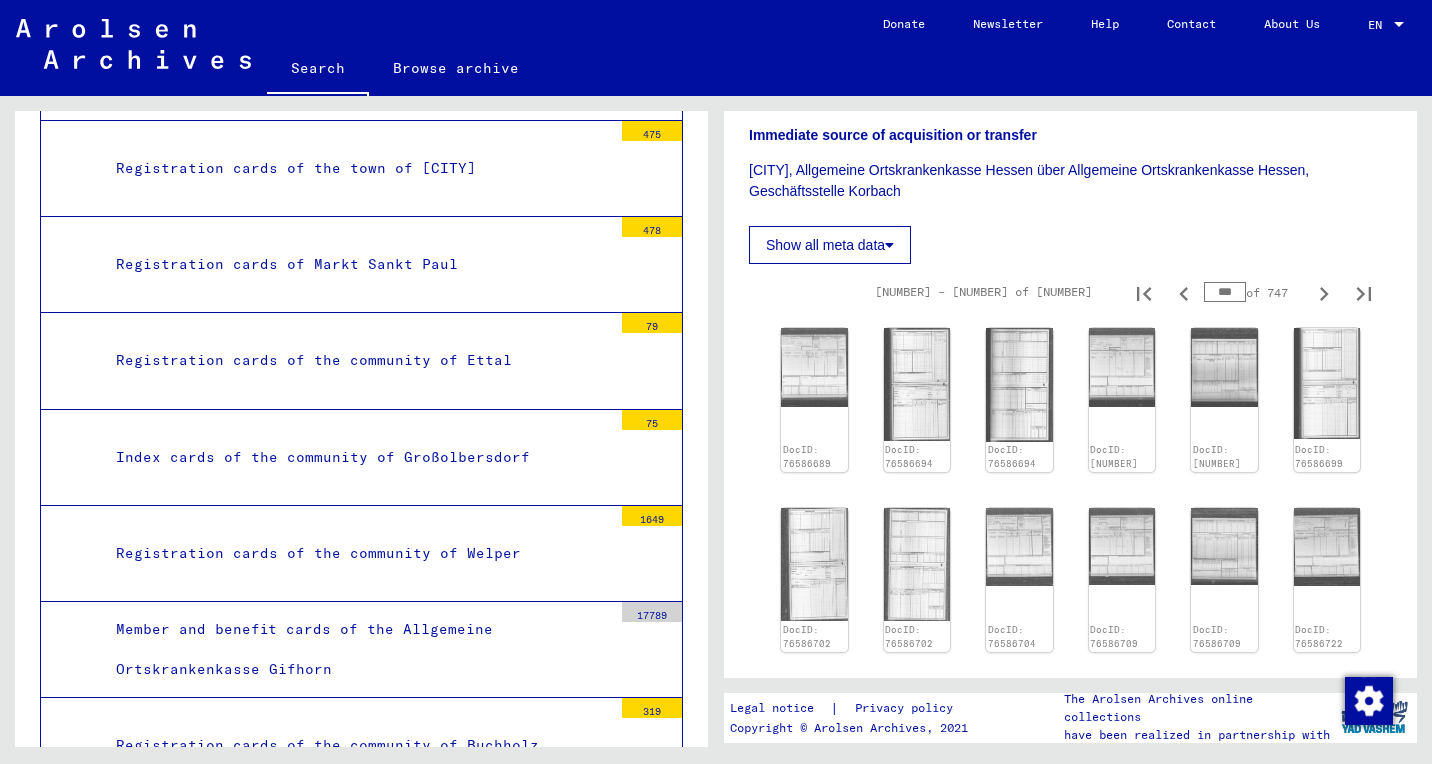 click on "Registration cards of the community of Buchholz" at bounding box center [356, 745] 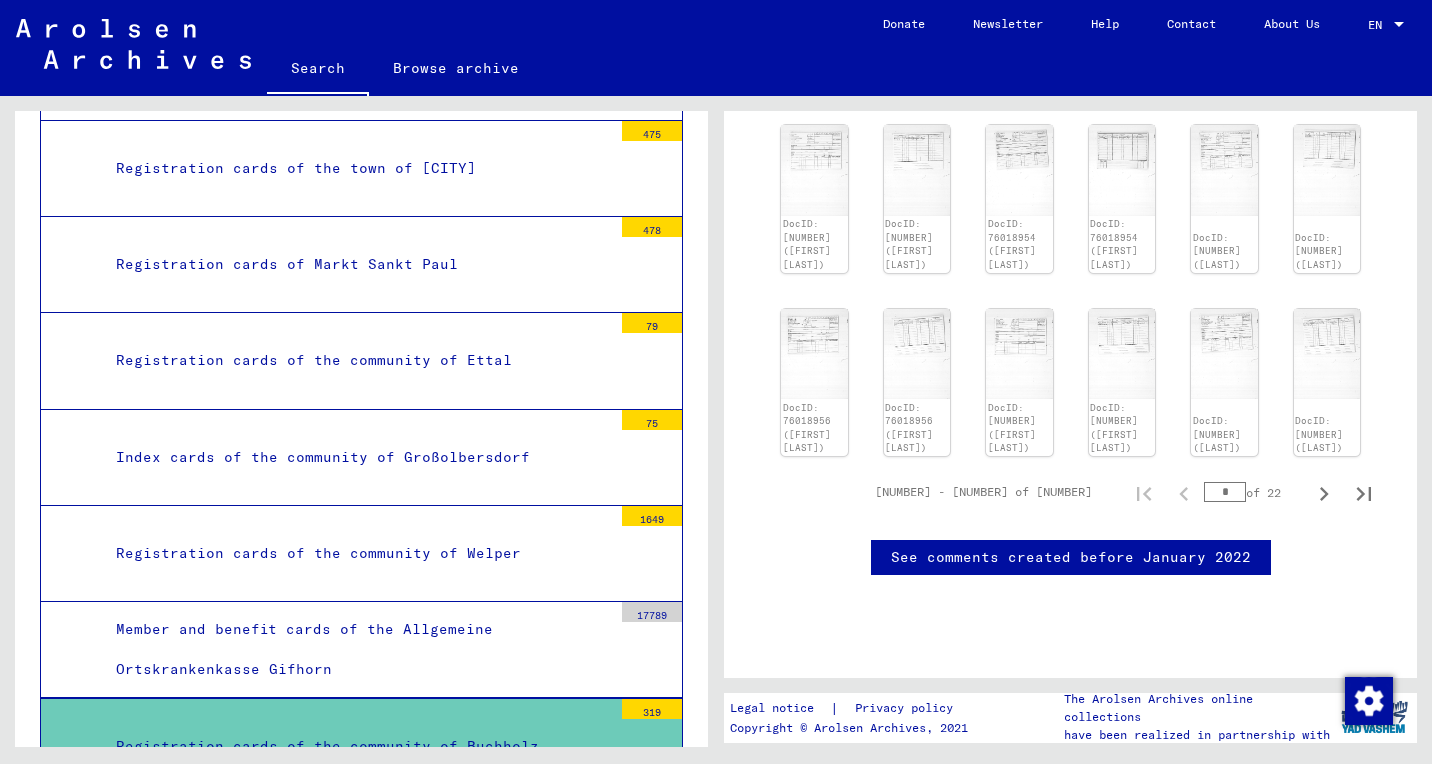 scroll, scrollTop: 1220, scrollLeft: 0, axis: vertical 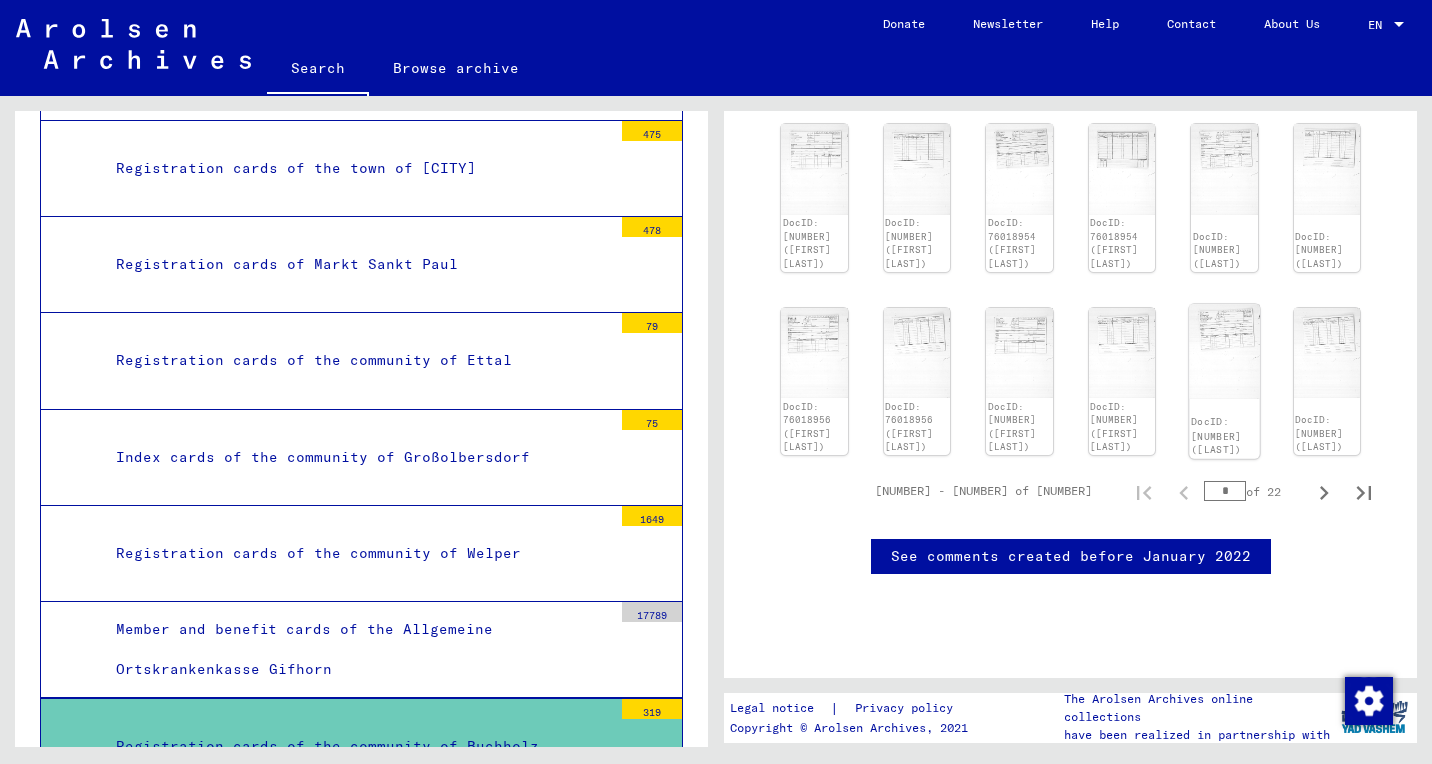 click 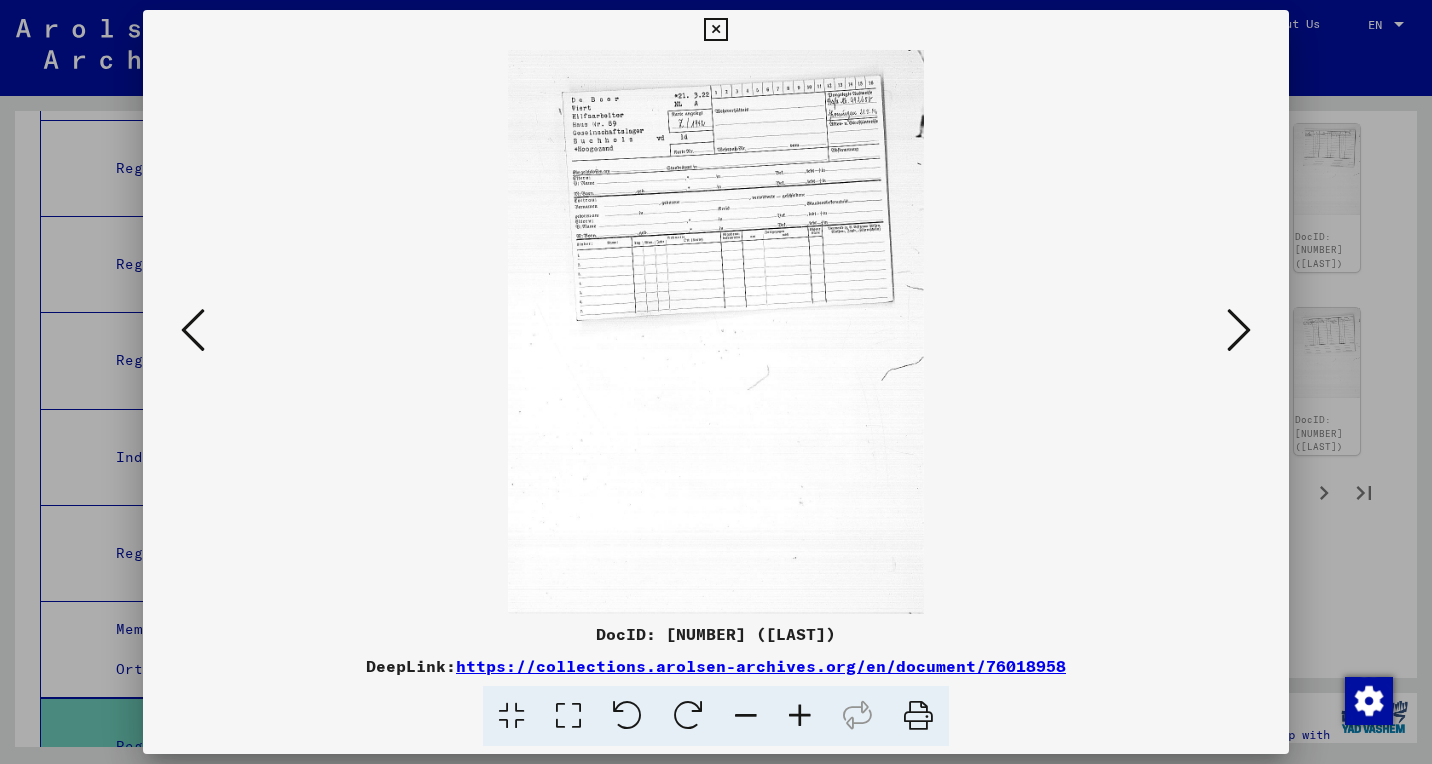 click at bounding box center (800, 716) 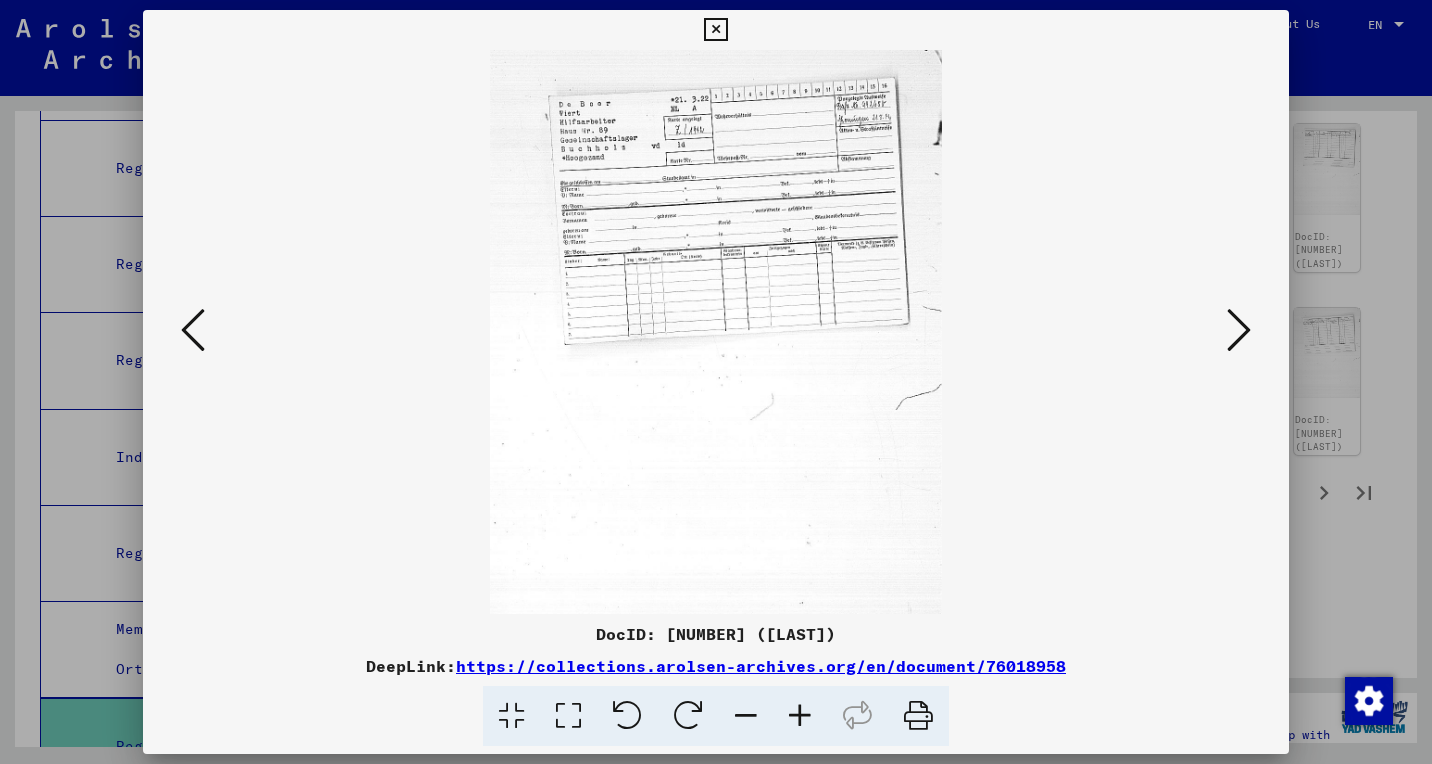 click at bounding box center [800, 716] 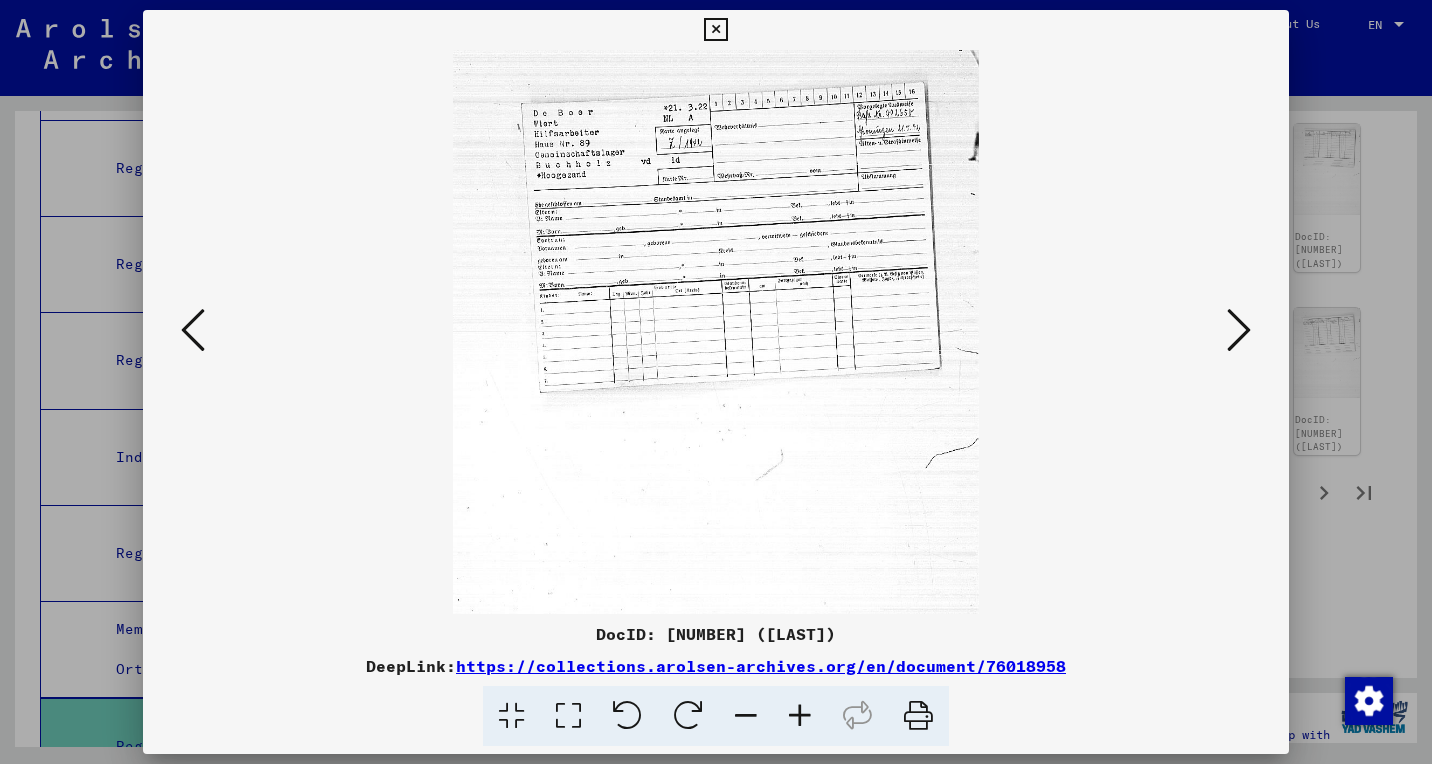 click at bounding box center (800, 716) 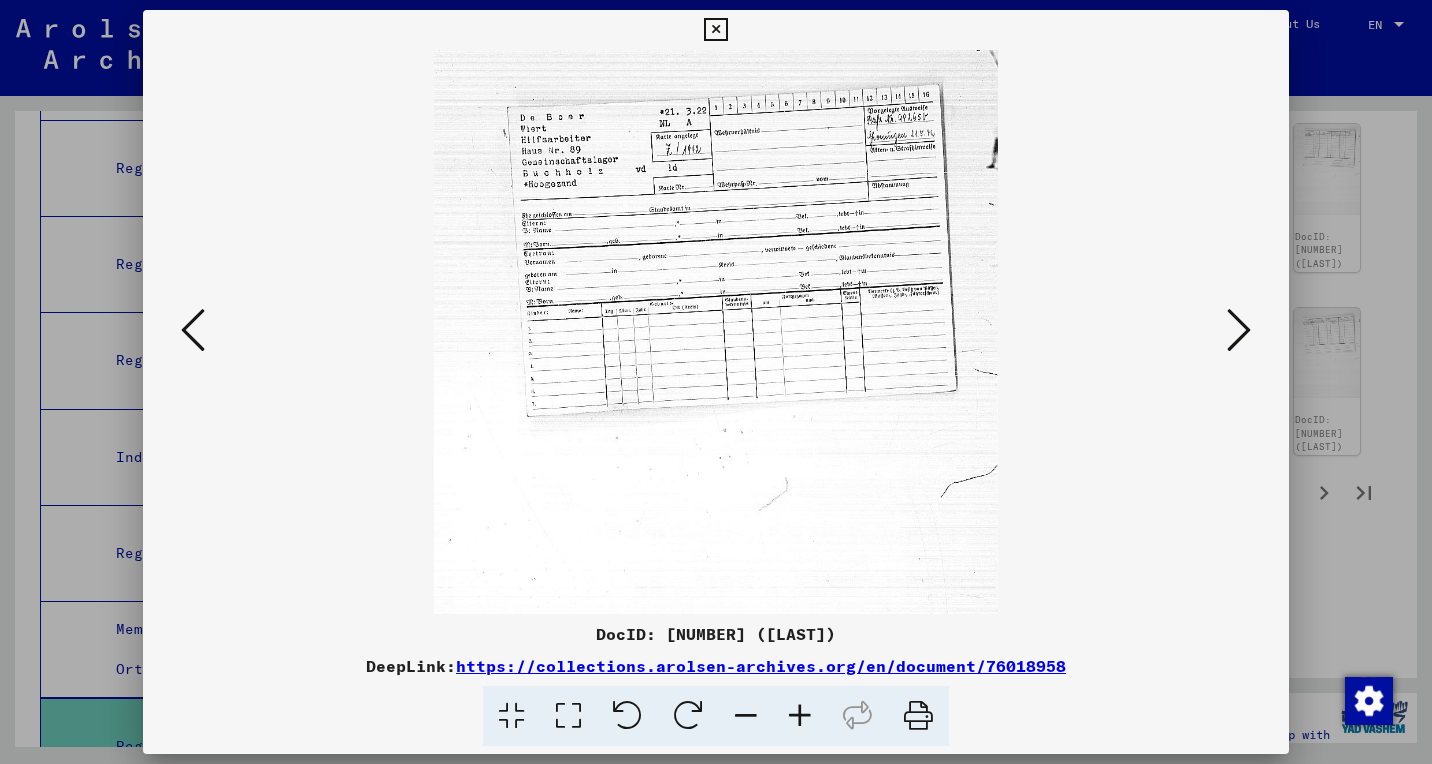 click at bounding box center [800, 716] 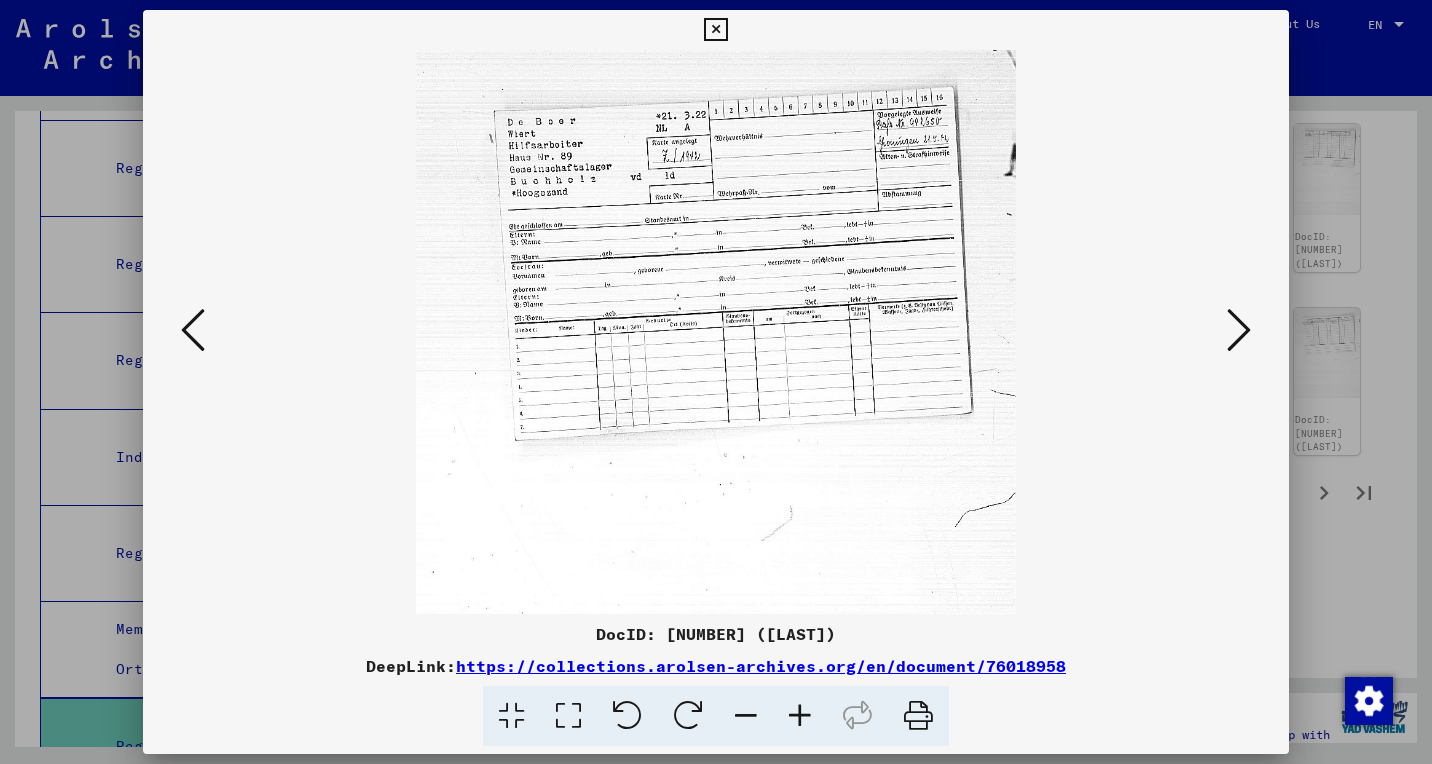 click at bounding box center [800, 716] 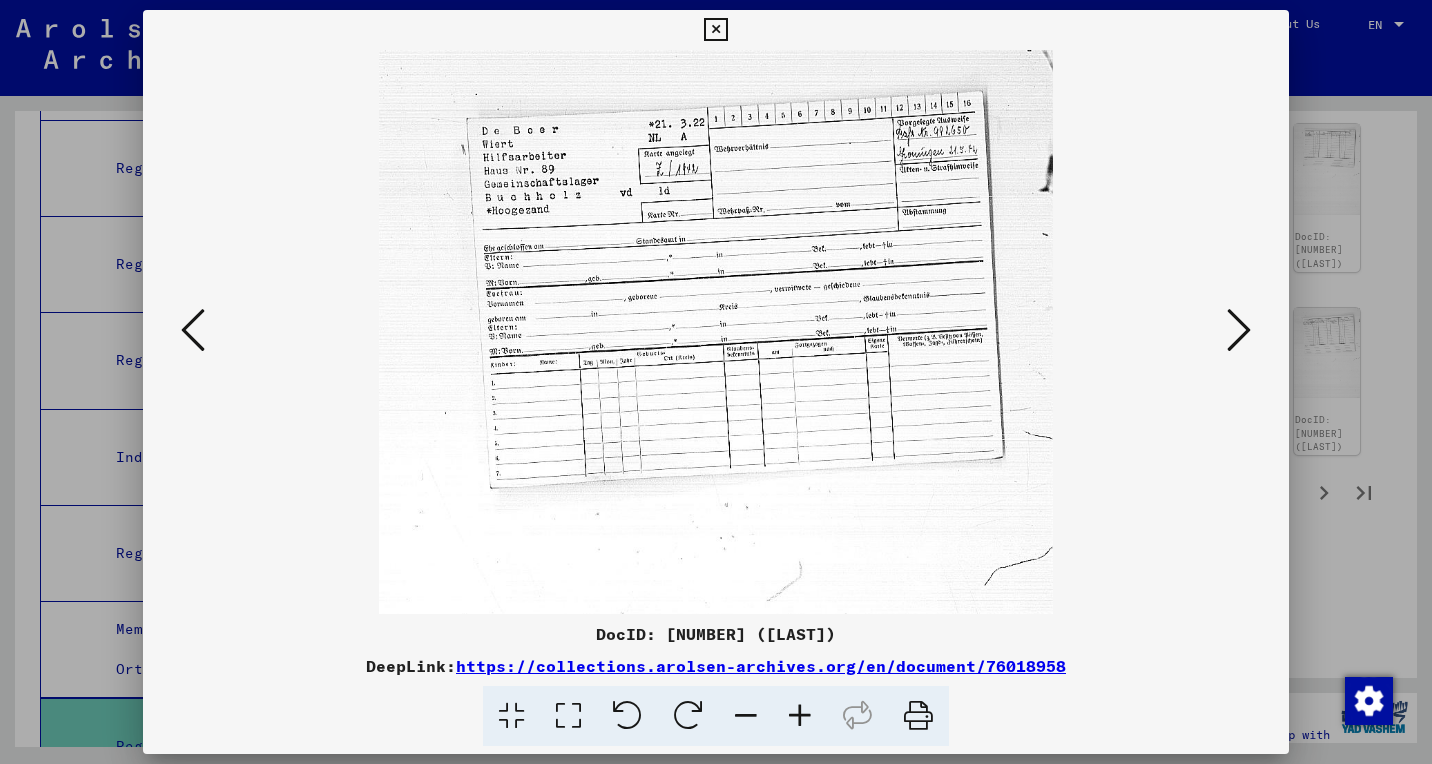 click at bounding box center (800, 716) 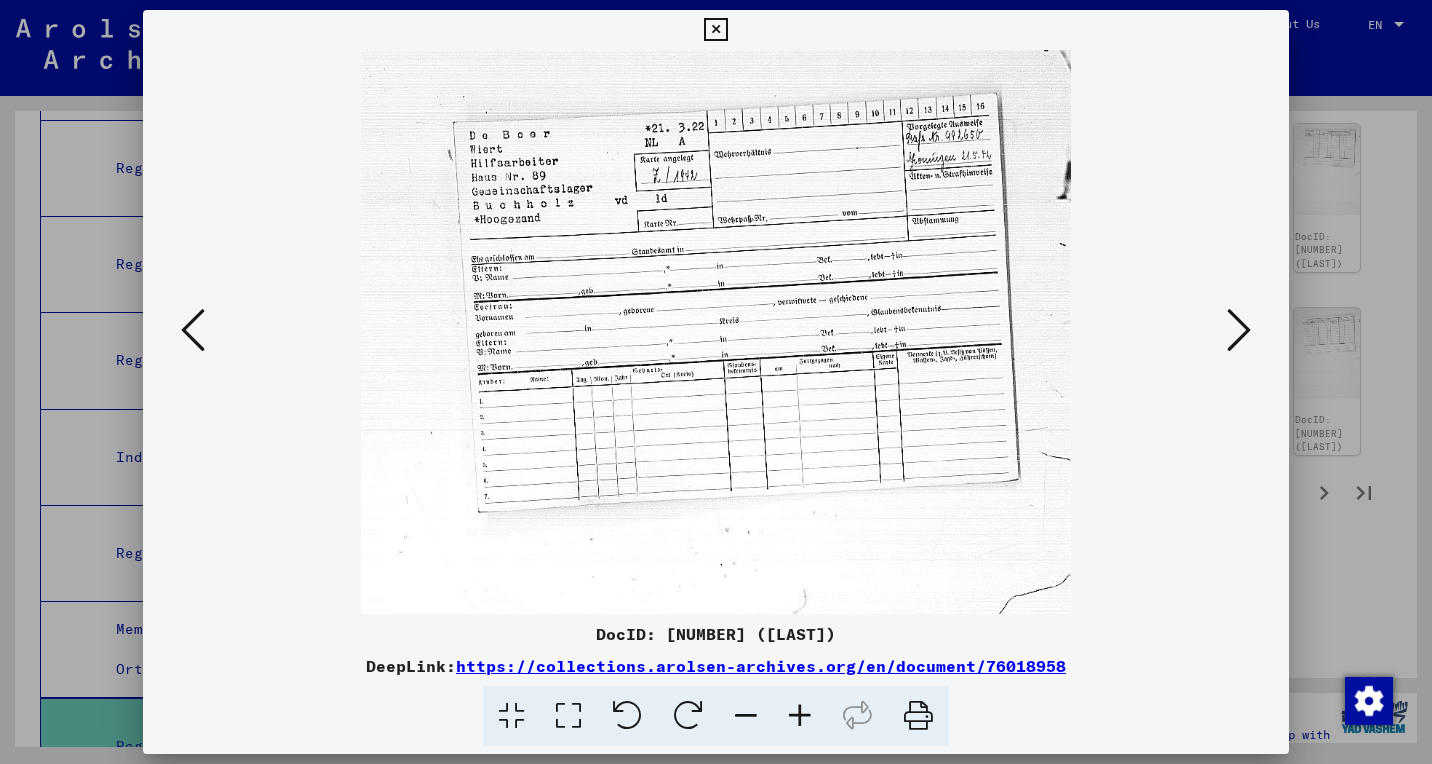 click at bounding box center [800, 716] 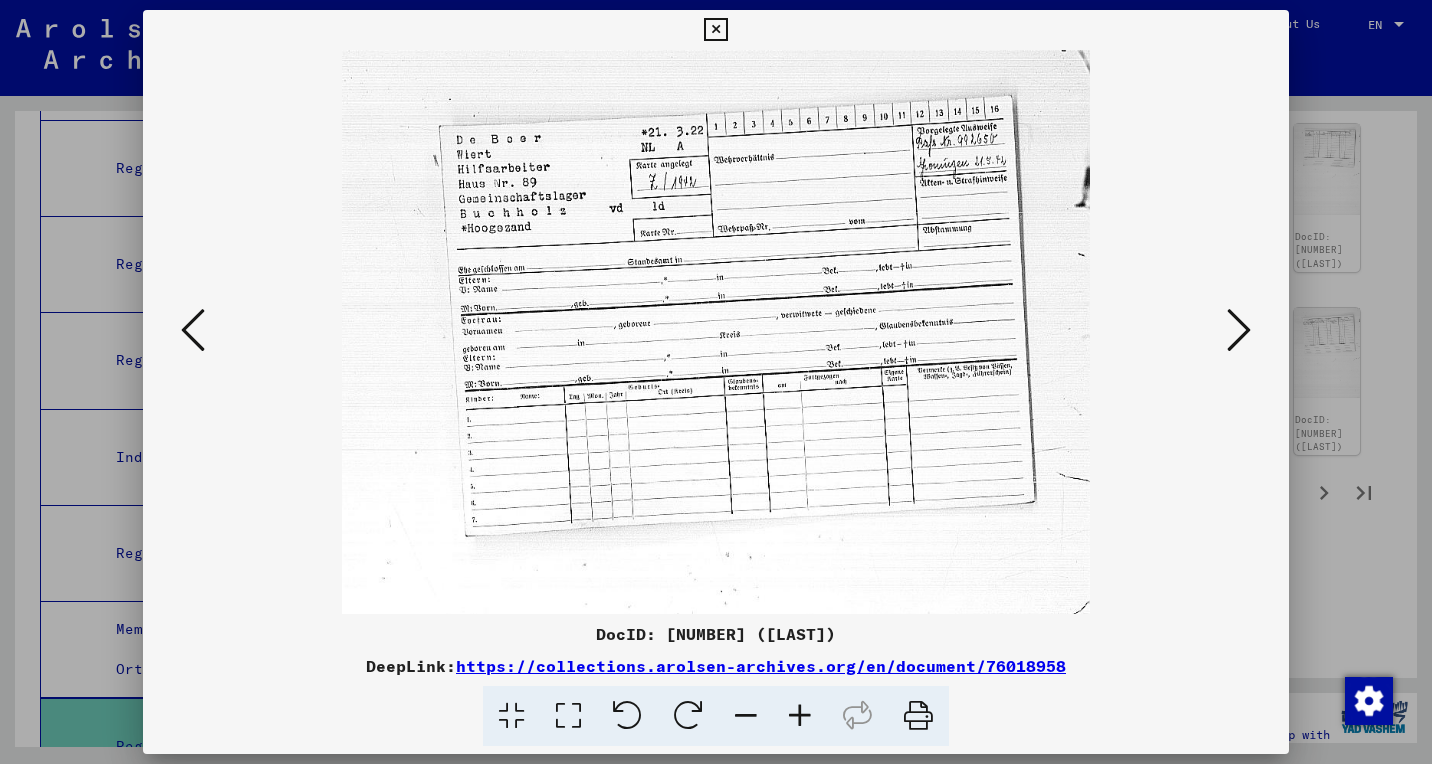 click at bounding box center [800, 716] 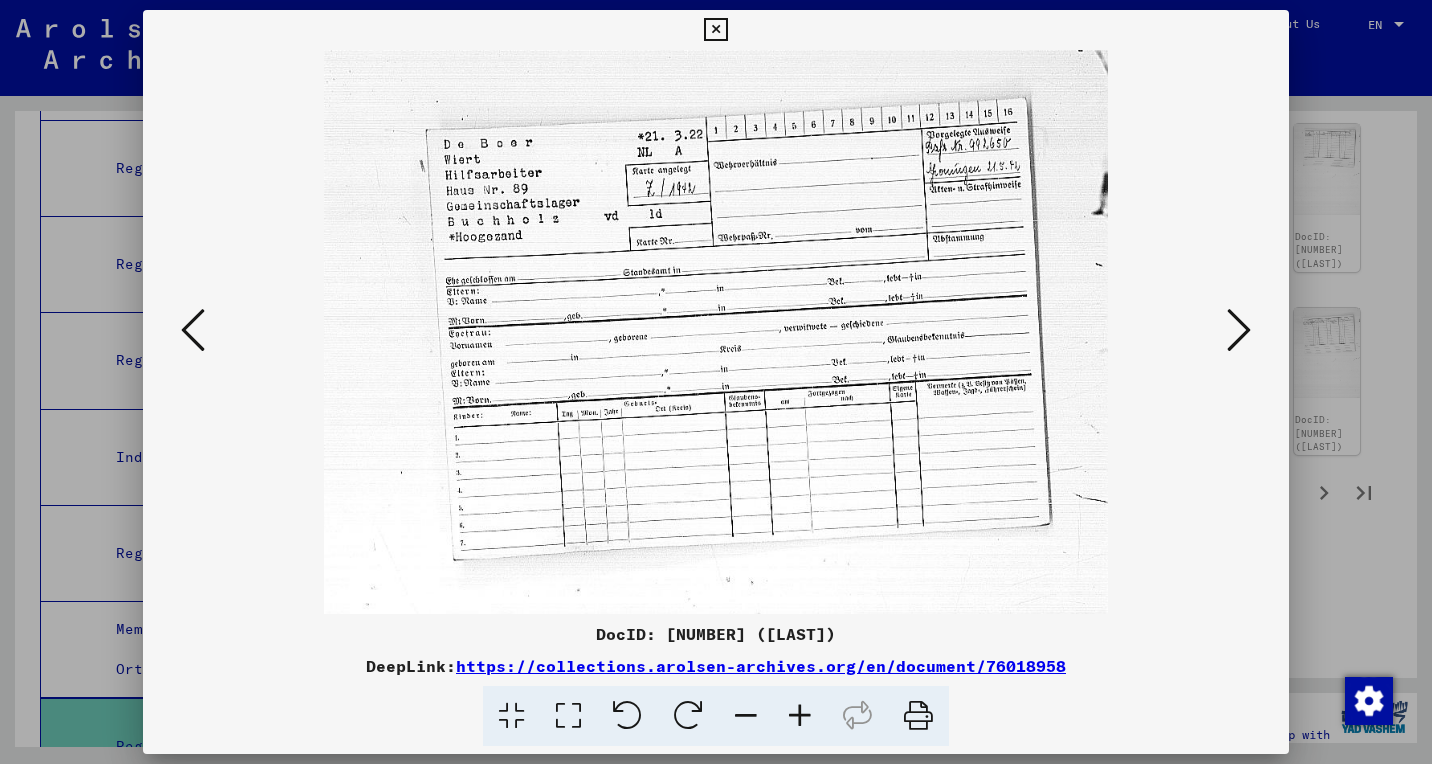 click at bounding box center [1239, 330] 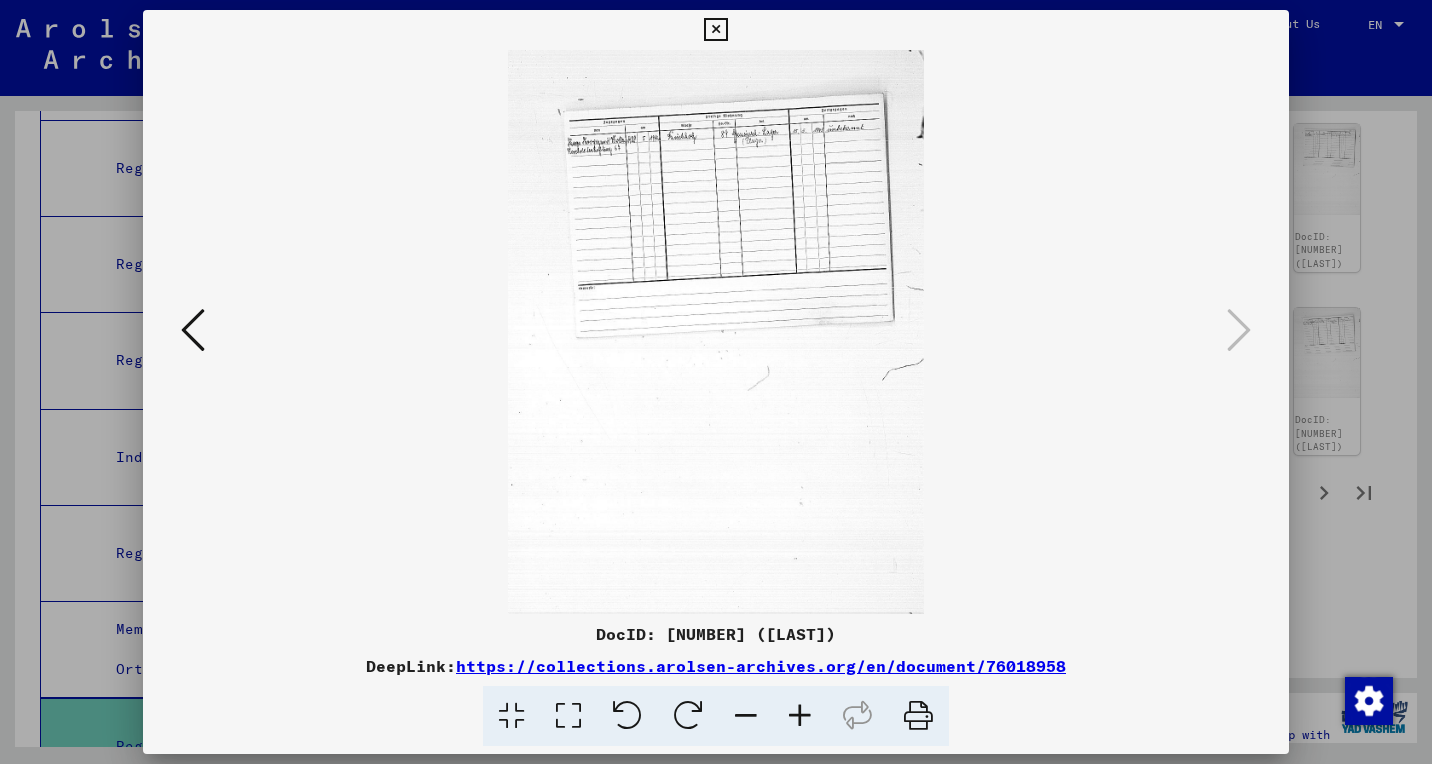 click at bounding box center (800, 716) 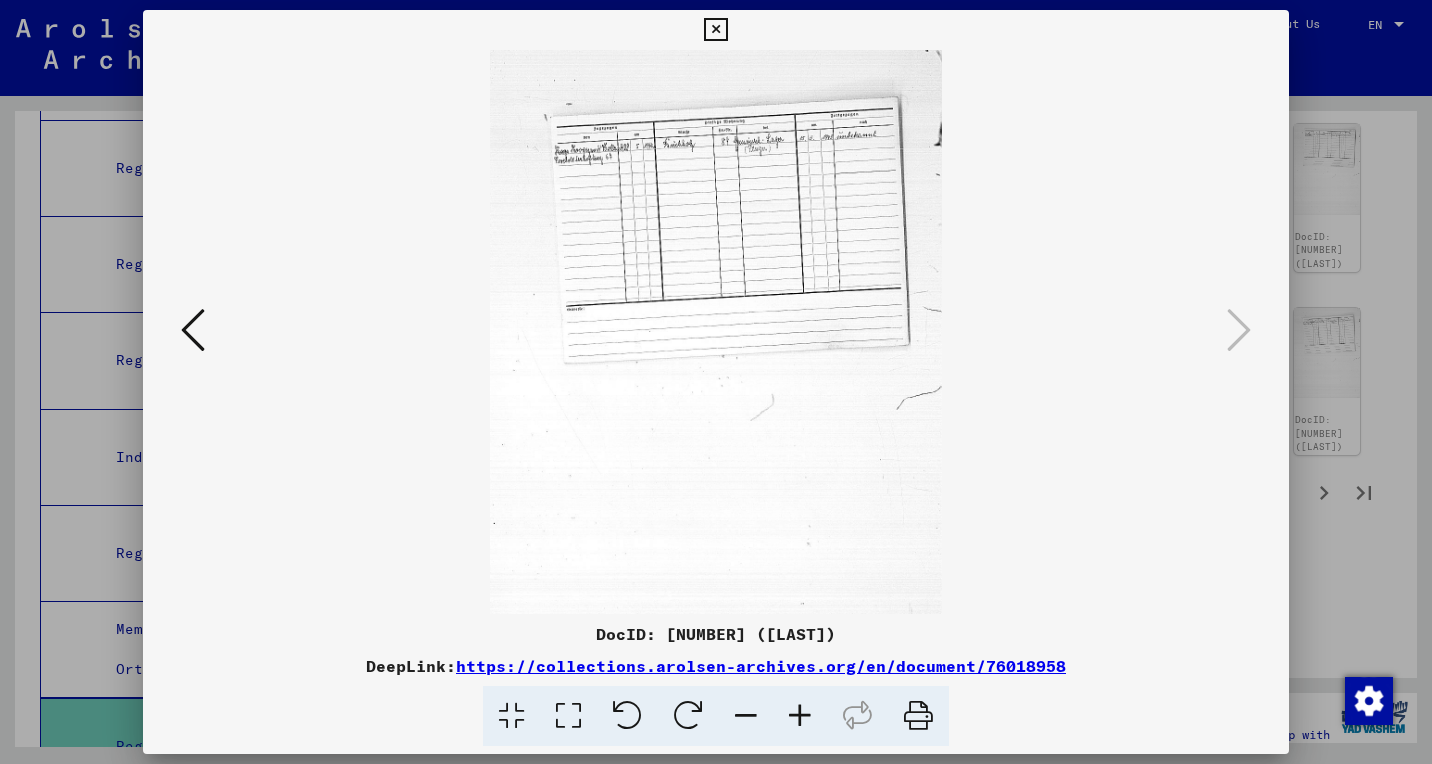 click at bounding box center [800, 716] 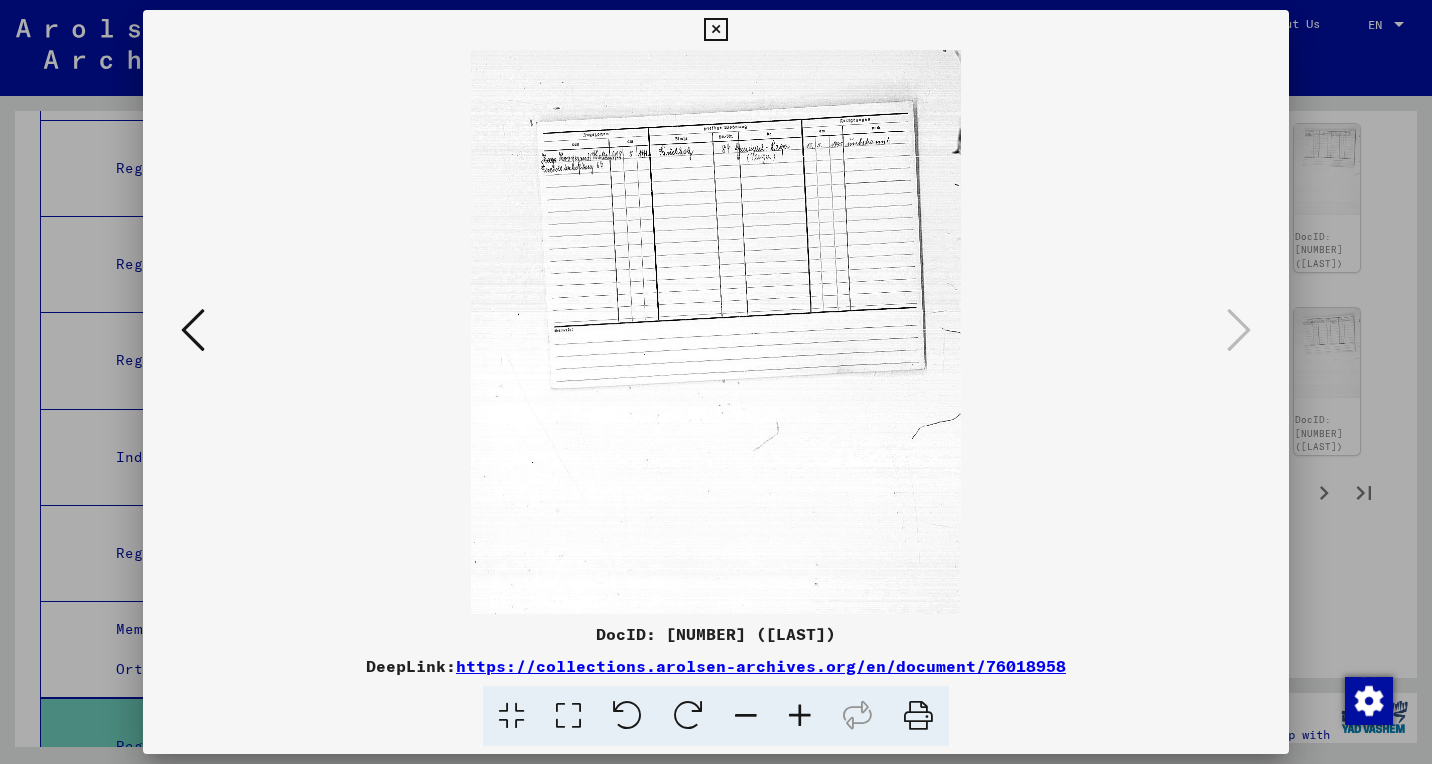 click at bounding box center (800, 716) 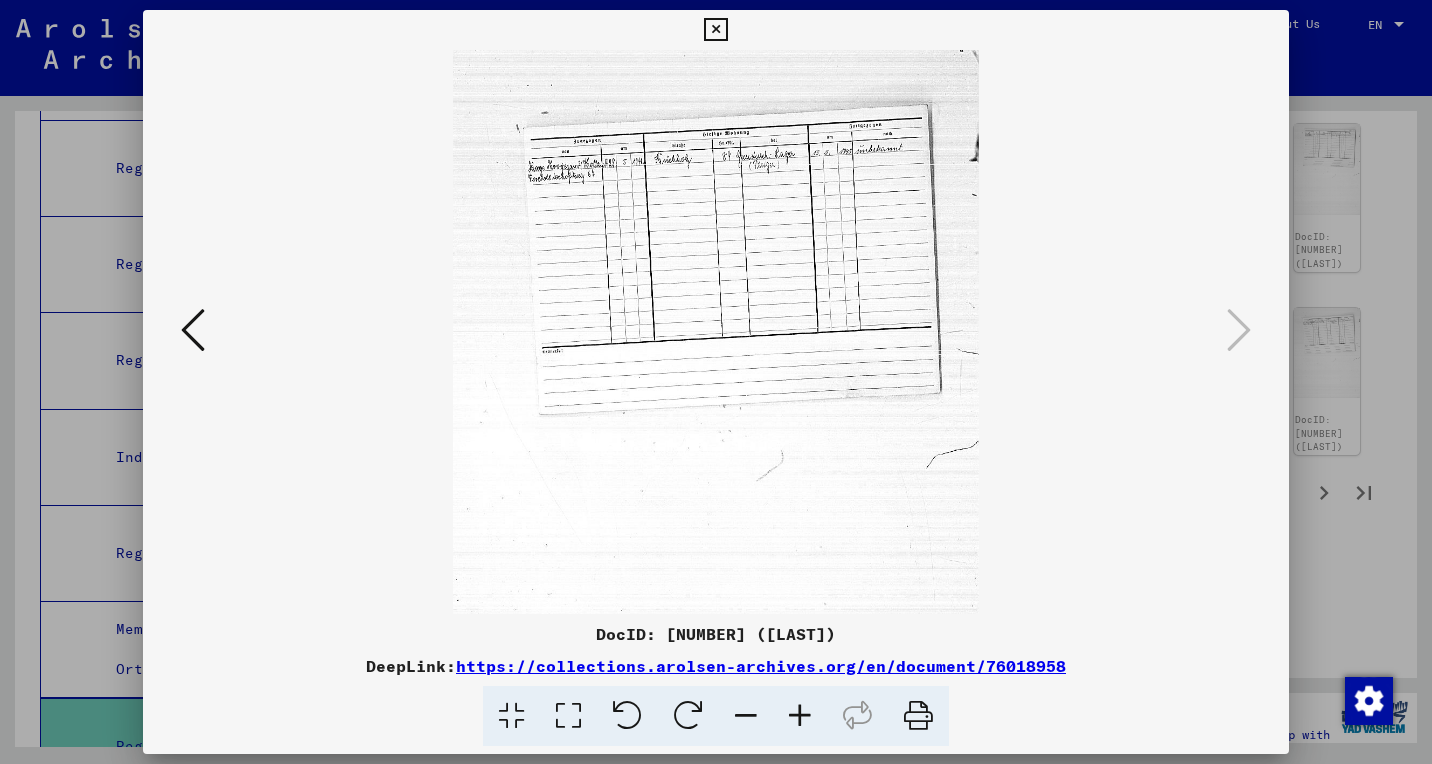 click at bounding box center [800, 716] 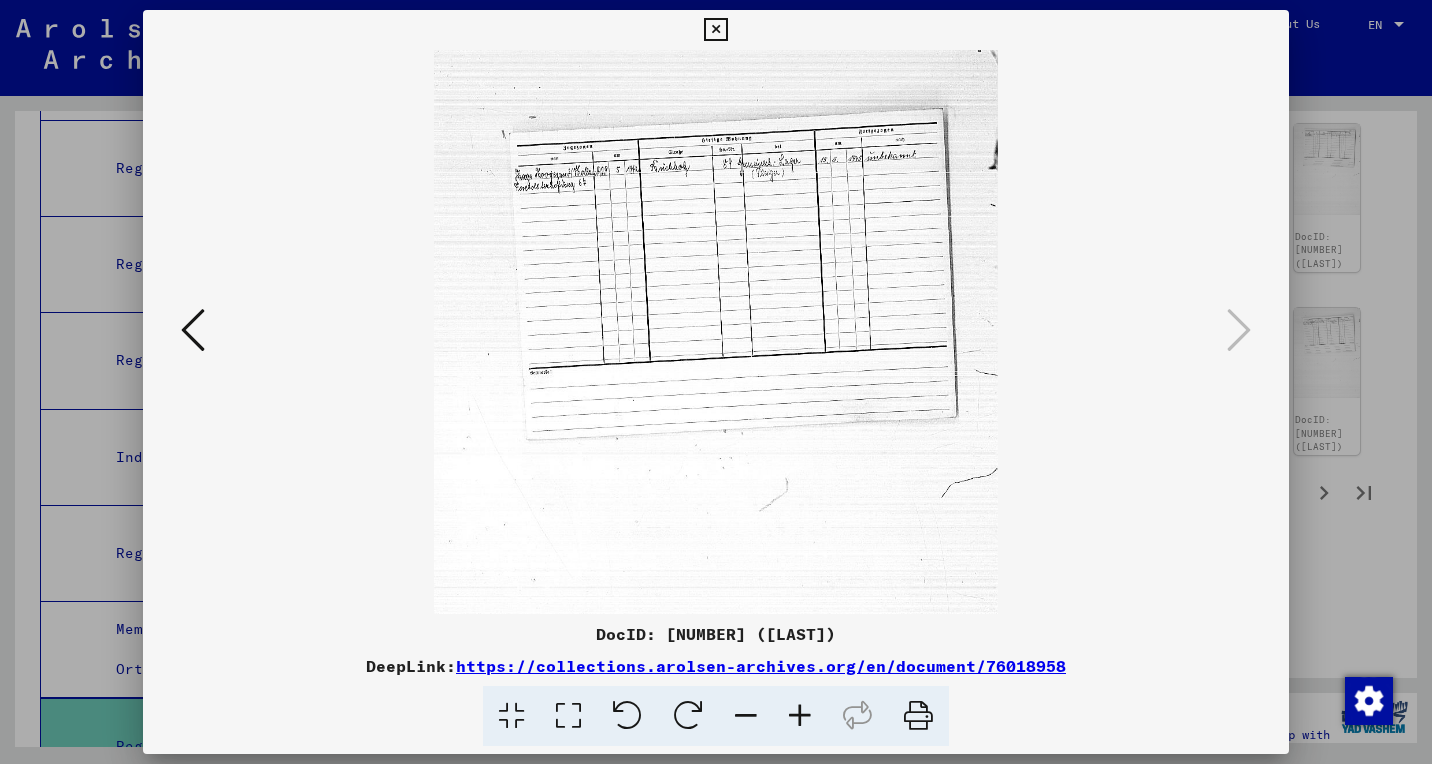 click at bounding box center [800, 716] 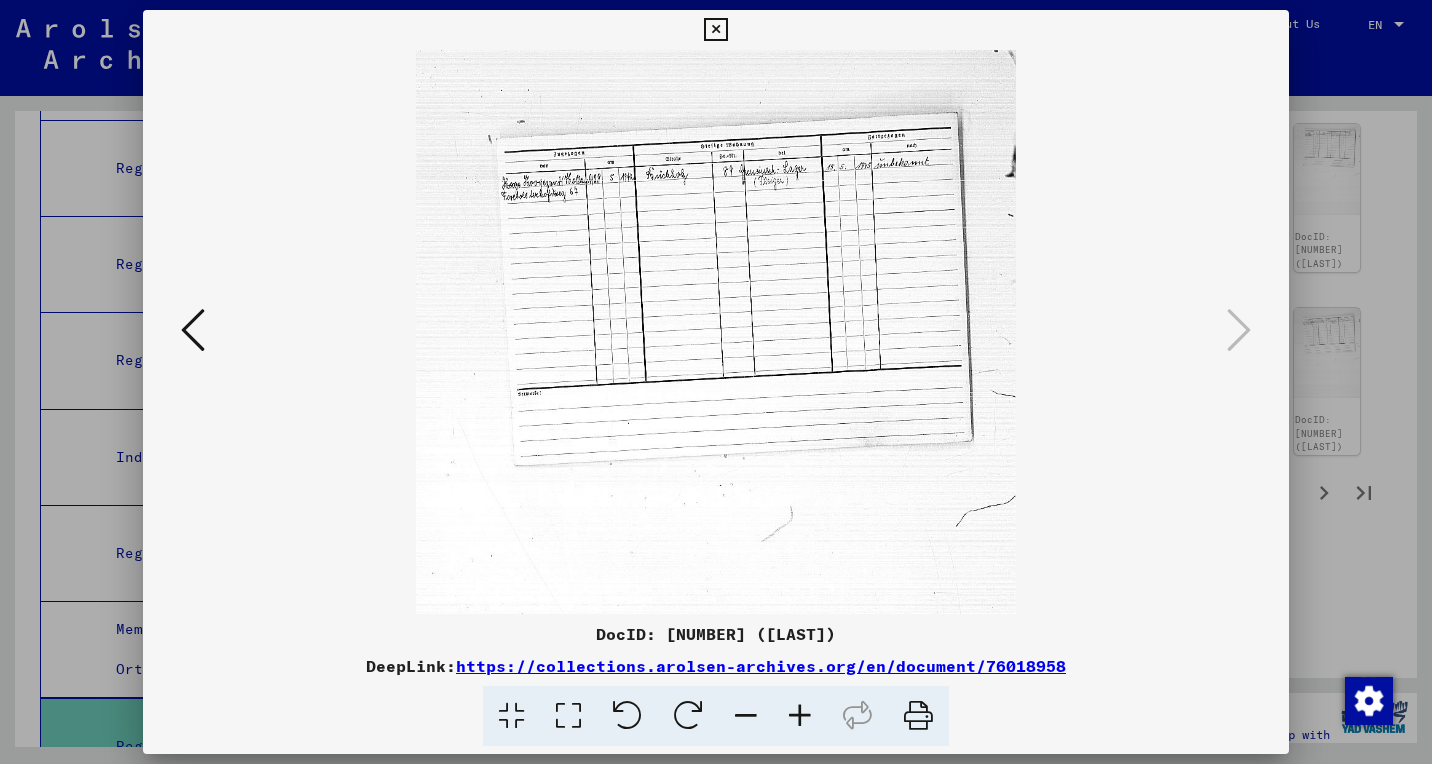click at bounding box center (800, 716) 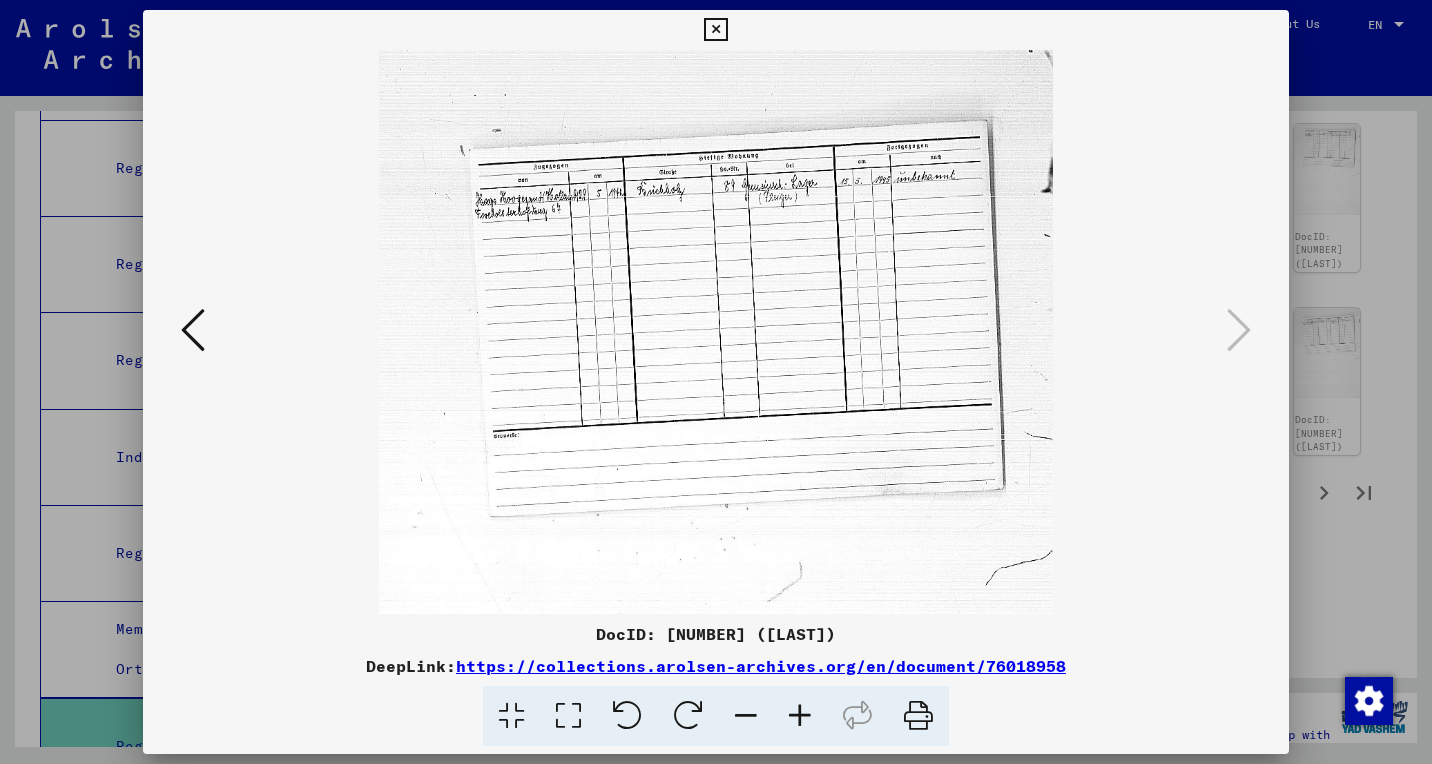 click at bounding box center [800, 716] 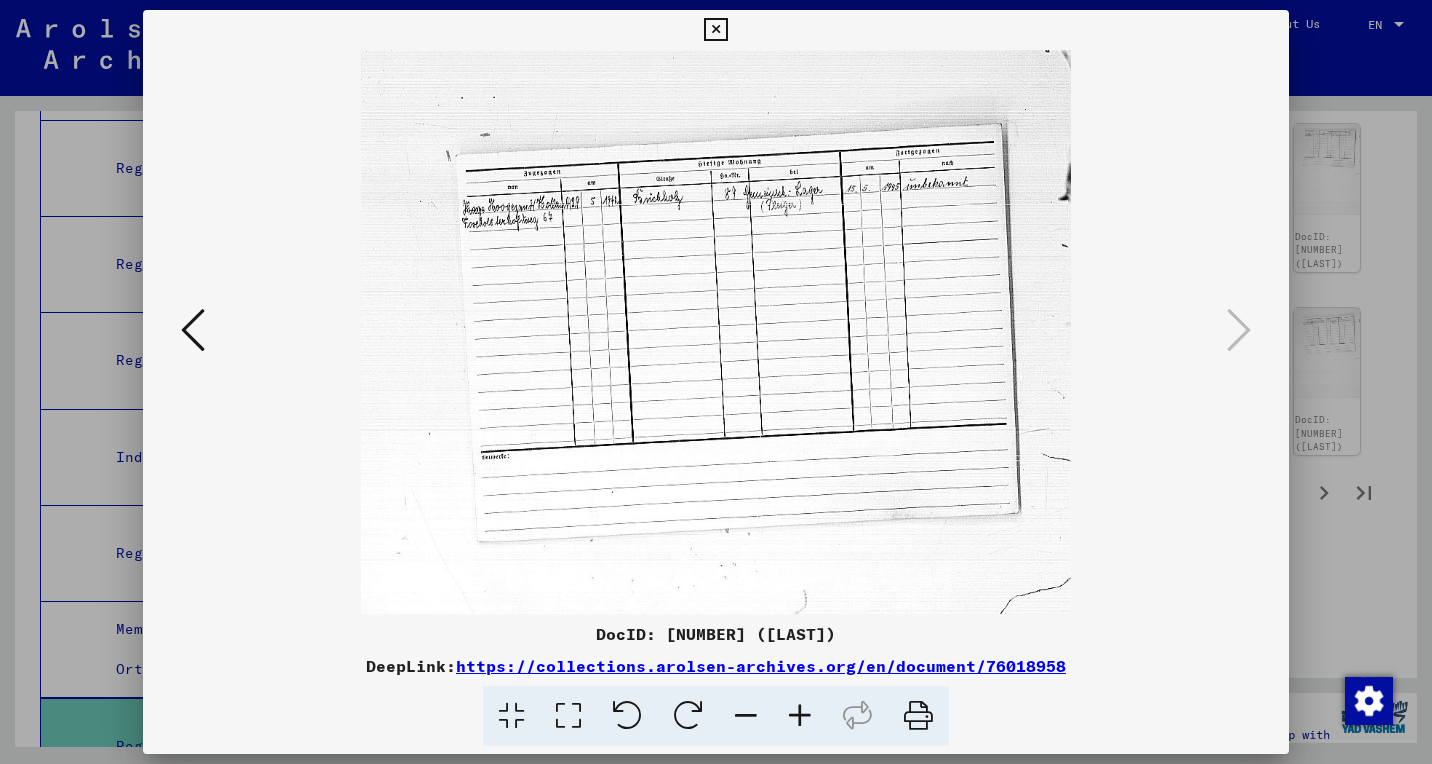 click at bounding box center (800, 716) 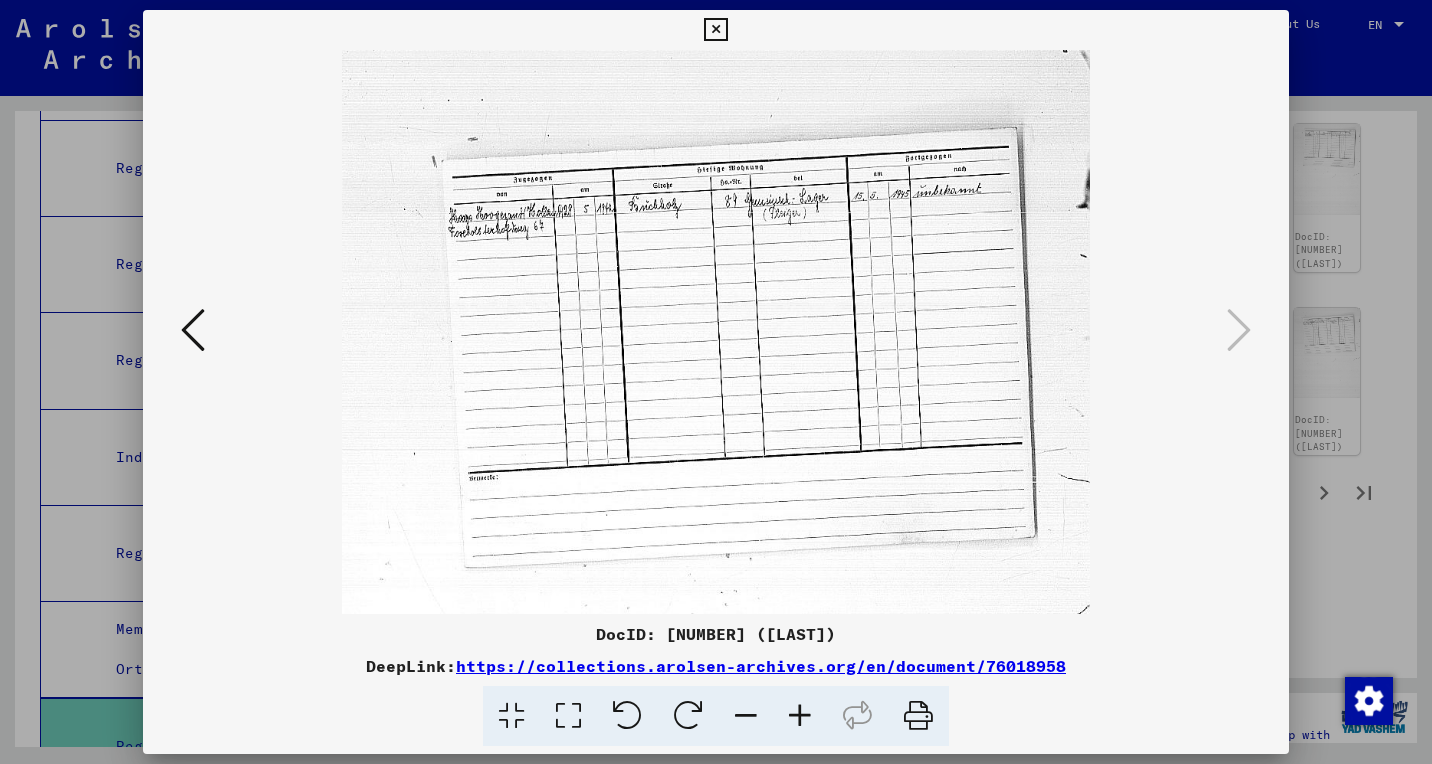 click at bounding box center (800, 716) 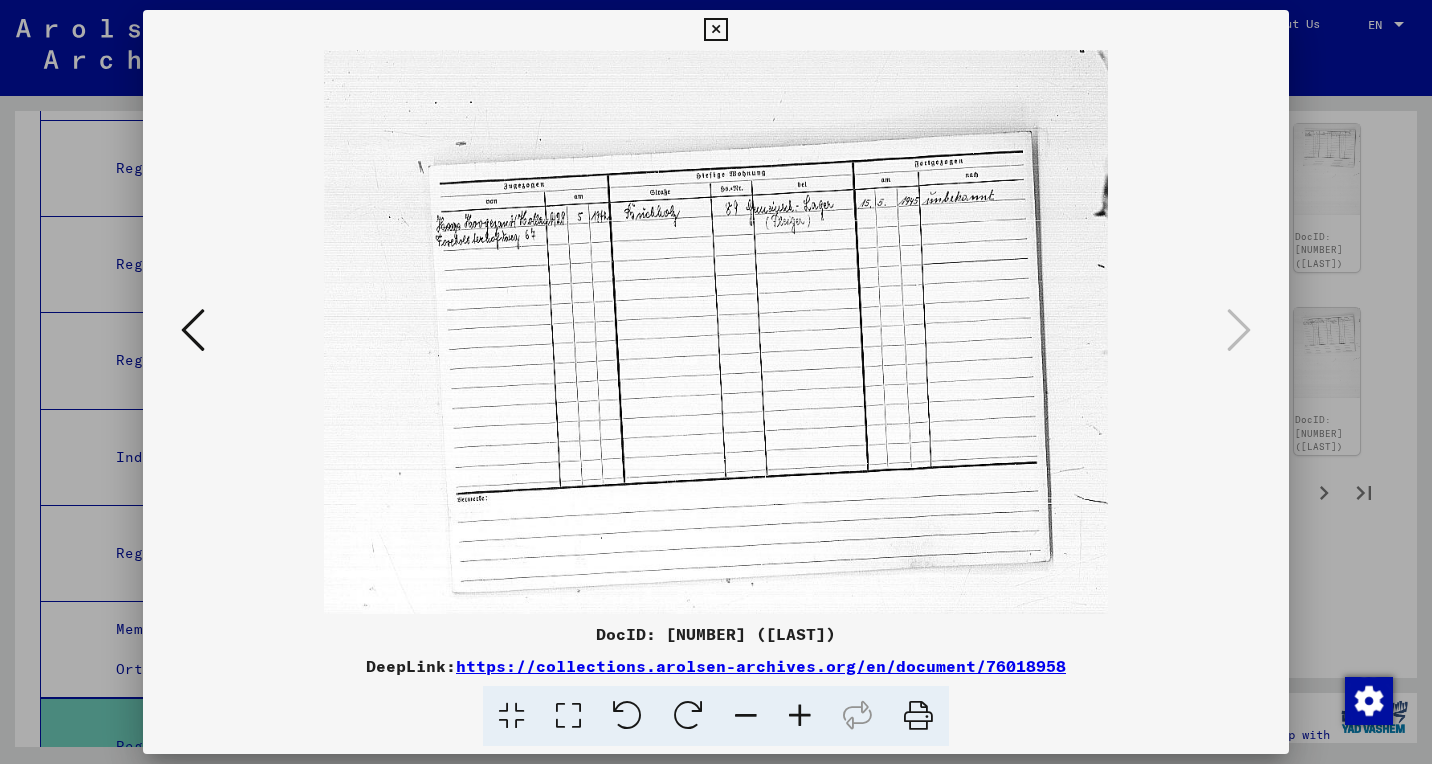click at bounding box center [800, 716] 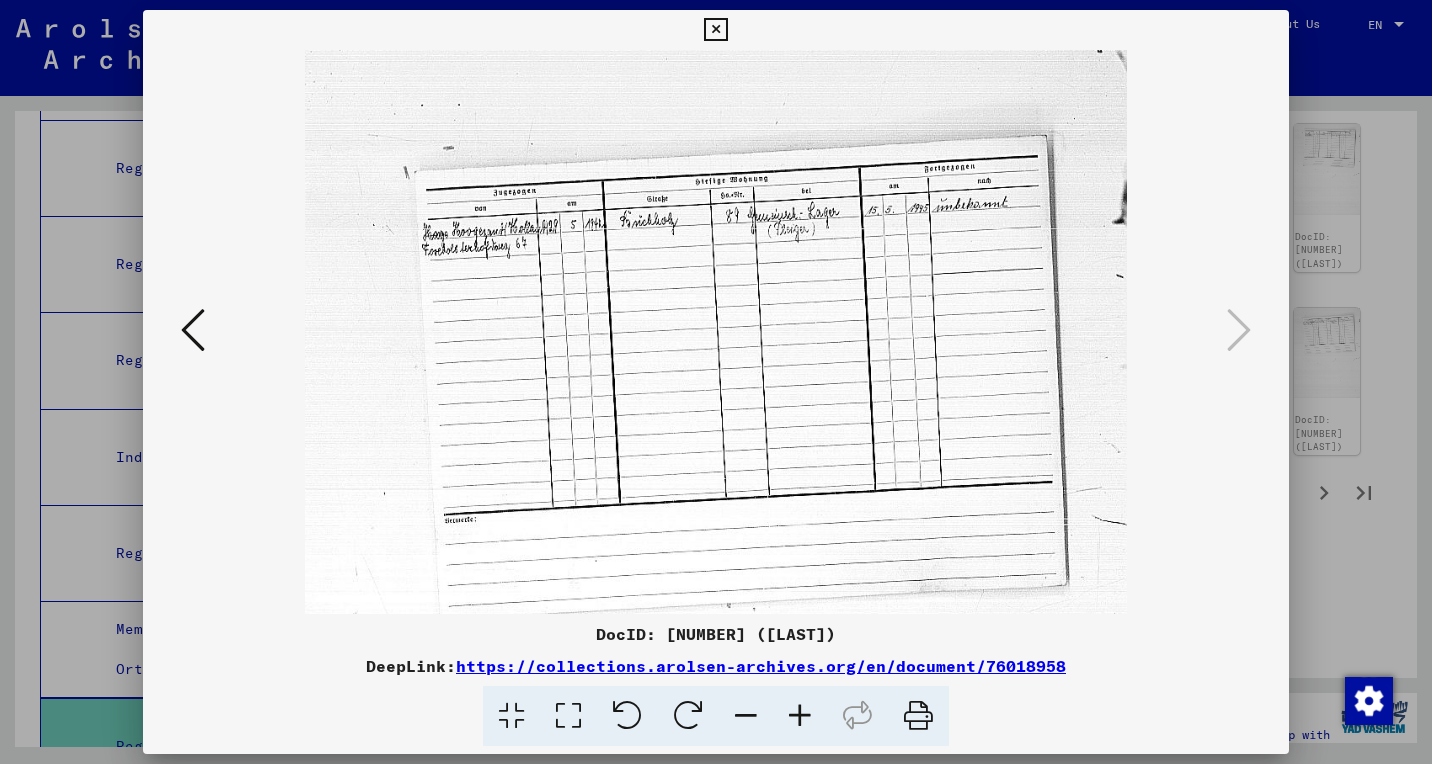 click on "https://collections.arolsen-archives.org/en/document/76018958" at bounding box center (761, 666) 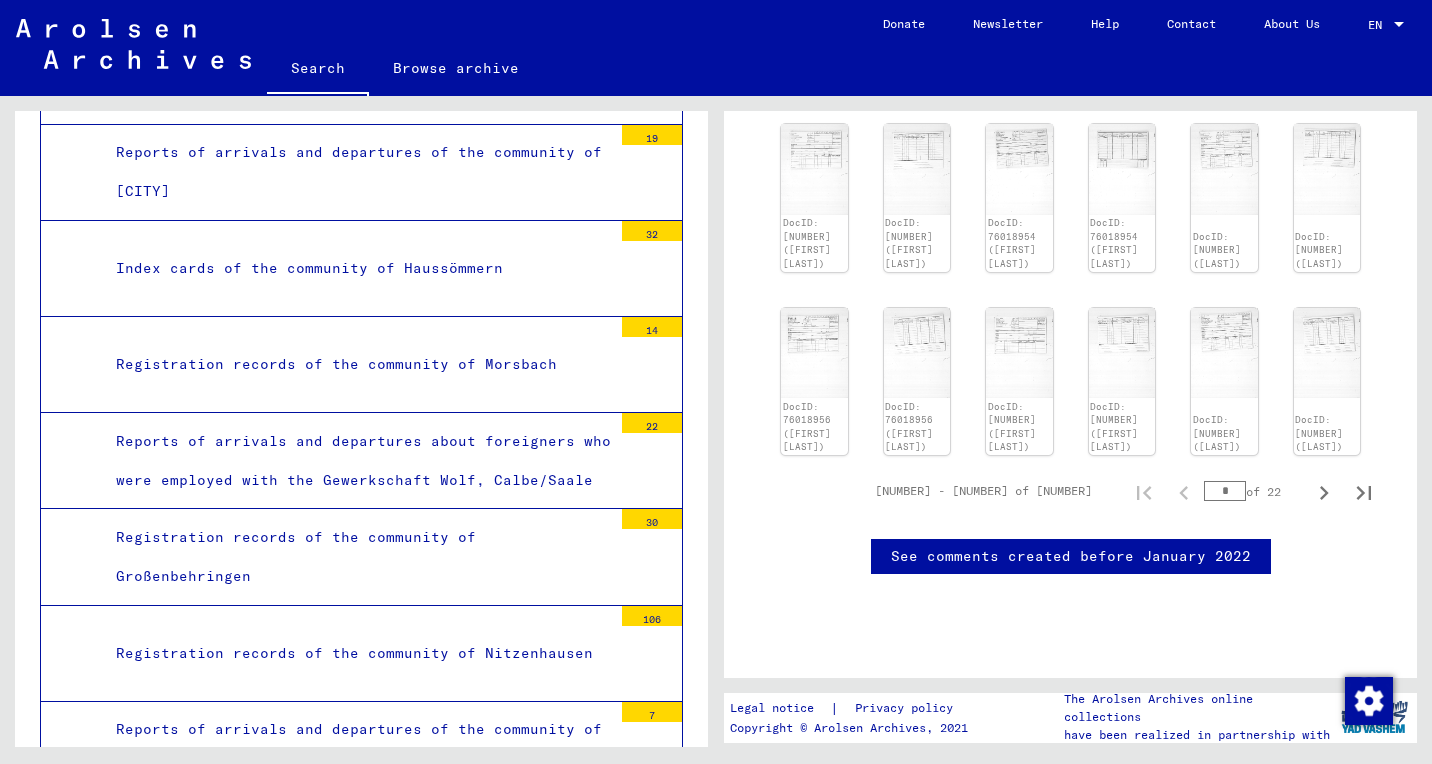 scroll, scrollTop: 50004, scrollLeft: 0, axis: vertical 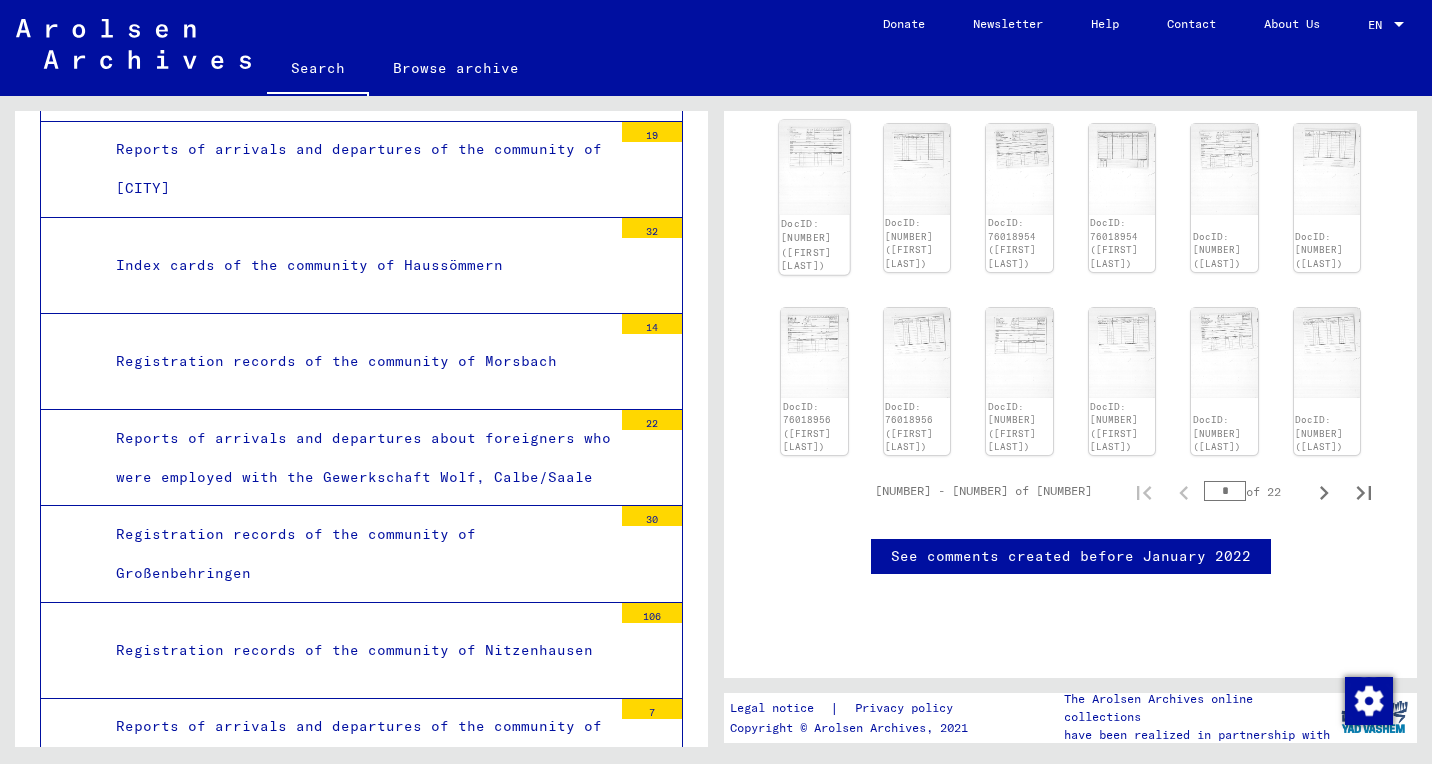 click on "DocID: [NUMBER] ([FIRST] [LAST])" 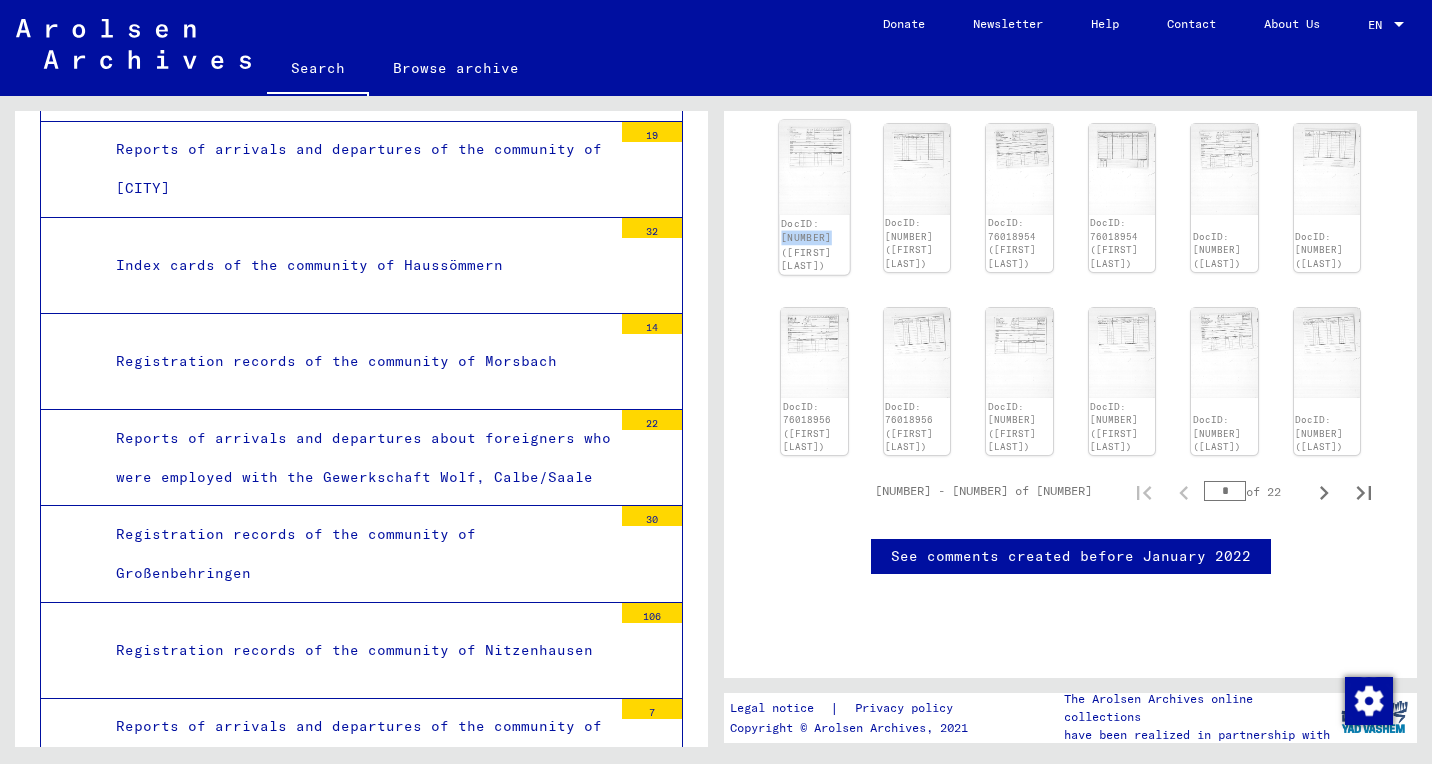 click 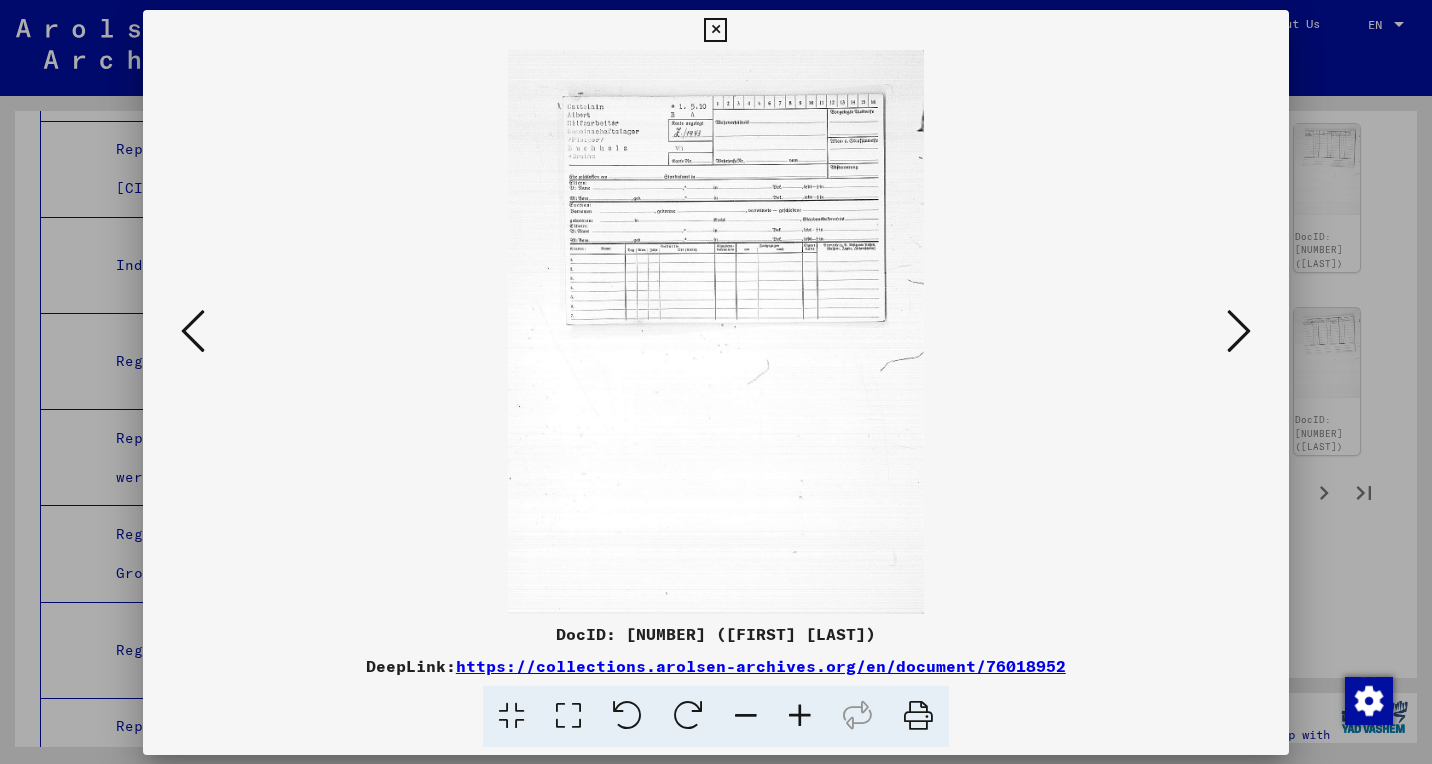 click at bounding box center (716, 332) 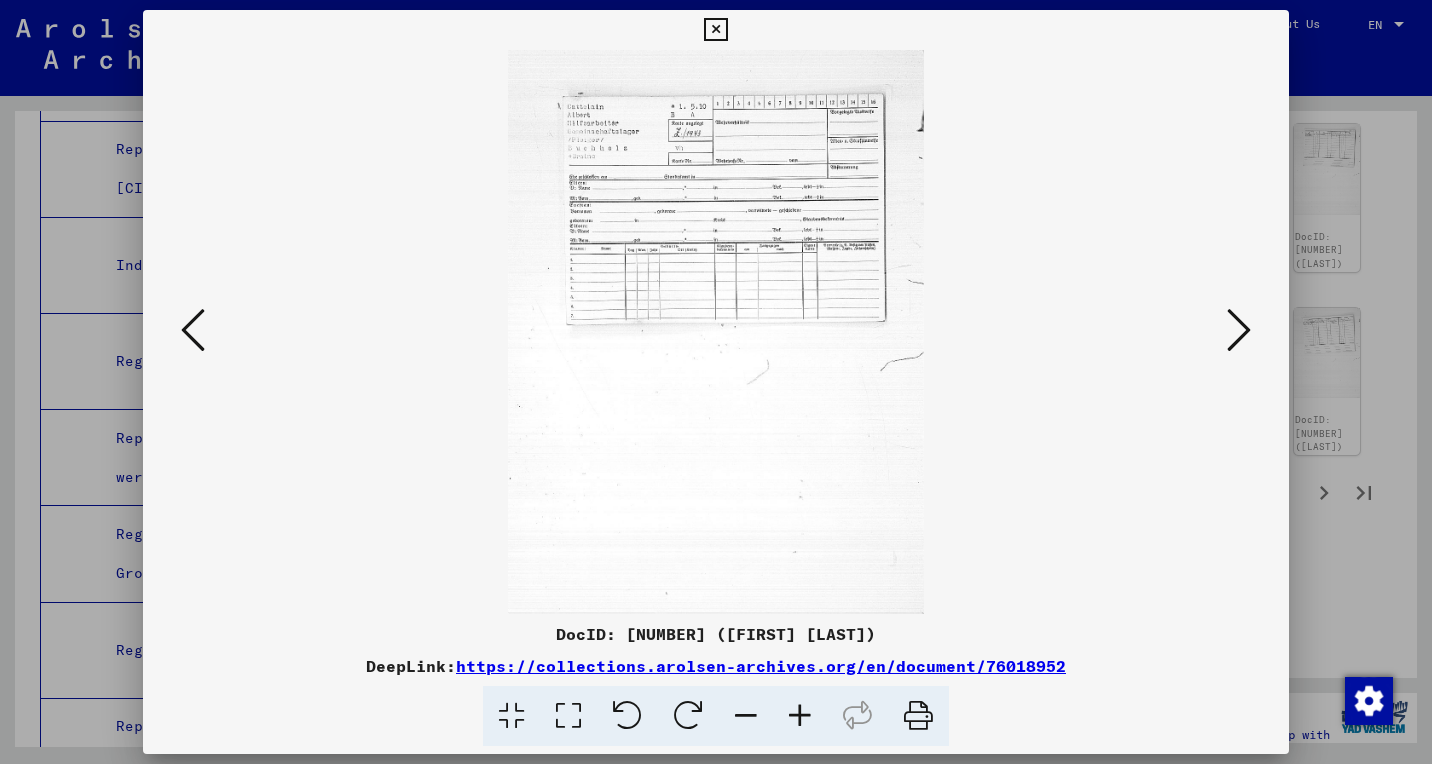 click at bounding box center [800, 716] 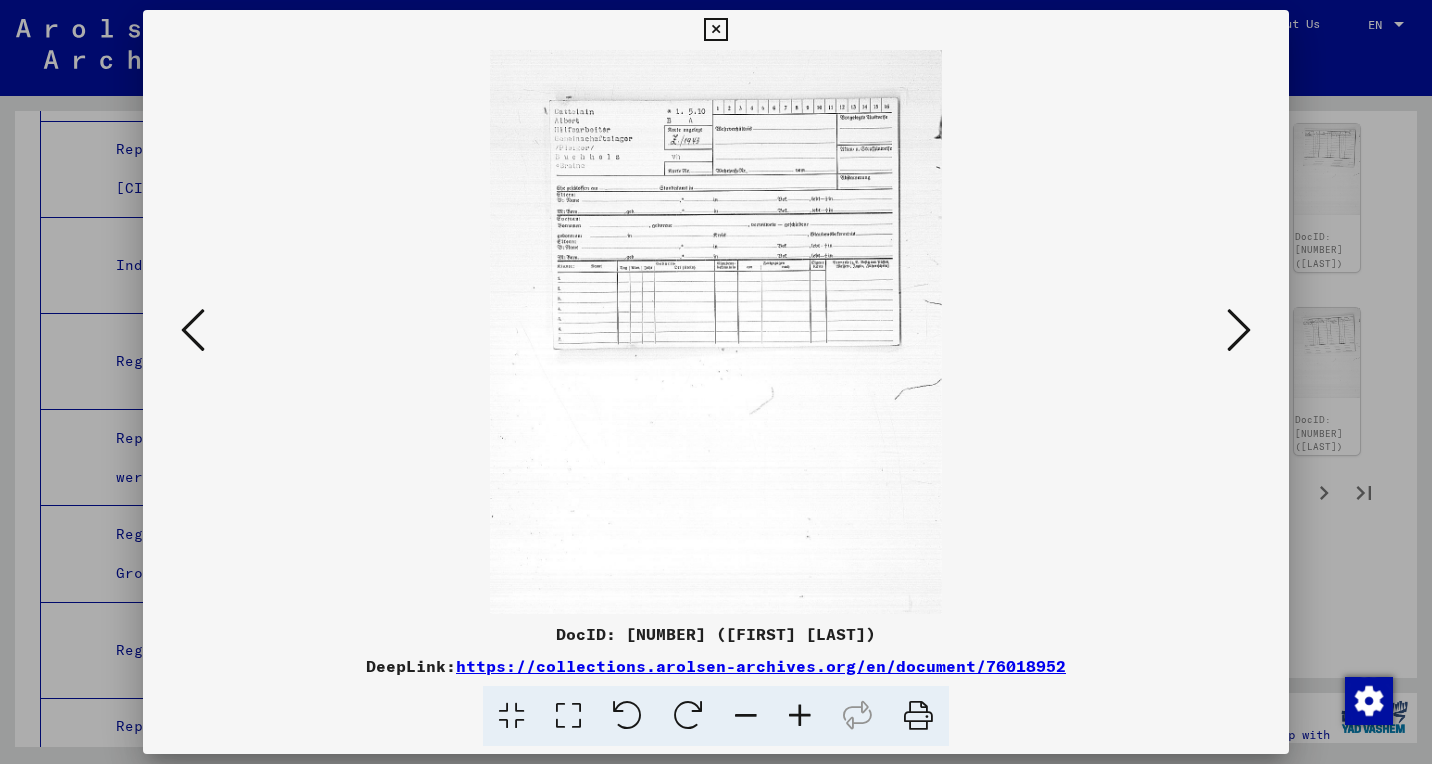 click at bounding box center [800, 716] 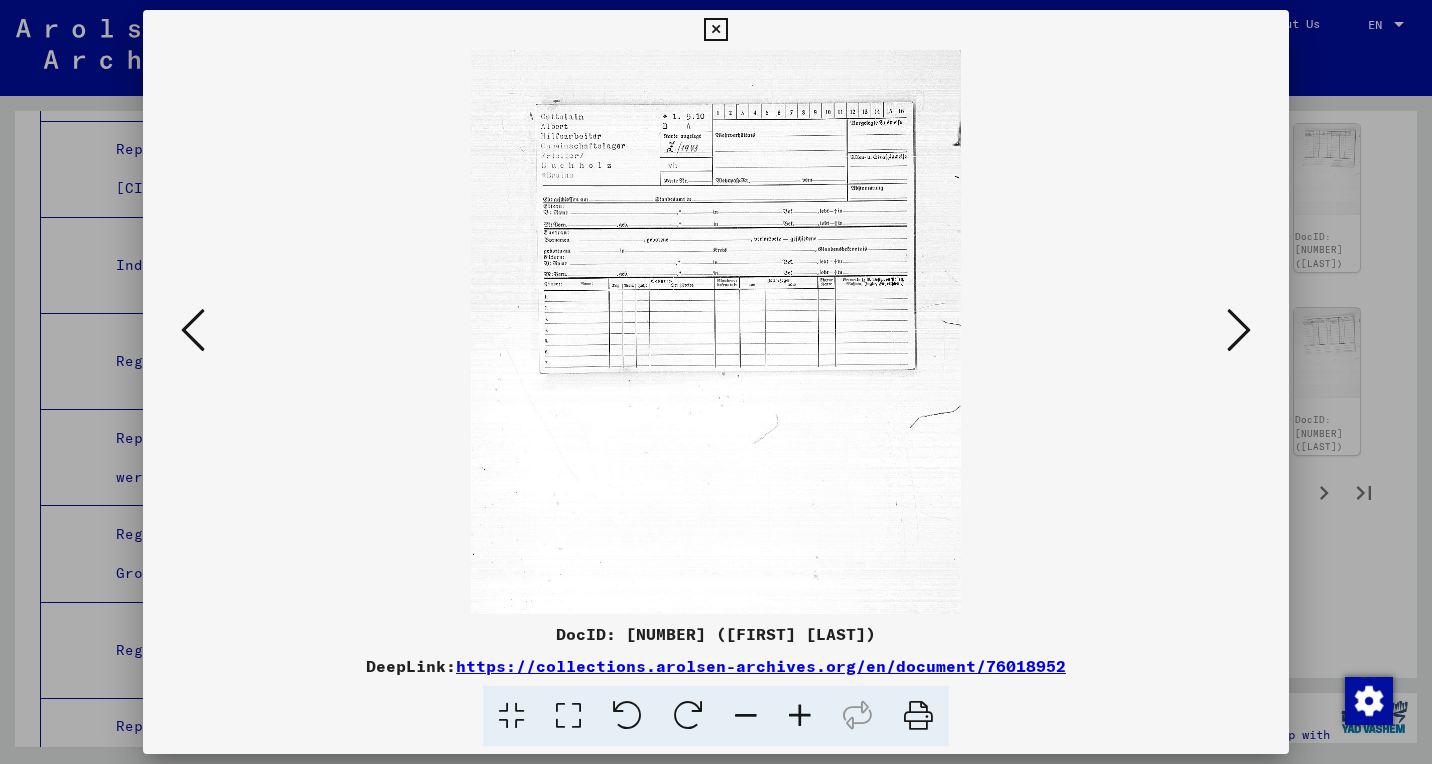 click at bounding box center (800, 716) 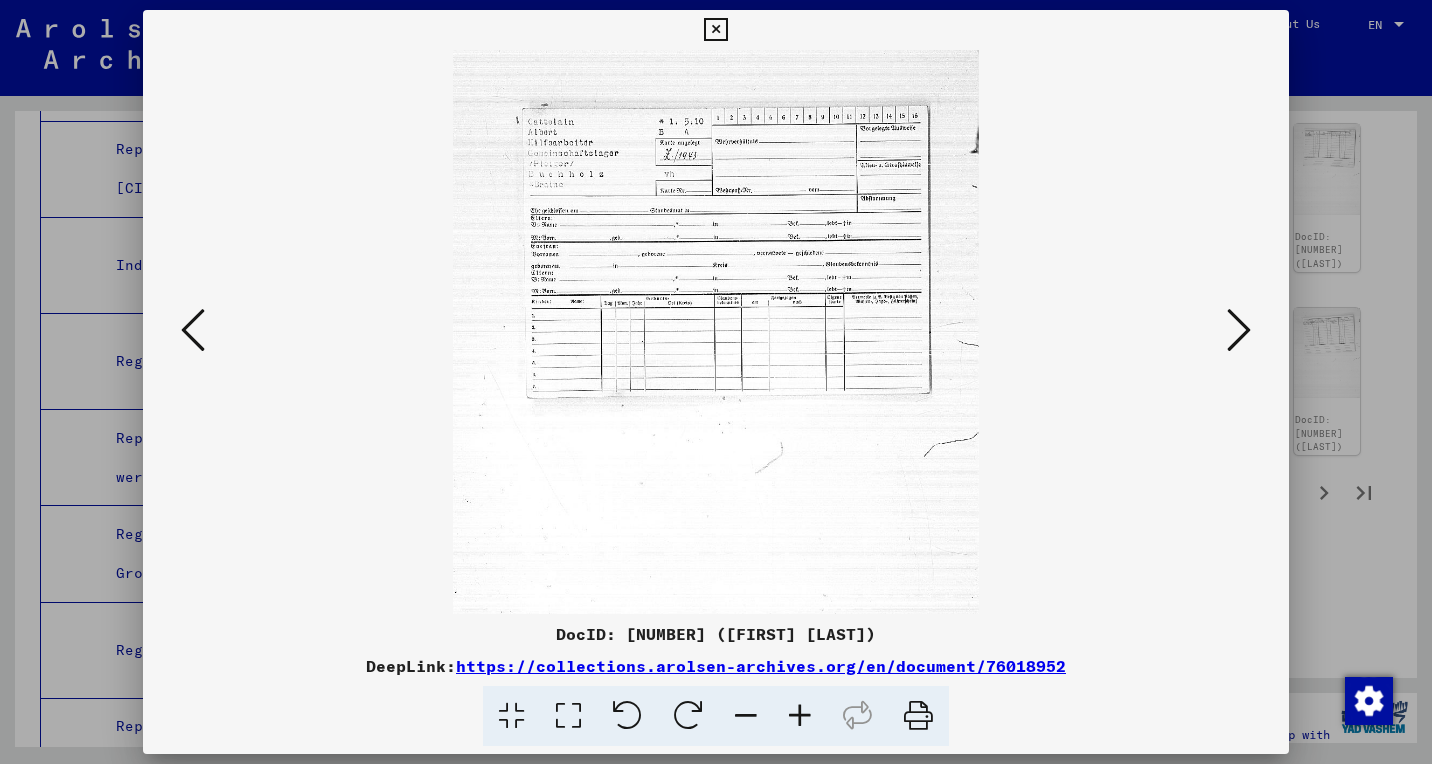 click at bounding box center [800, 716] 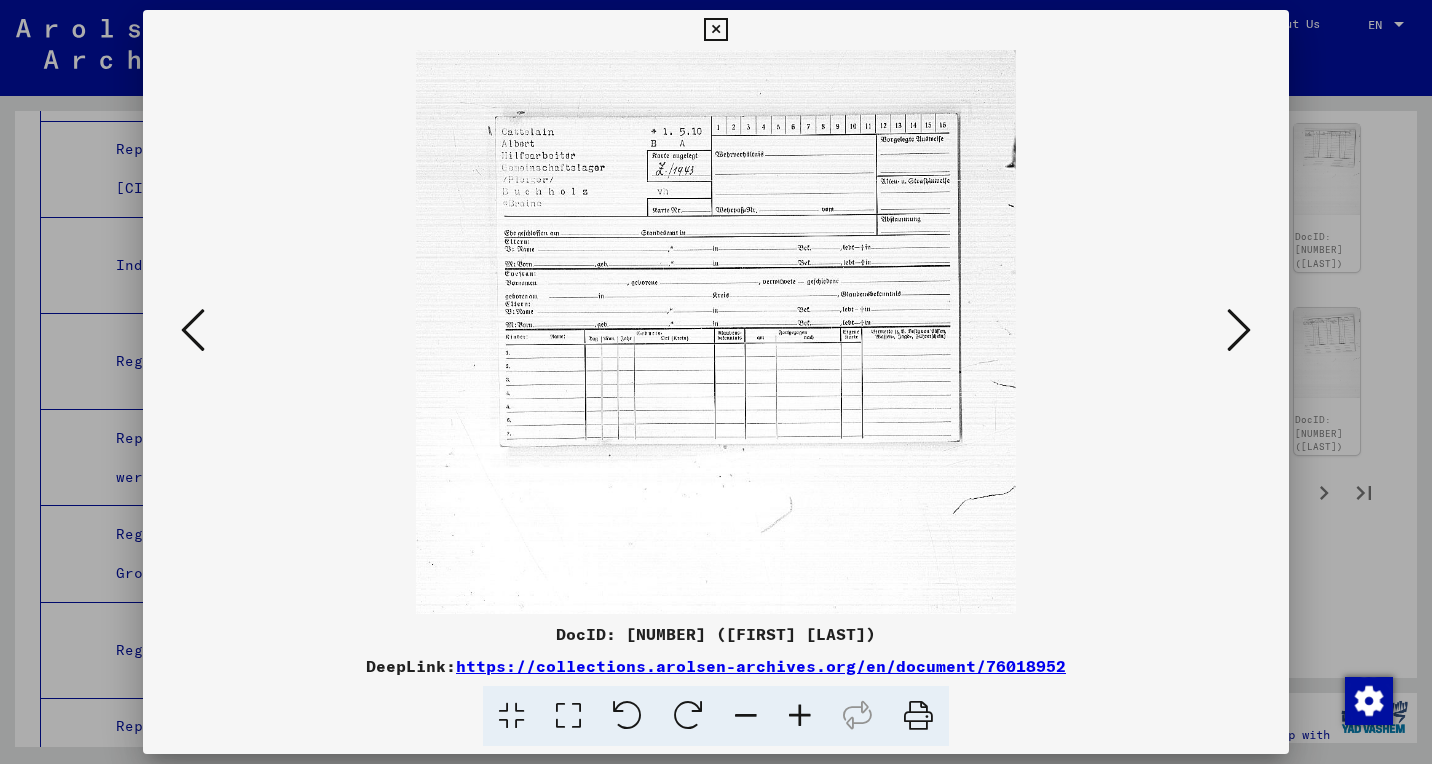 click at bounding box center (800, 716) 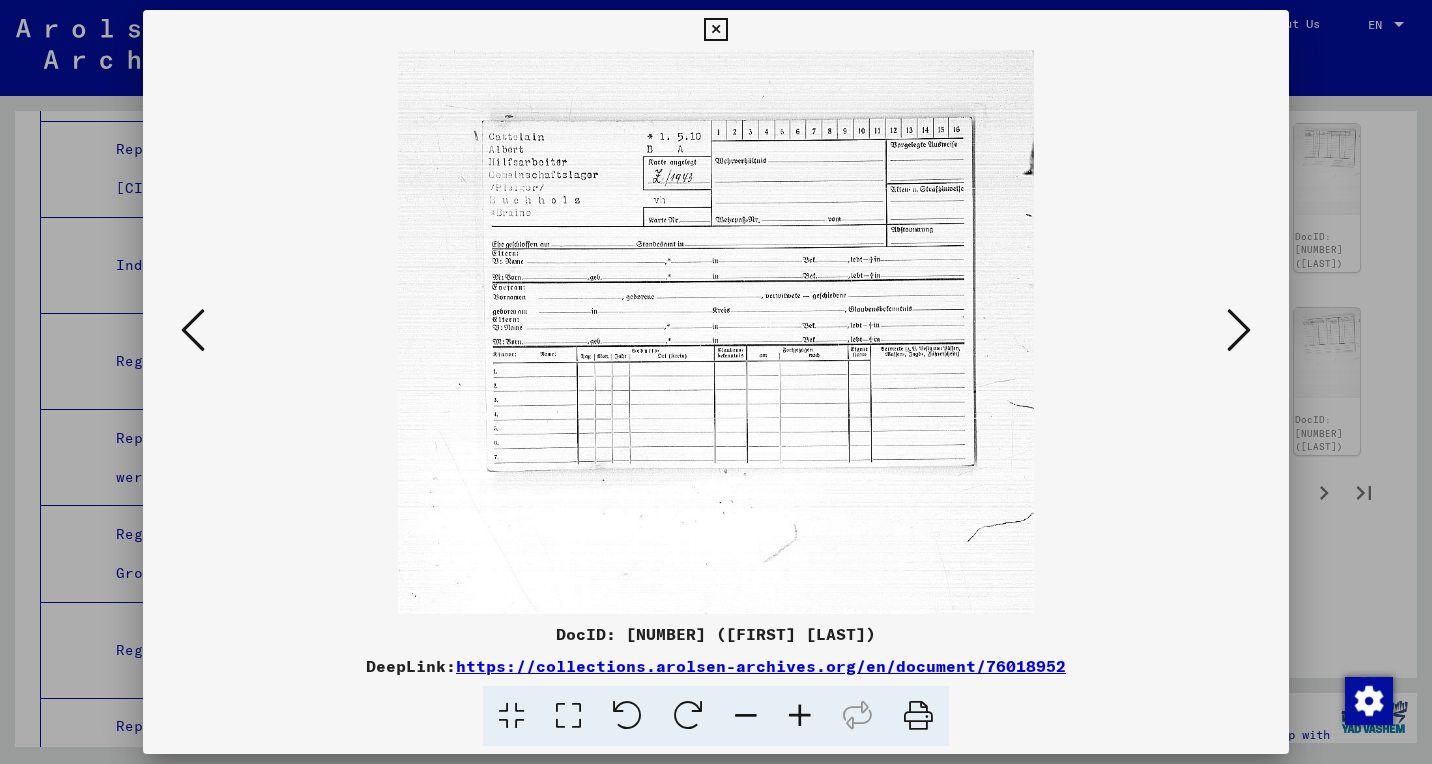 click at bounding box center (800, 716) 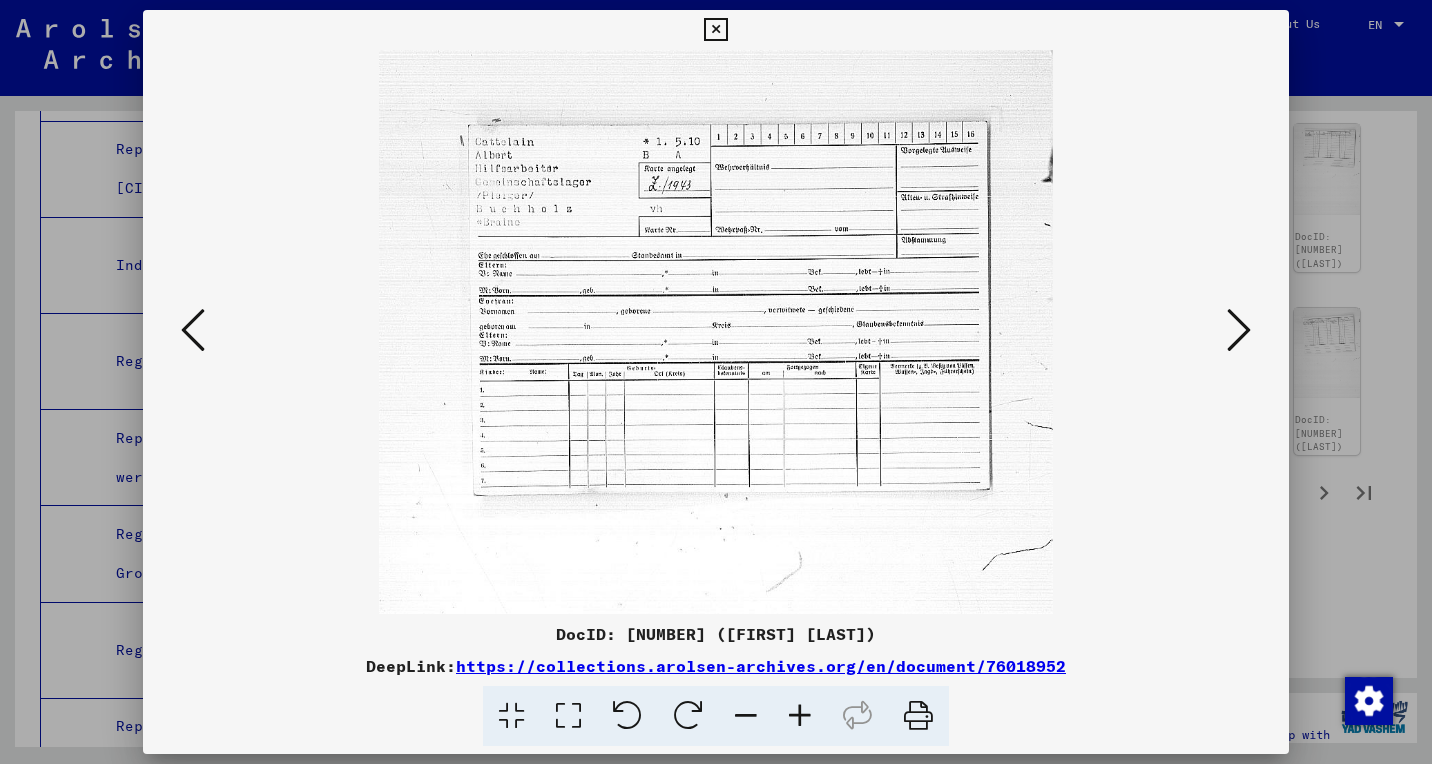 click at bounding box center [800, 716] 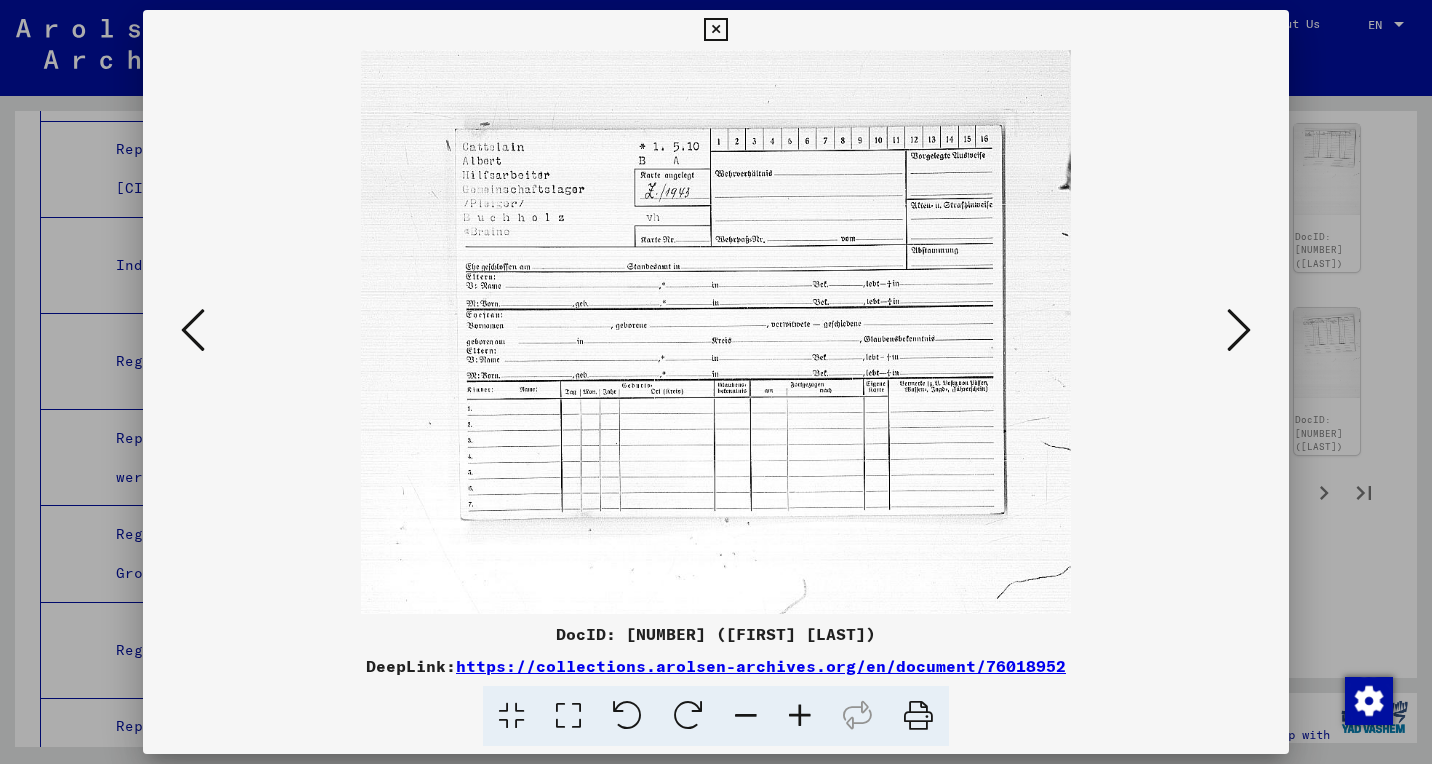 click at bounding box center (800, 716) 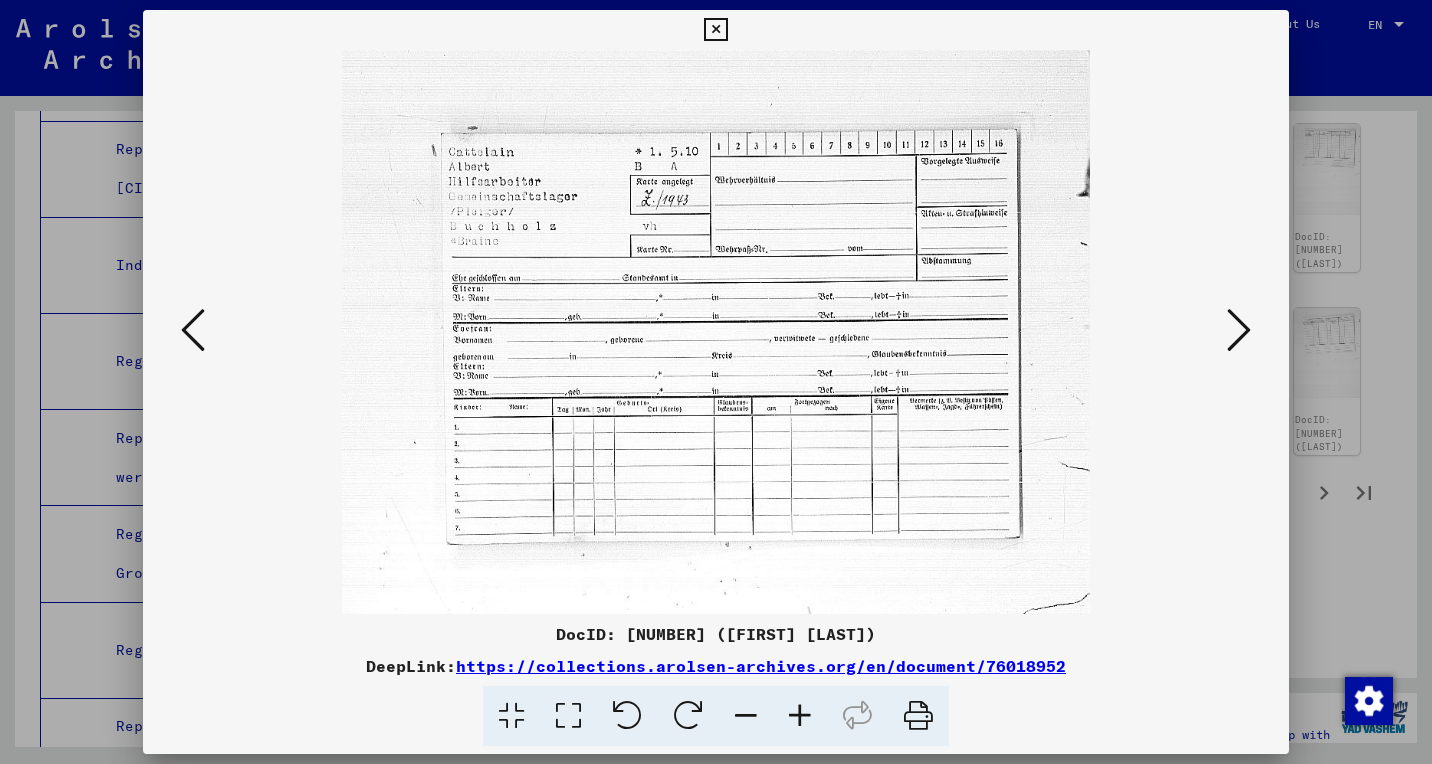 click at bounding box center (715, 30) 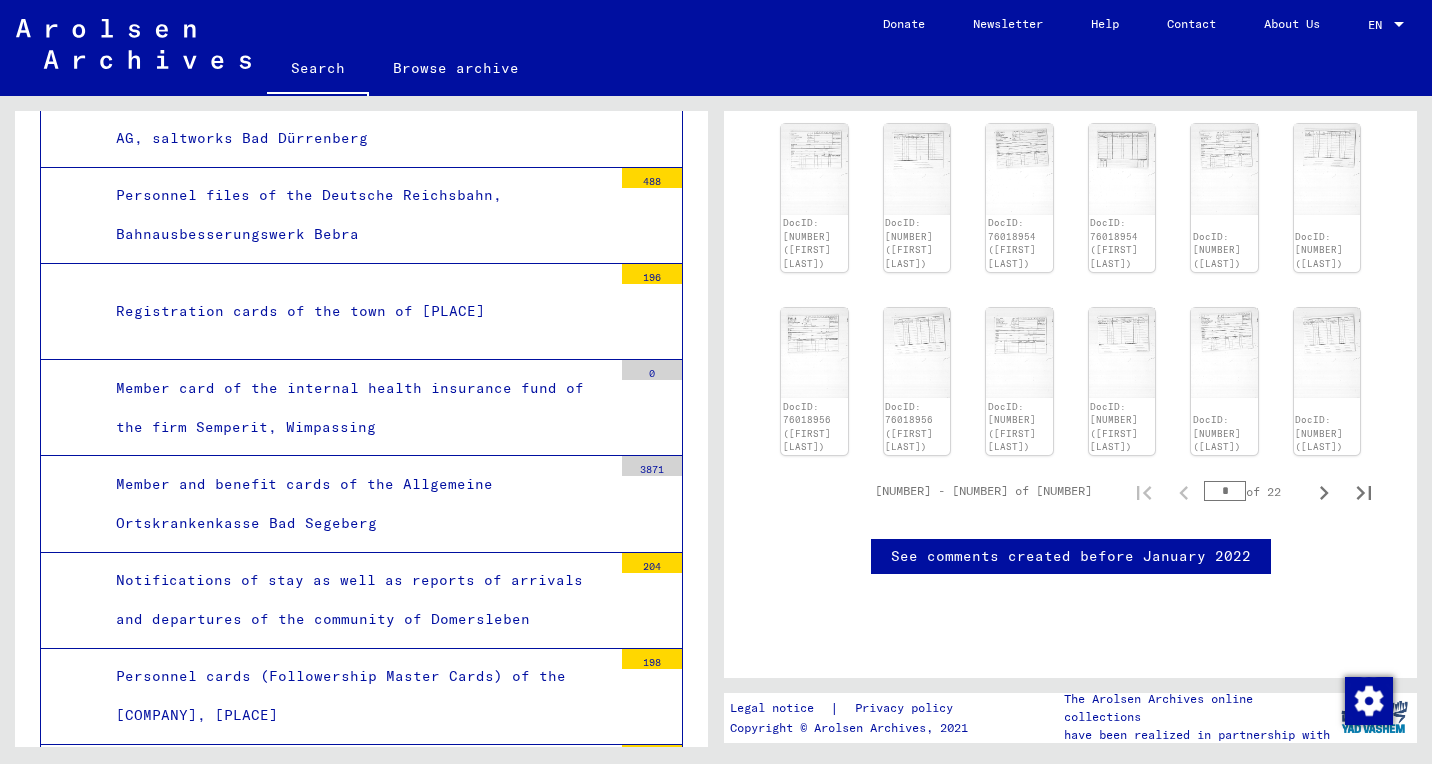 scroll, scrollTop: 22724, scrollLeft: 0, axis: vertical 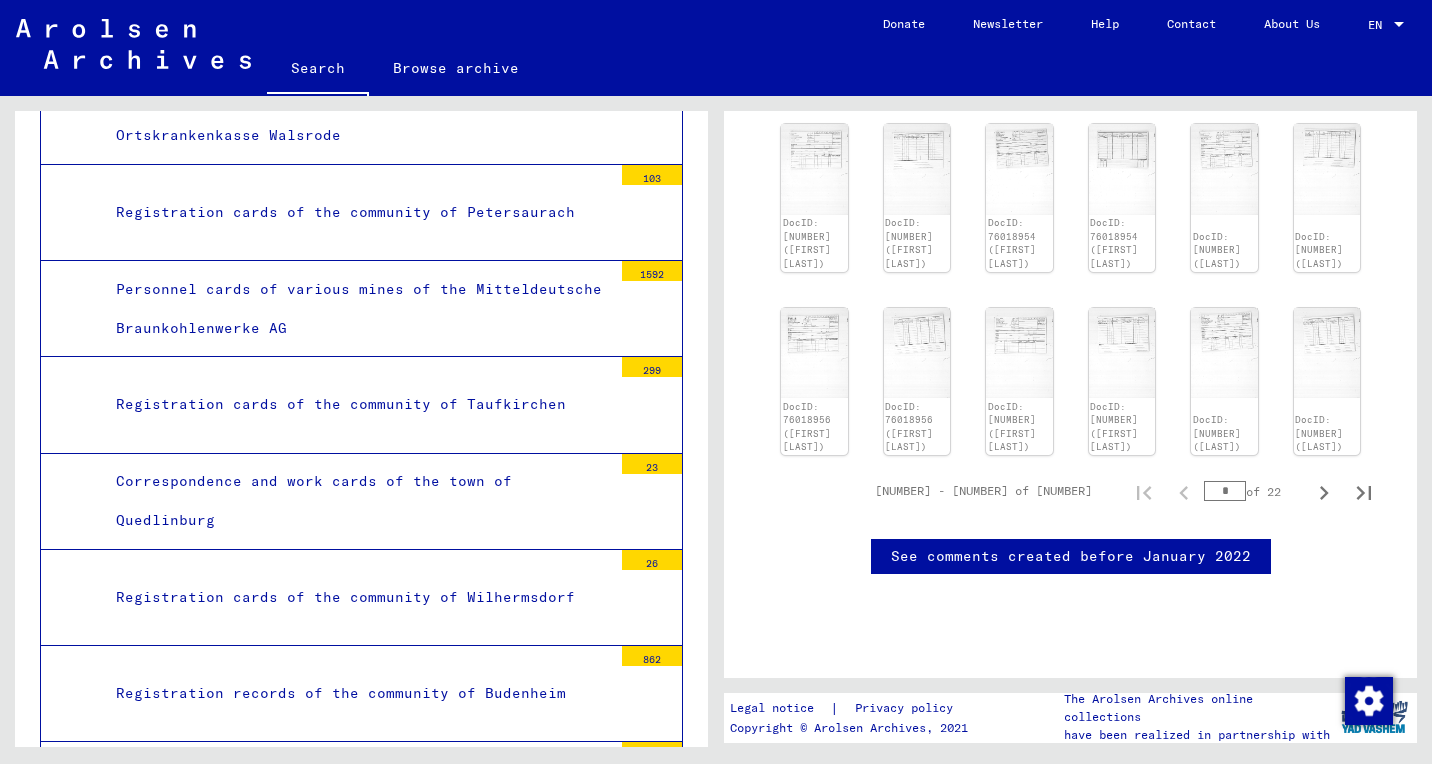 click on "Personnel cards of the Chemische Werke Albert, Wiesbaden-Amöneburg" at bounding box center [356, 789] 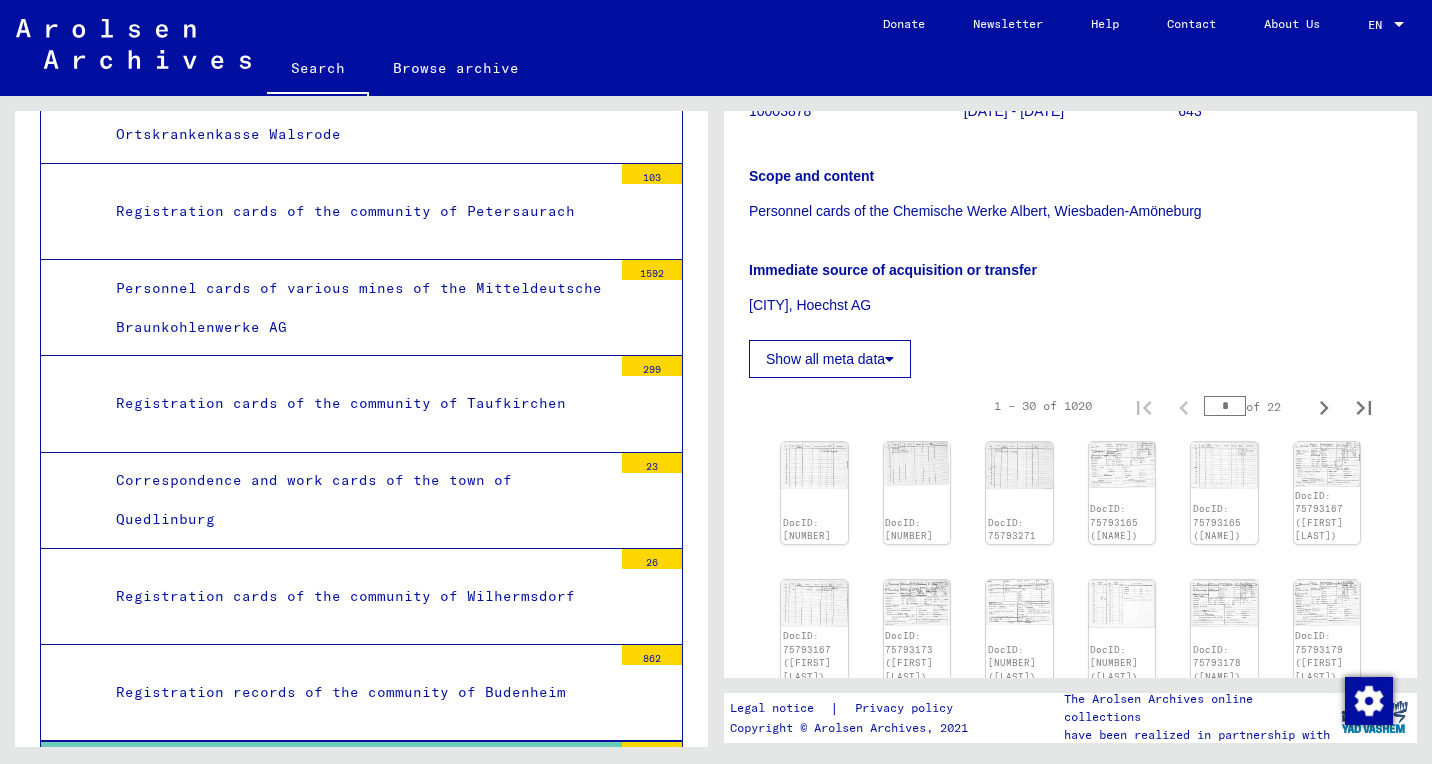 scroll, scrollTop: 354, scrollLeft: 0, axis: vertical 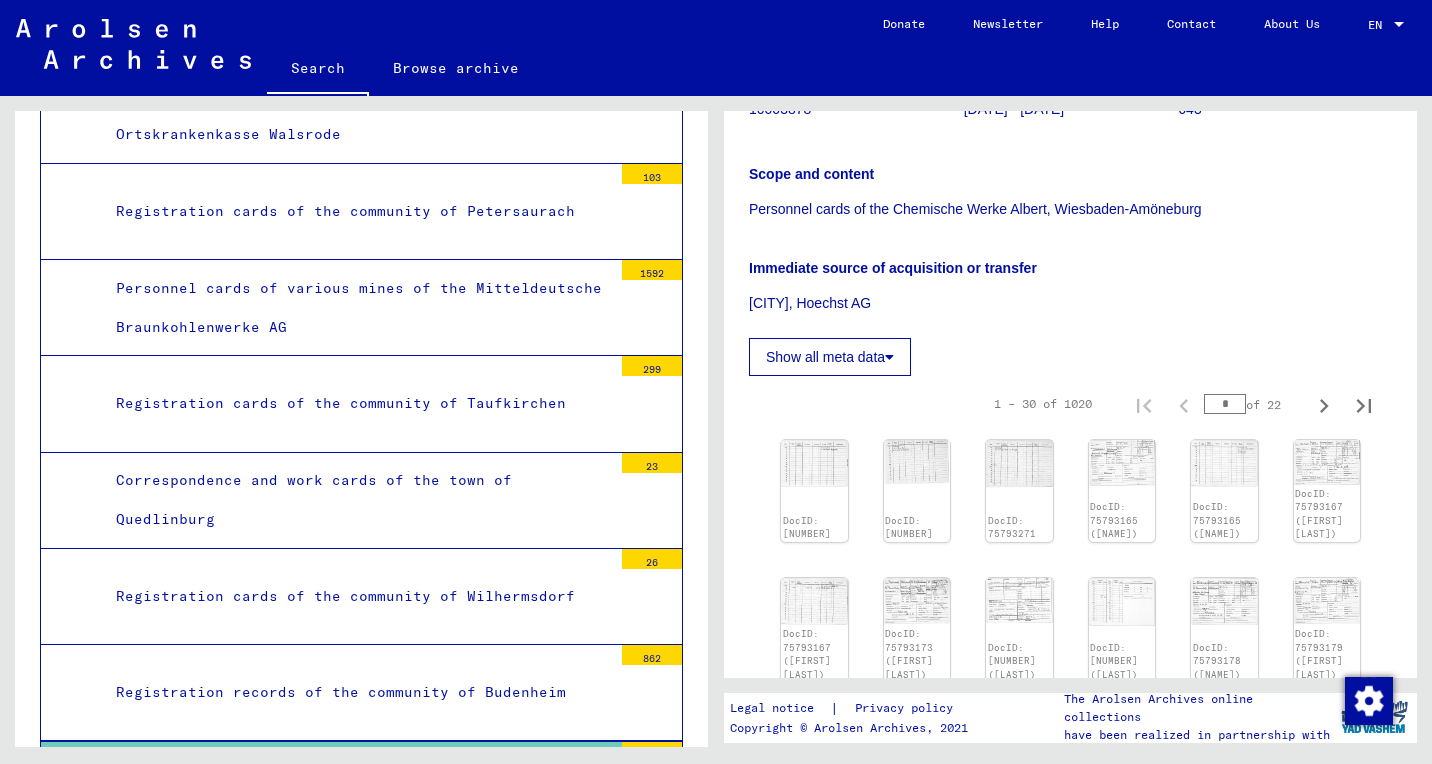 click on "*" at bounding box center [1225, 404] 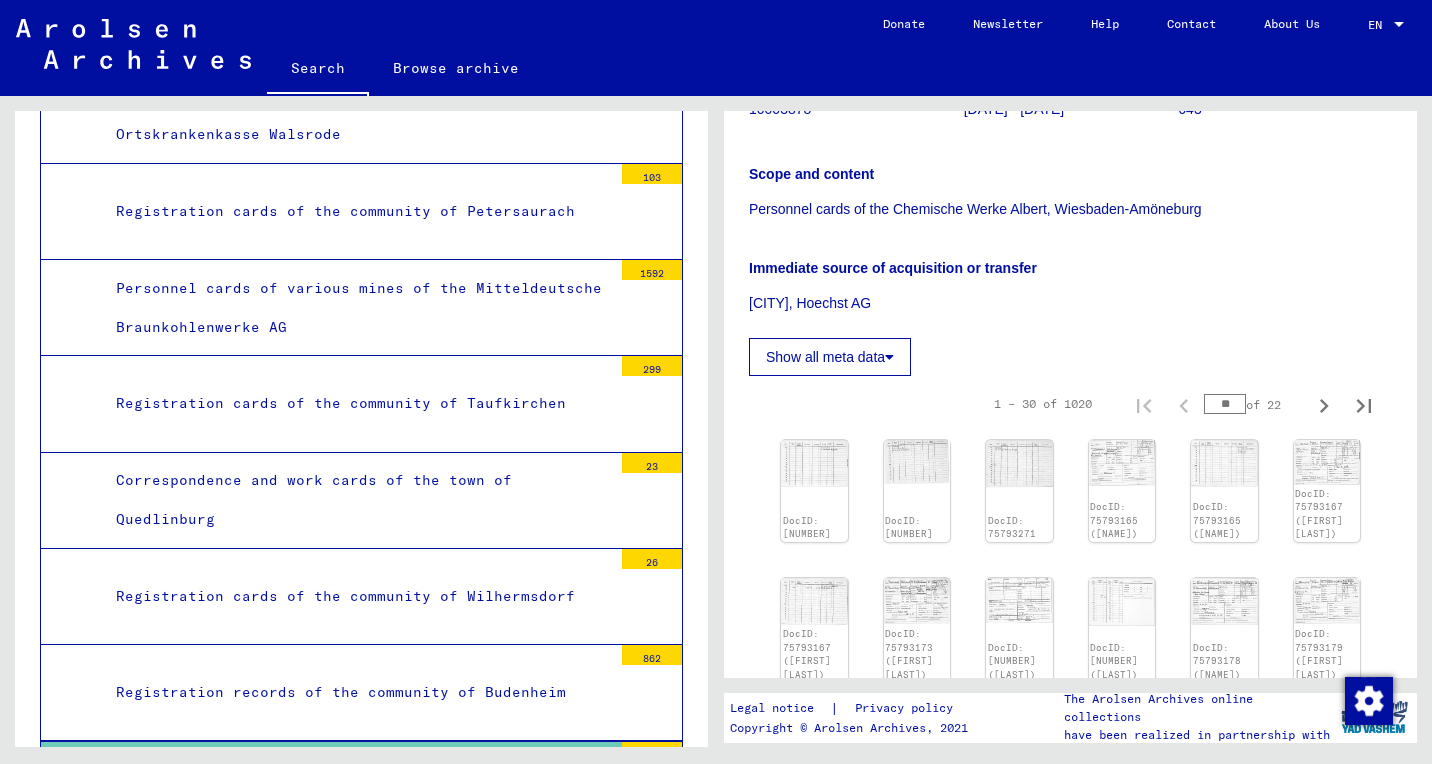 type on "**" 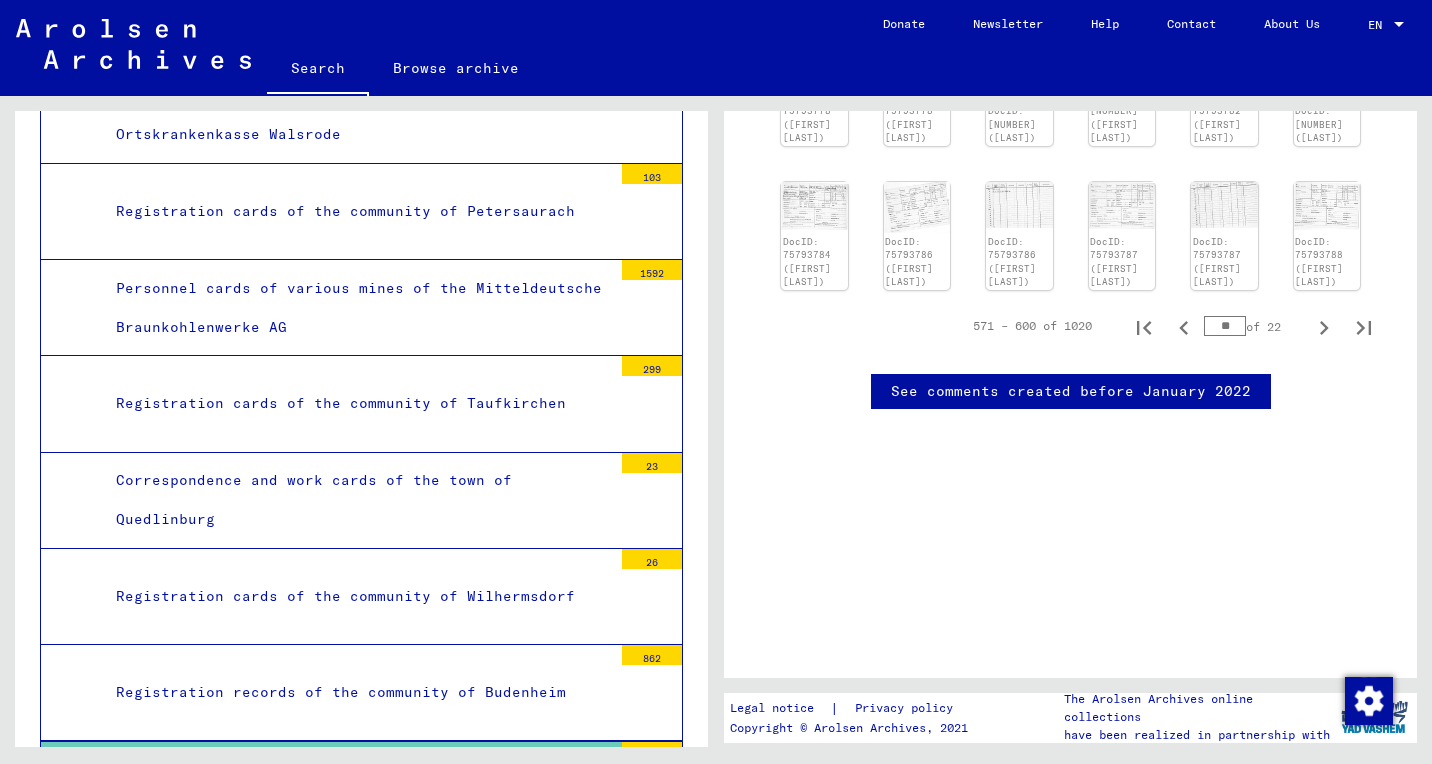 scroll, scrollTop: 1183, scrollLeft: 0, axis: vertical 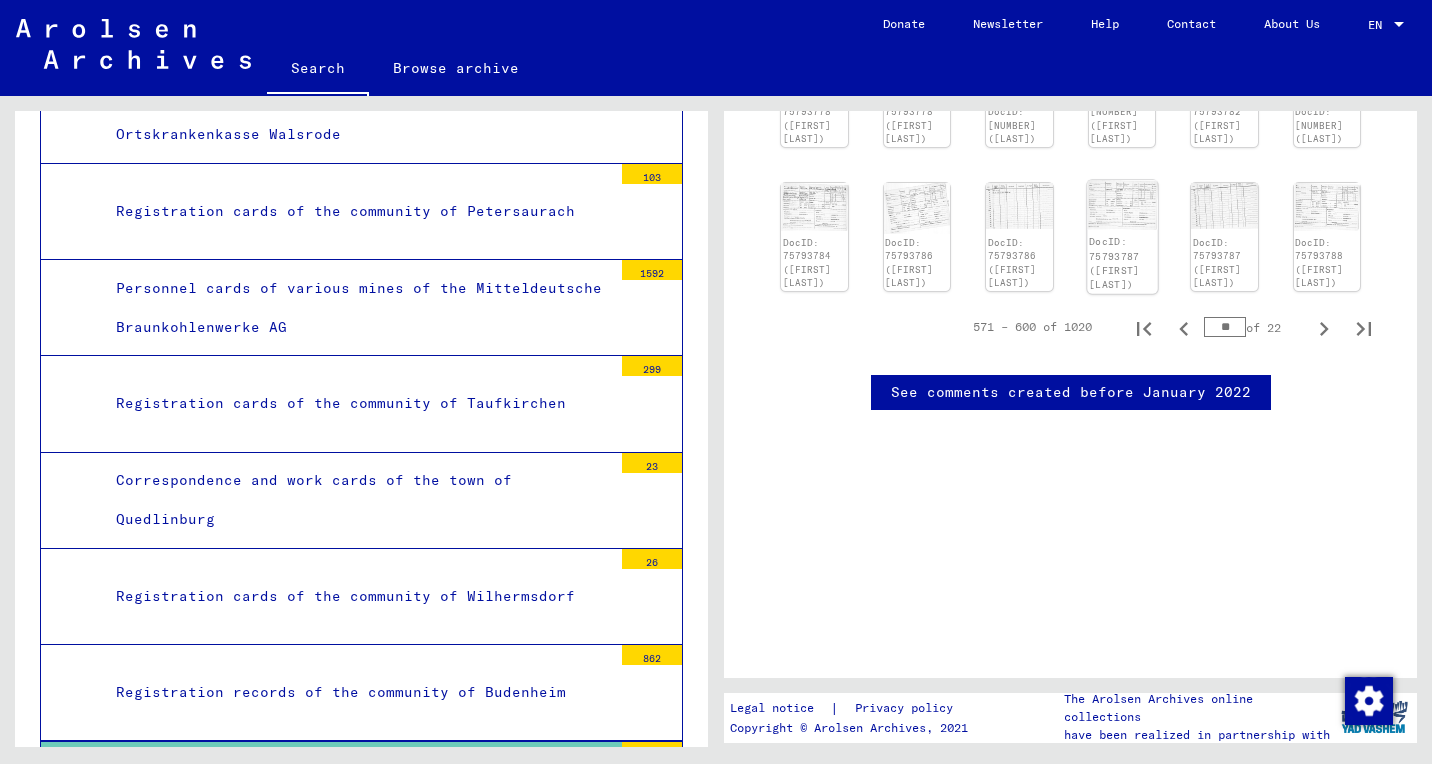 click 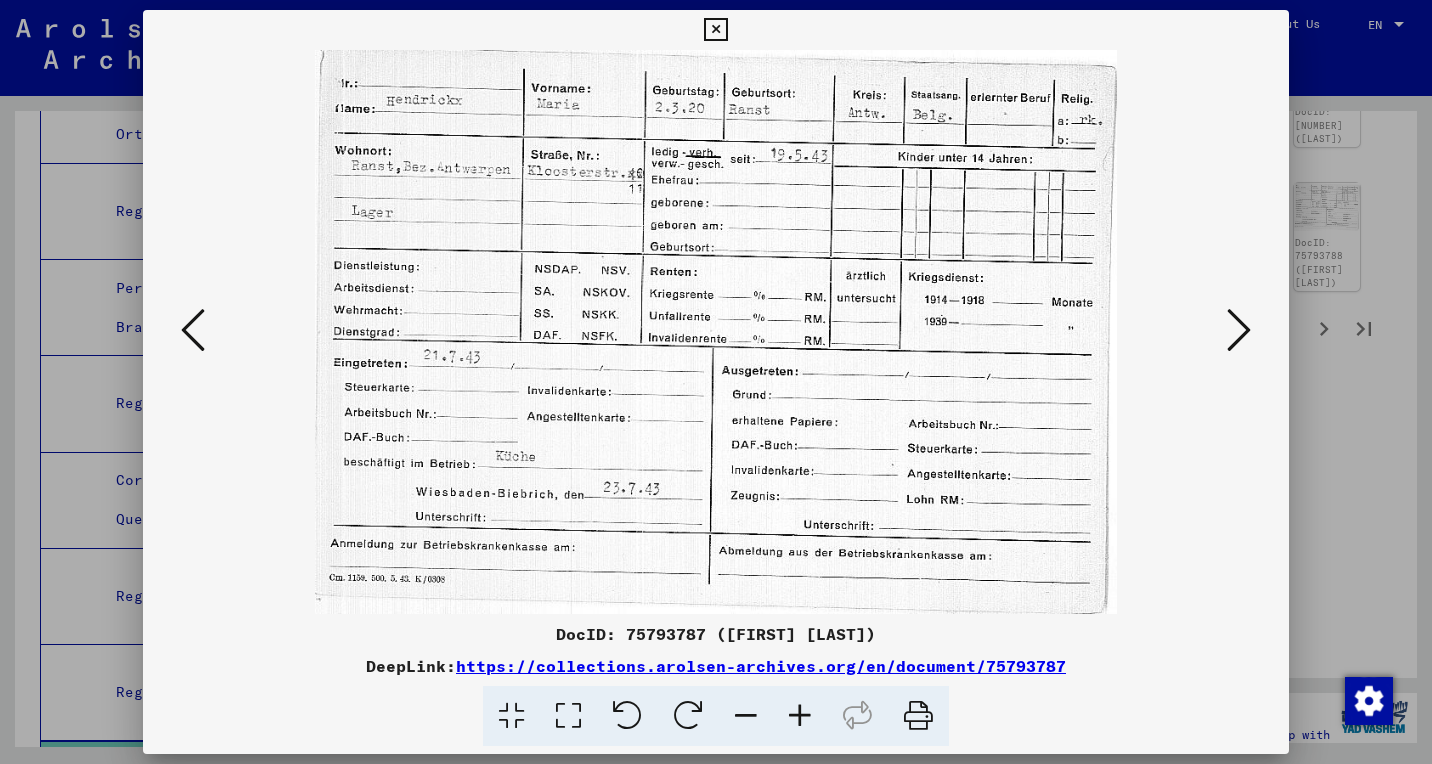 click at bounding box center (1239, 330) 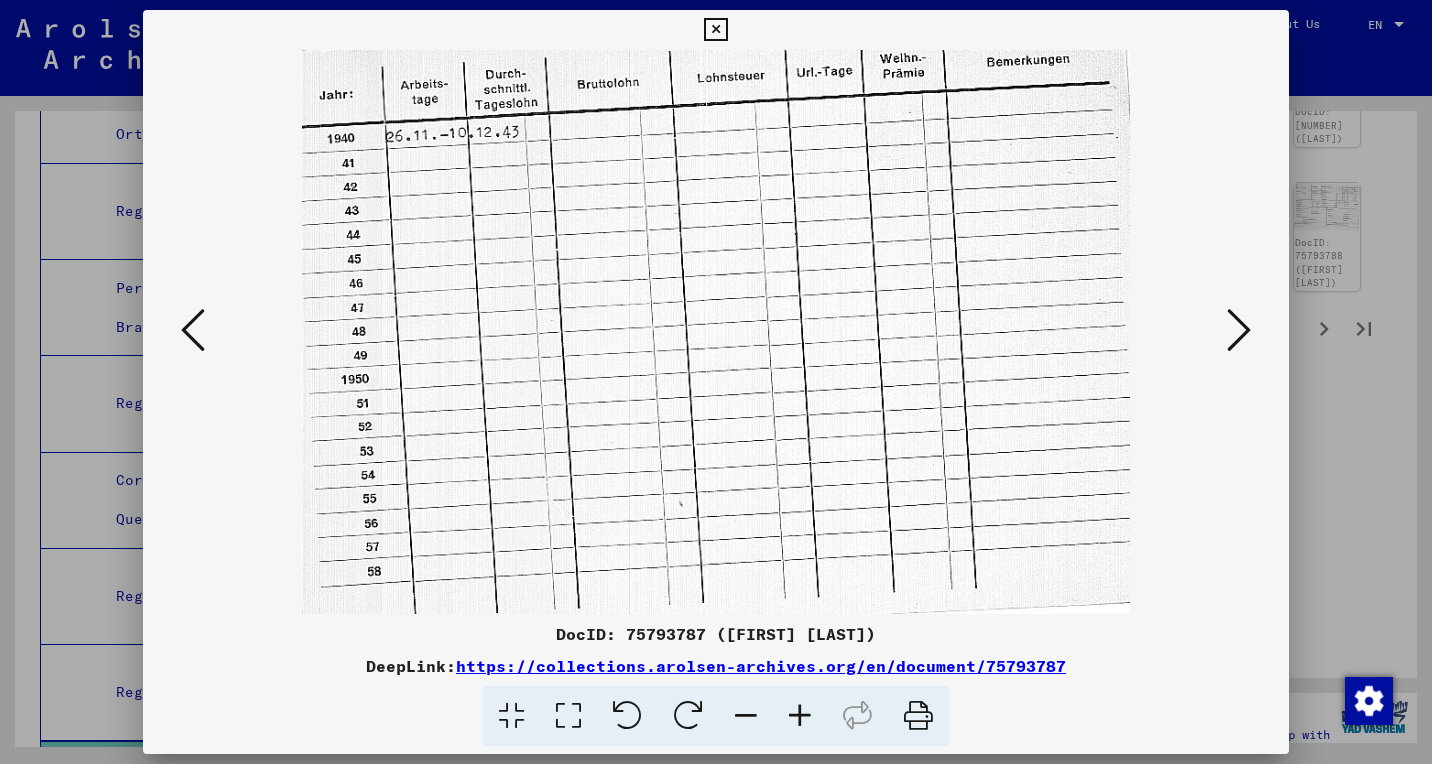 click at bounding box center (1239, 330) 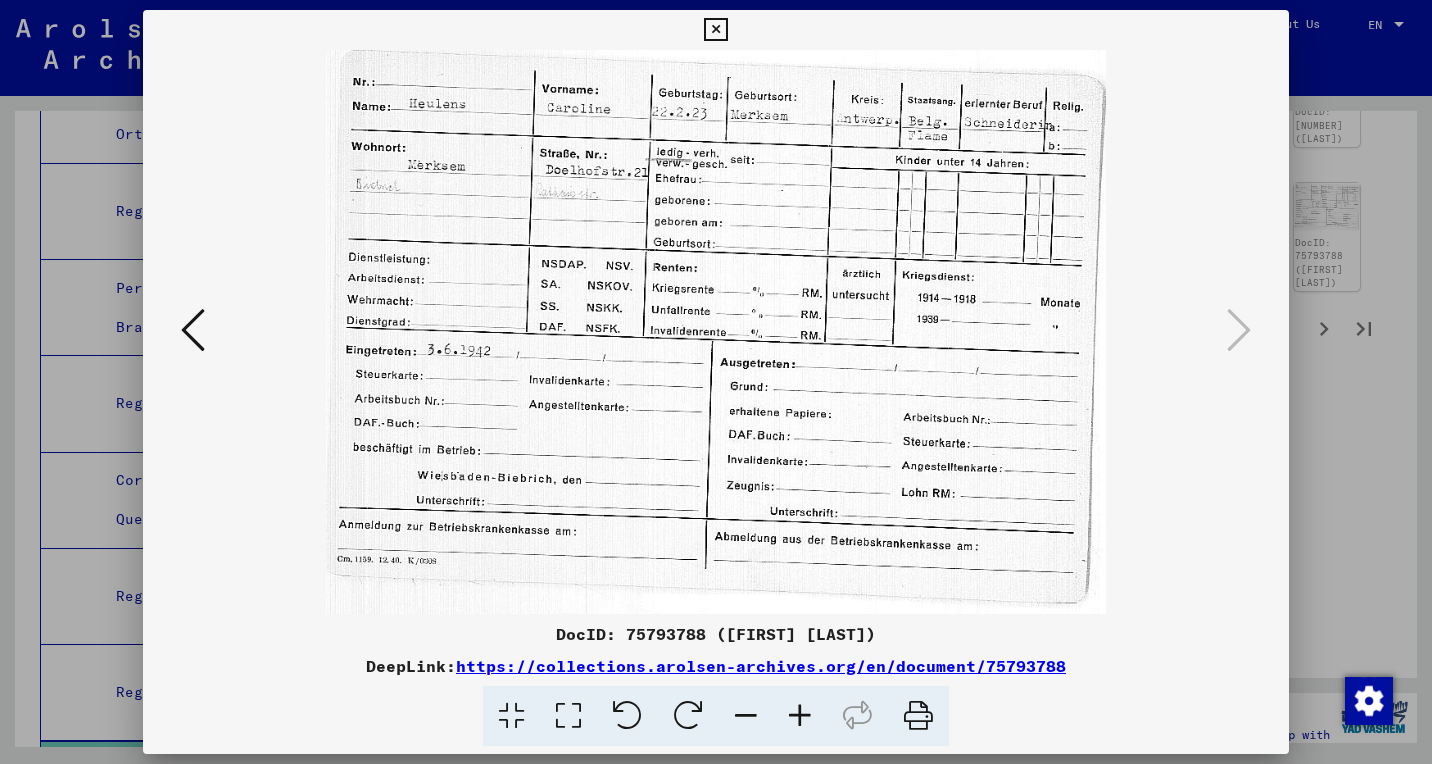 click at bounding box center [715, 30] 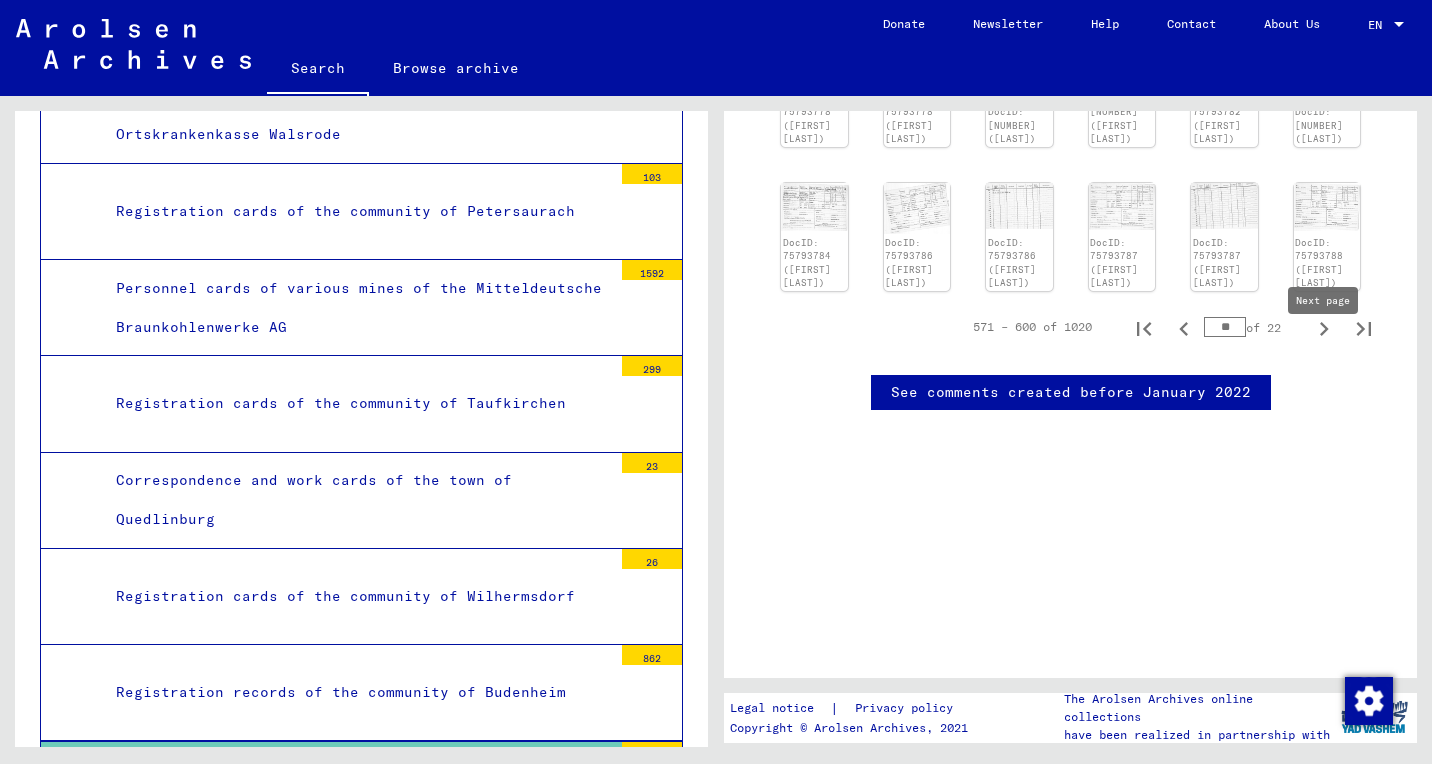click 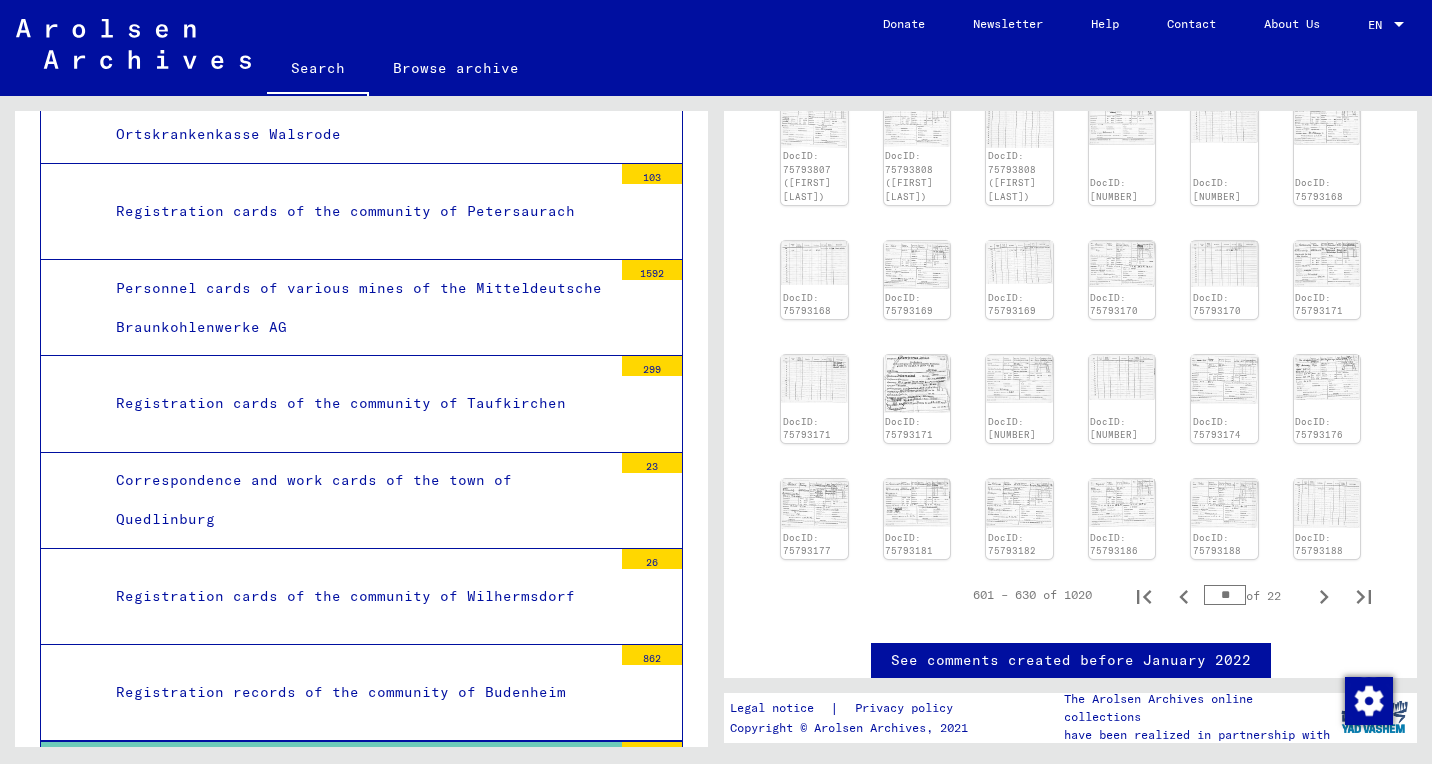 scroll, scrollTop: 830, scrollLeft: 0, axis: vertical 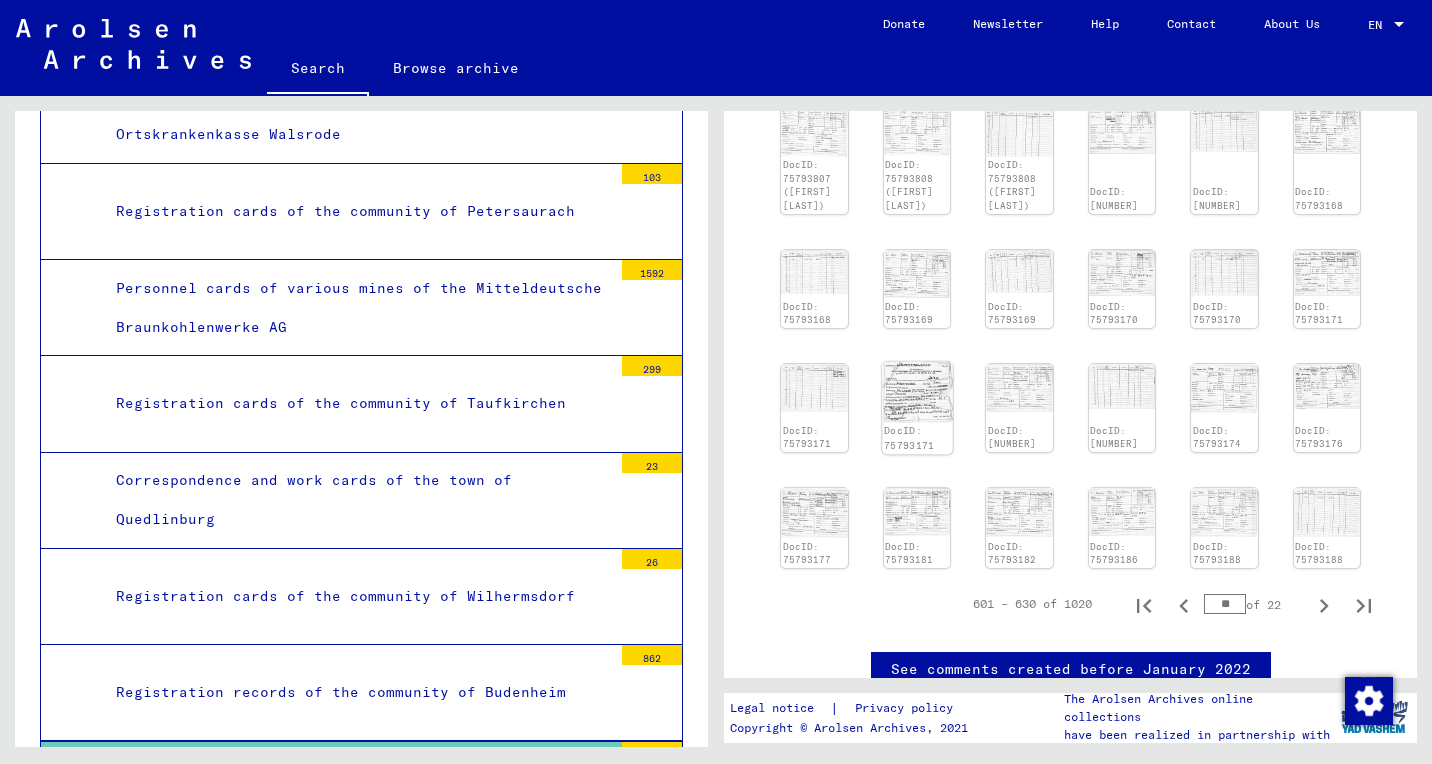 click 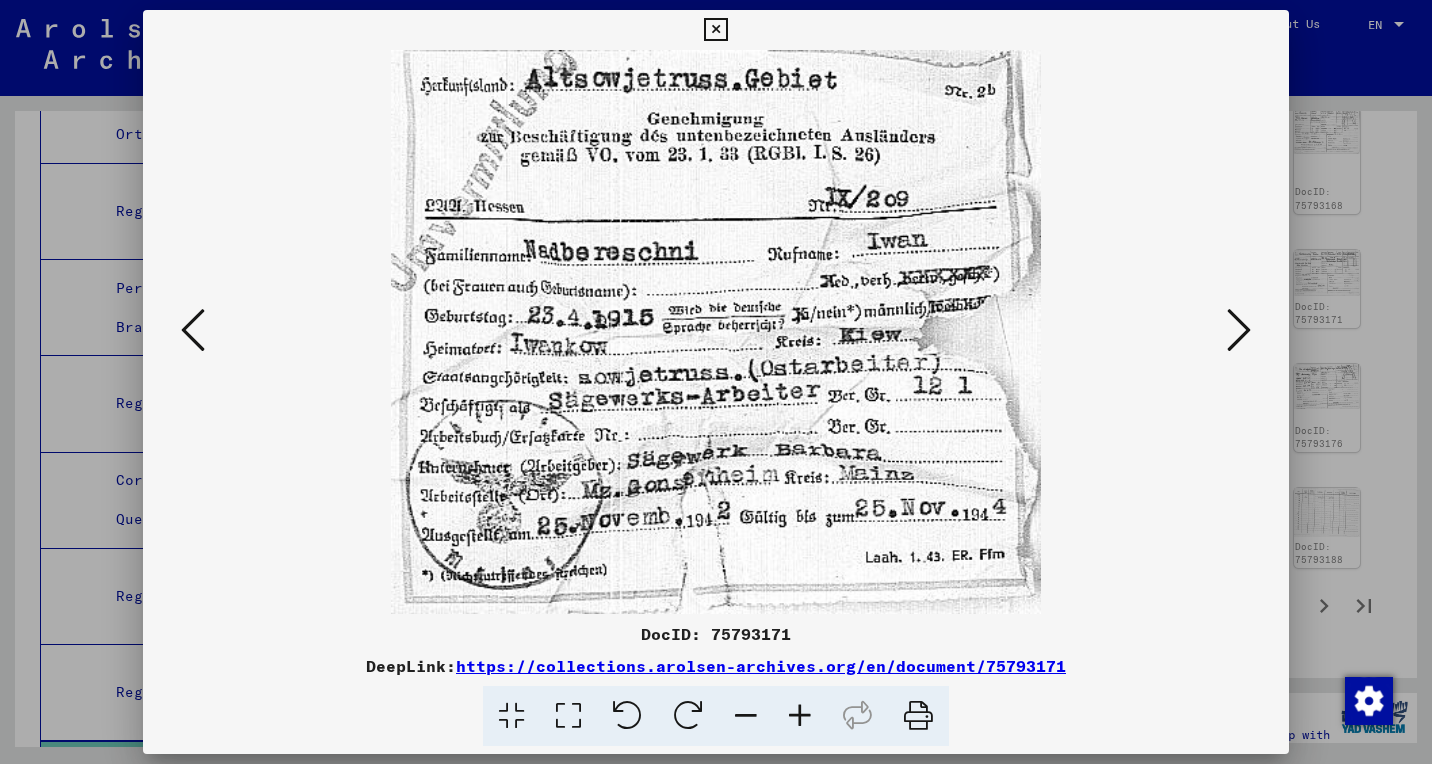 click at bounding box center [716, 332] 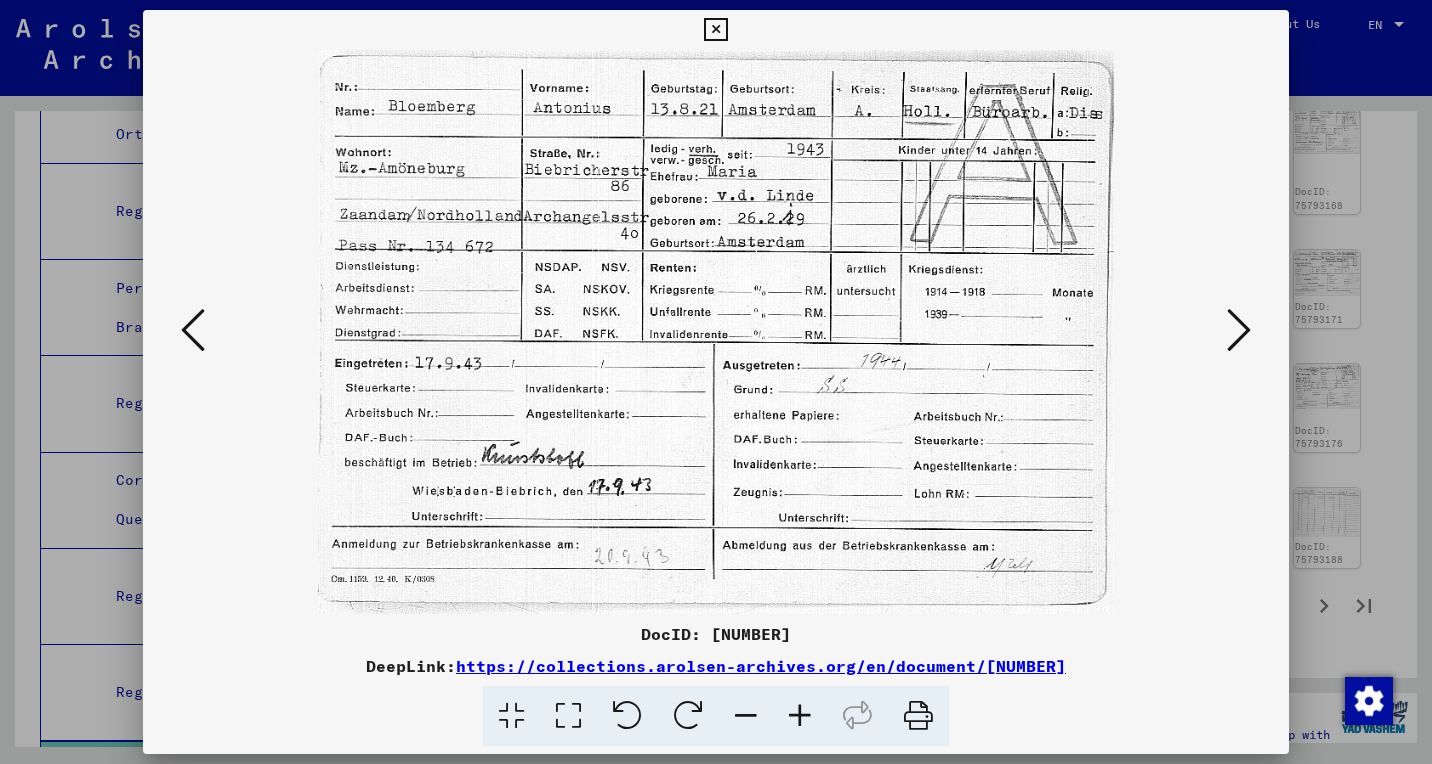 click at bounding box center (1239, 330) 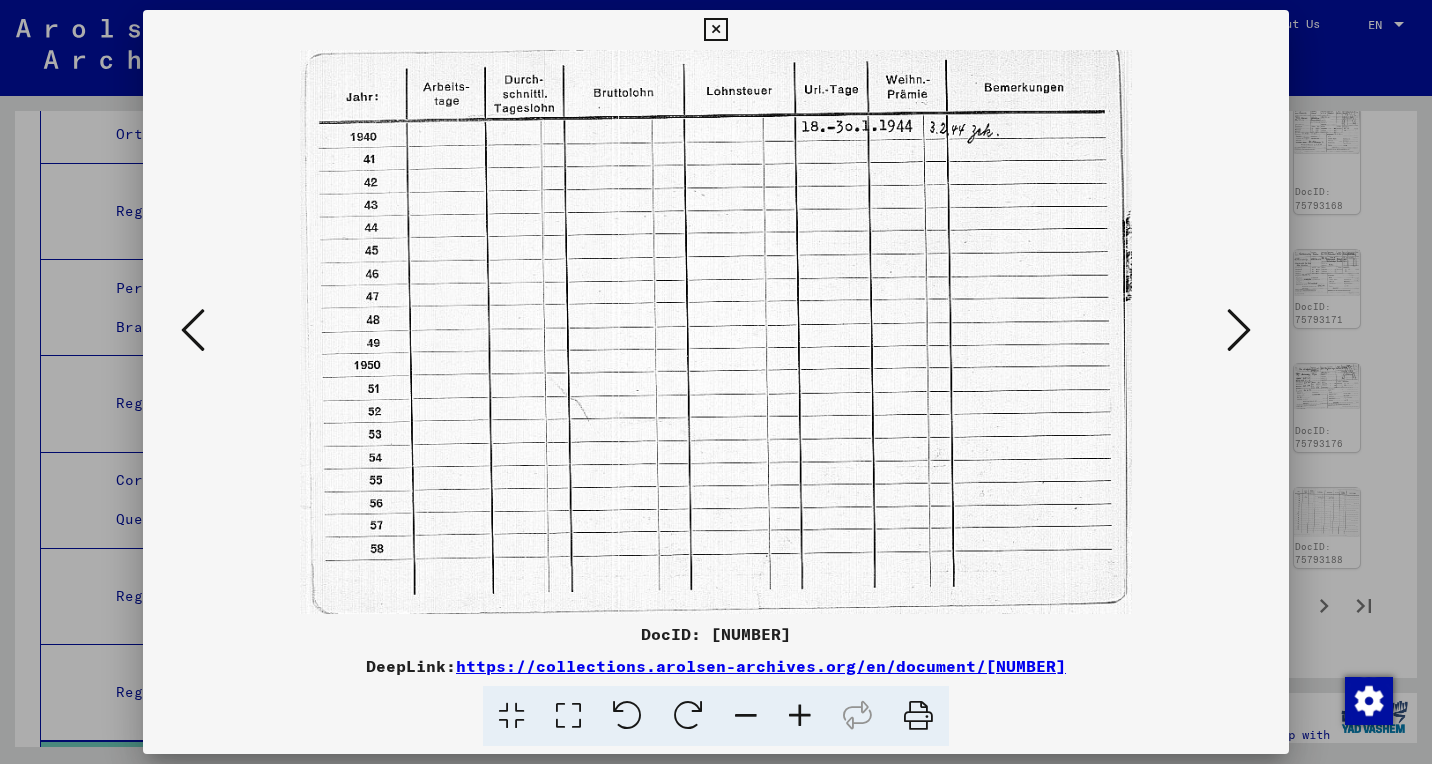click at bounding box center [1239, 330] 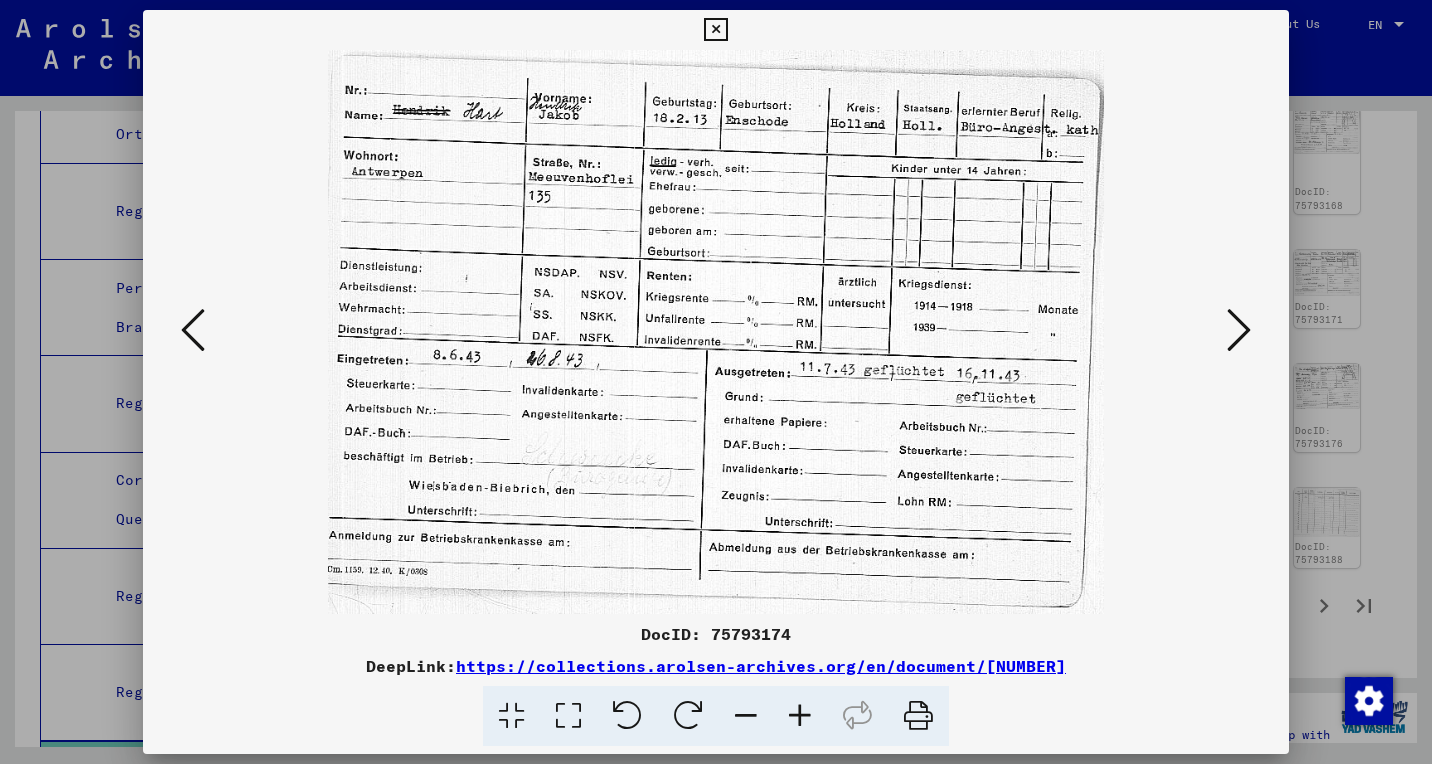 click at bounding box center [1239, 330] 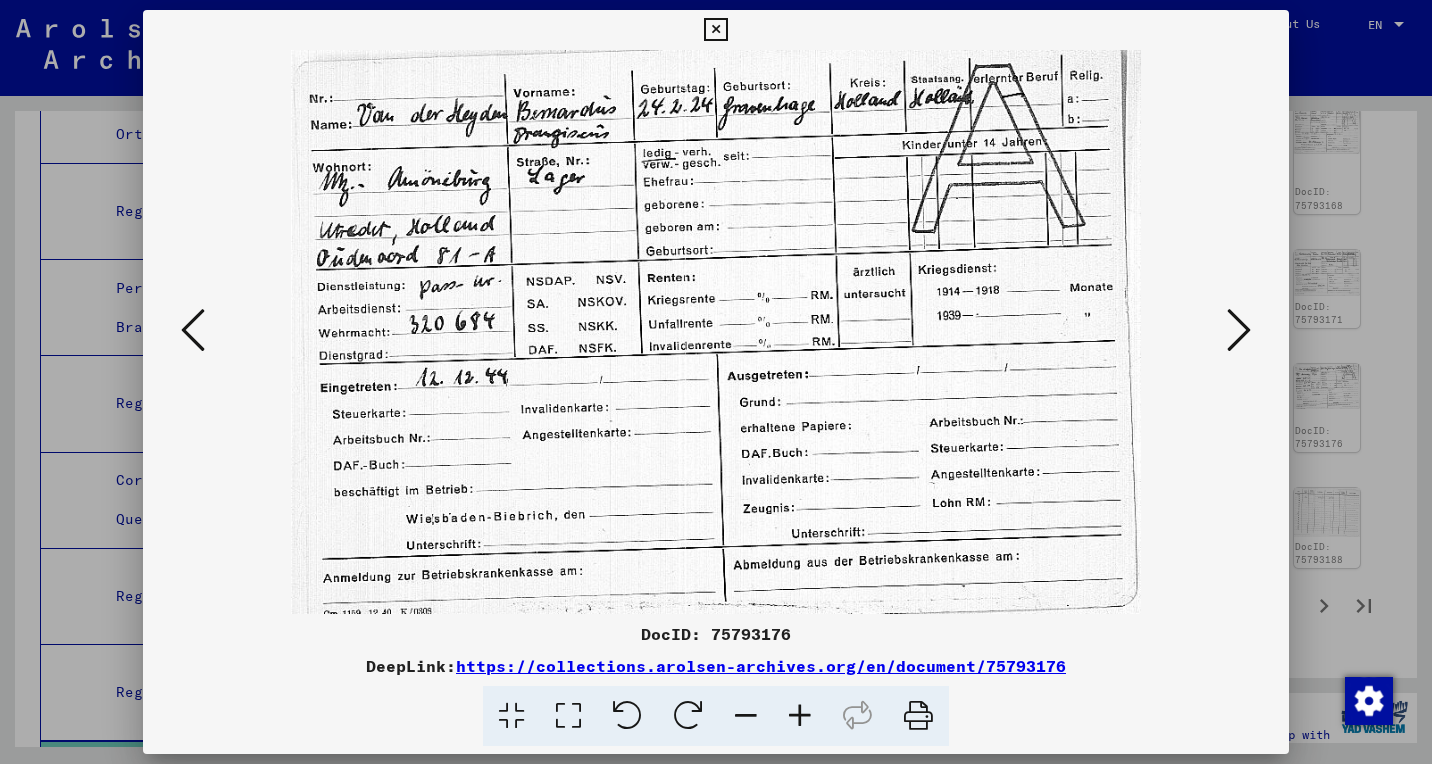 click at bounding box center (1239, 330) 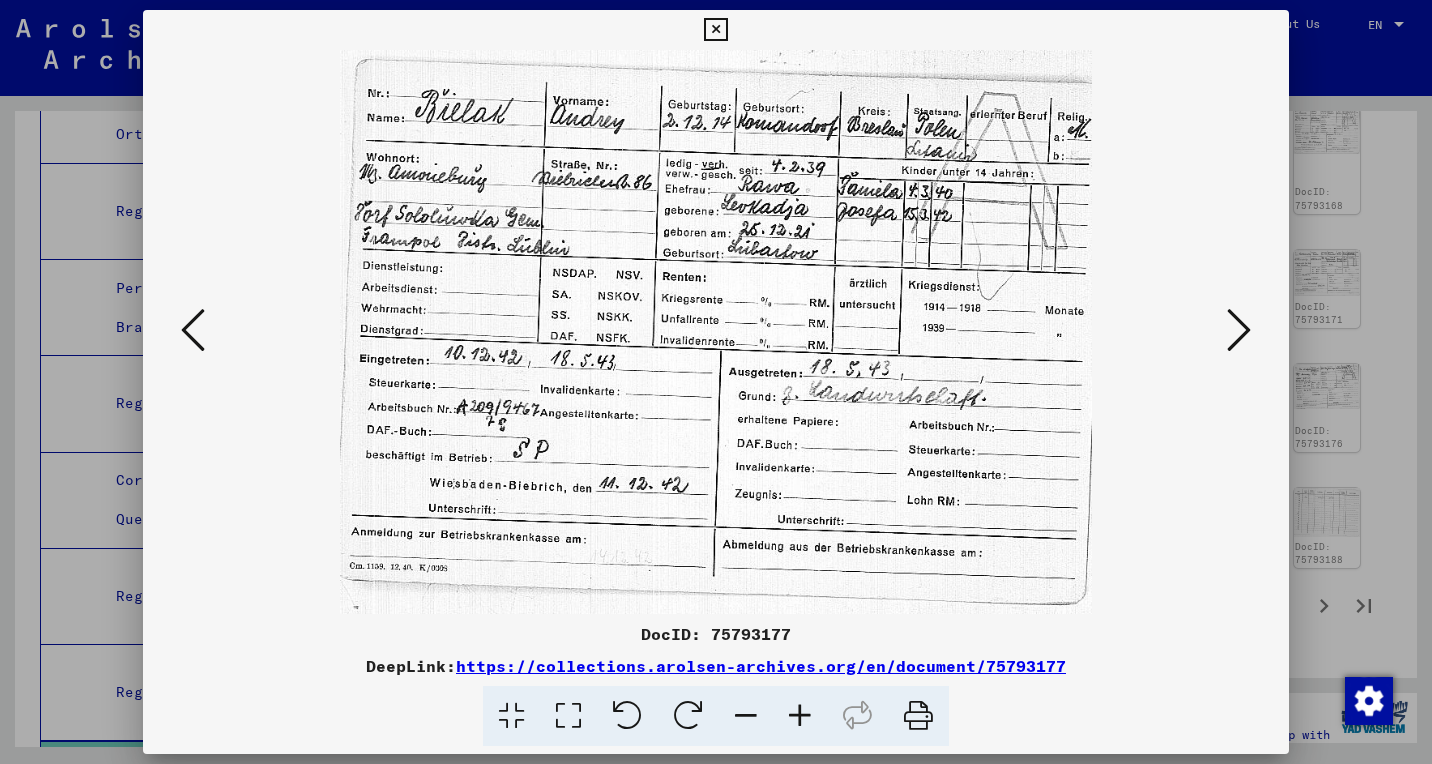 click at bounding box center (1239, 330) 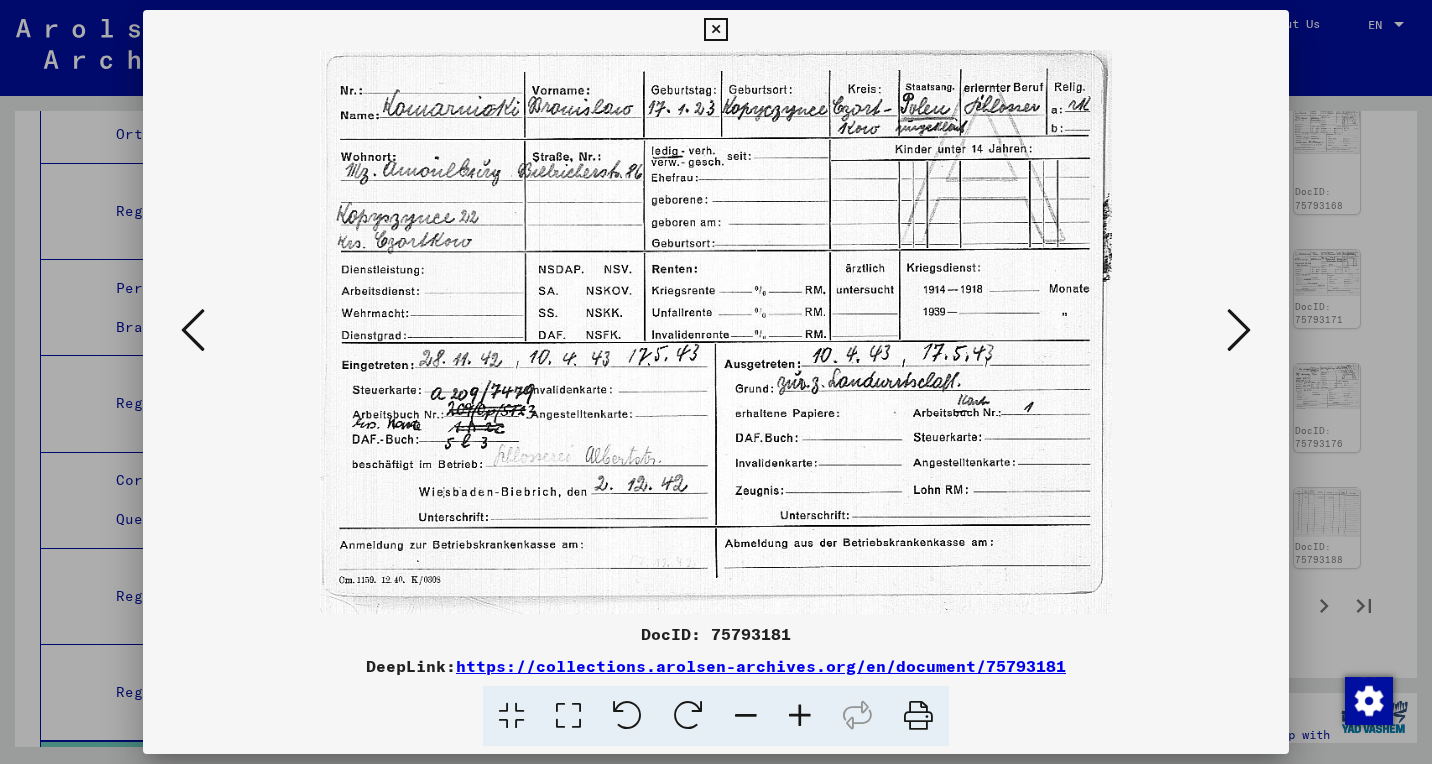 click at bounding box center [1239, 330] 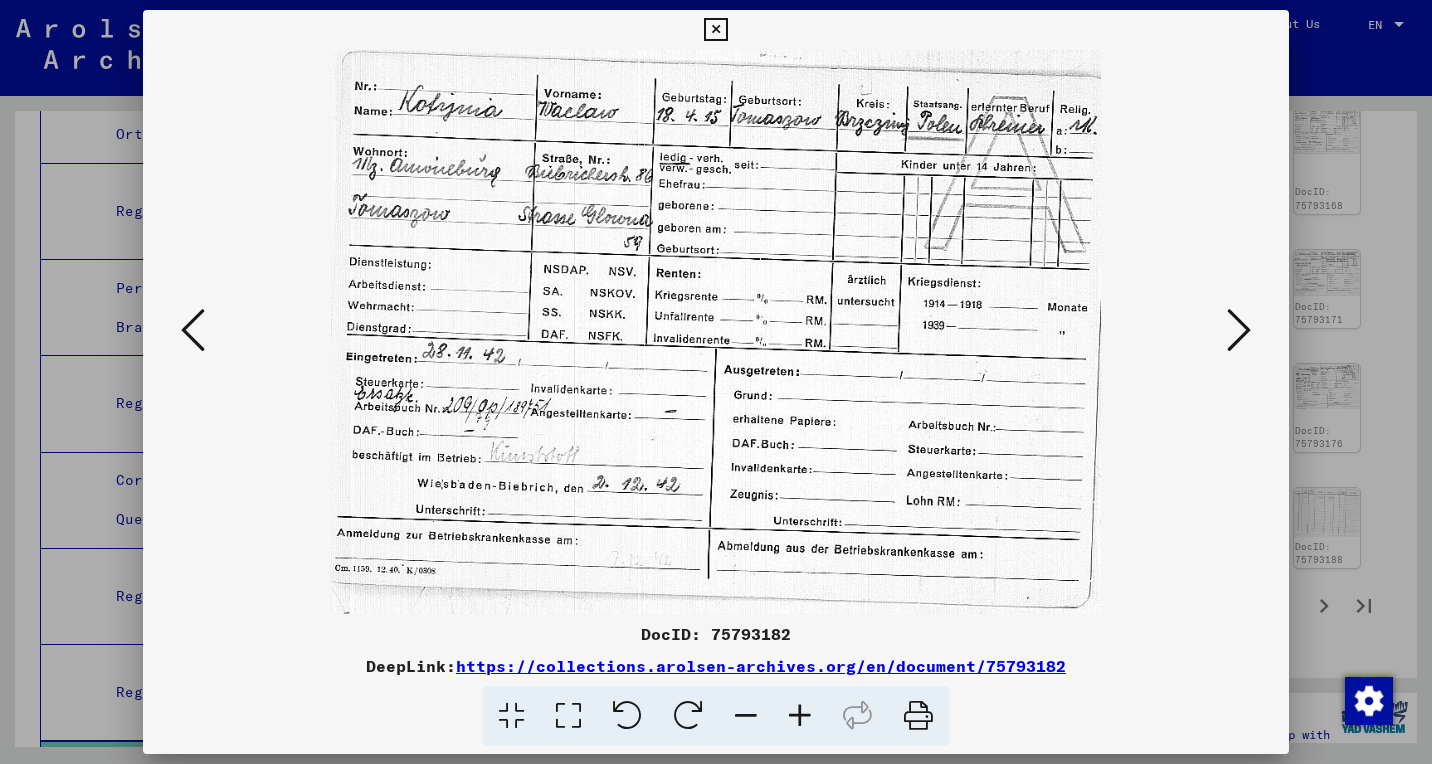 click at bounding box center (1239, 330) 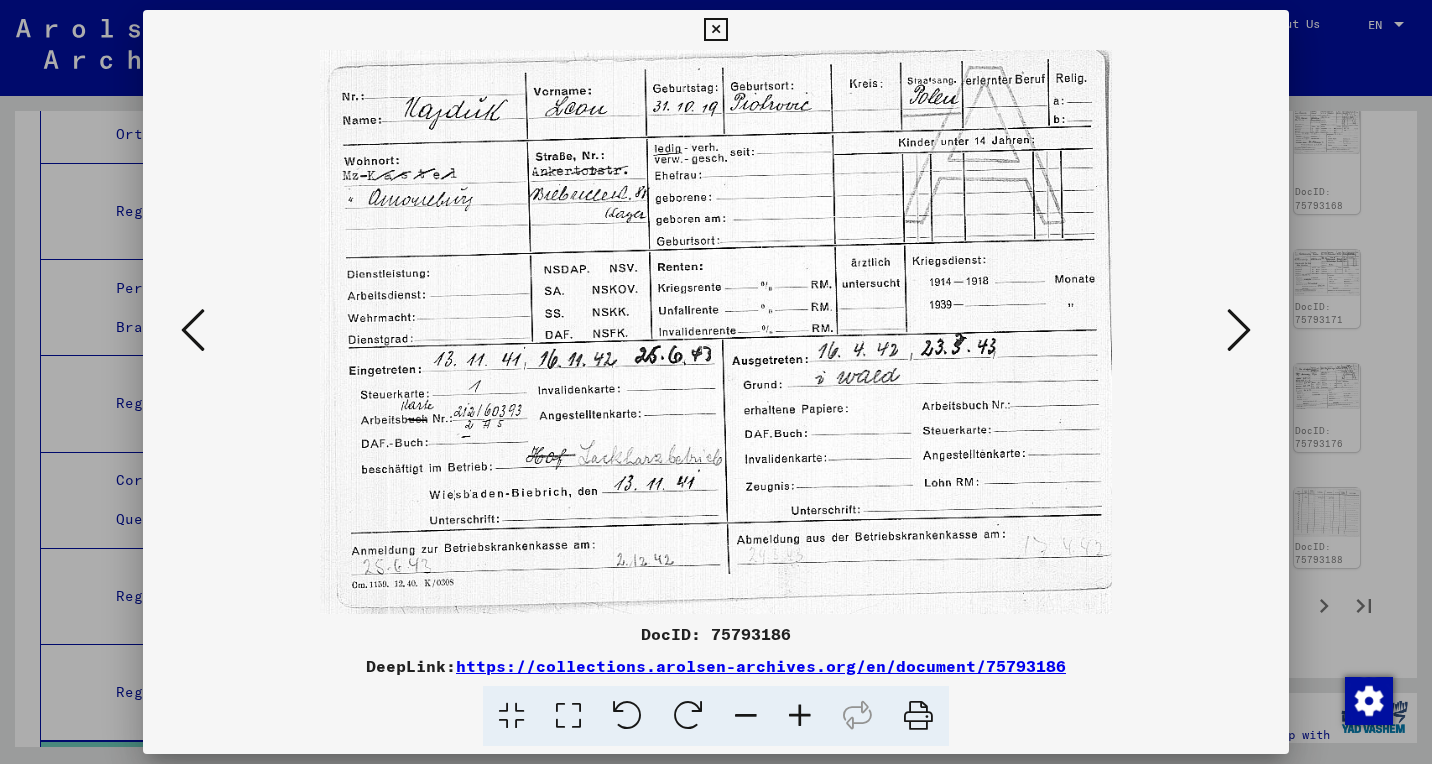 click at bounding box center (1239, 330) 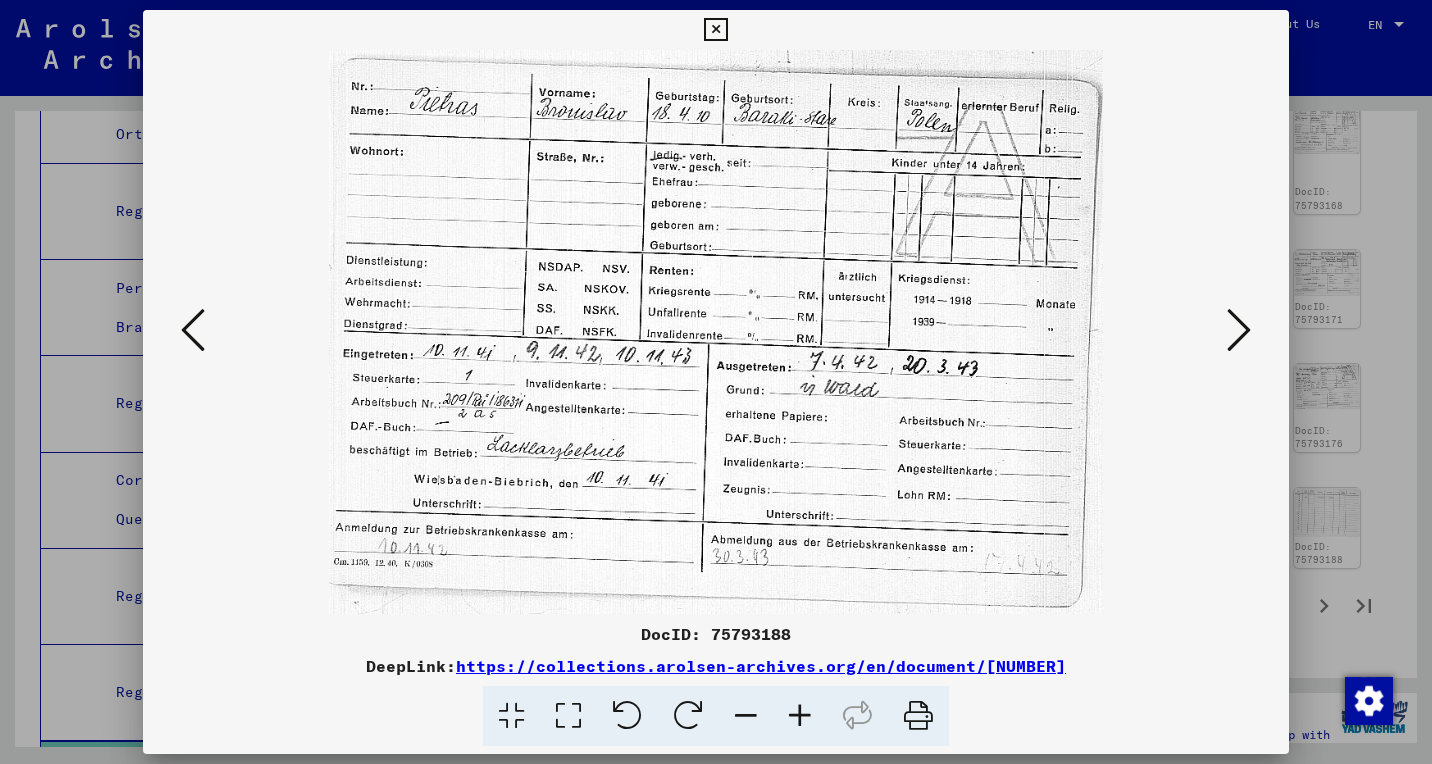 click at bounding box center (1239, 330) 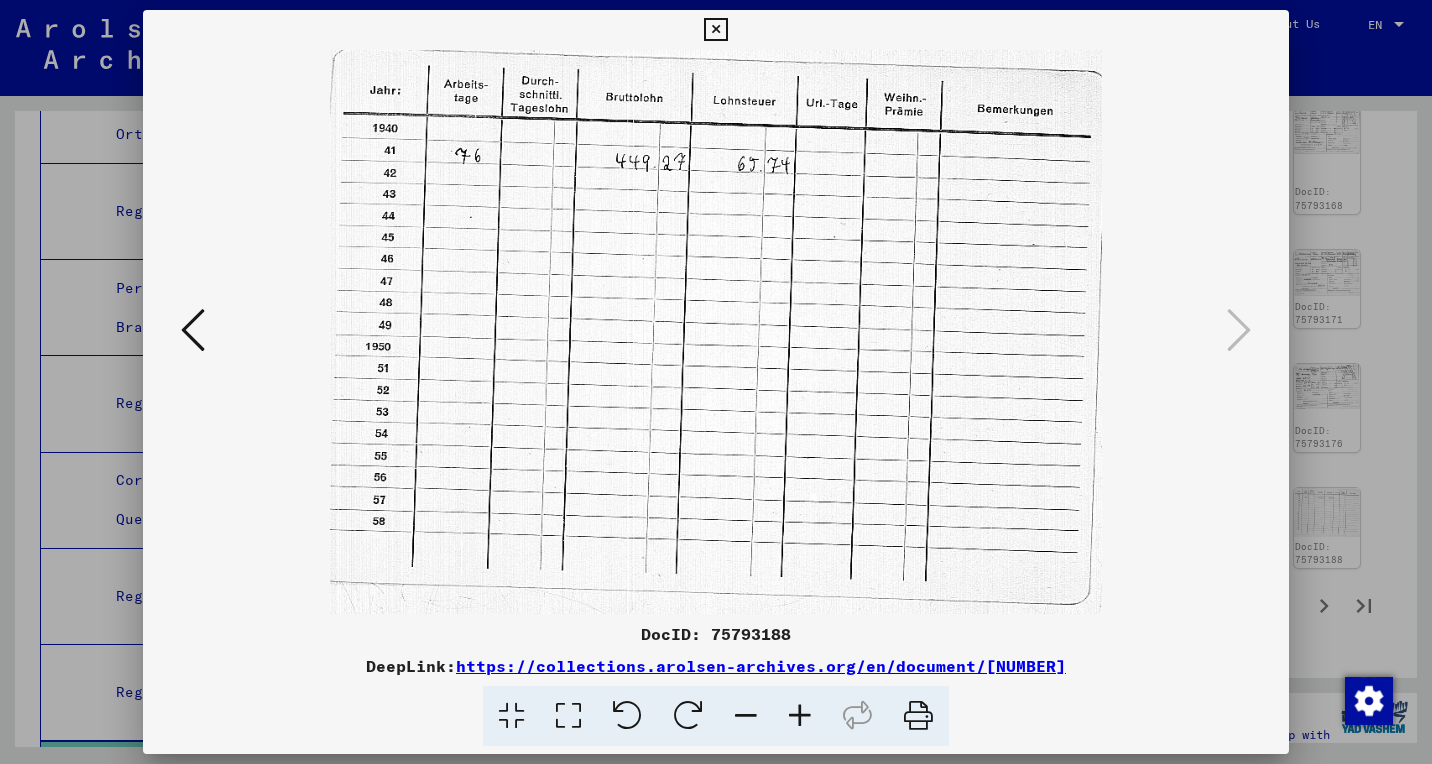 click at bounding box center (715, 30) 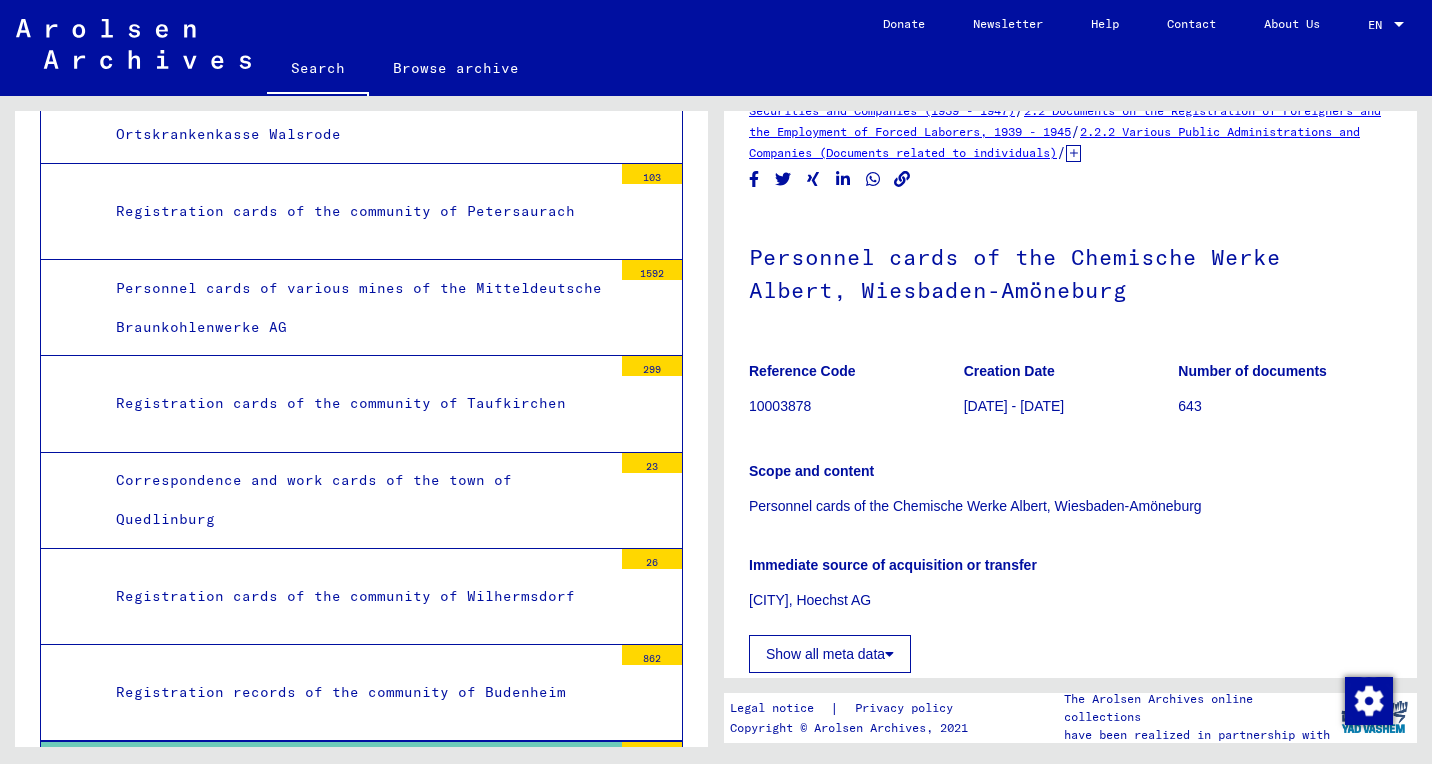 scroll, scrollTop: 96, scrollLeft: 0, axis: vertical 